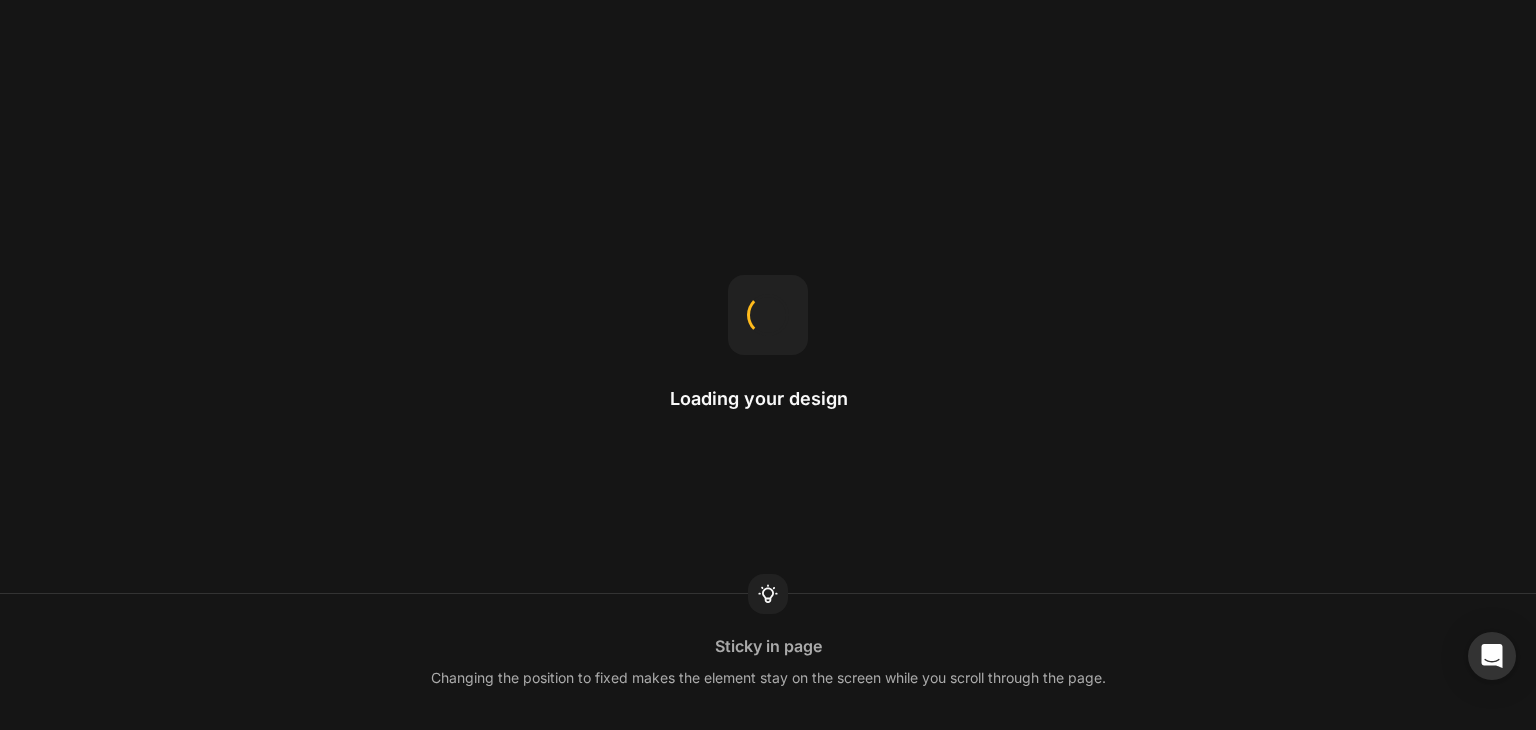 scroll, scrollTop: 0, scrollLeft: 0, axis: both 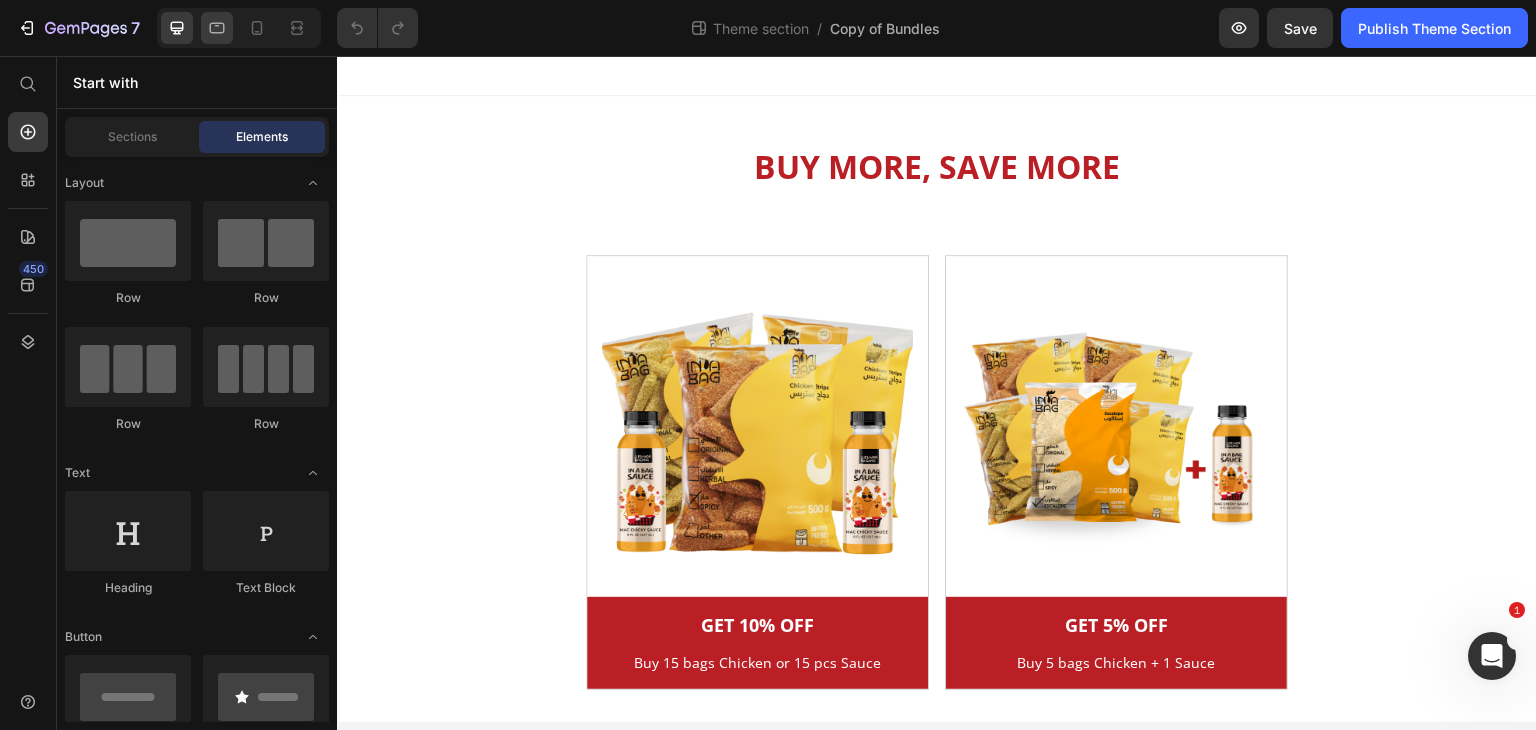 click 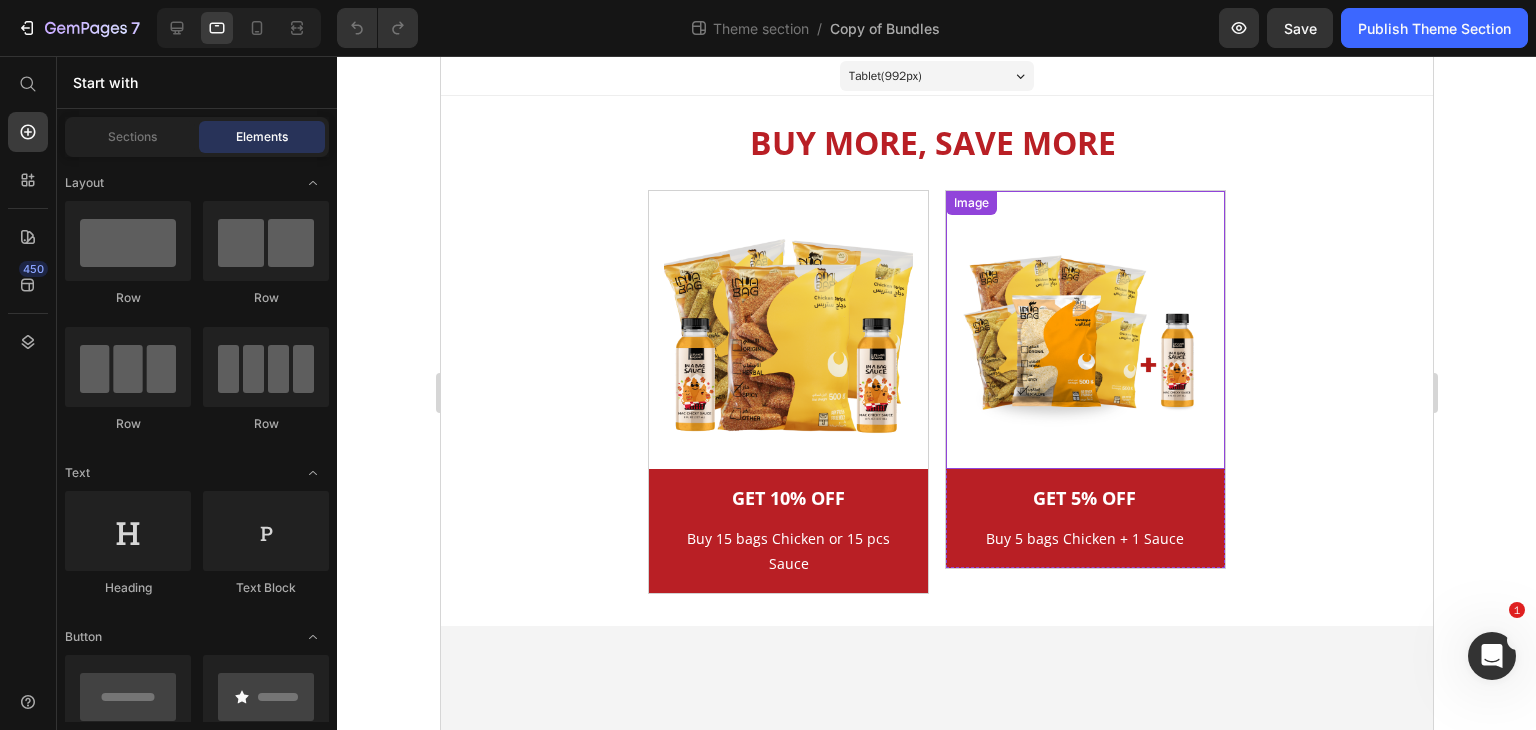 click at bounding box center [1084, 330] 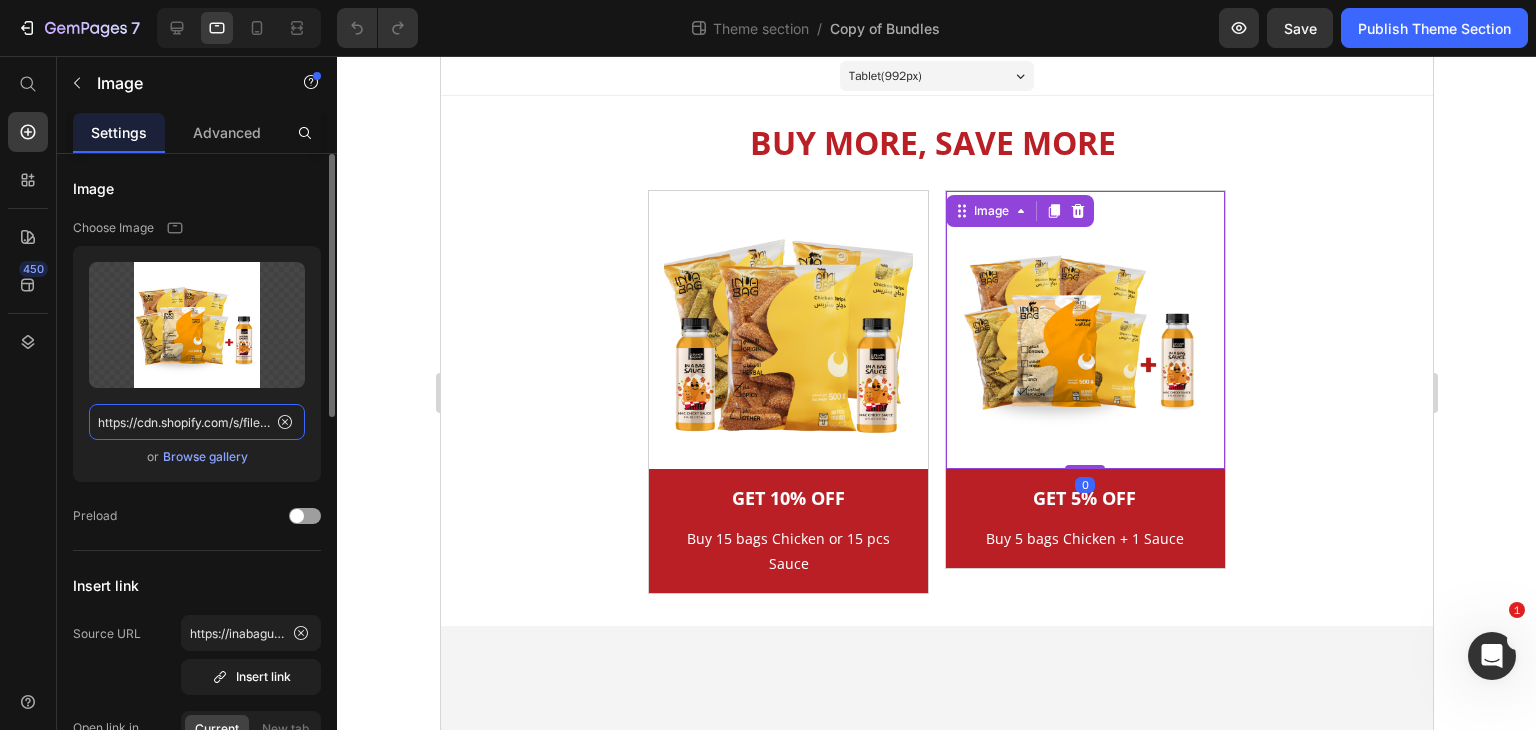 click on "https://cdn.shopify.com/s/files/1/0920/4767/1661/files/gempages_566367925540226086-cdcaf211-8a17-4ed6-84c8-d03bfba53464.png" 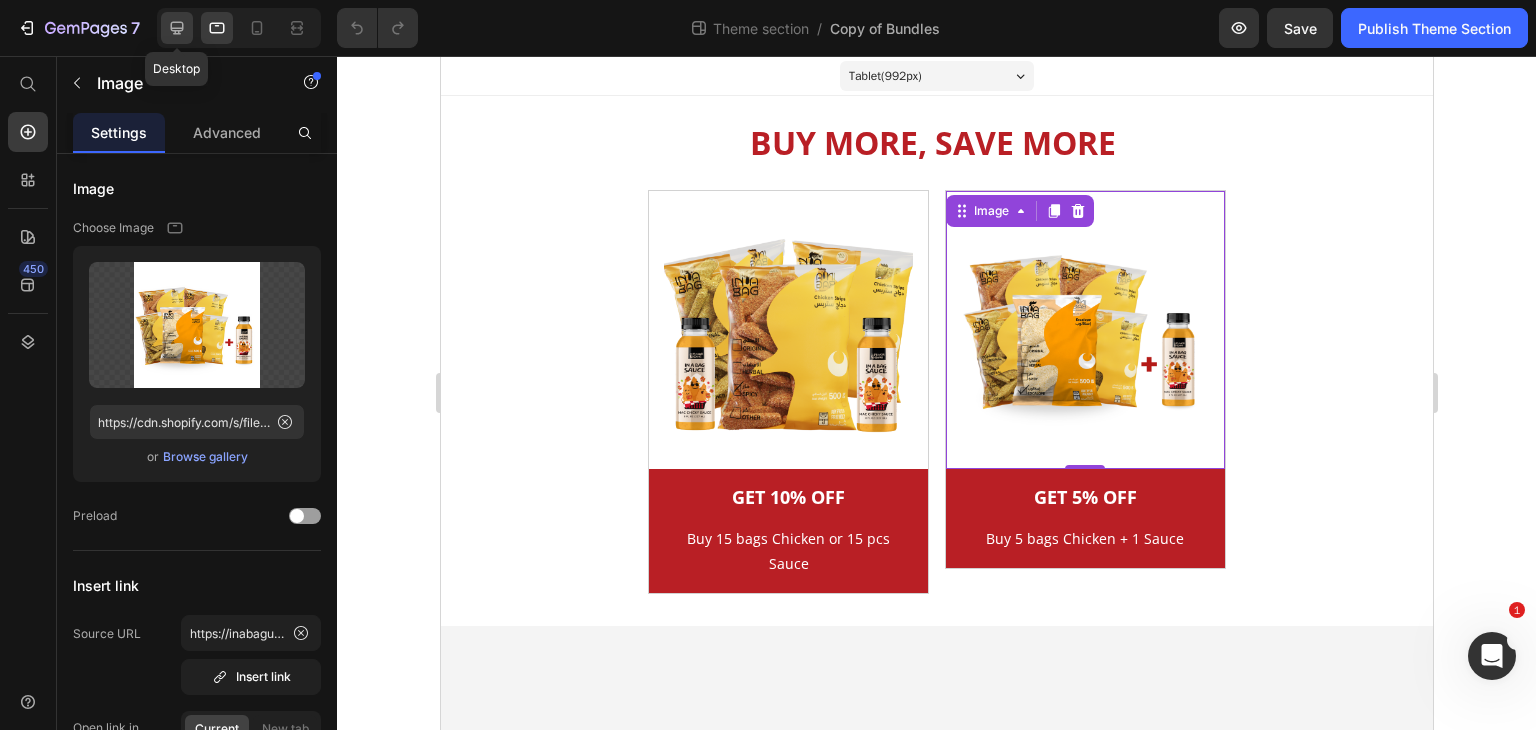click 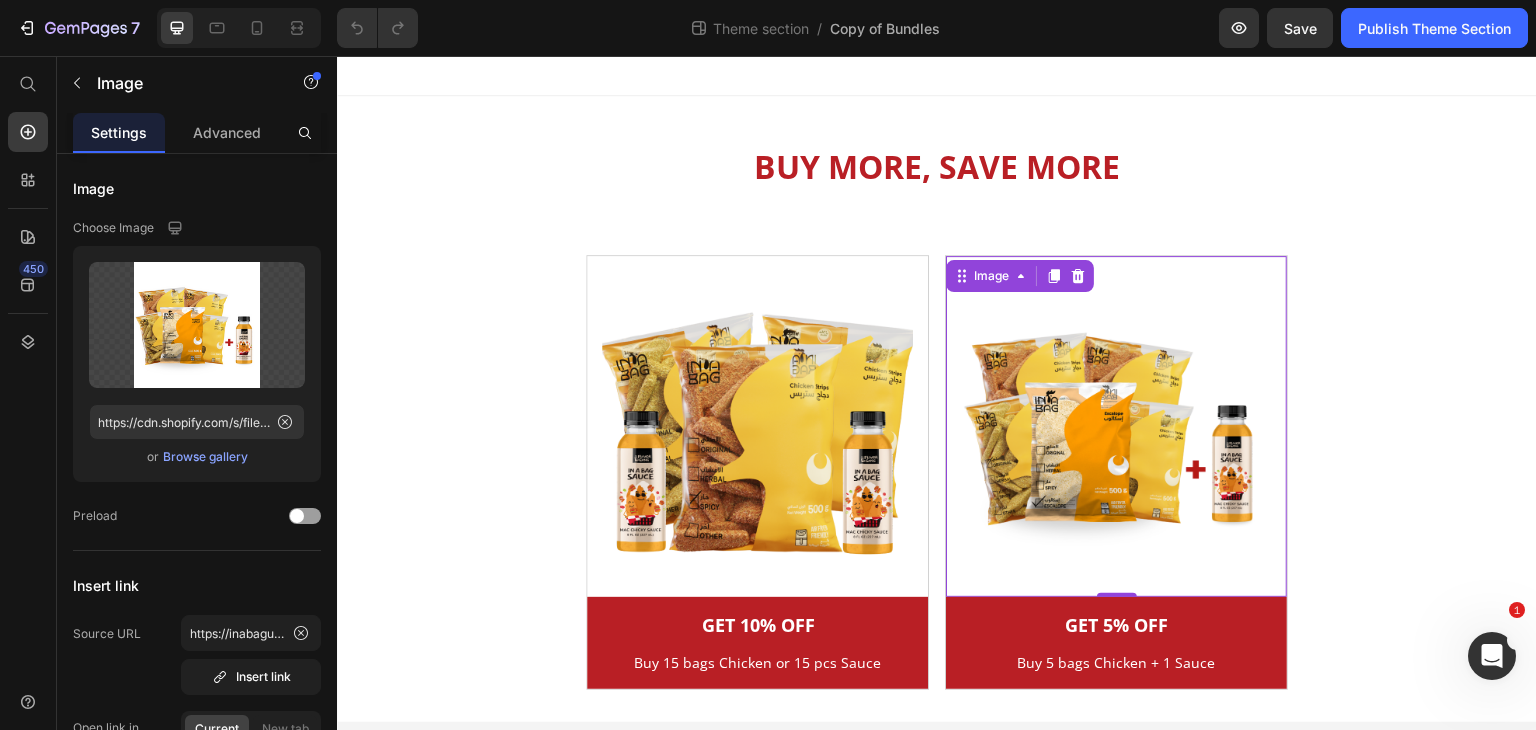 click at bounding box center (1116, 426) 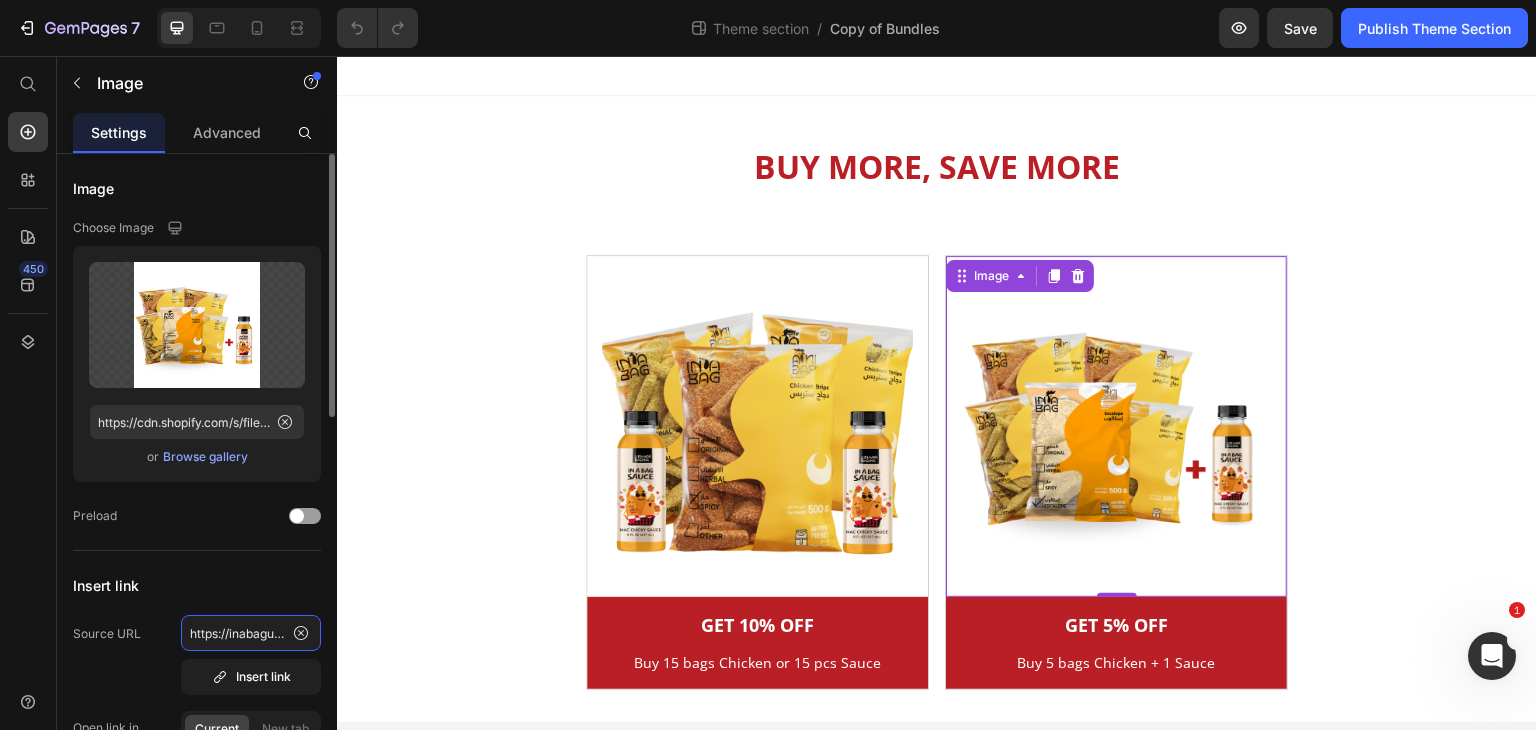 click on "https://inabaguae.com/a/bundles/buy-5-bags-chicken-+-1-sauce,-get-5-off-dx7j" 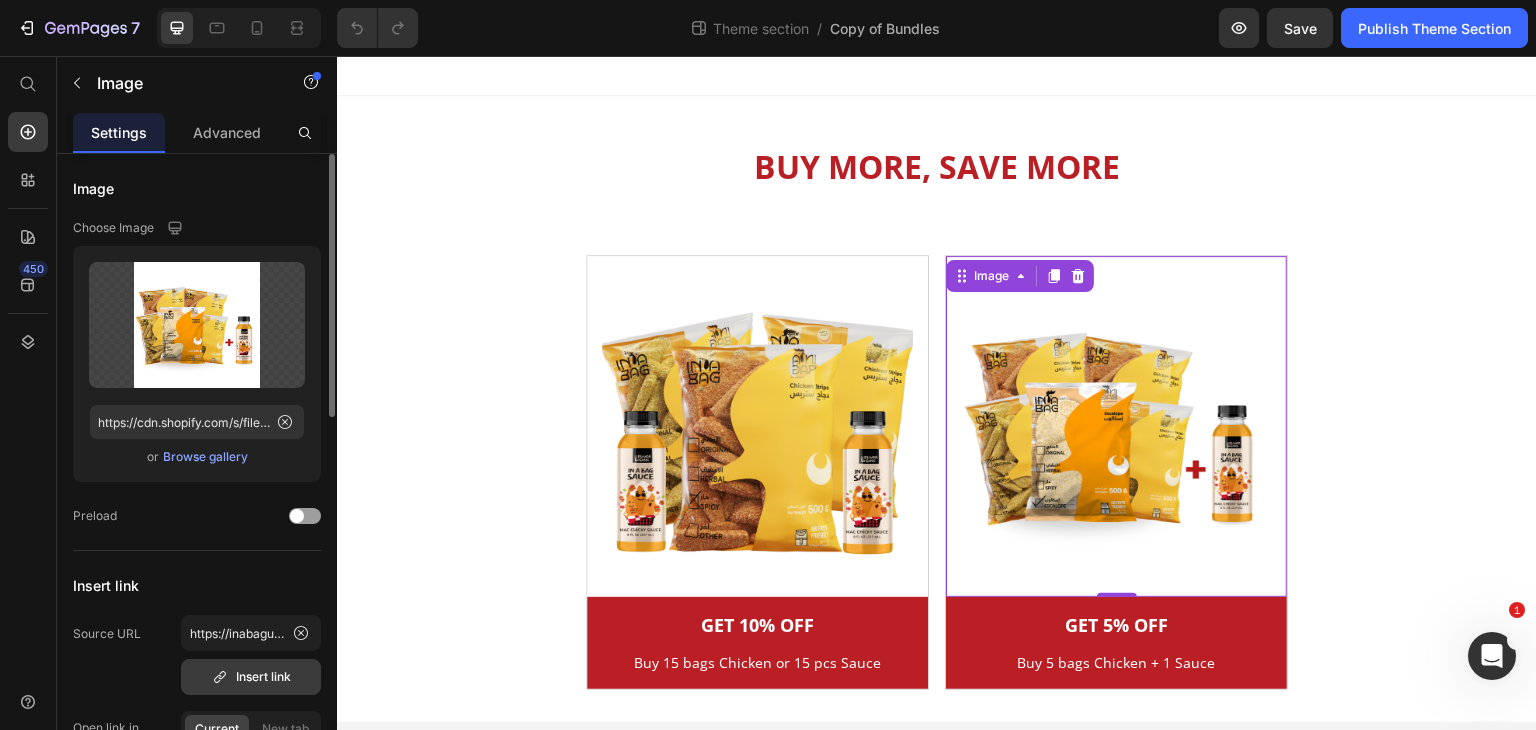 click on "Insert link" at bounding box center [251, 677] 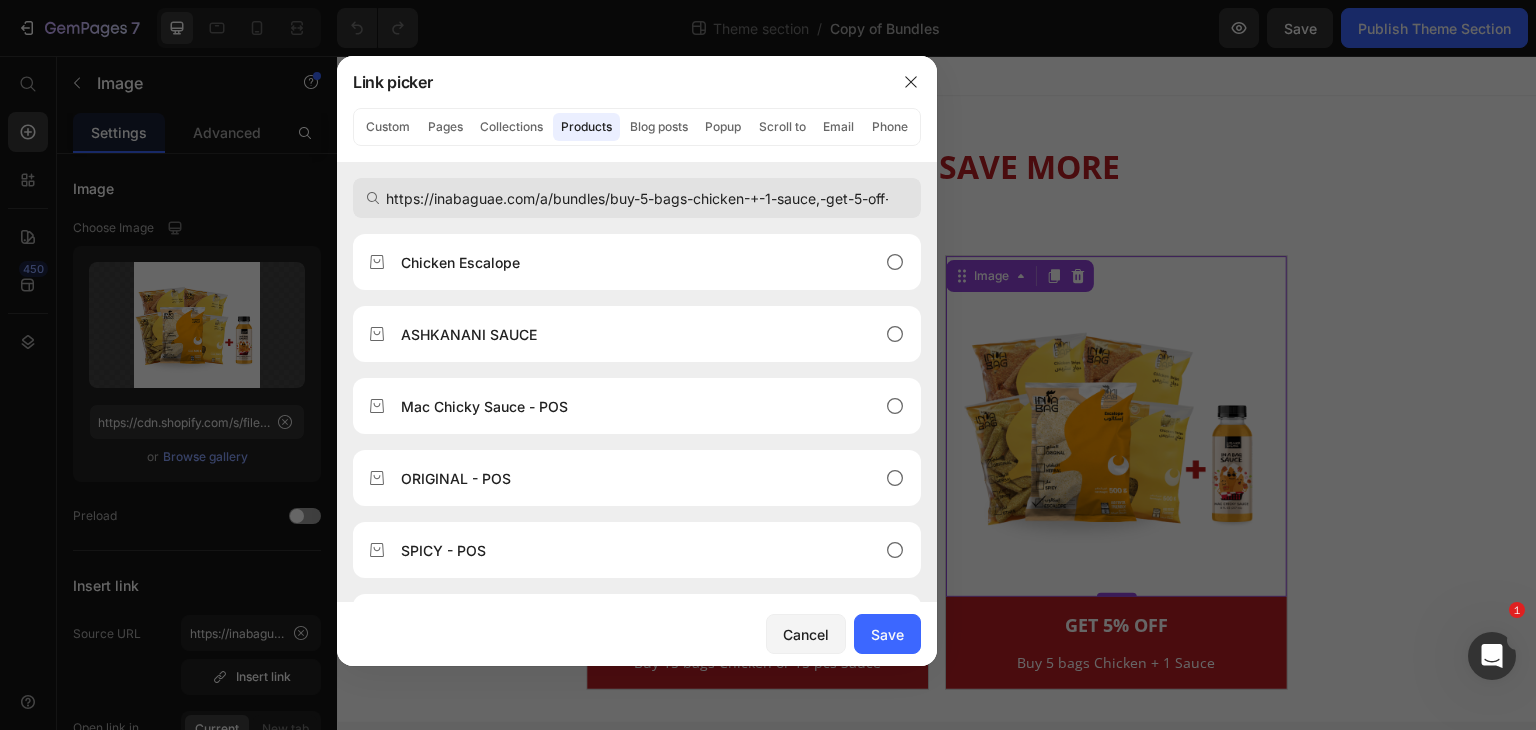 scroll, scrollTop: 0, scrollLeft: 36, axis: horizontal 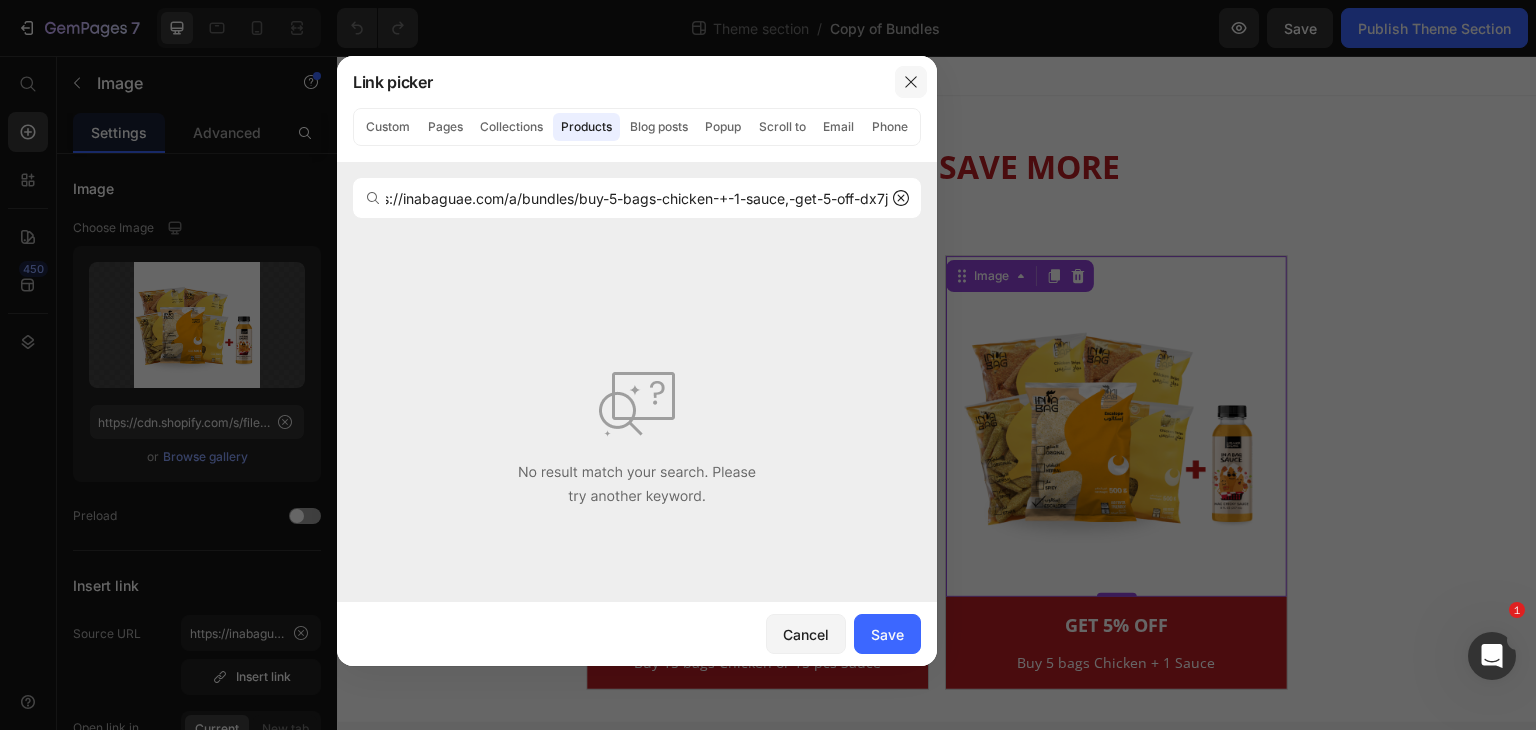 type on "https://inabaguae.com/a/bundles/buy-5-bags-chicken-+-1-sauce,-get-5-off-dx7j" 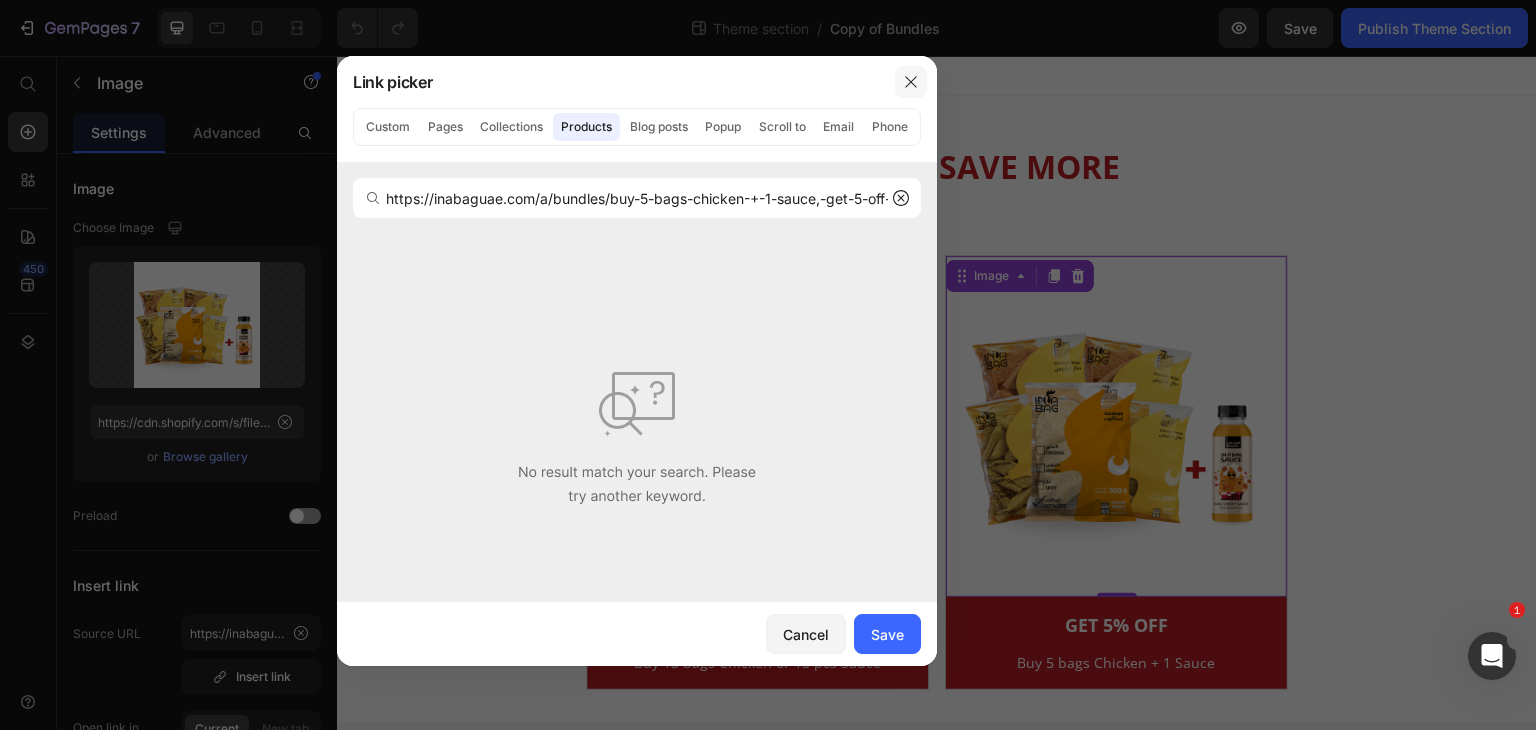 click 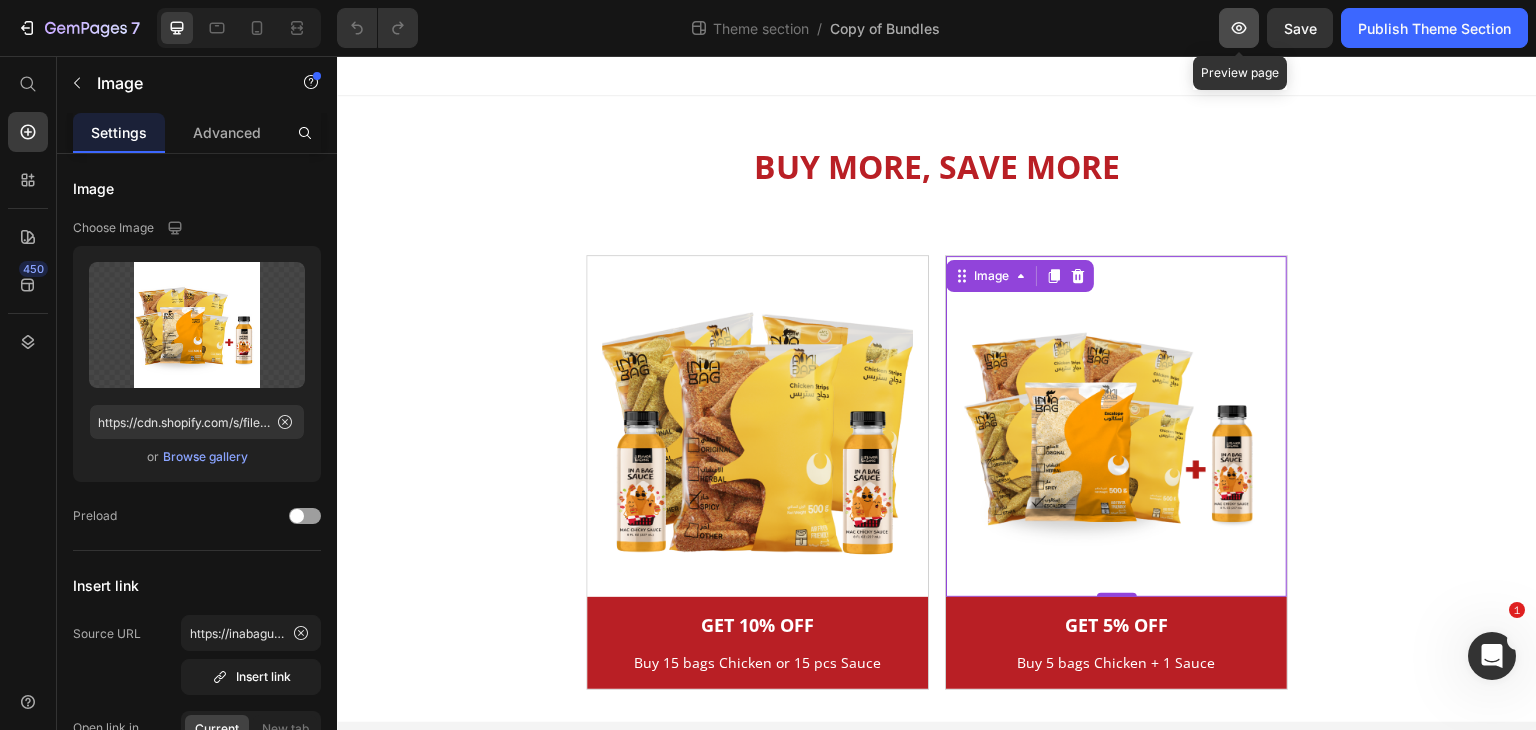 click 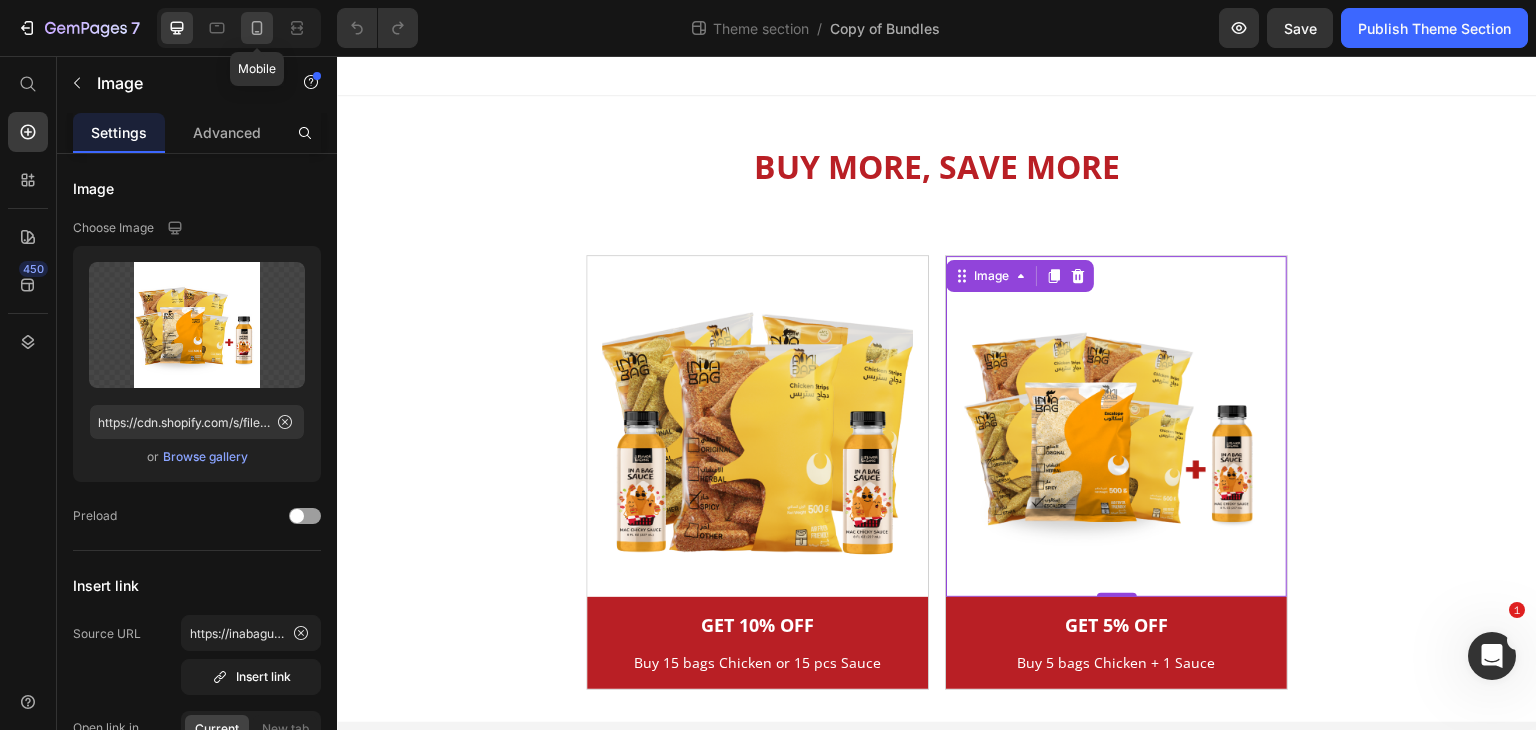 click 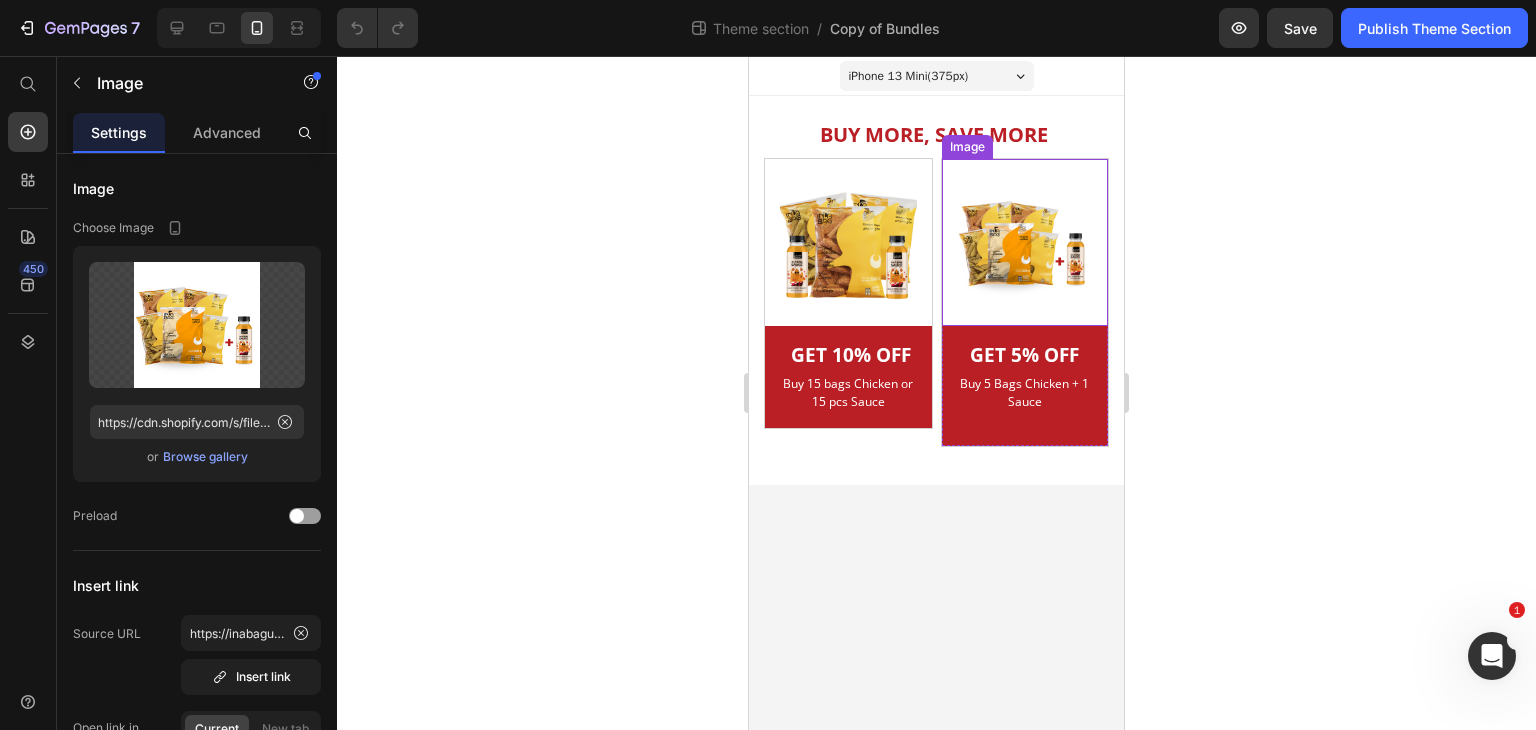 click at bounding box center [1025, 242] 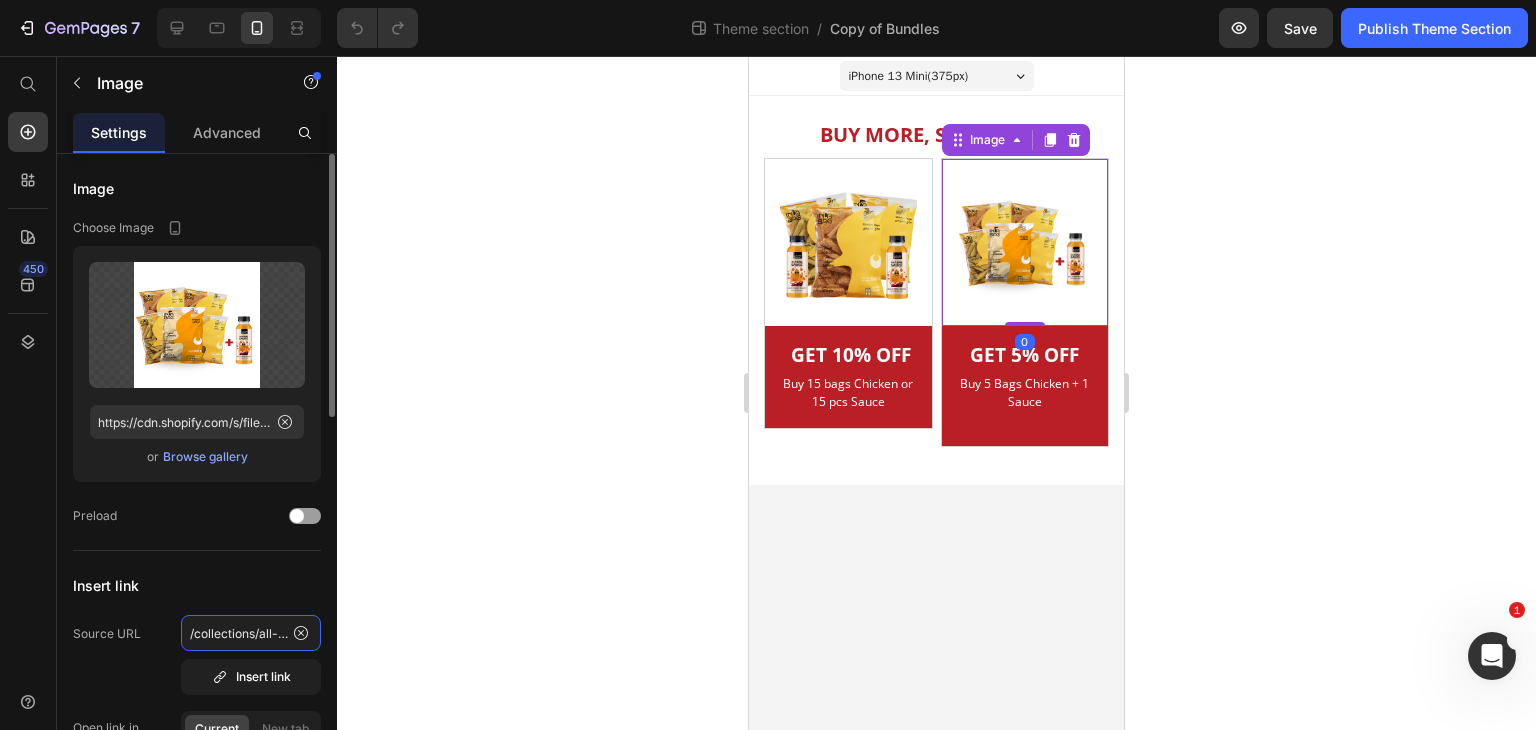 click on "/collections/all-products-1" 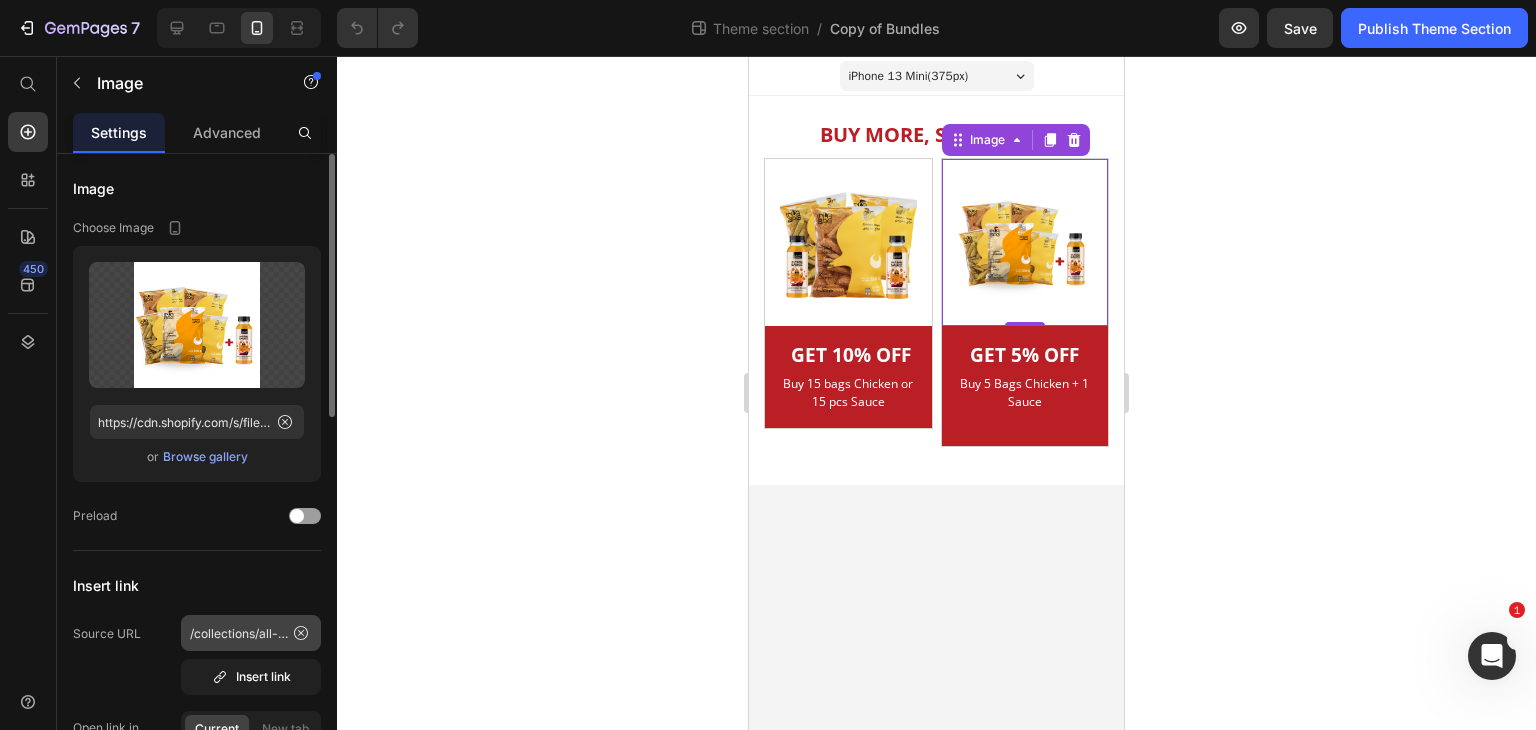 click 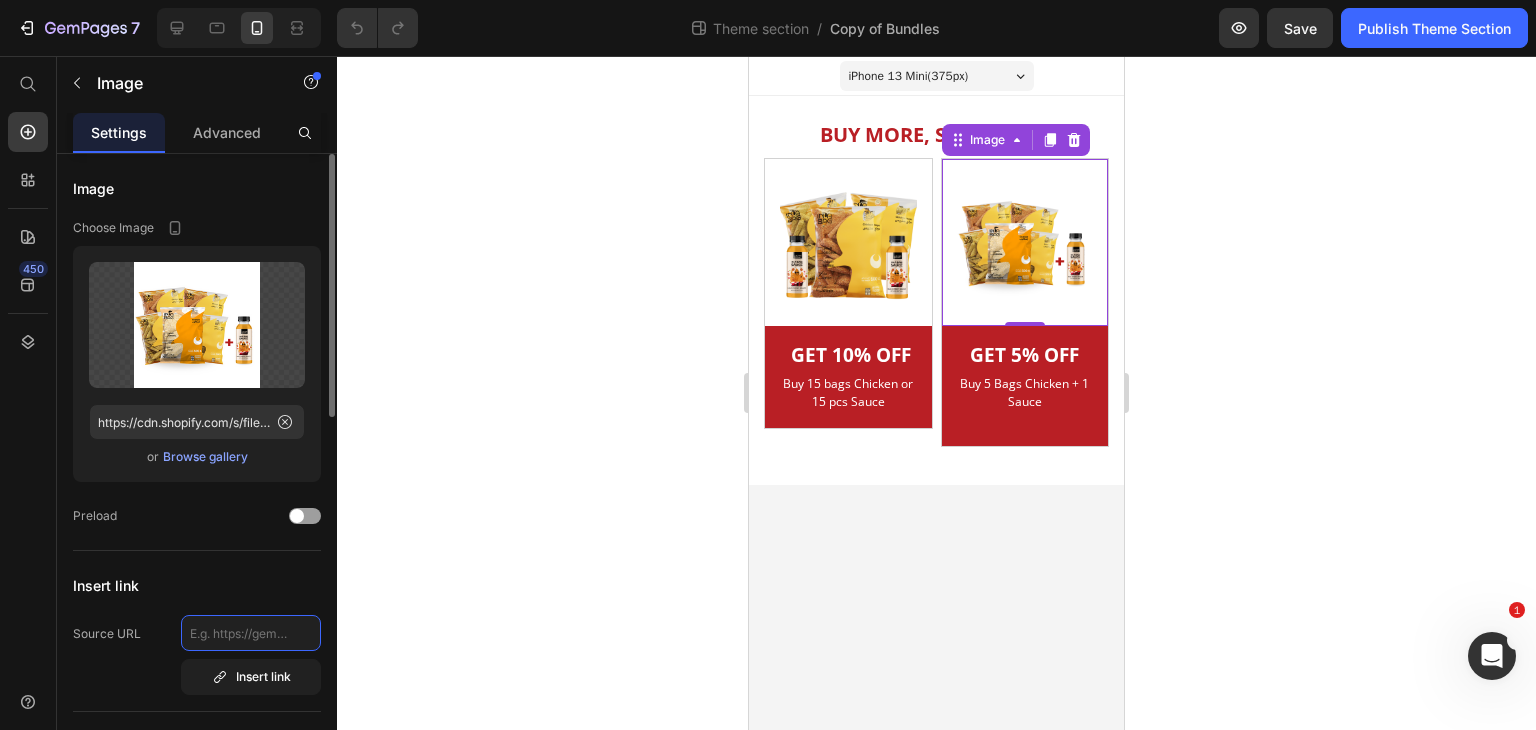 click 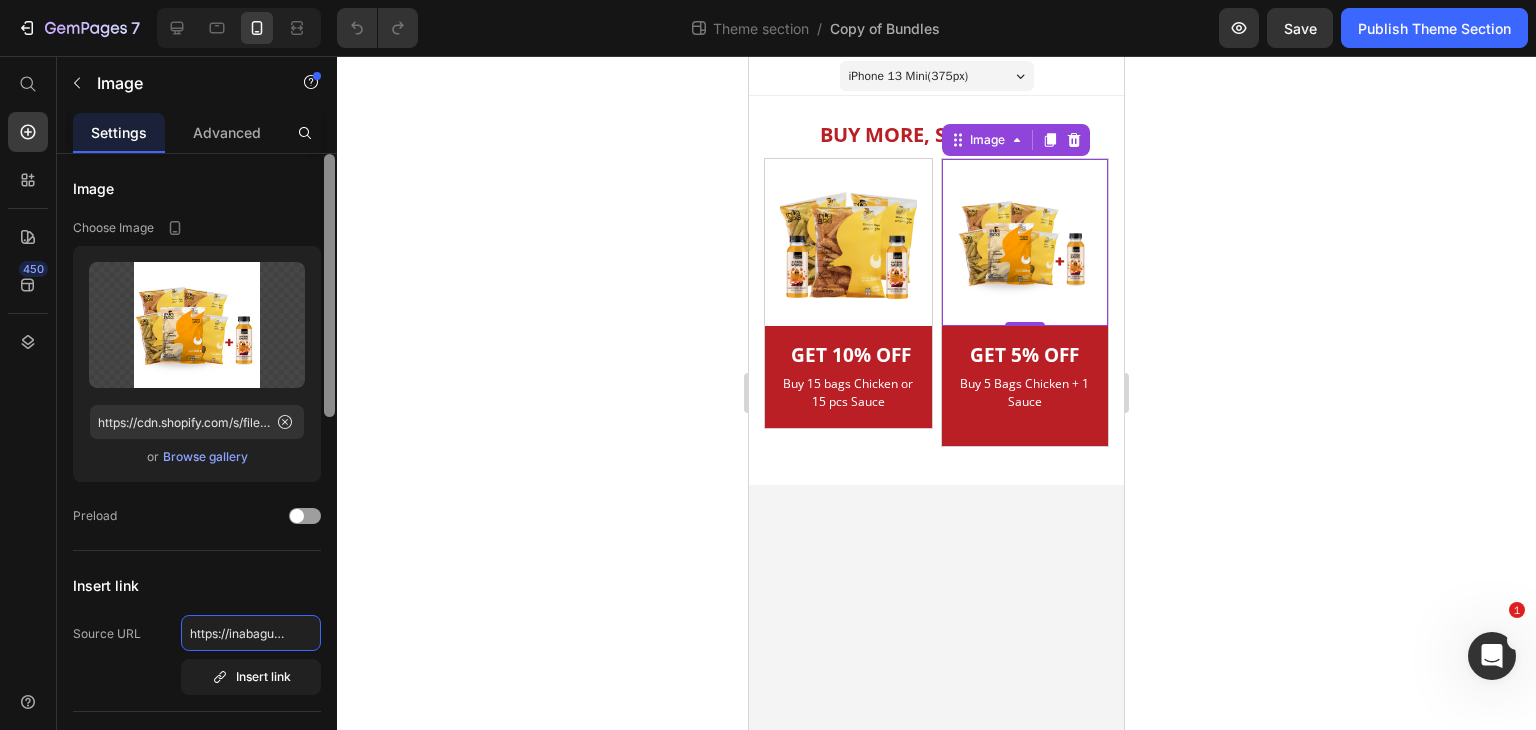 scroll, scrollTop: 0, scrollLeft: 364, axis: horizontal 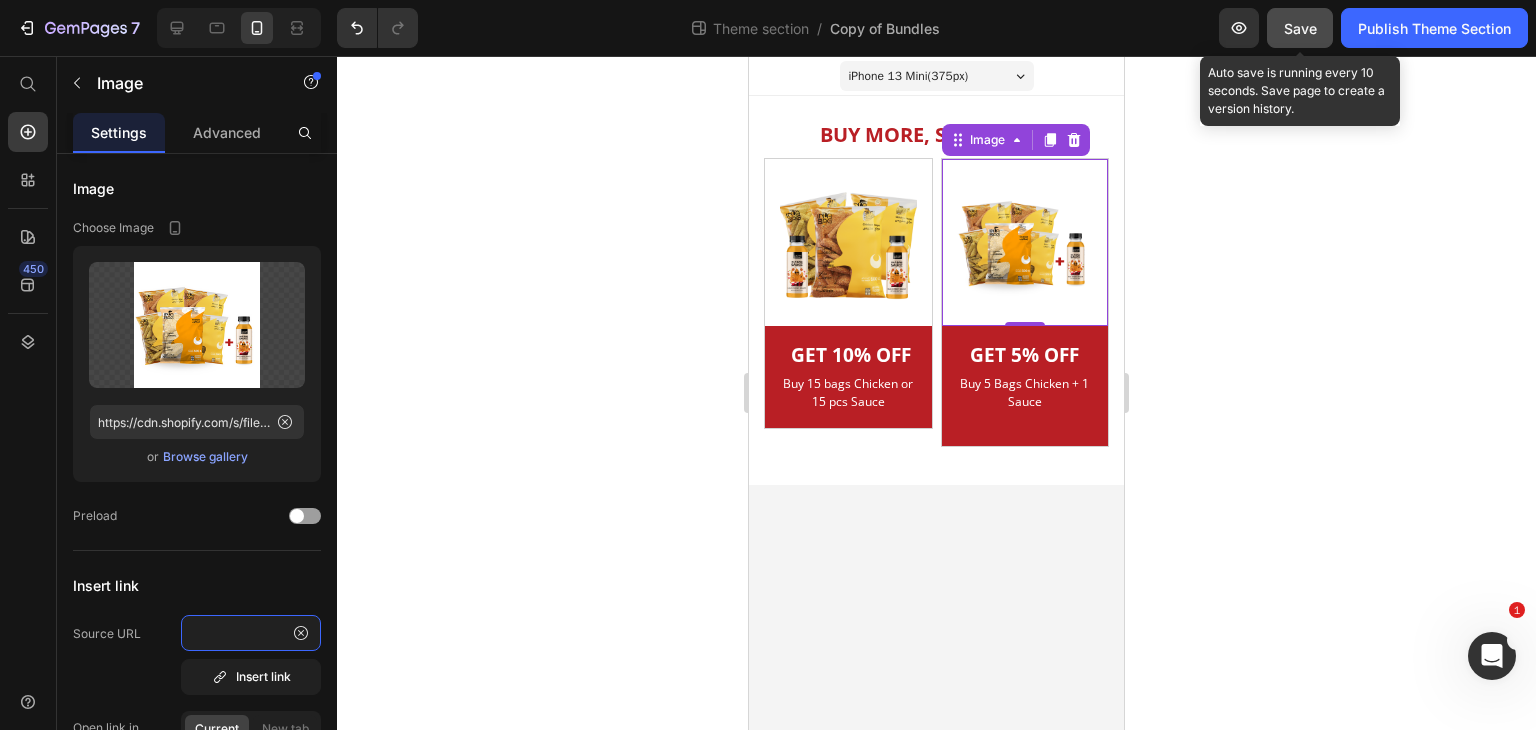 type on "https://inabaguae.com/a/bundles/buy-5-bags-chicken-+-1-sauce,-get-5-off-dx7j" 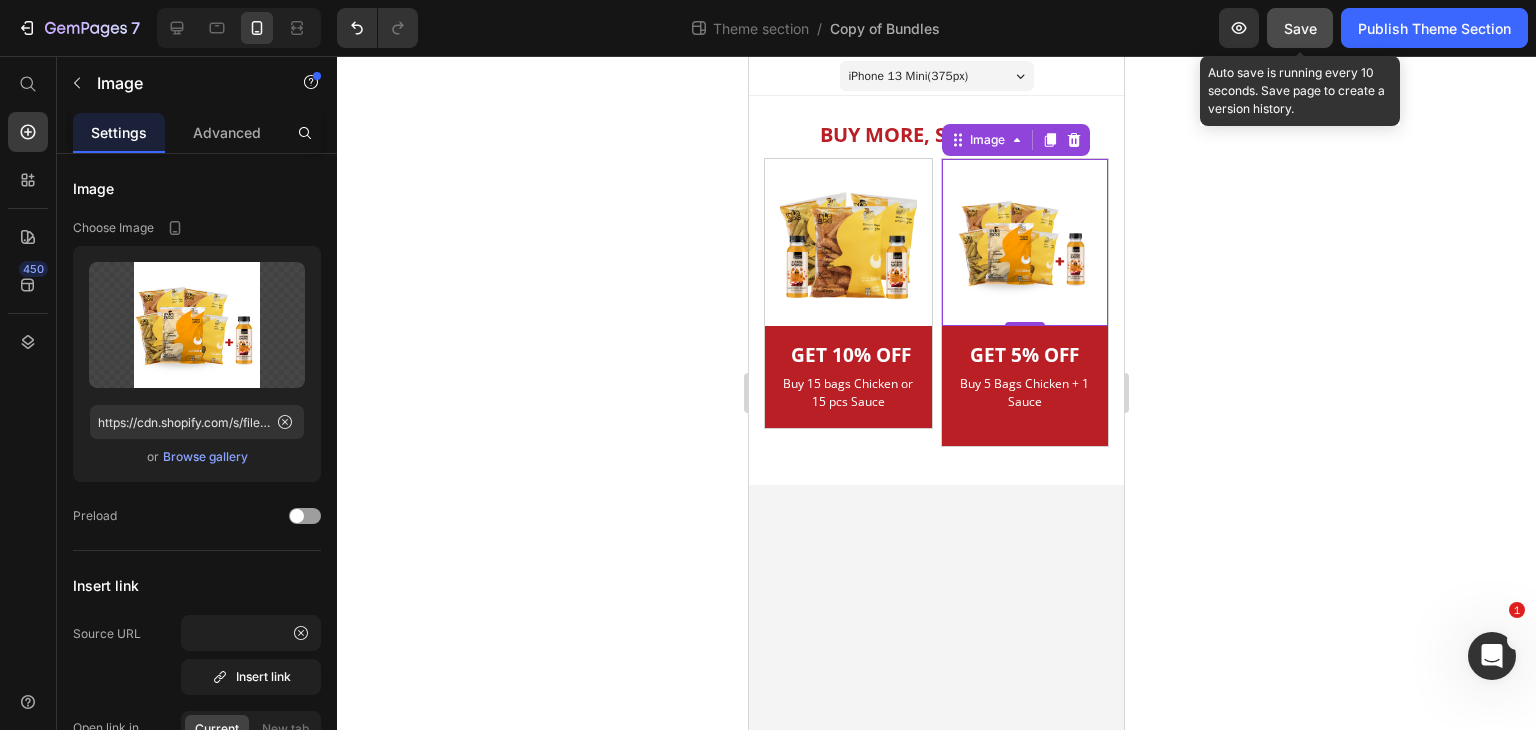 scroll, scrollTop: 0, scrollLeft: 0, axis: both 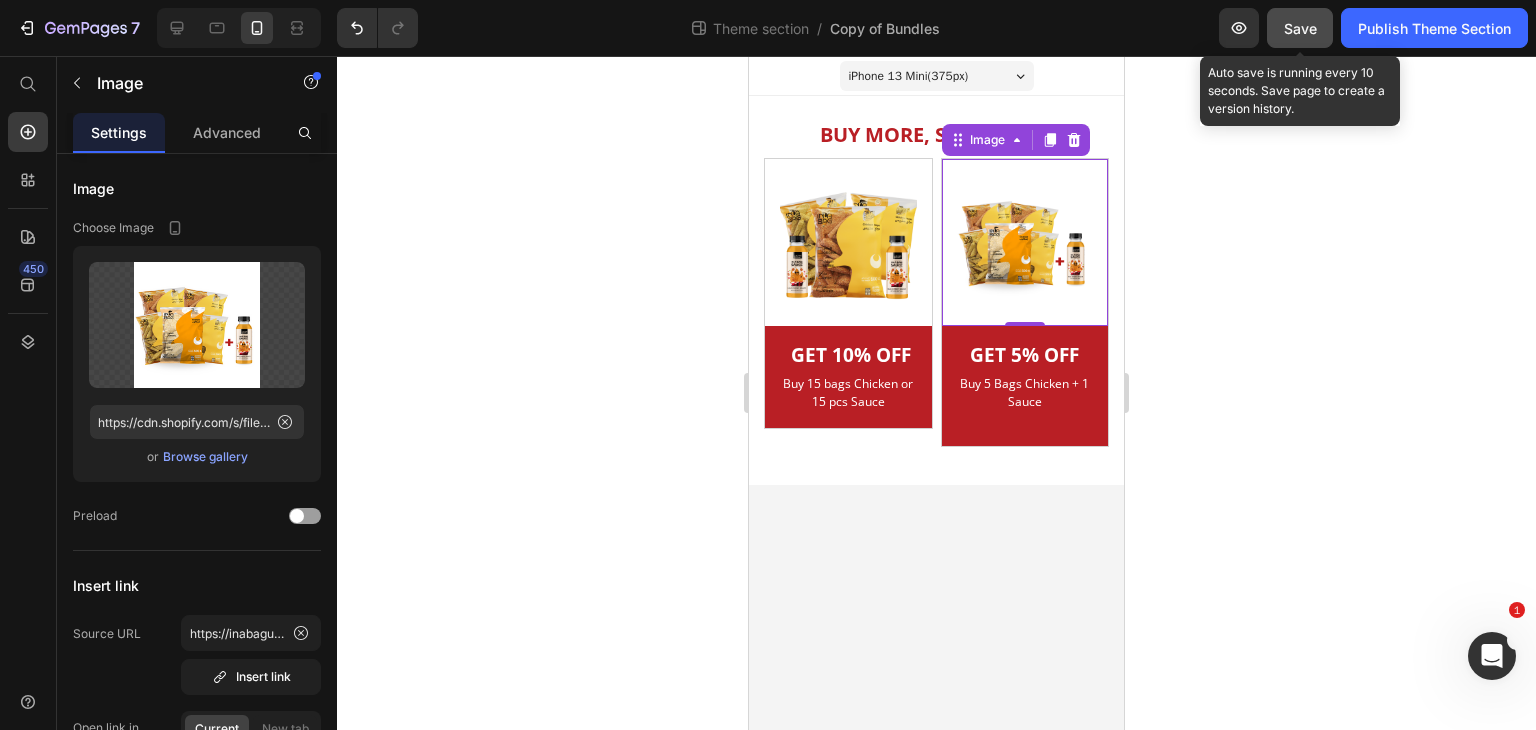 click on "Save" 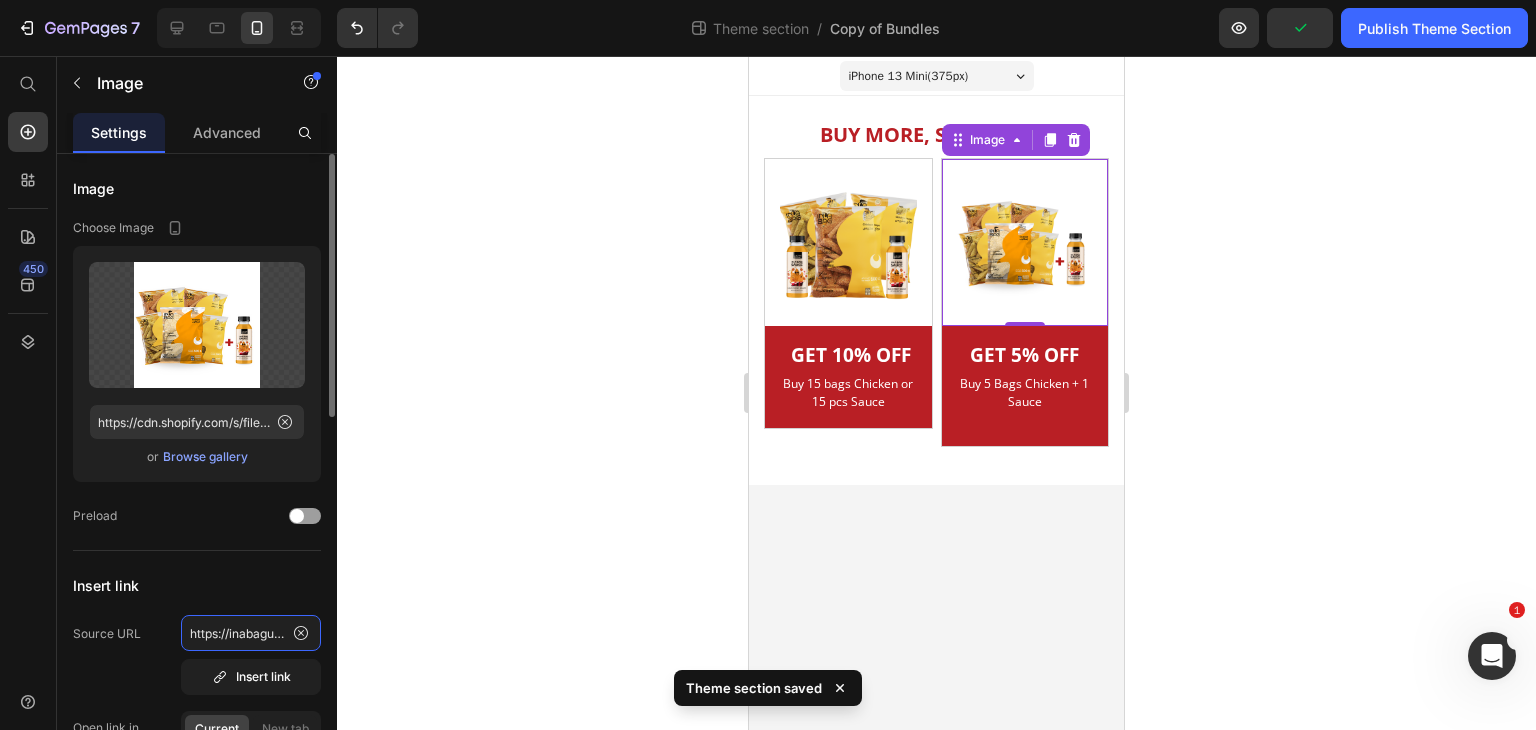 click on "https://inabaguae.com/a/bundles/buy-5-bags-chicken-+-1-sauce,-get-5-off-dx7j" 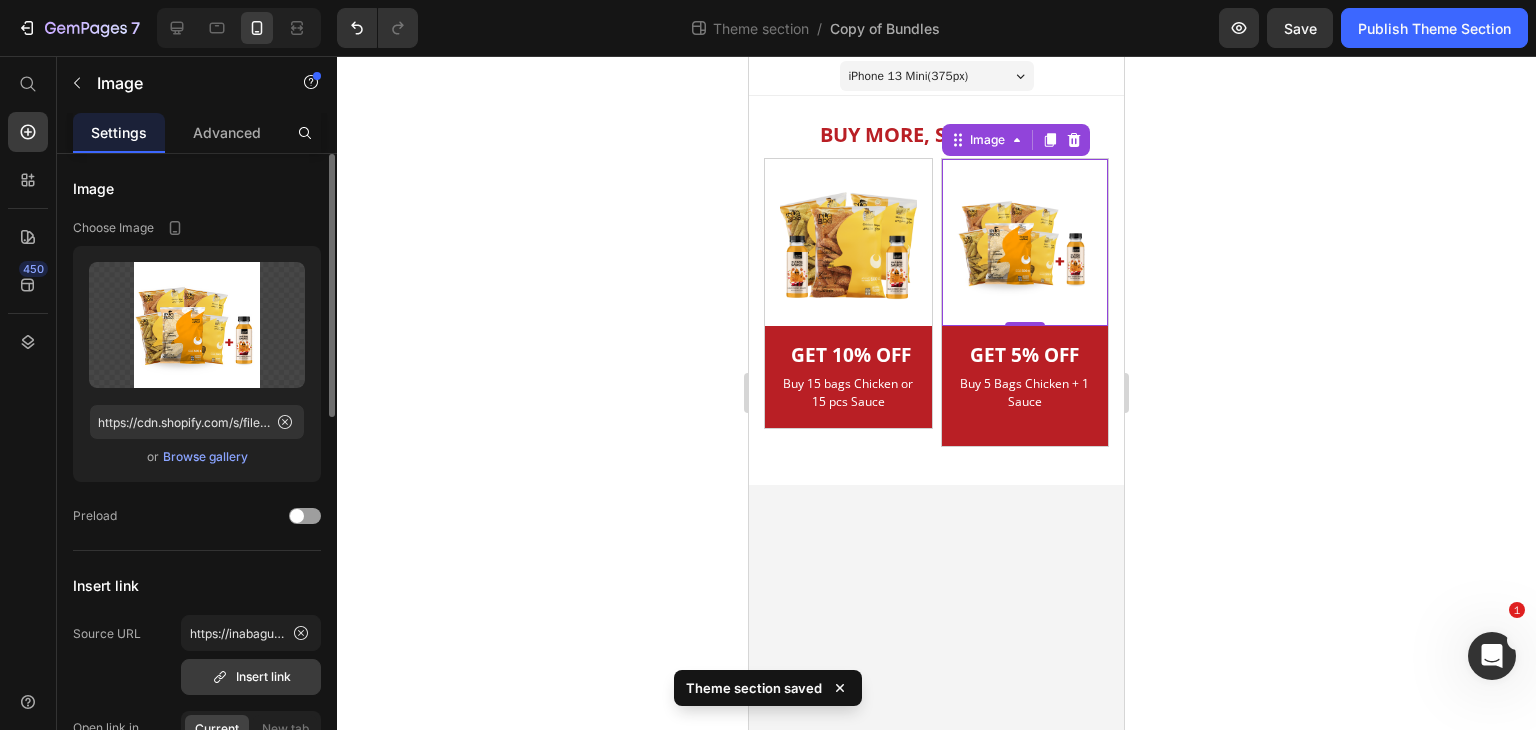click on "Insert link" at bounding box center (251, 677) 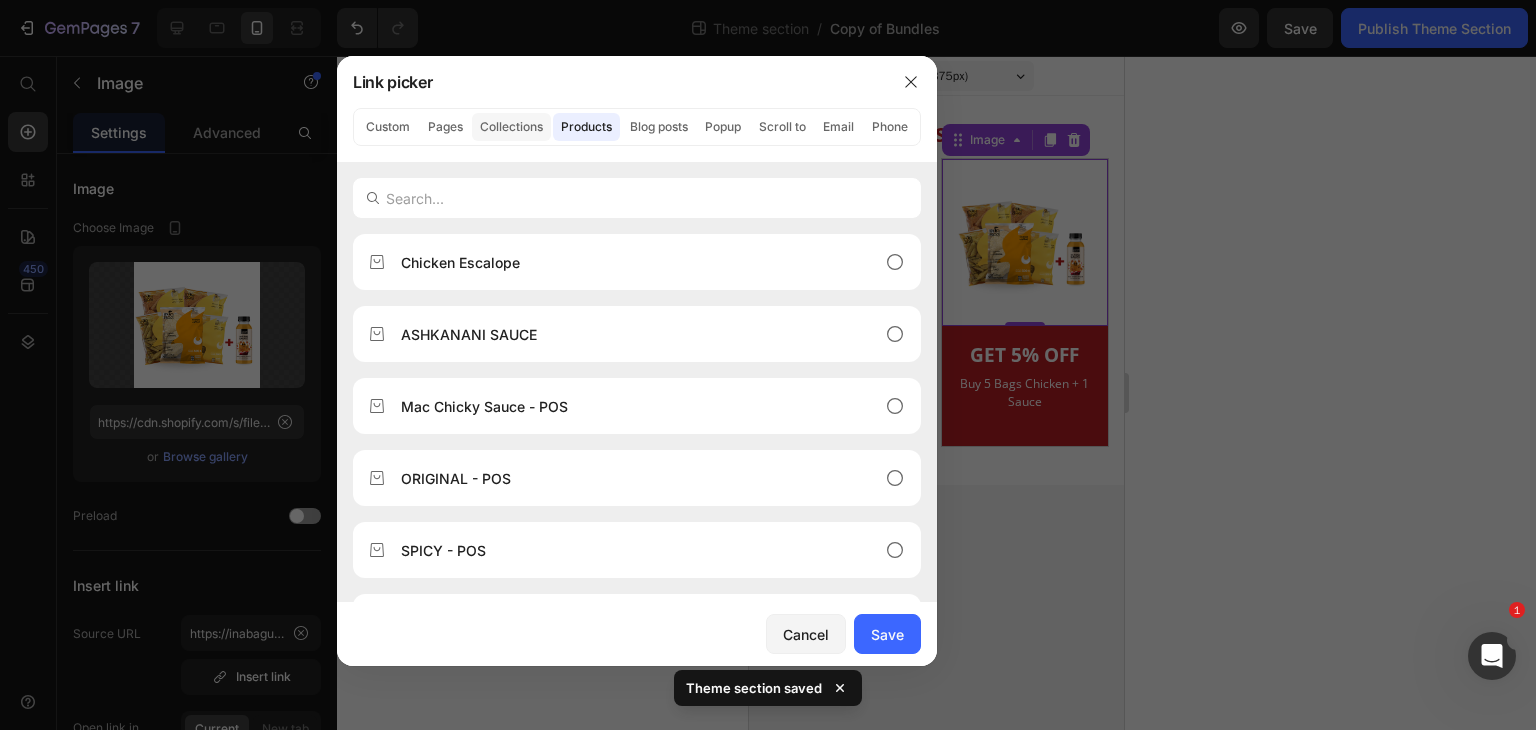 click on "Collections" 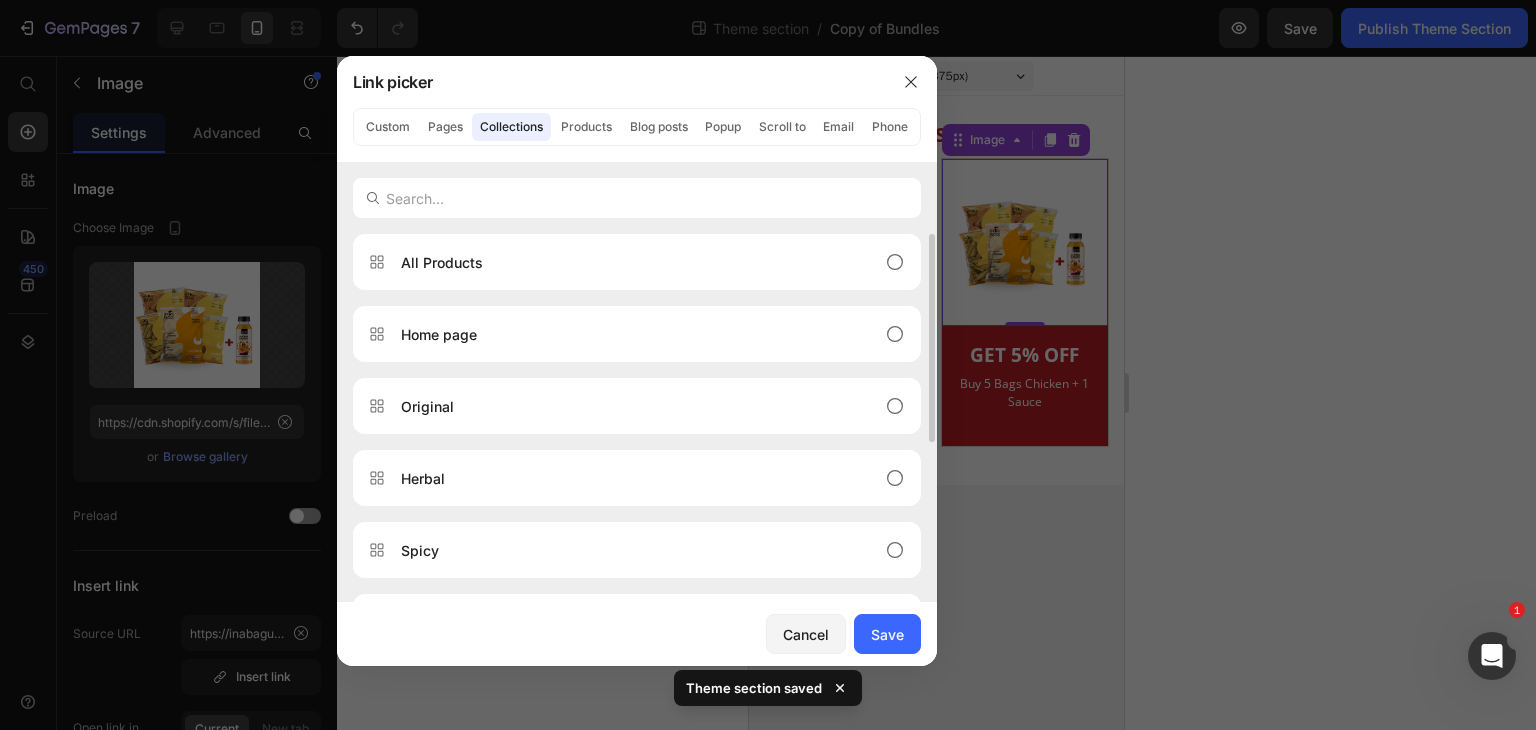 scroll, scrollTop: 280, scrollLeft: 0, axis: vertical 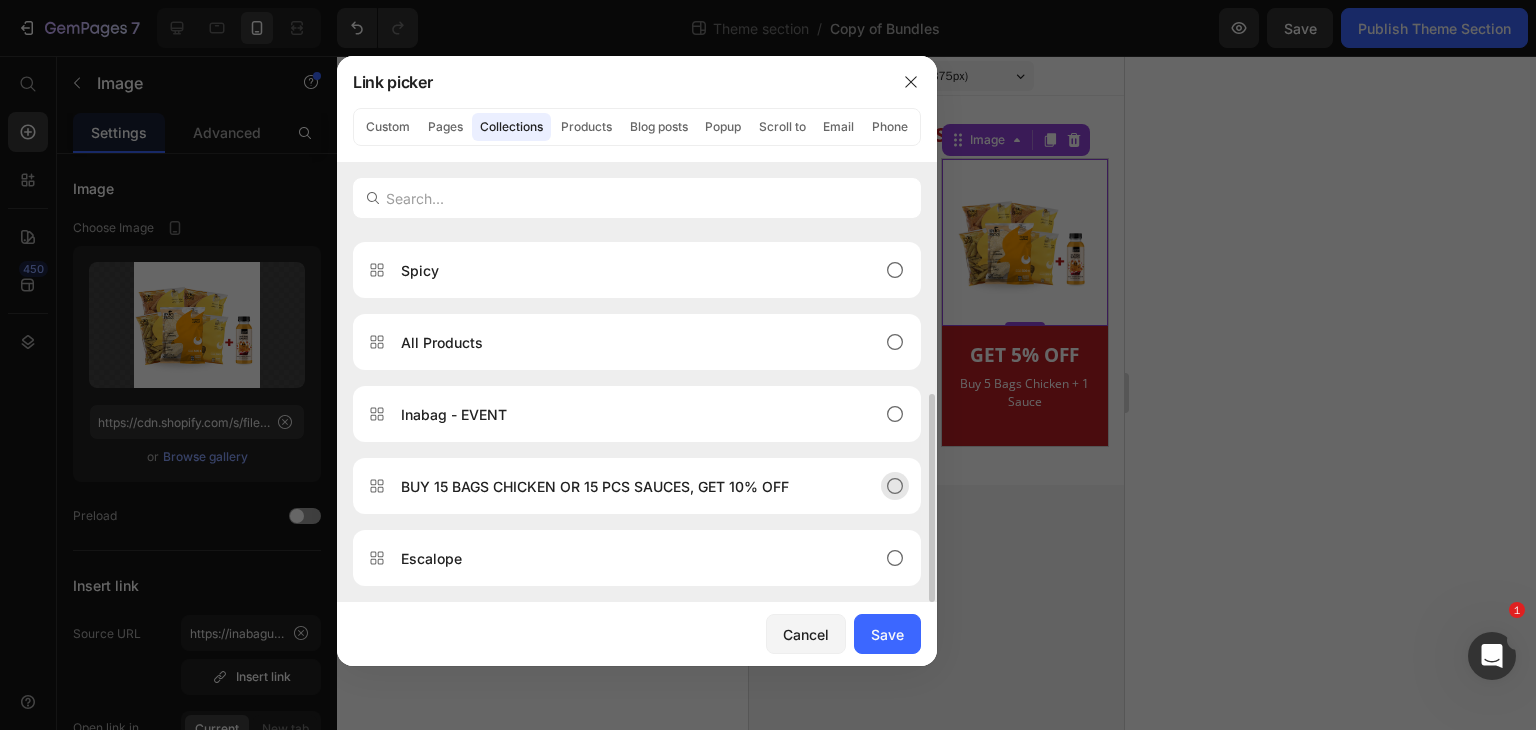 click on "BUY 15 BAGS CHICKEN OR 15 PCS SAUCES, GET 10% OFF" at bounding box center [595, 486] 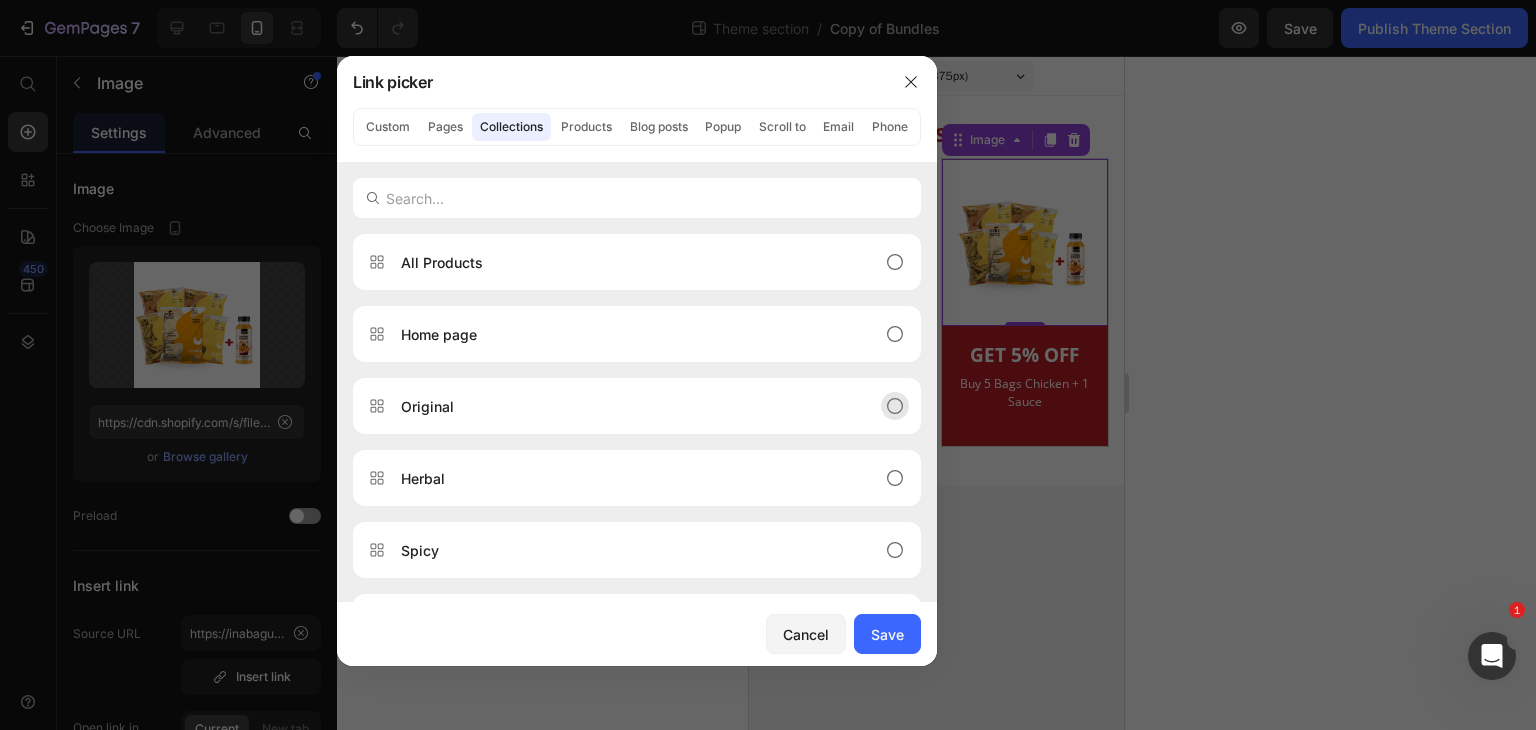 scroll, scrollTop: 280, scrollLeft: 0, axis: vertical 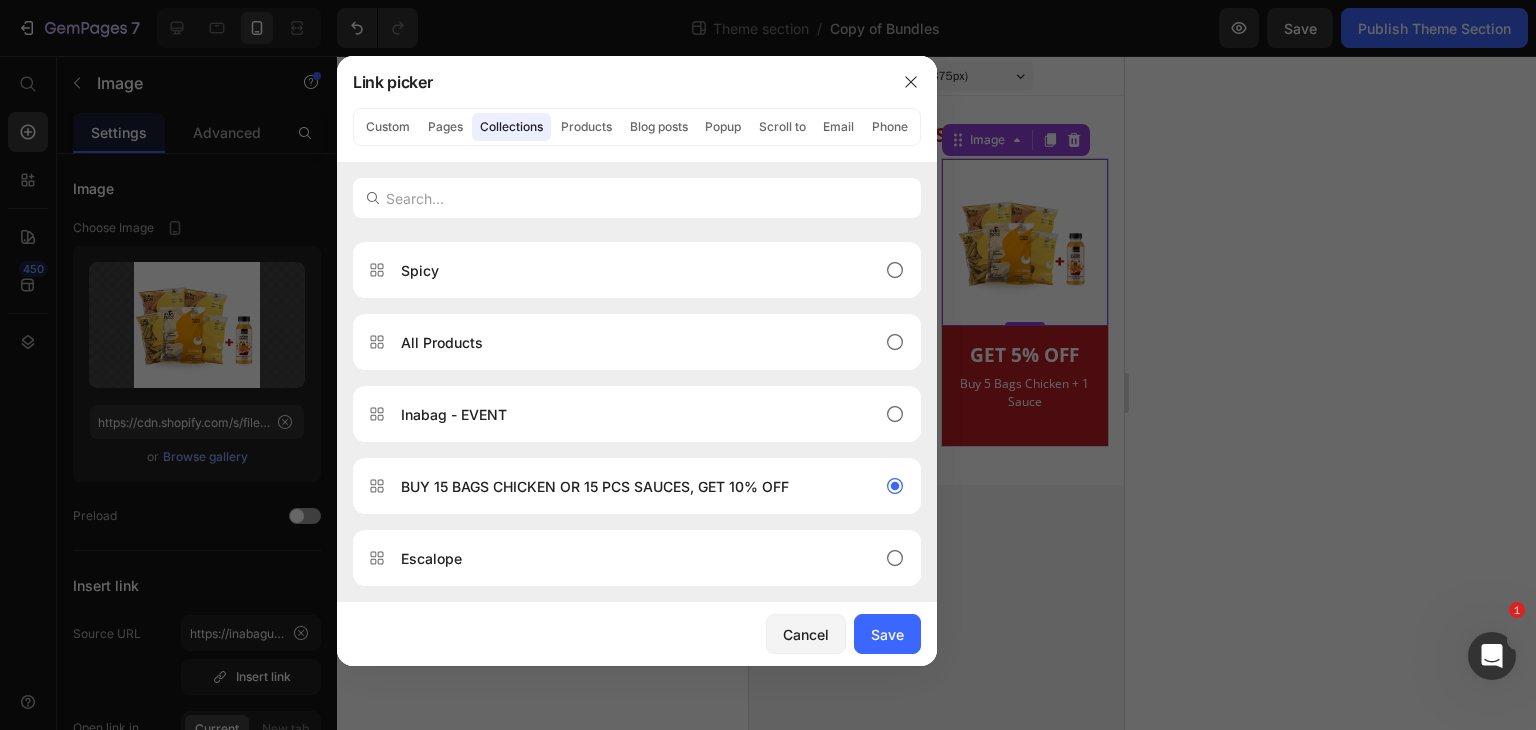 drag, startPoint x: 11, startPoint y: 593, endPoint x: 430, endPoint y: 711, distance: 435.29874 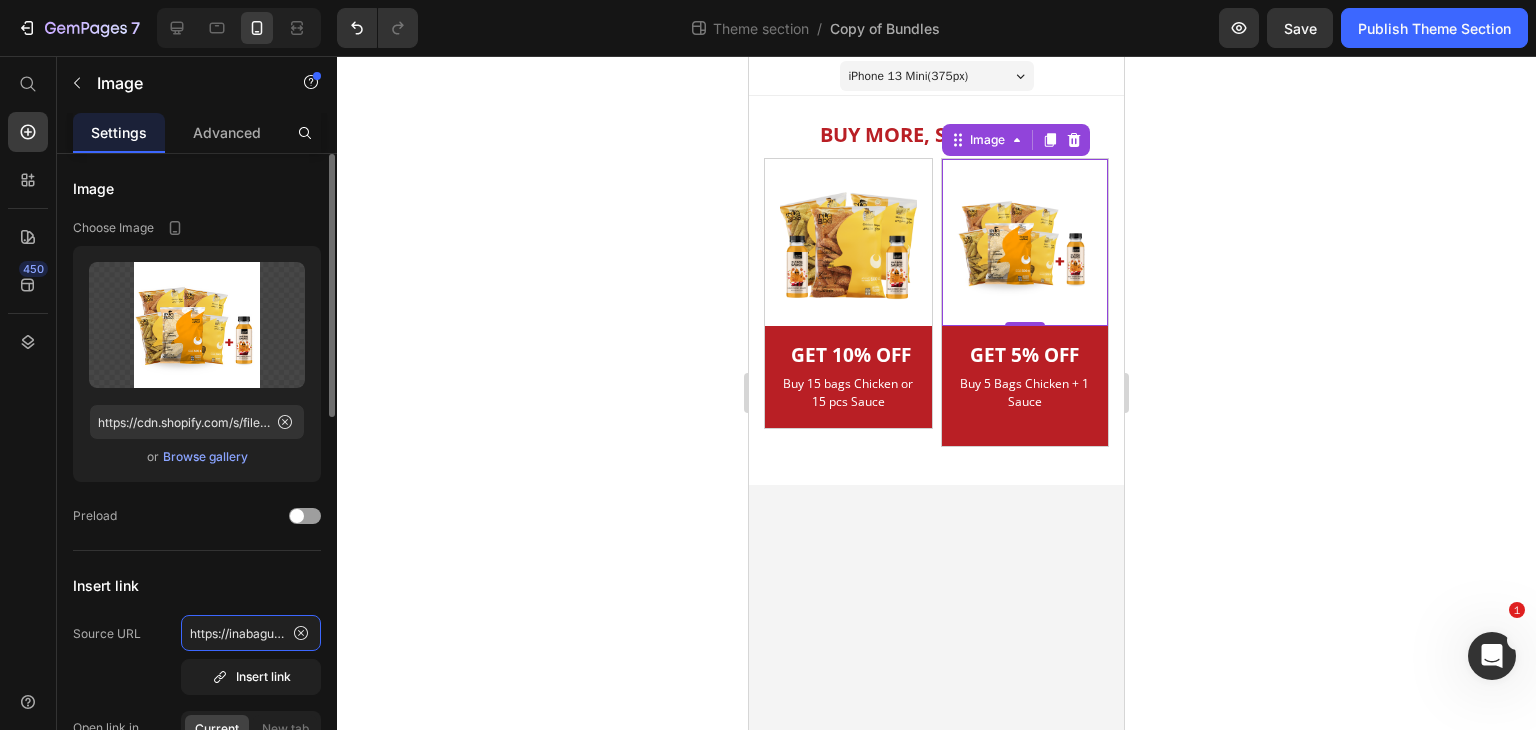 click on "https://inabaguae.com/a/bundles/buy-5-bags-chicken-+-1-sauce,-get-5-off-dx7j" 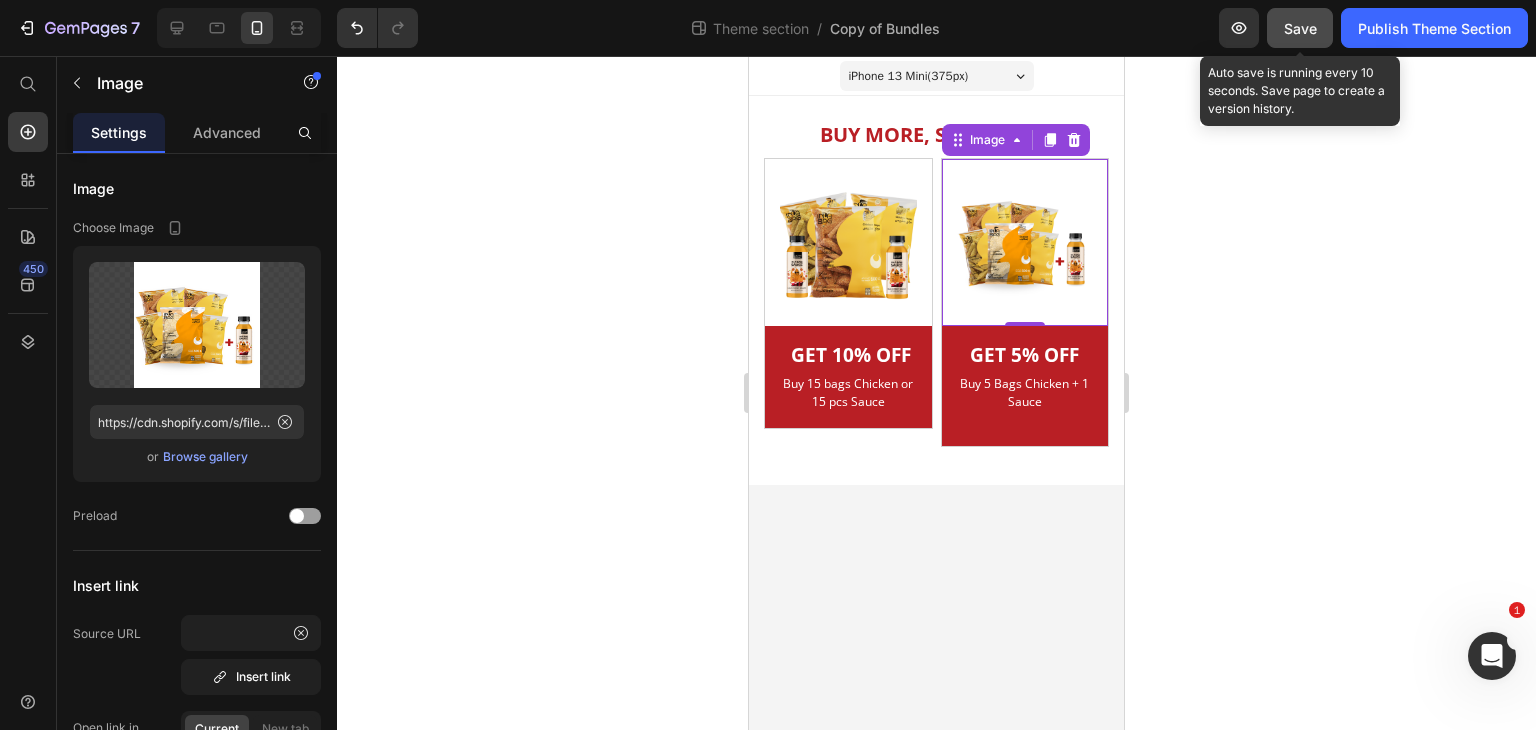 scroll, scrollTop: 0, scrollLeft: 0, axis: both 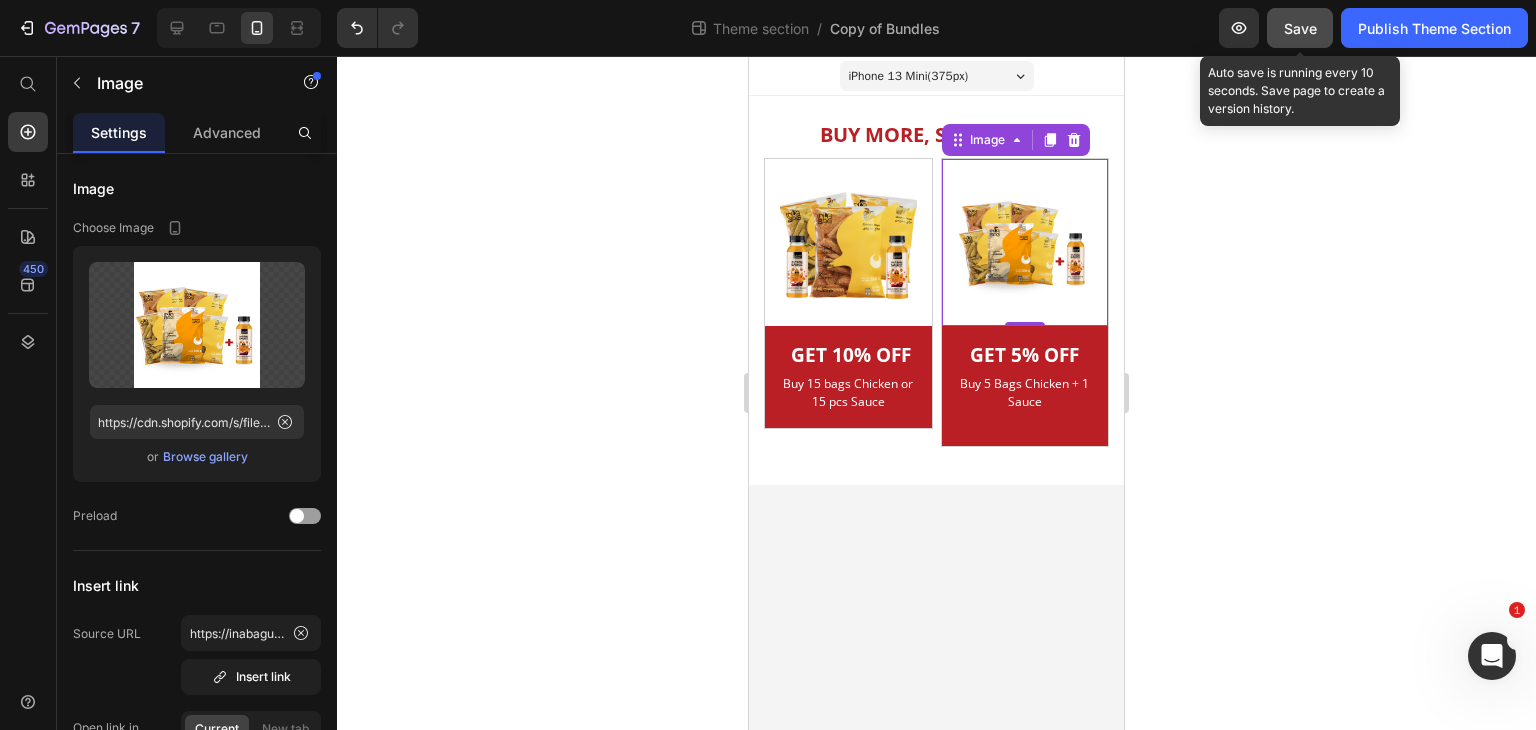 click on "Save" at bounding box center [1300, 28] 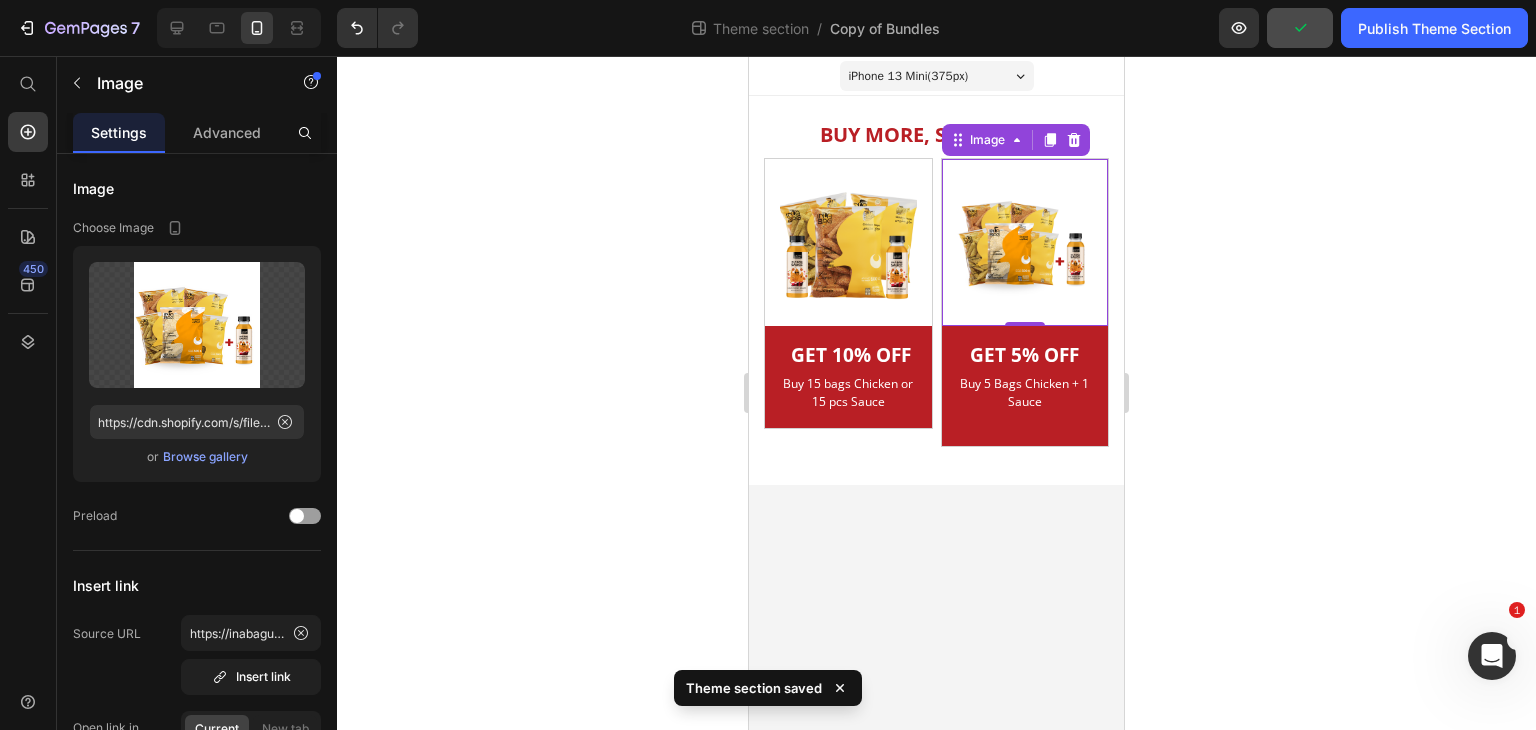 drag, startPoint x: 1413, startPoint y: 28, endPoint x: 1420, endPoint y: 95, distance: 67.36468 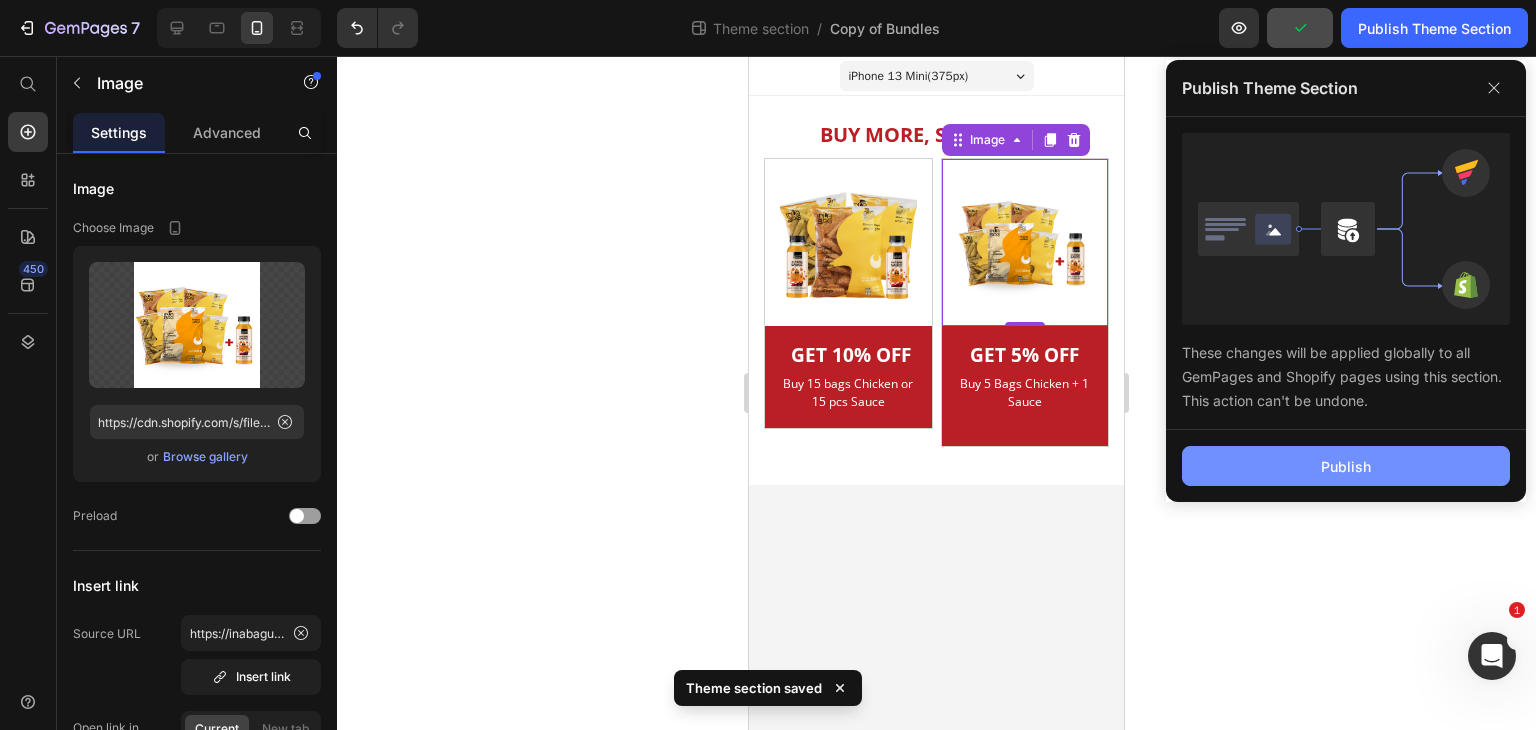 drag, startPoint x: 1319, startPoint y: 466, endPoint x: 1375, endPoint y: 393, distance: 92.00543 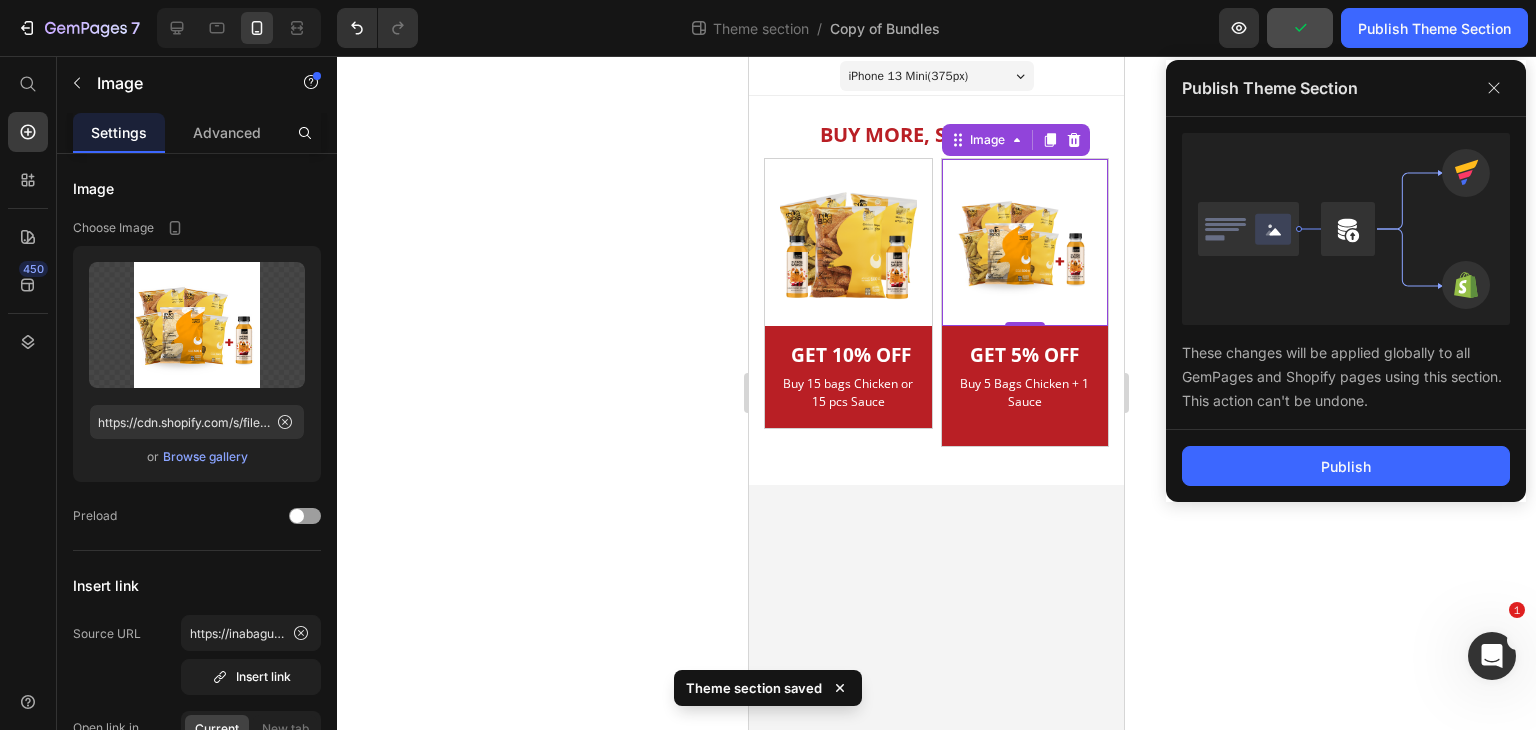 click on "Publish" 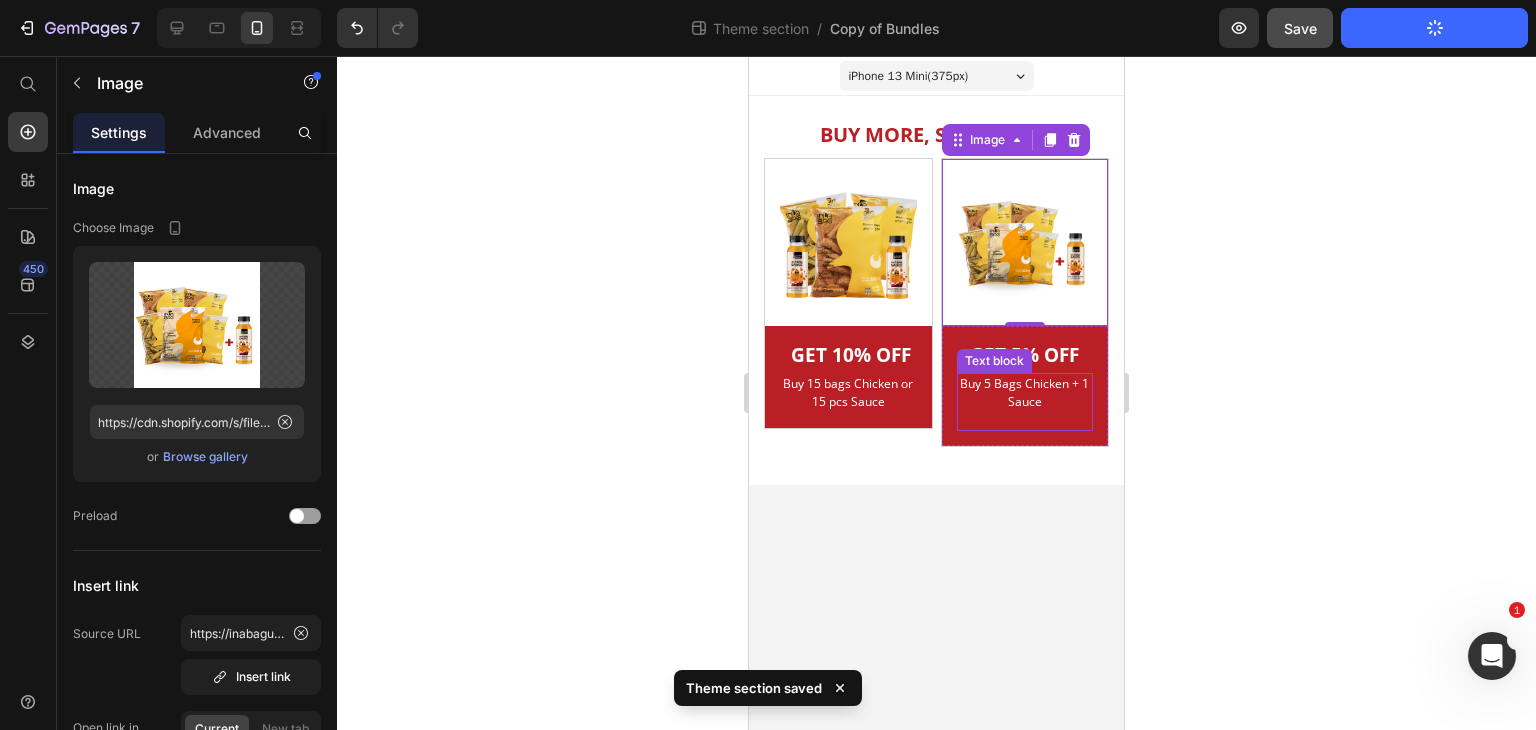 click on "Buy 5 Bags Chicken + 1 Sauce" at bounding box center [1025, 393] 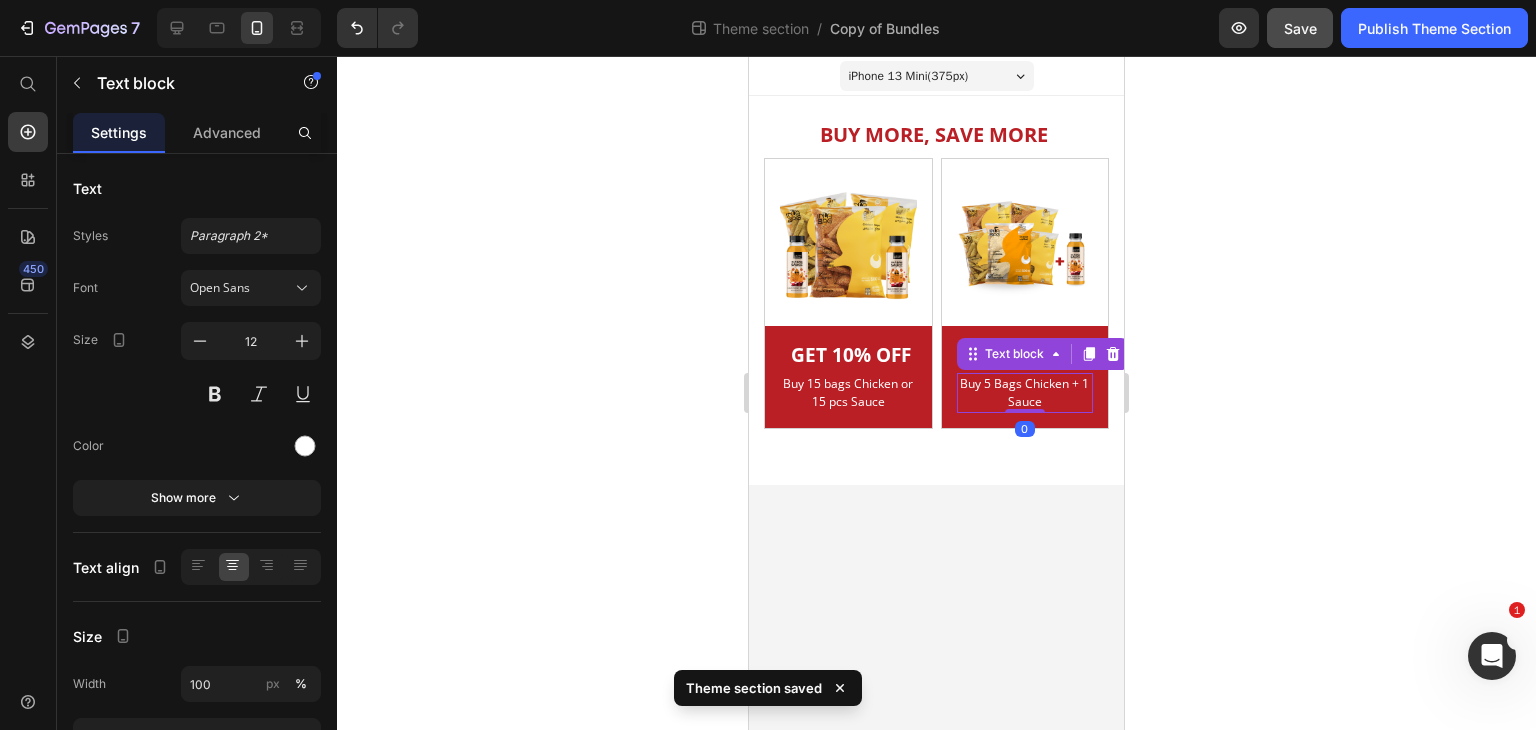click on "Buy 5 Bags Chicken + 1 Sauce" at bounding box center [1025, 393] 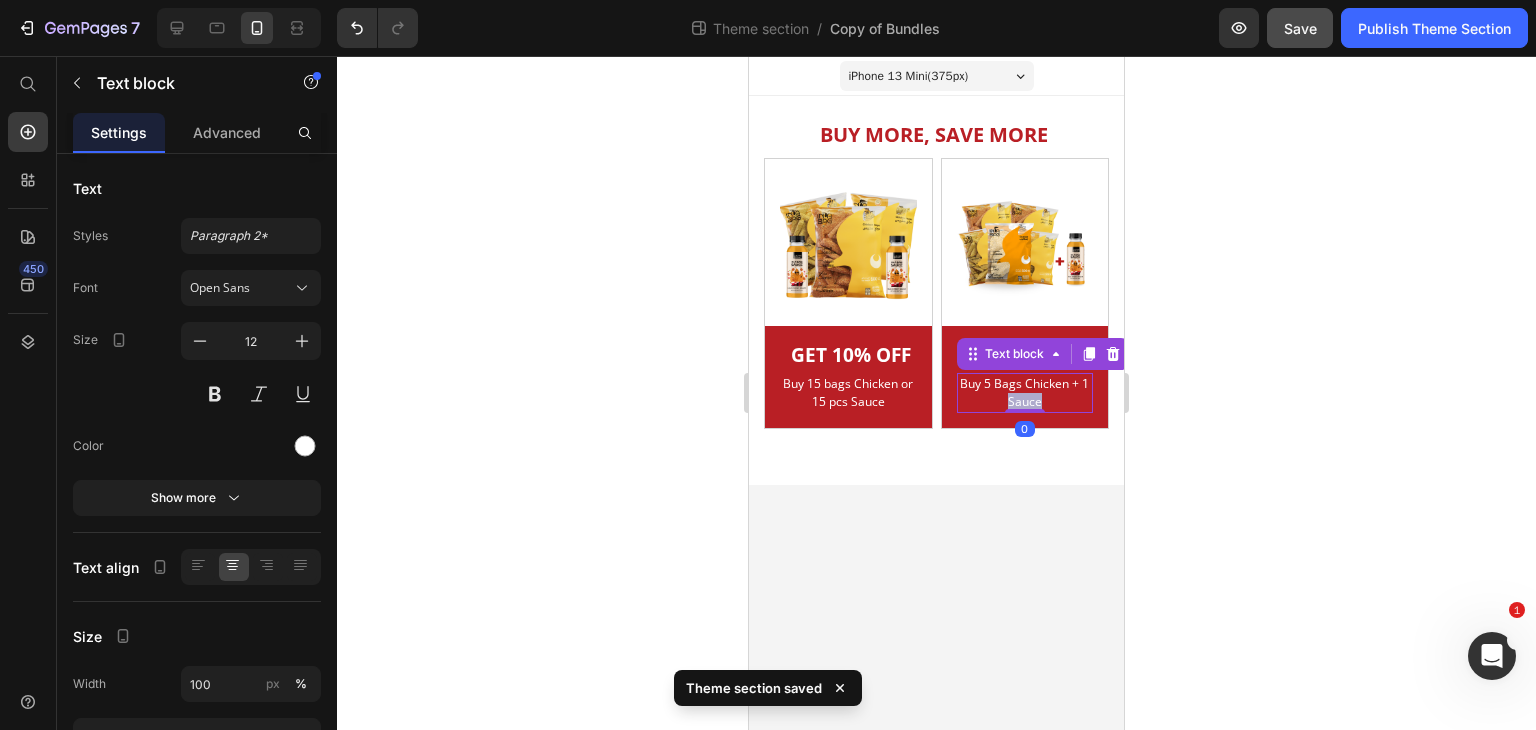 click on "Buy 5 Bags Chicken + 1 Sauce" at bounding box center (1025, 393) 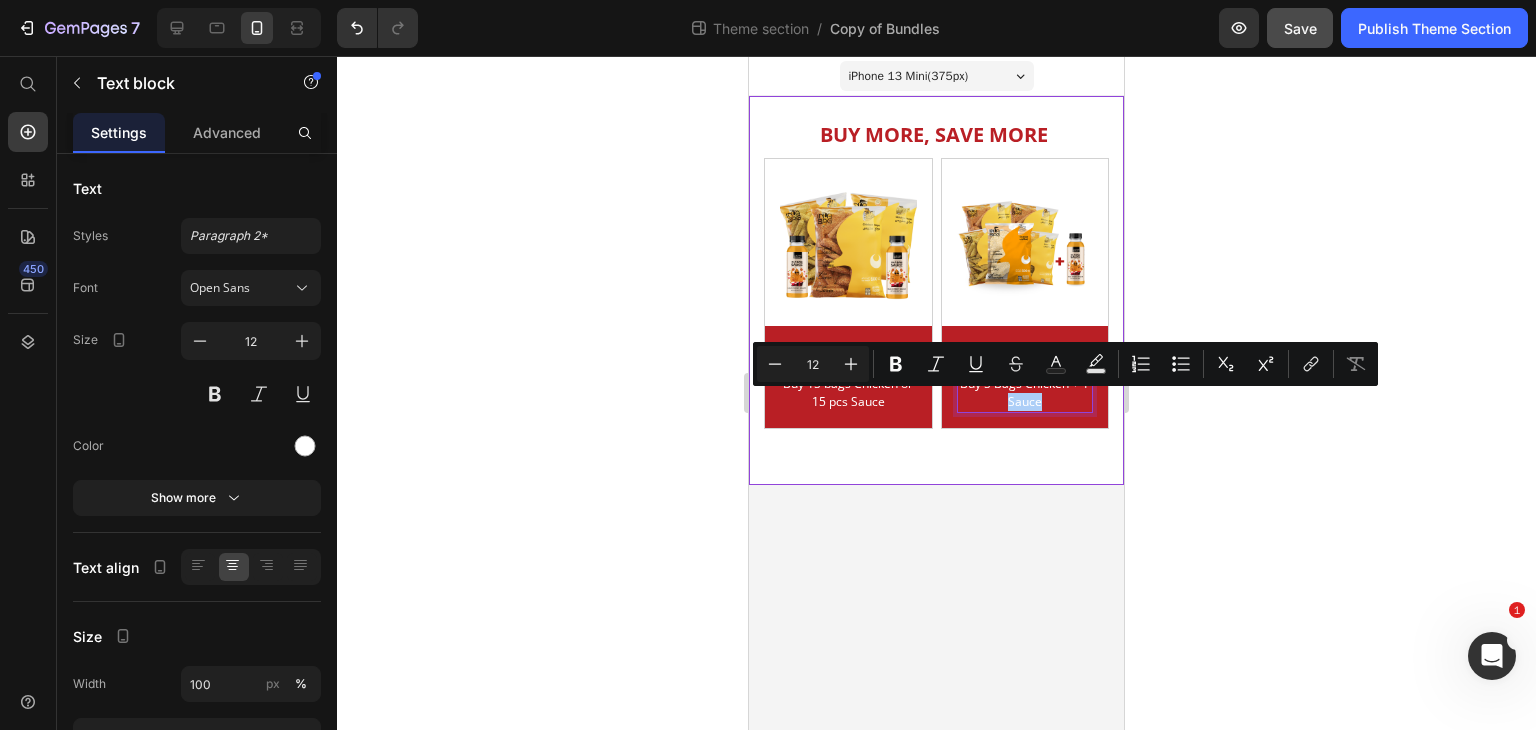 click 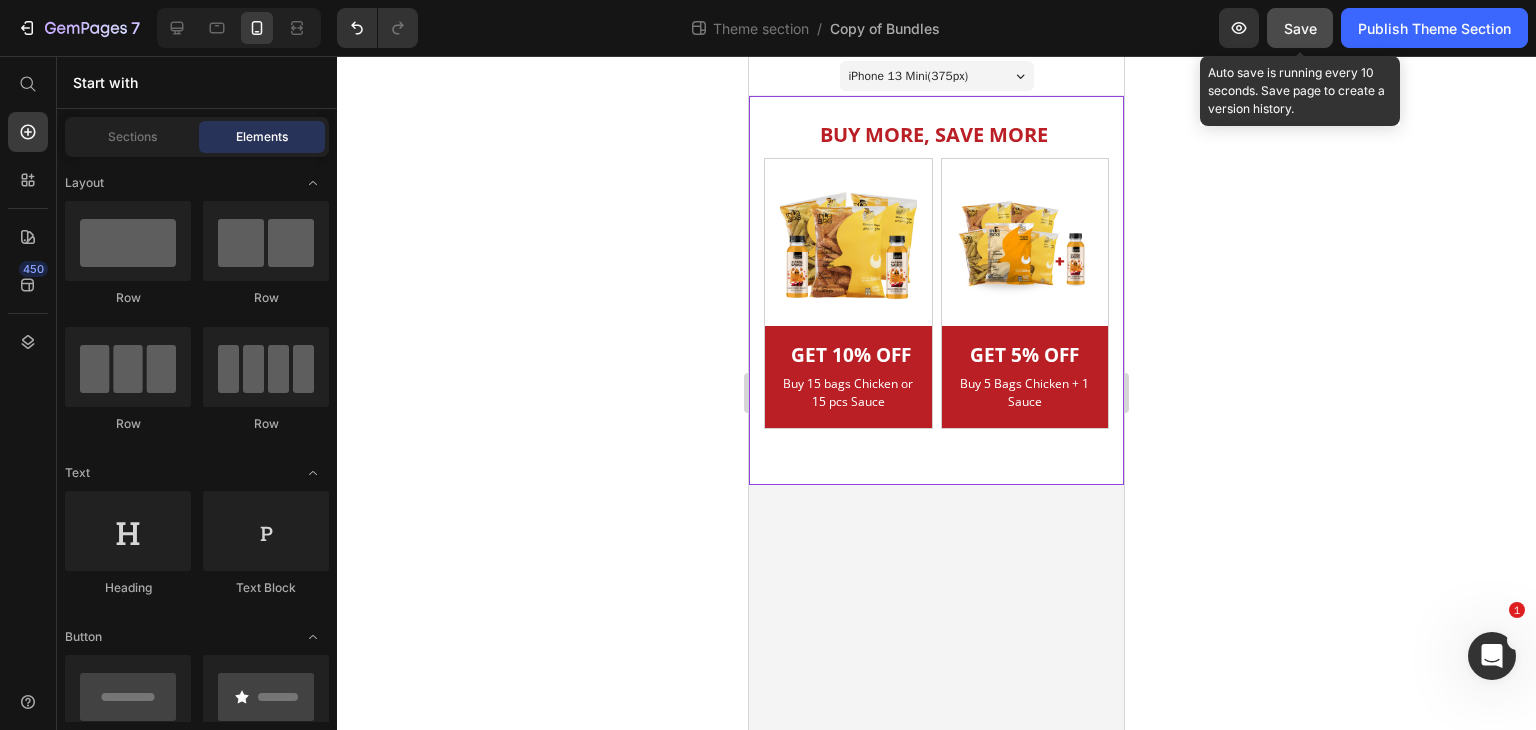 click on "Save" at bounding box center (1300, 28) 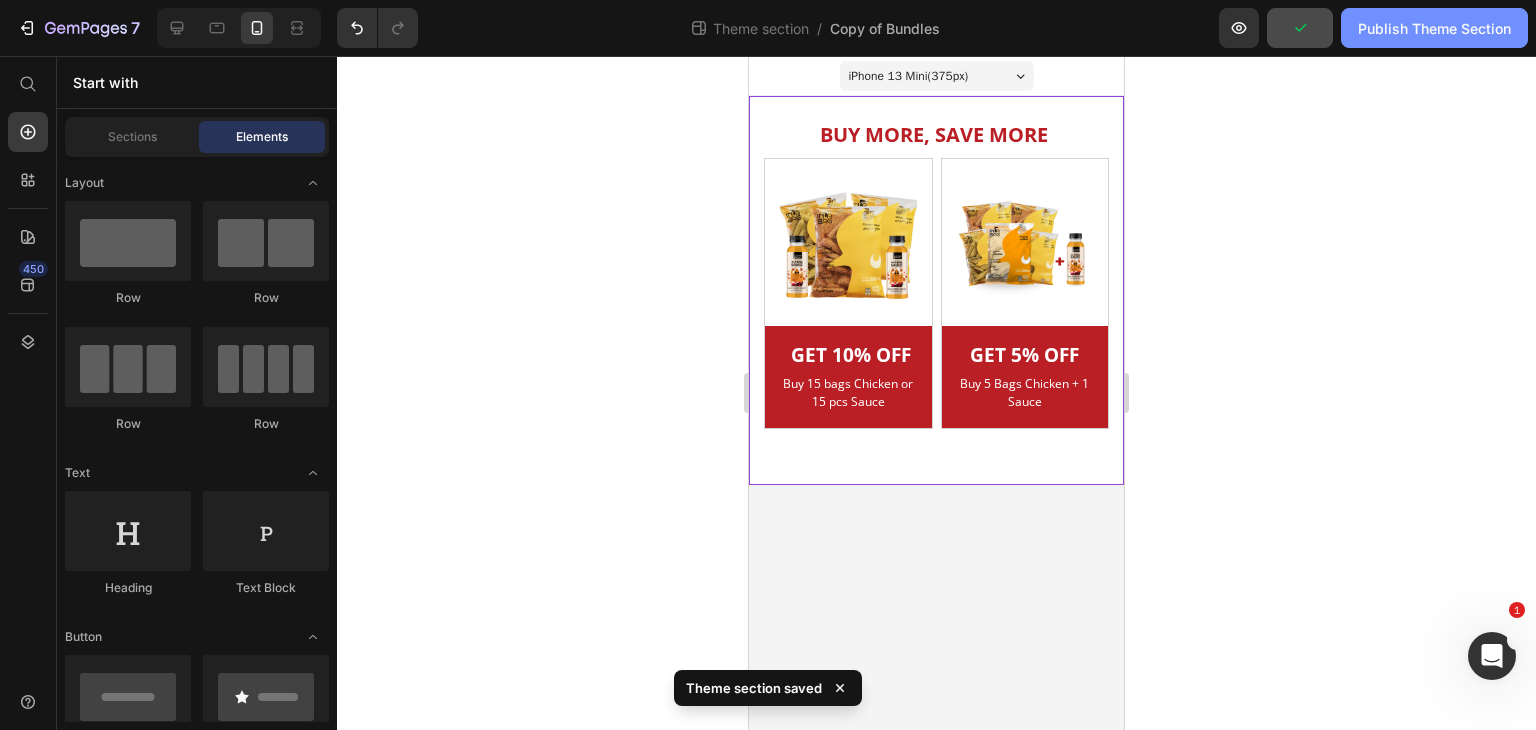 click on "Publish Theme Section" at bounding box center (1434, 28) 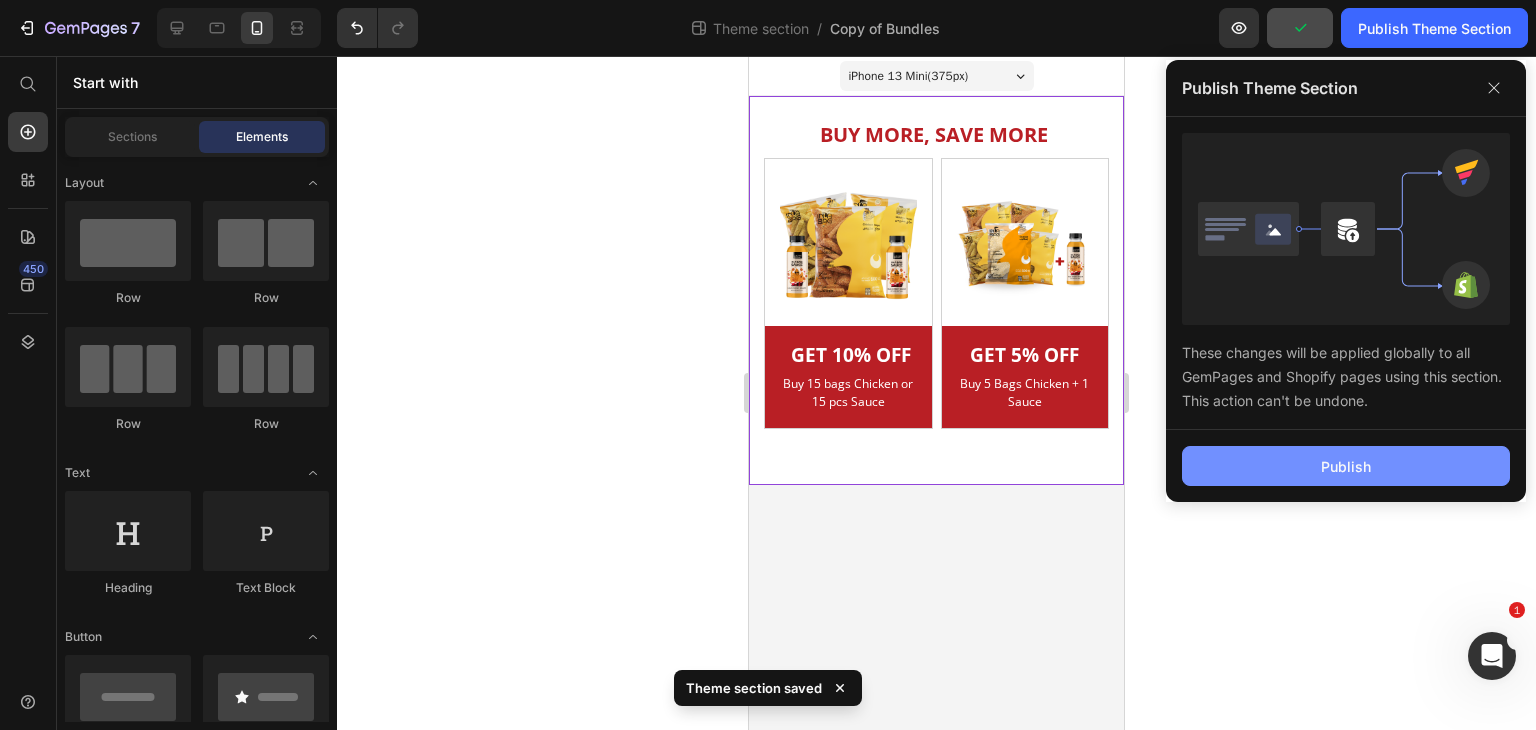 click on "Publish" at bounding box center (1346, 466) 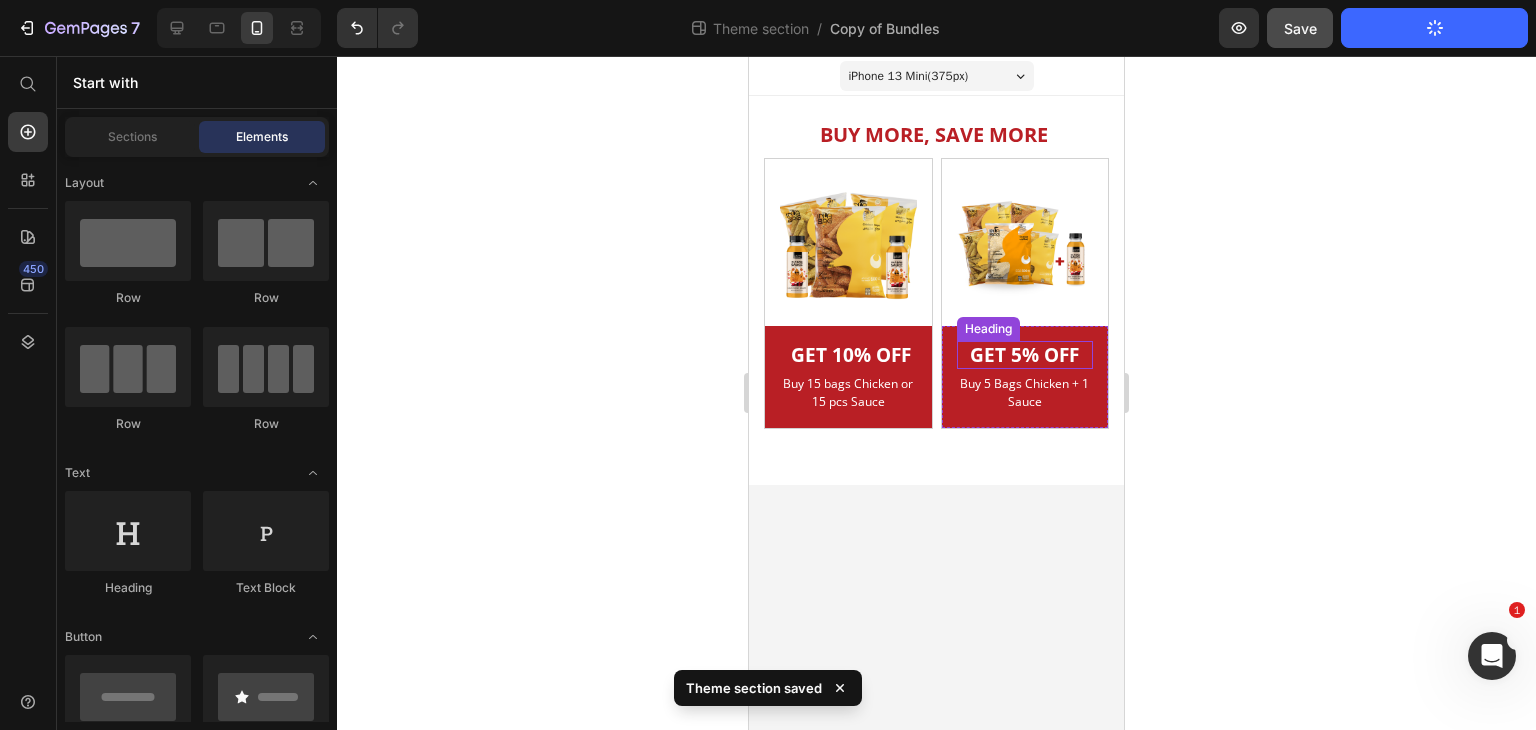 click on "GET 5% OFF" at bounding box center (1024, 355) 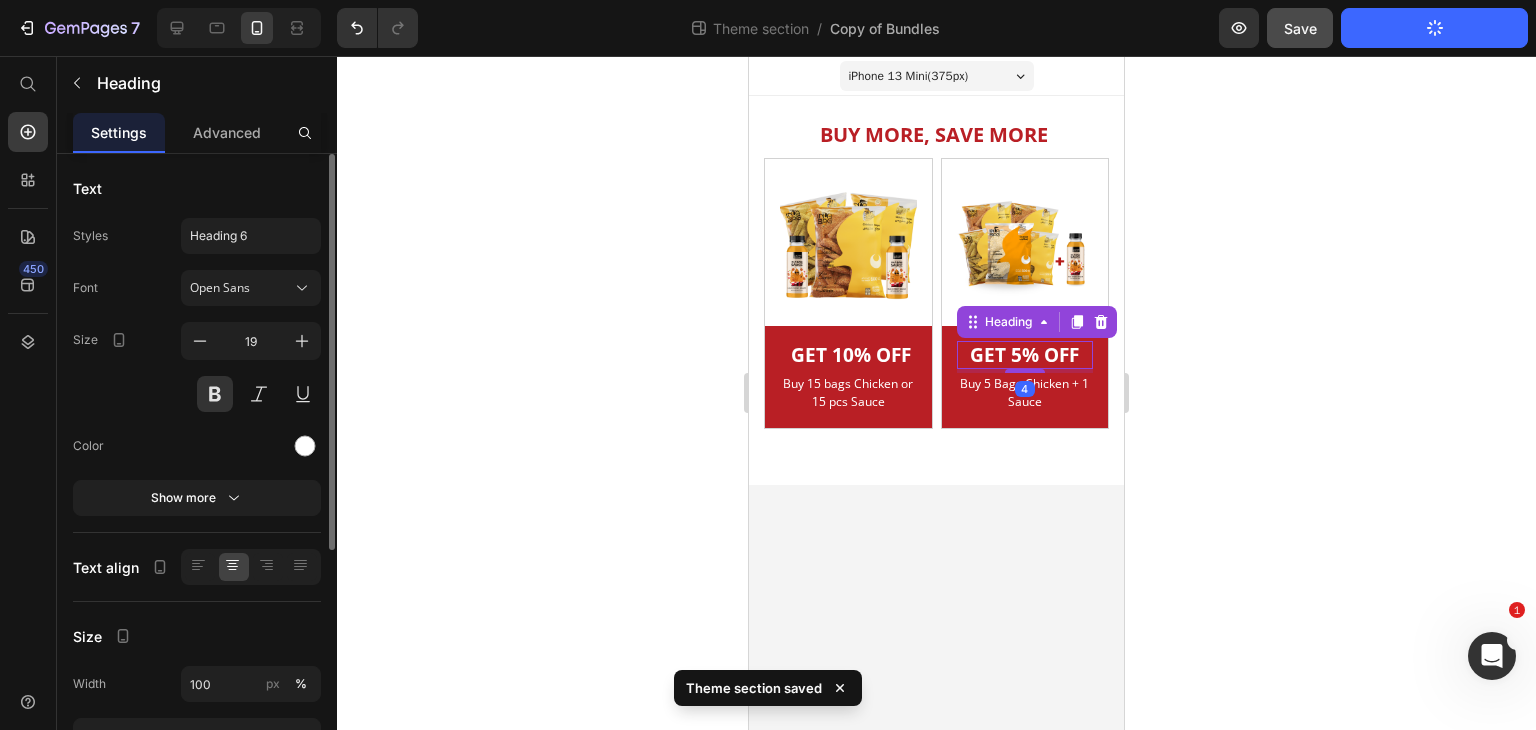 scroll, scrollTop: 376, scrollLeft: 0, axis: vertical 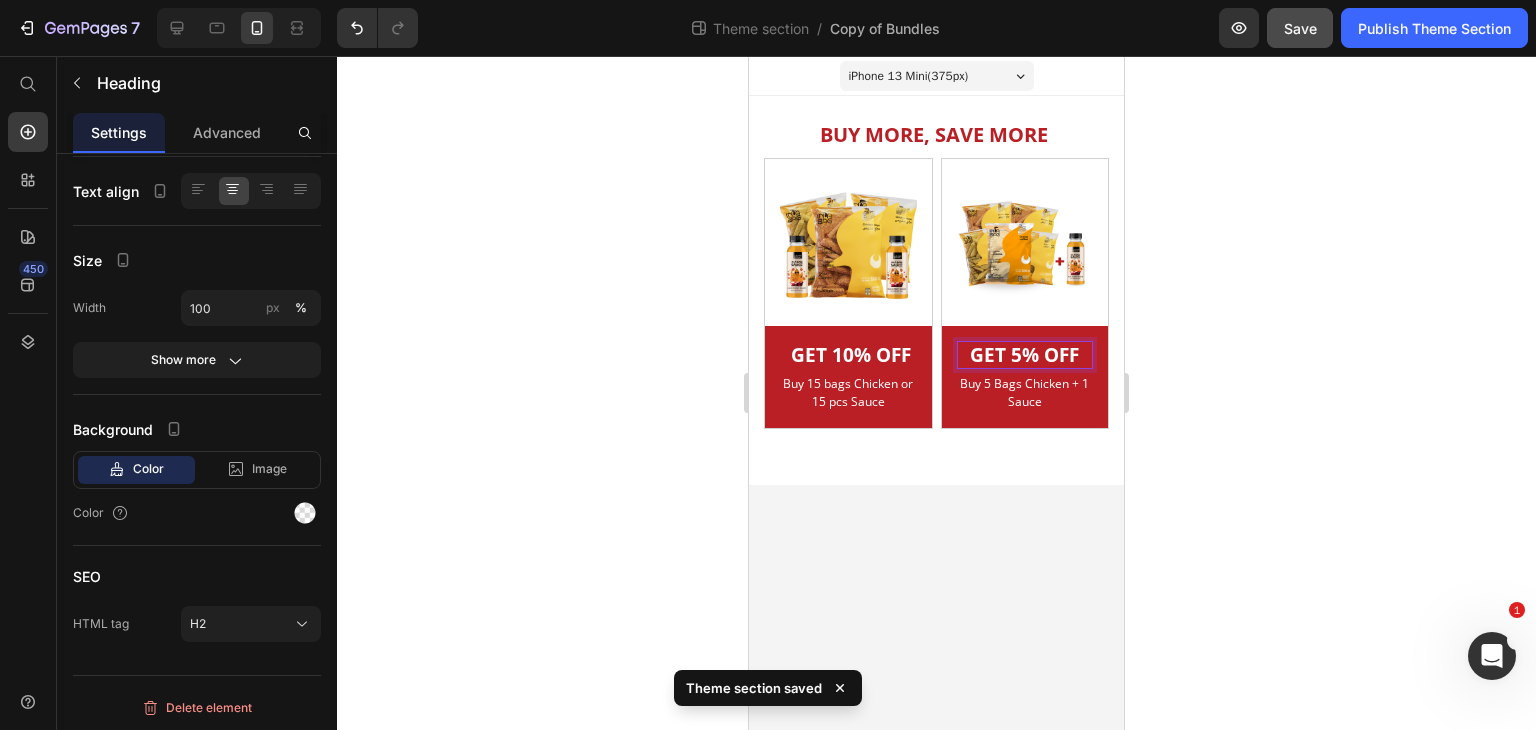 click on "GET 5% OFF" at bounding box center [1024, 355] 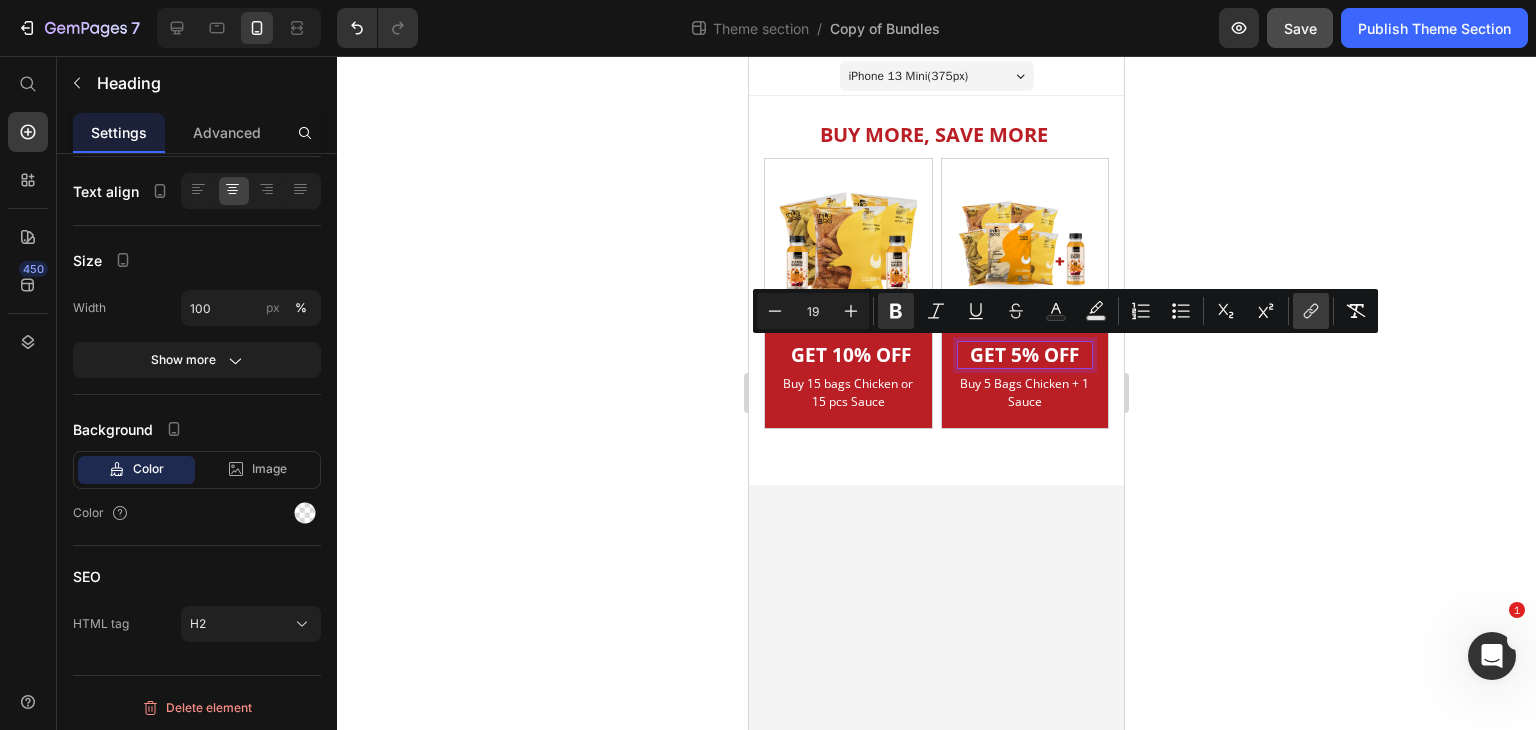 click 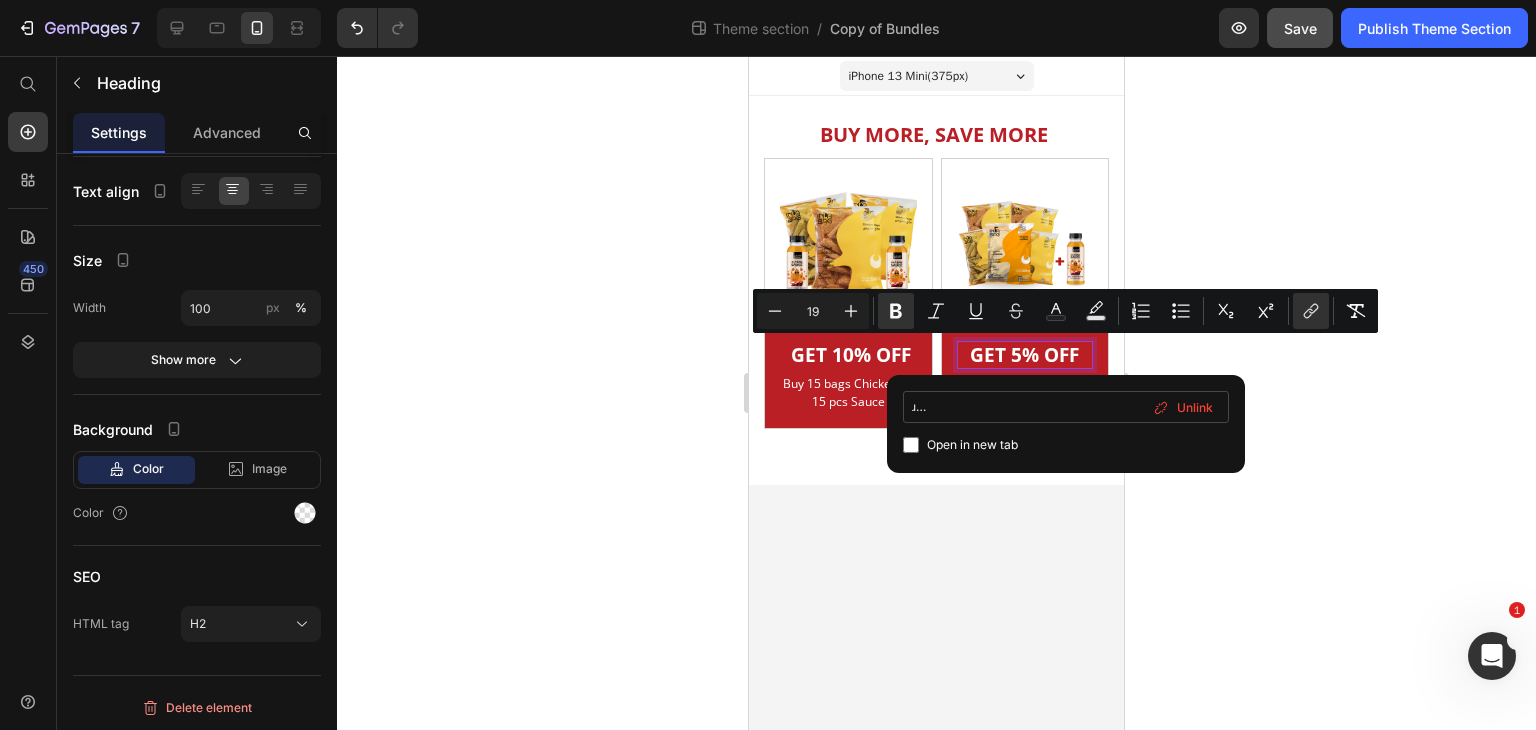 click on "https://inabaguae.com/collections/buy-15-pcs-chicken-or-sauce-get-10-off" at bounding box center [1066, 407] 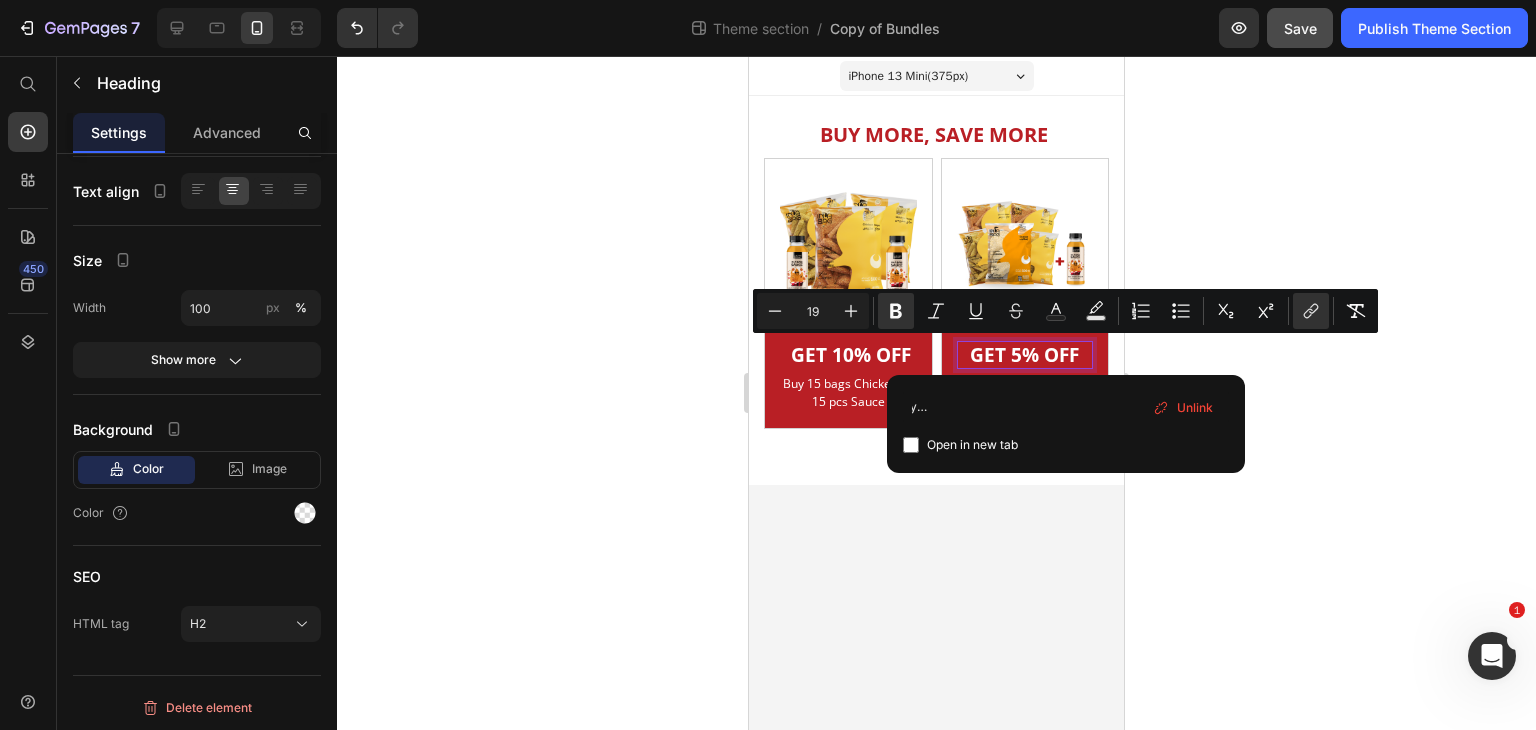 scroll, scrollTop: 0, scrollLeft: 237, axis: horizontal 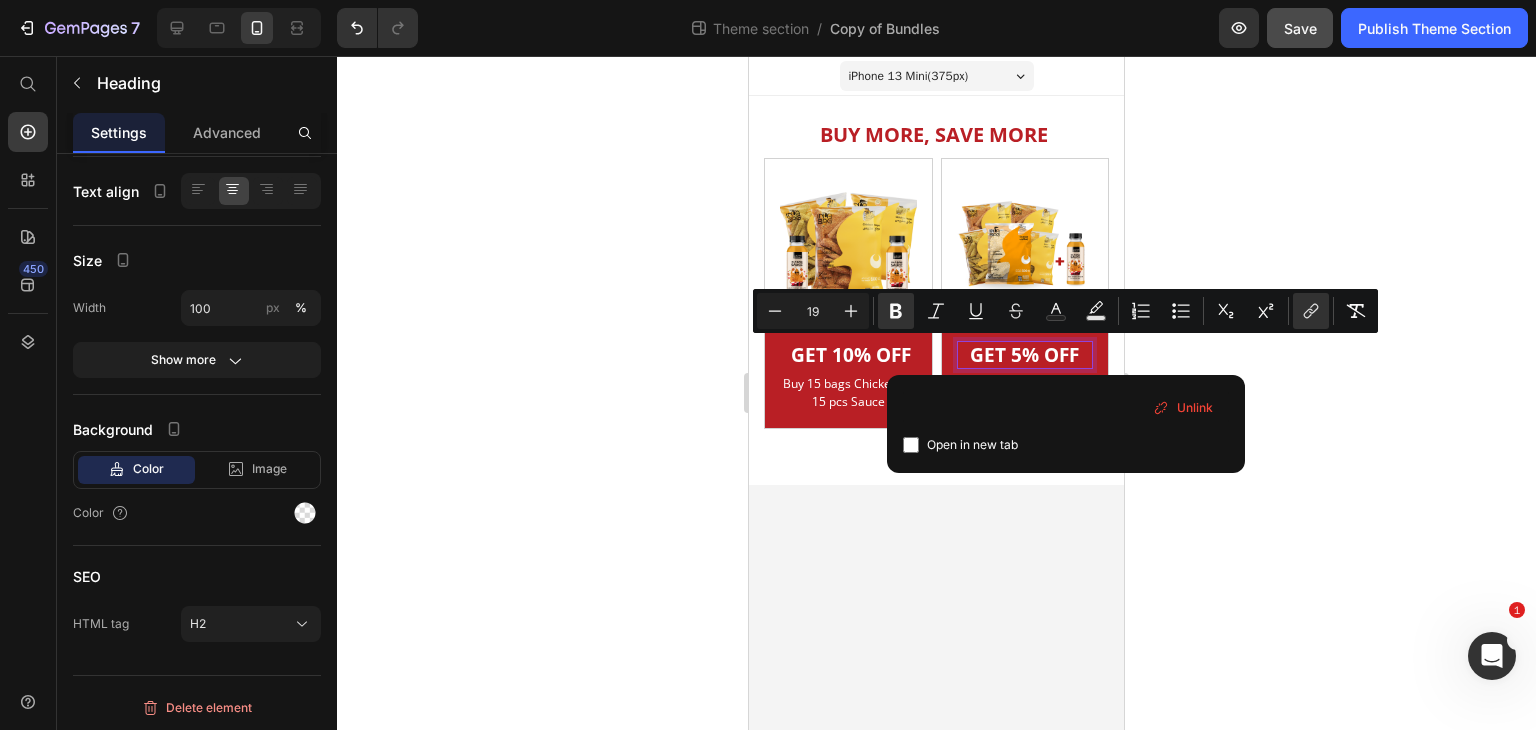 click 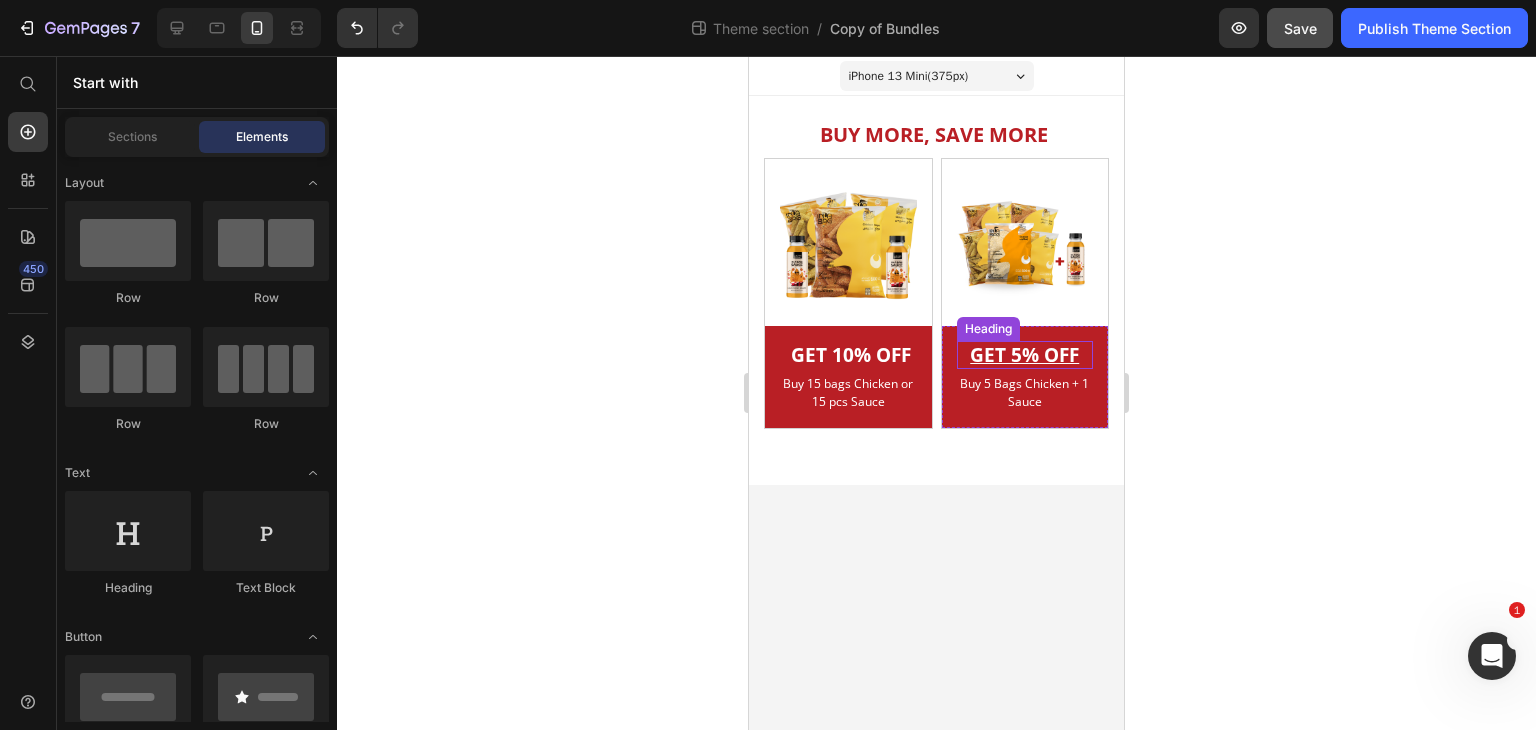 click on "GET 5% OFF" at bounding box center [1024, 355] 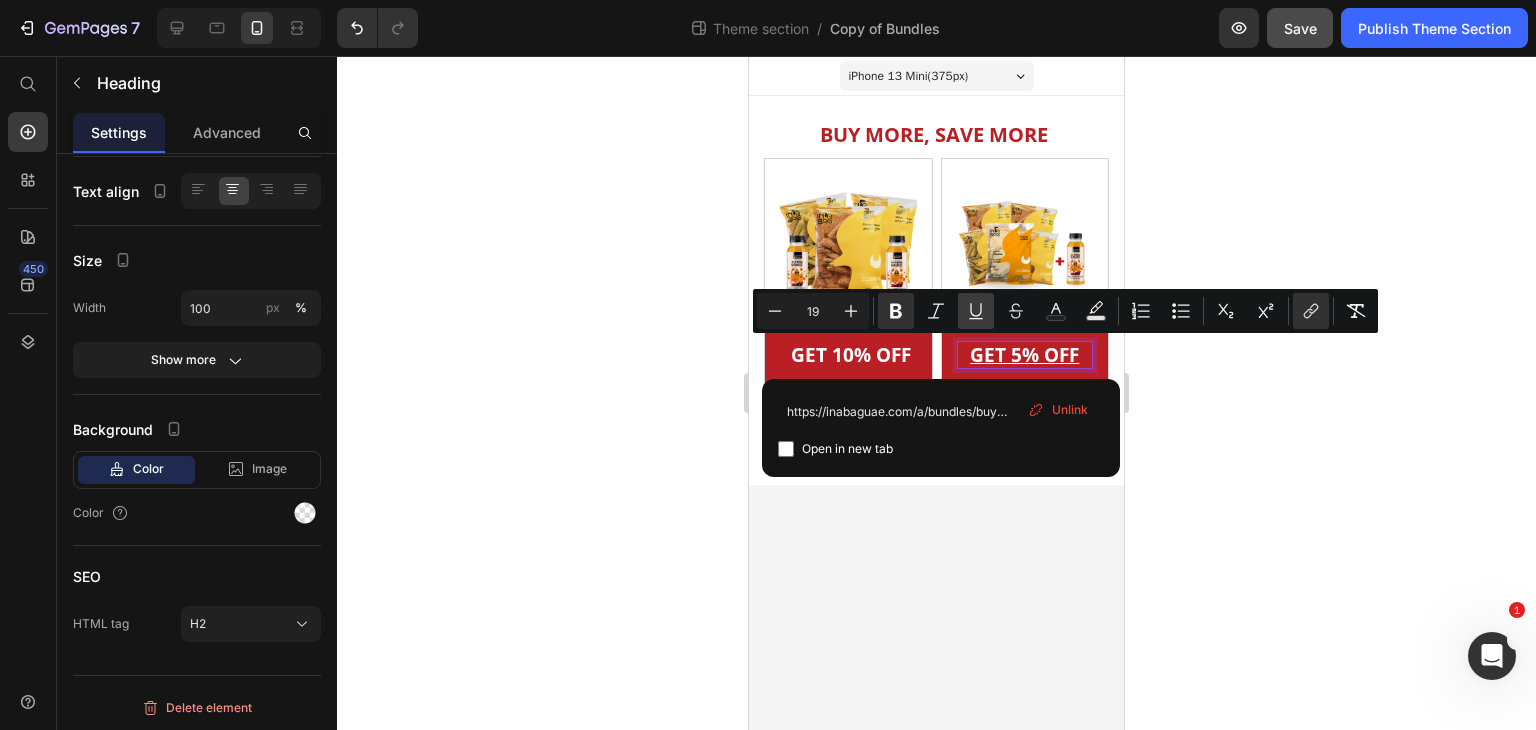 click 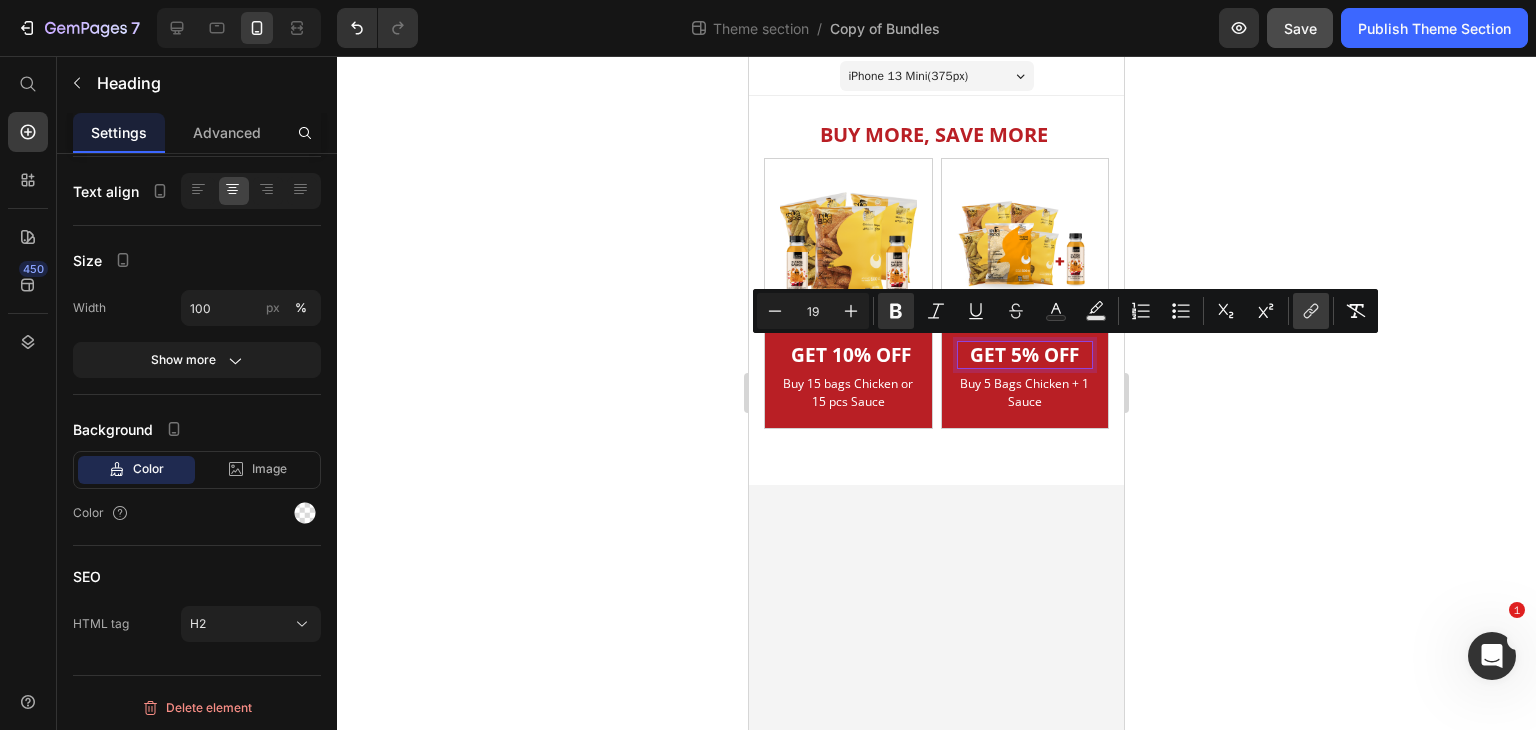 click 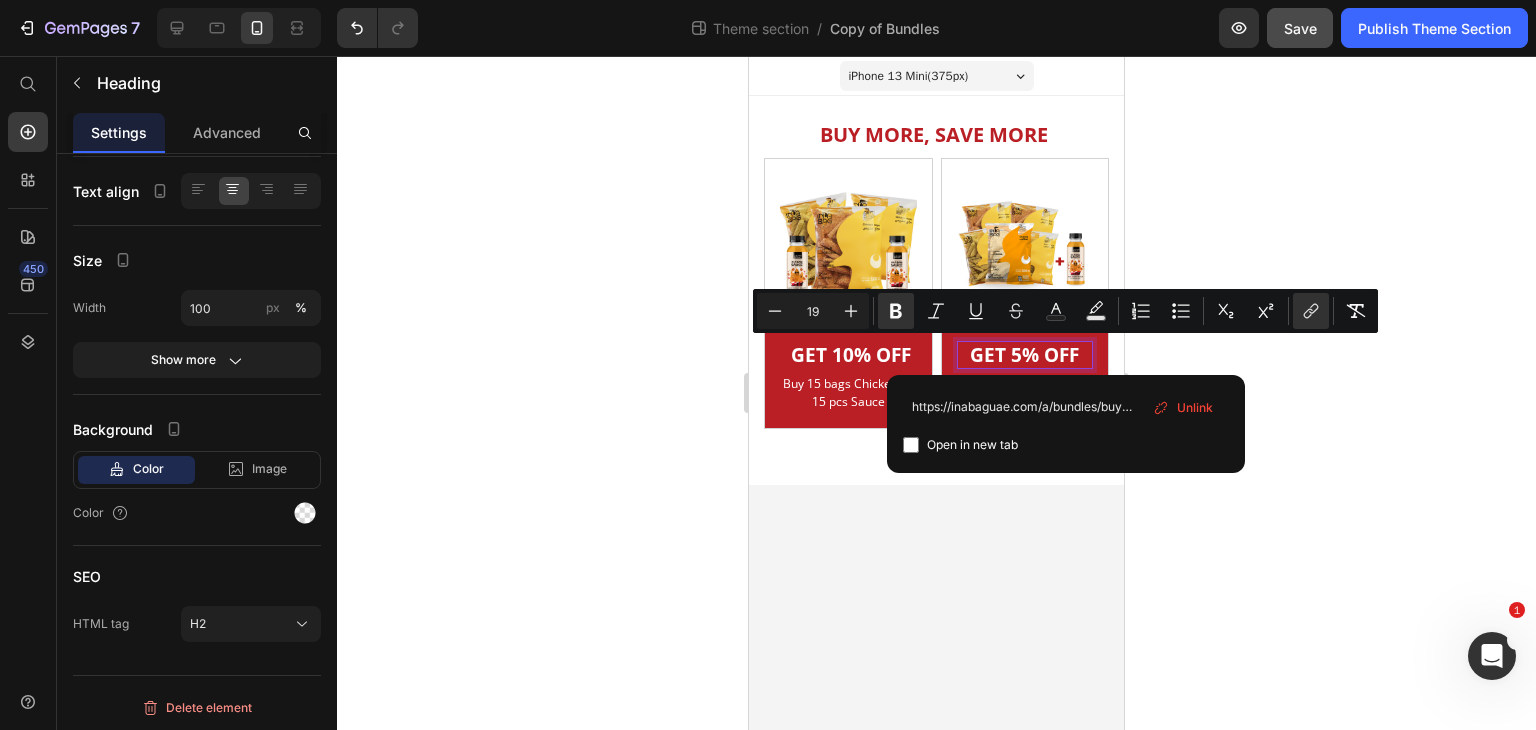 scroll, scrollTop: 0, scrollLeft: 237, axis: horizontal 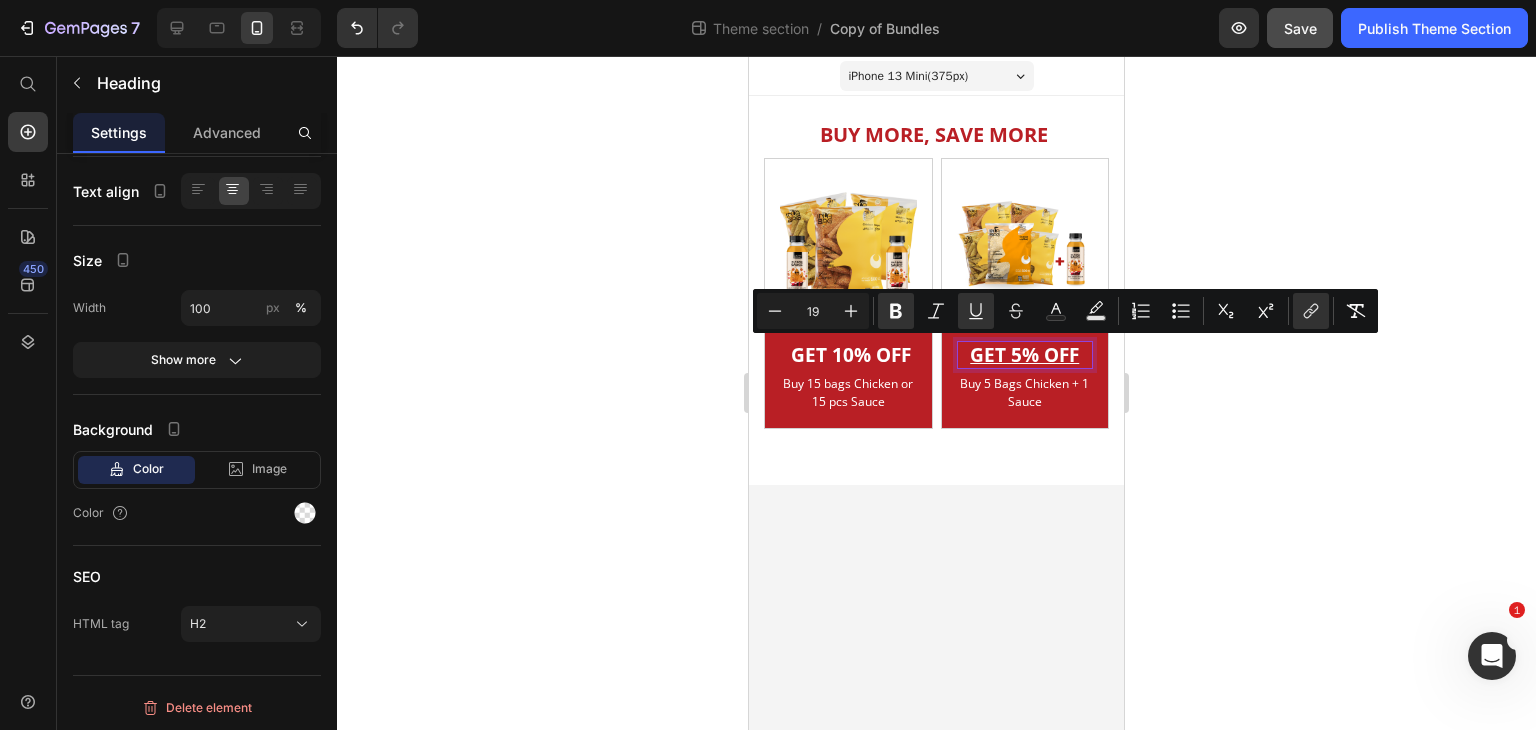 click 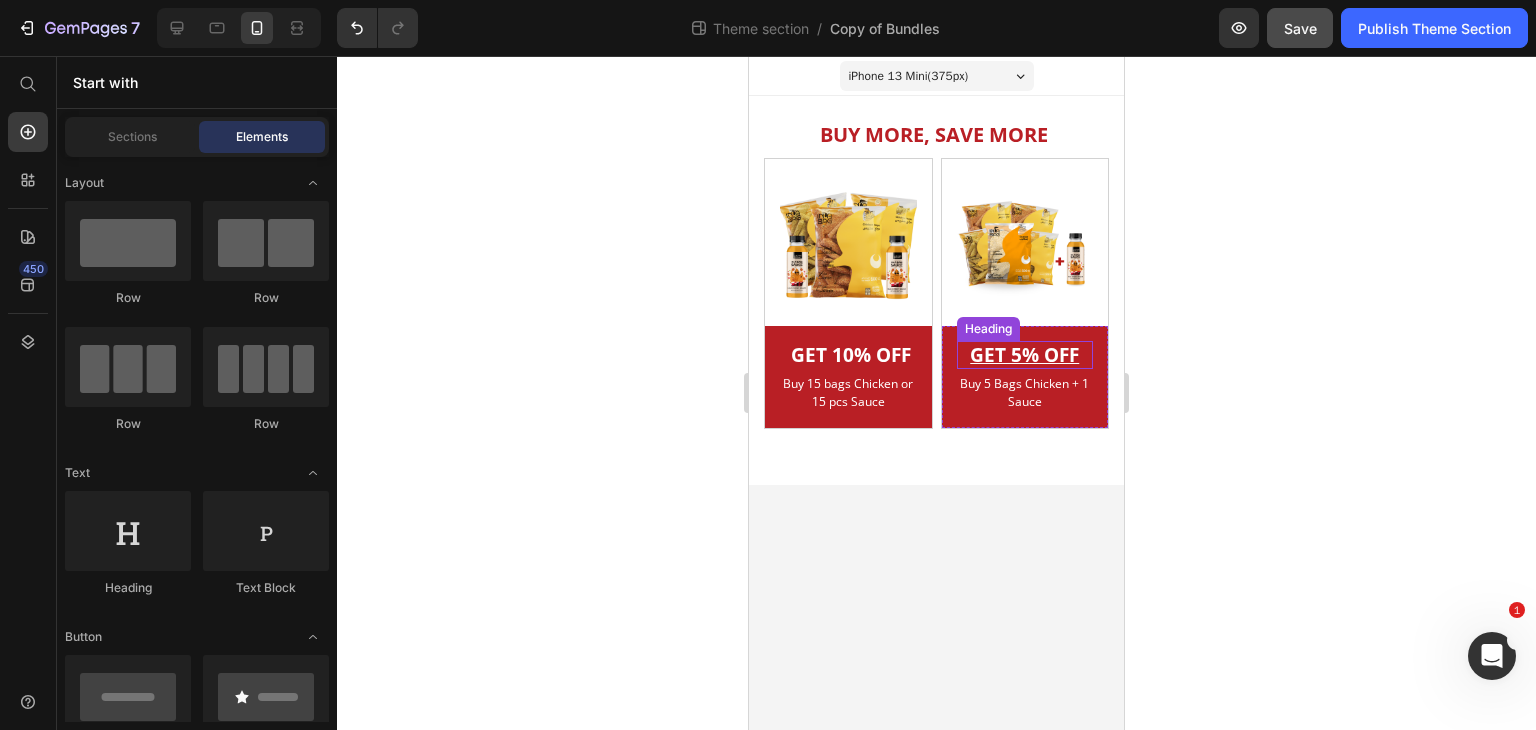 click on "GET 5% OFF" at bounding box center (1024, 355) 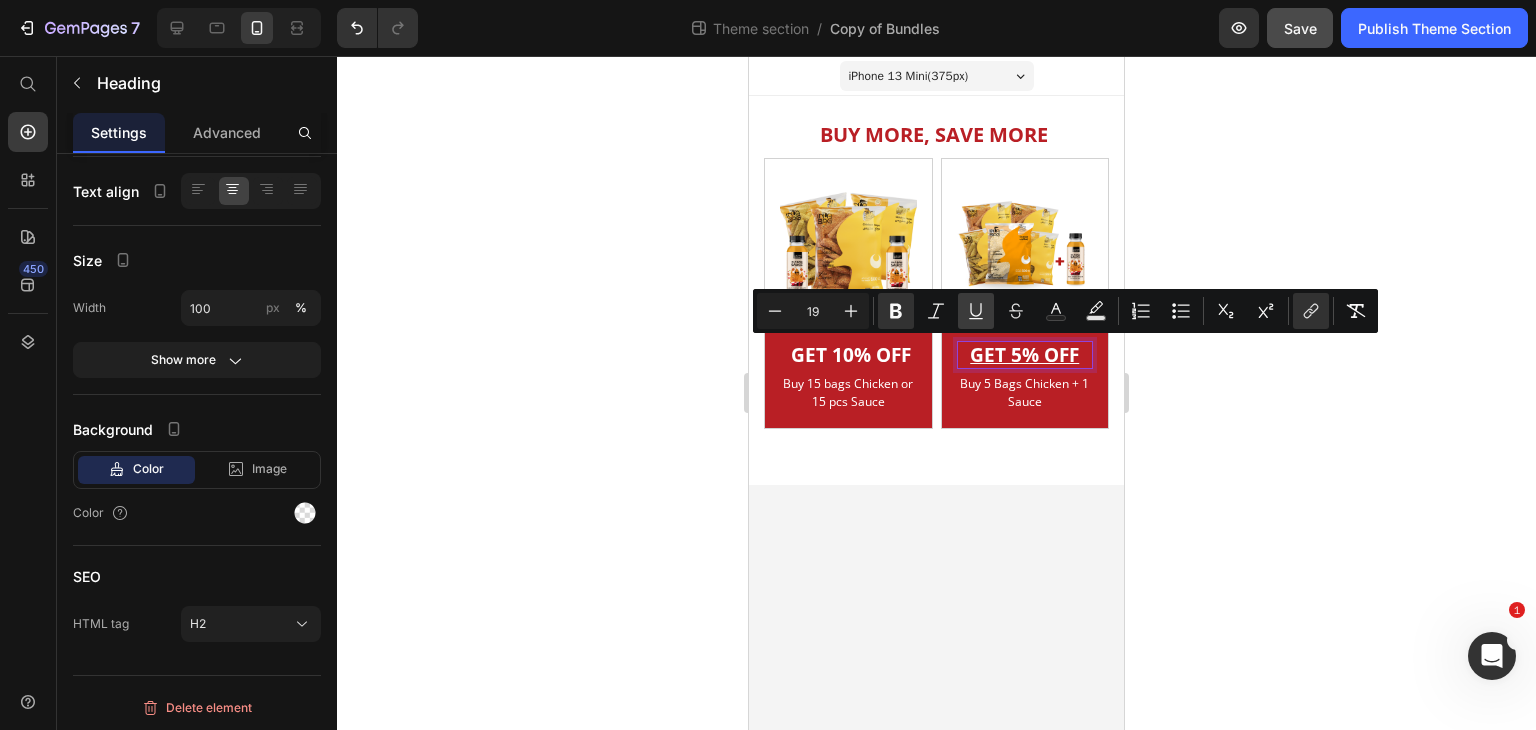 click on "Underline" at bounding box center [976, 311] 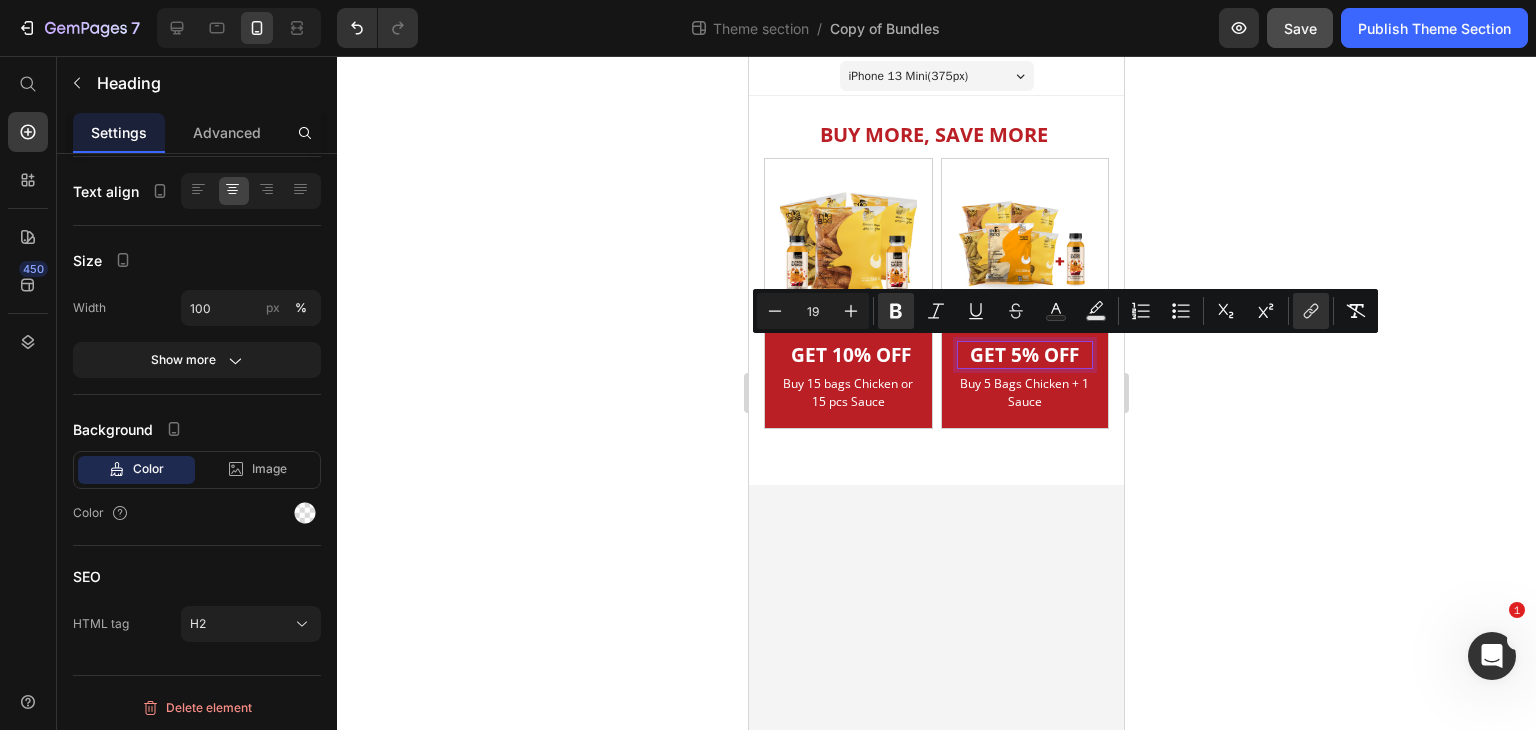 click 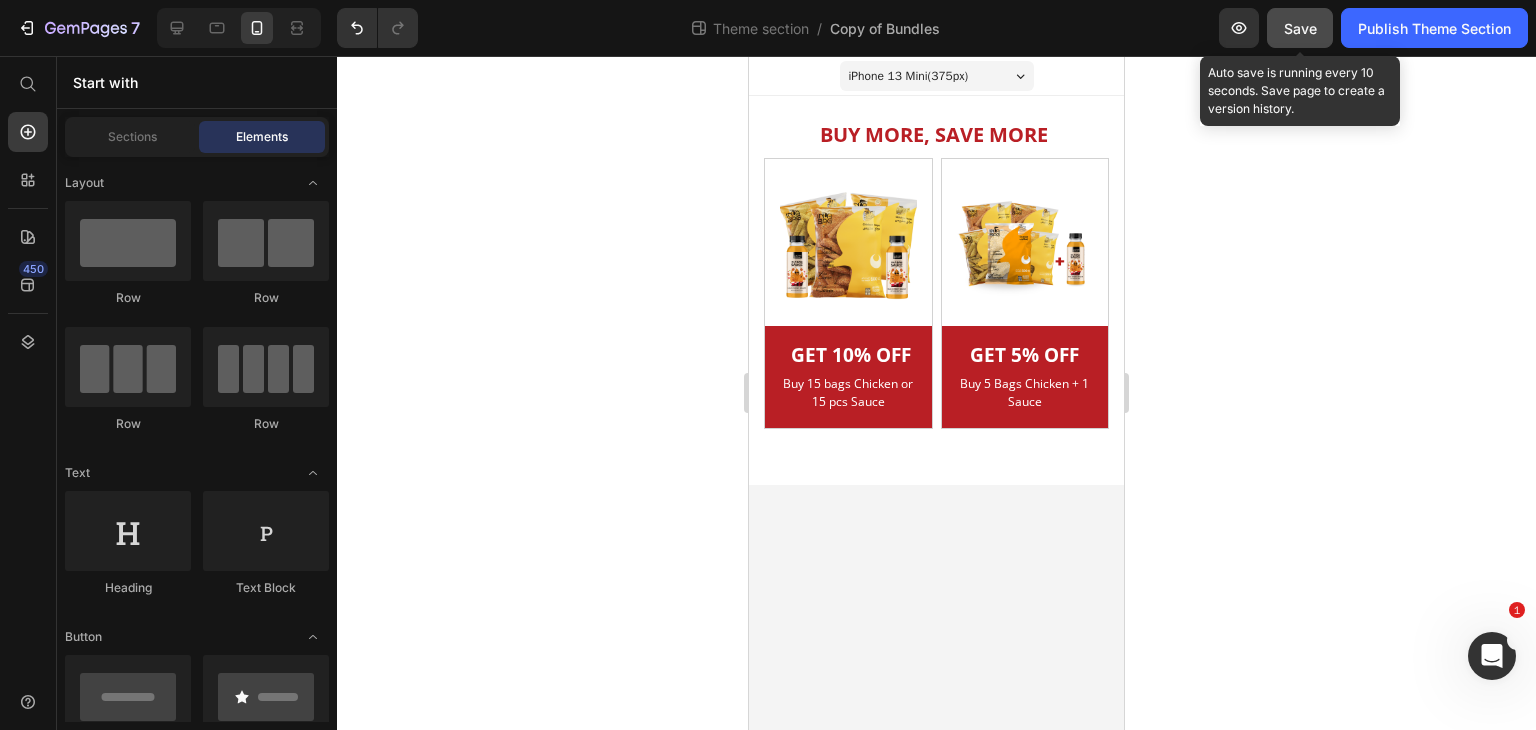 click on "Save" at bounding box center (1300, 28) 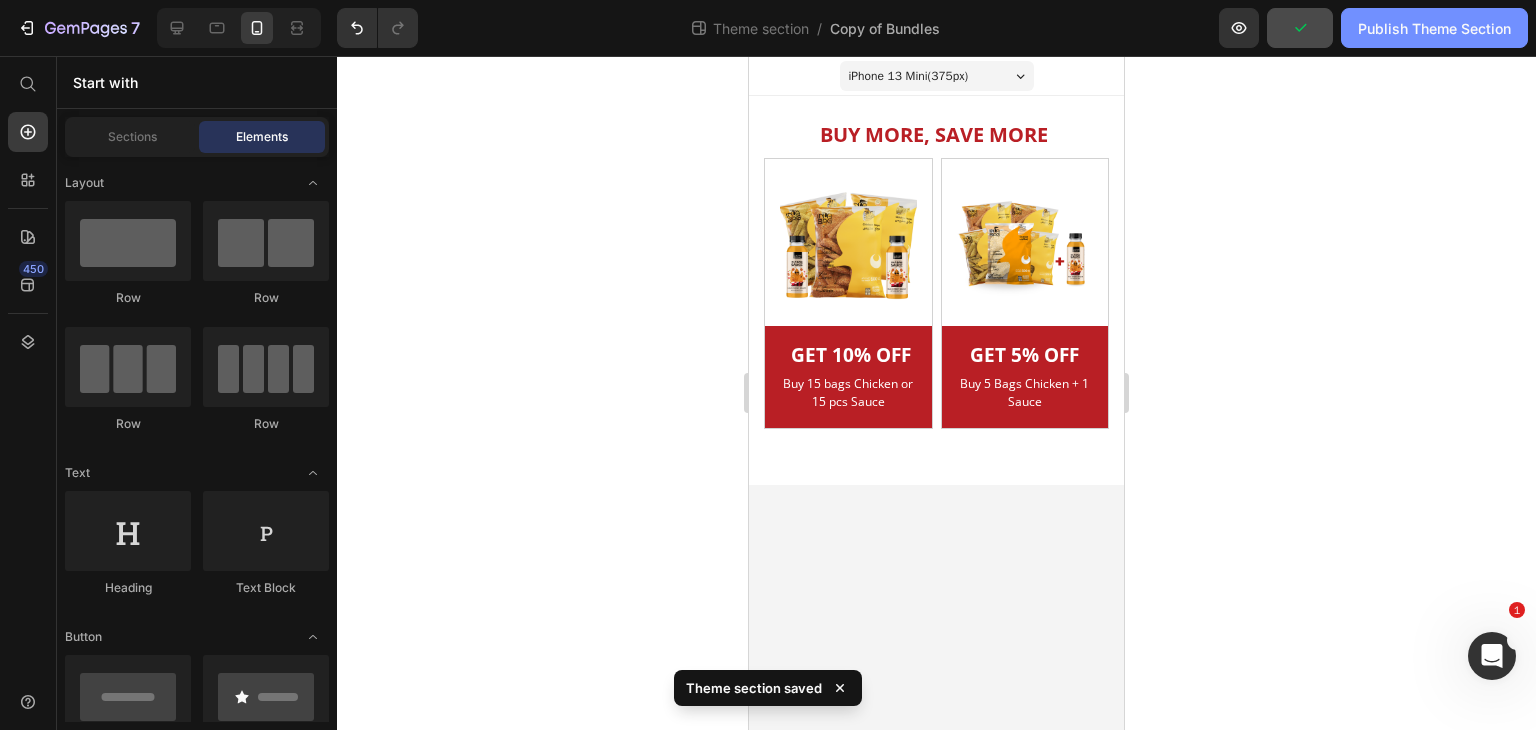 click on "Publish Theme Section" at bounding box center [1434, 28] 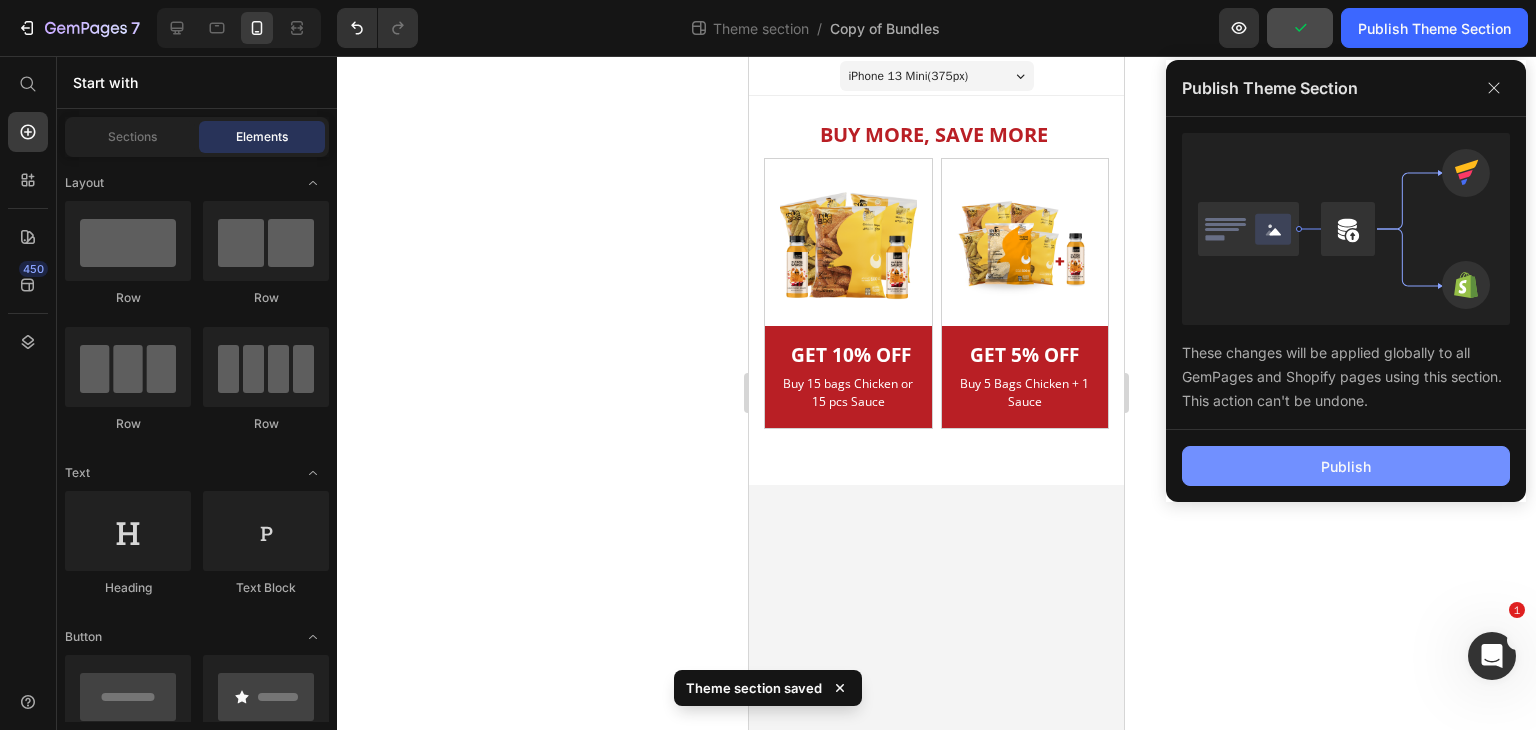 click on "Publish" 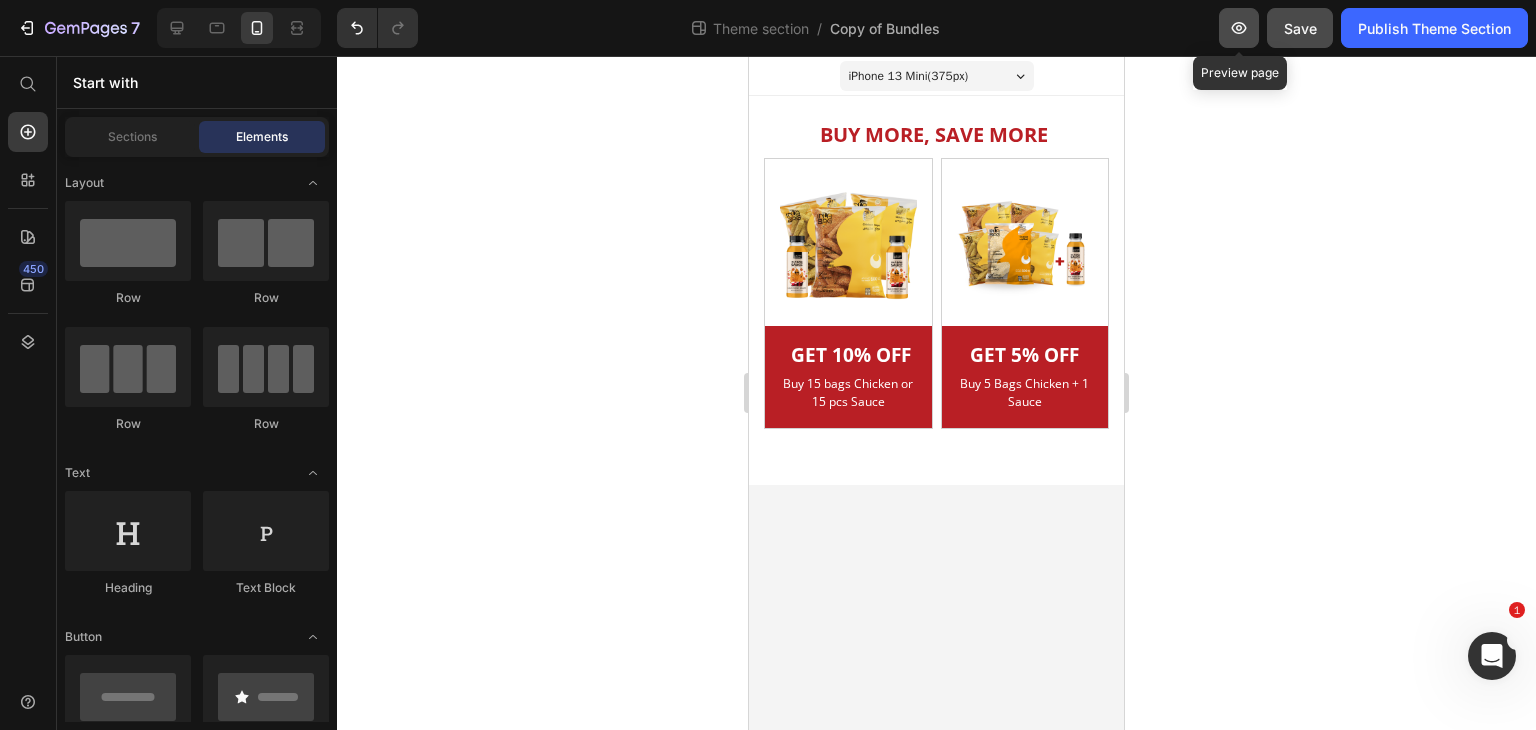 click 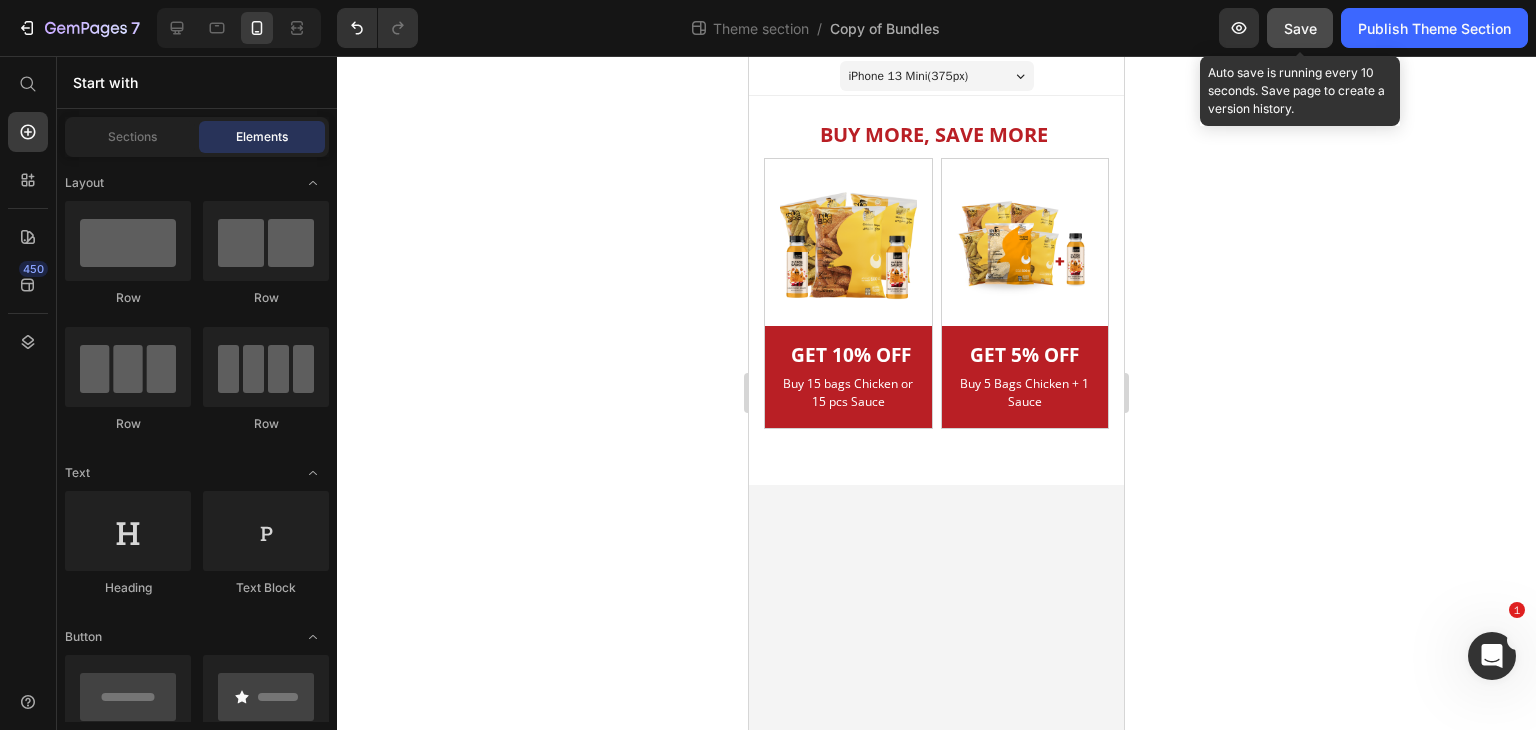 type 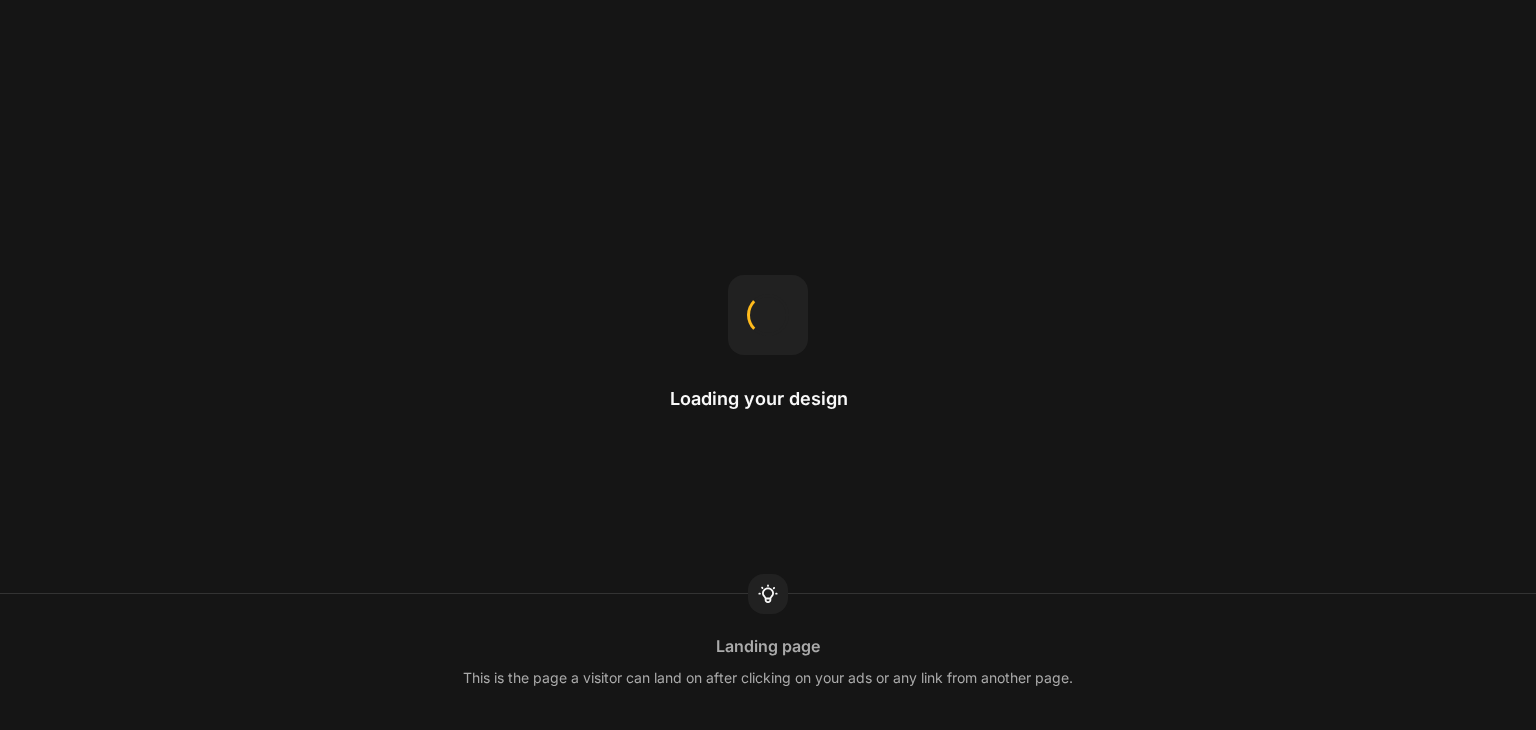 scroll, scrollTop: 0, scrollLeft: 0, axis: both 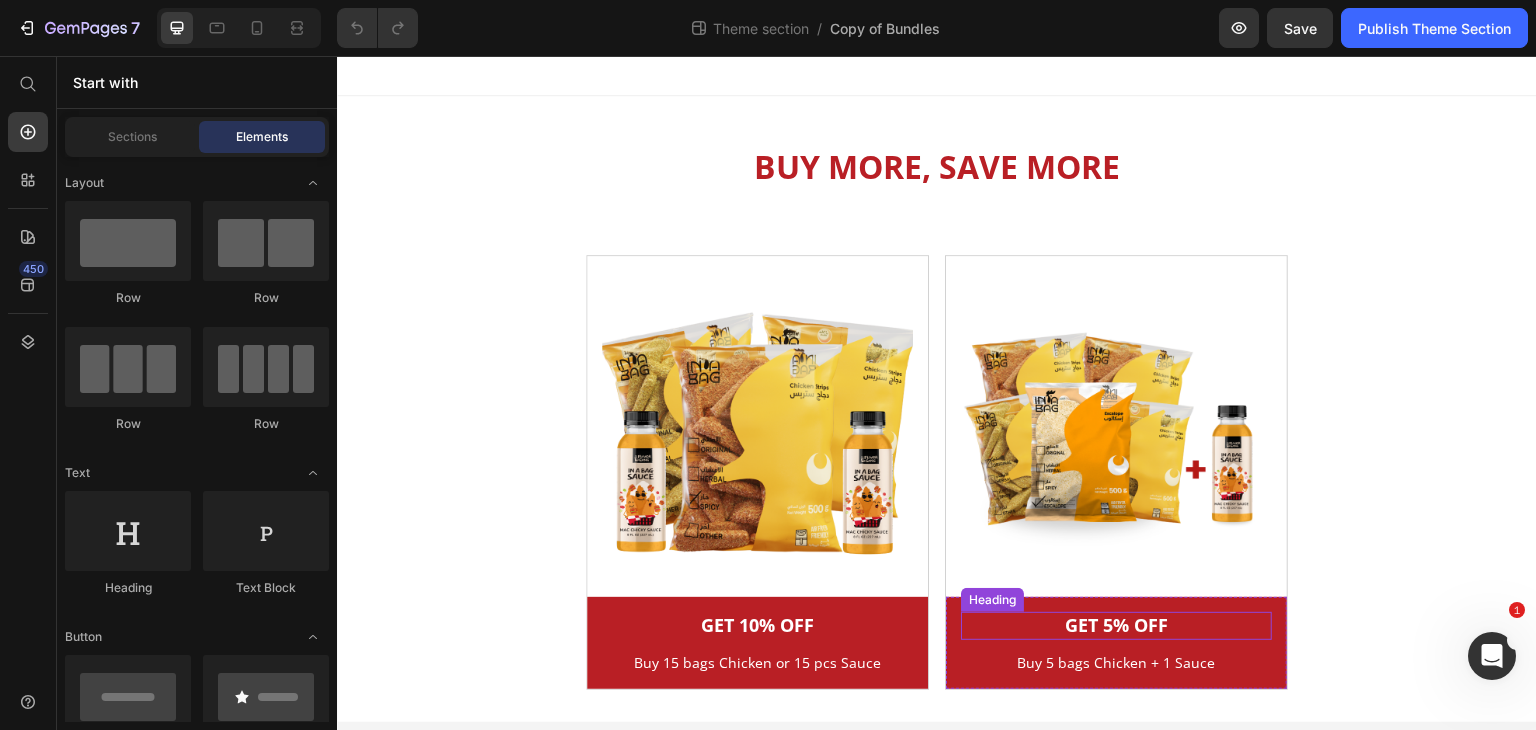 click on "GET 5% OFF" at bounding box center (1116, 625) 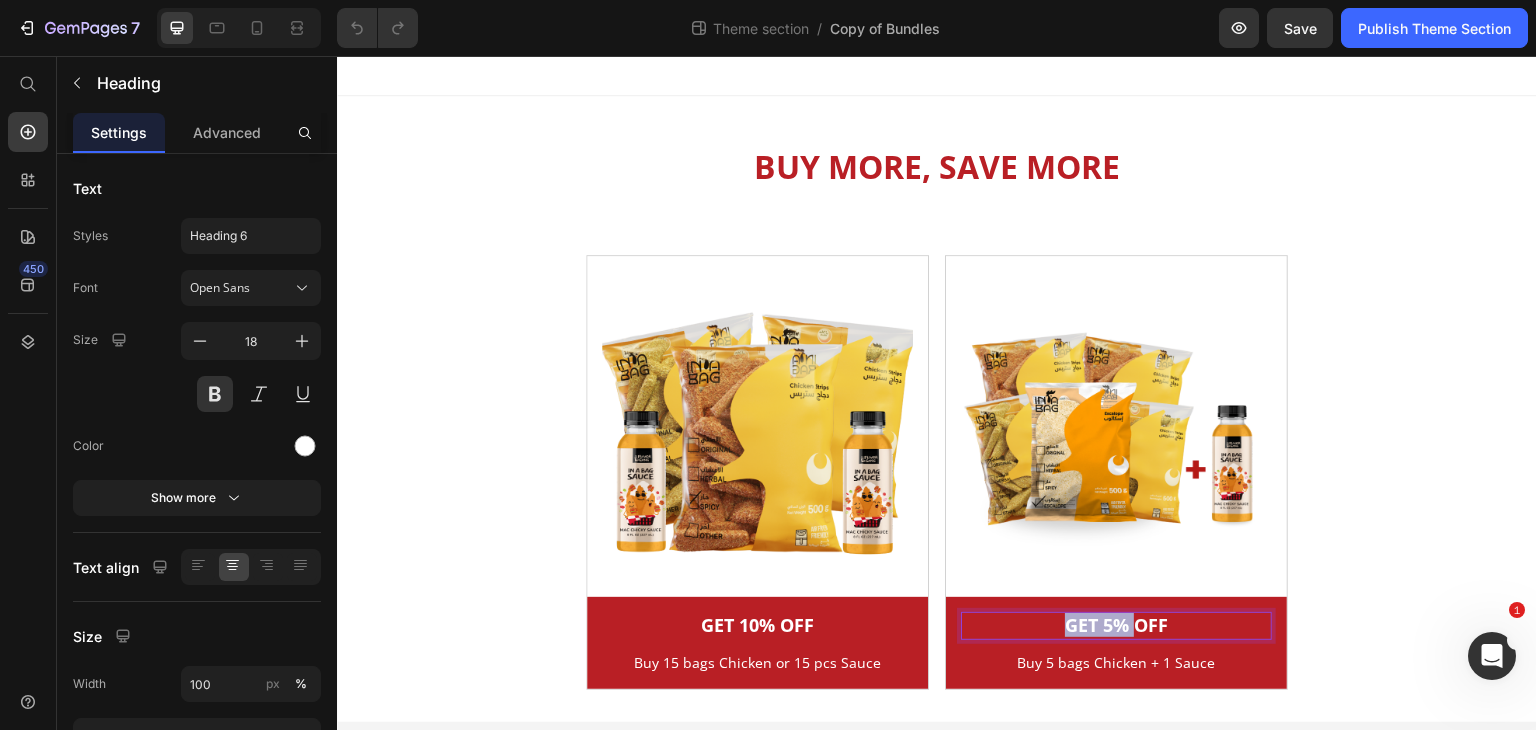 click on "GET 5% OFF" at bounding box center (1116, 625) 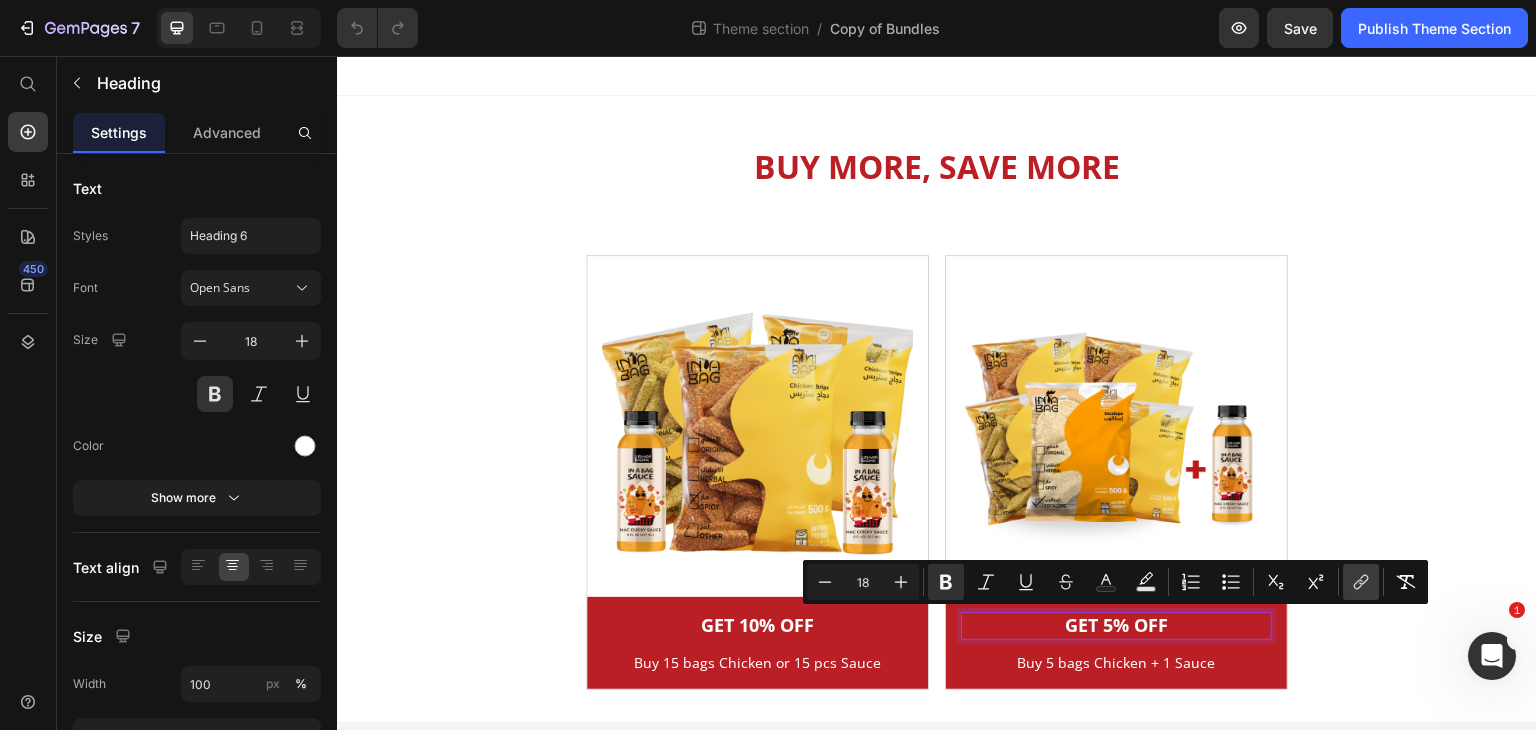 click 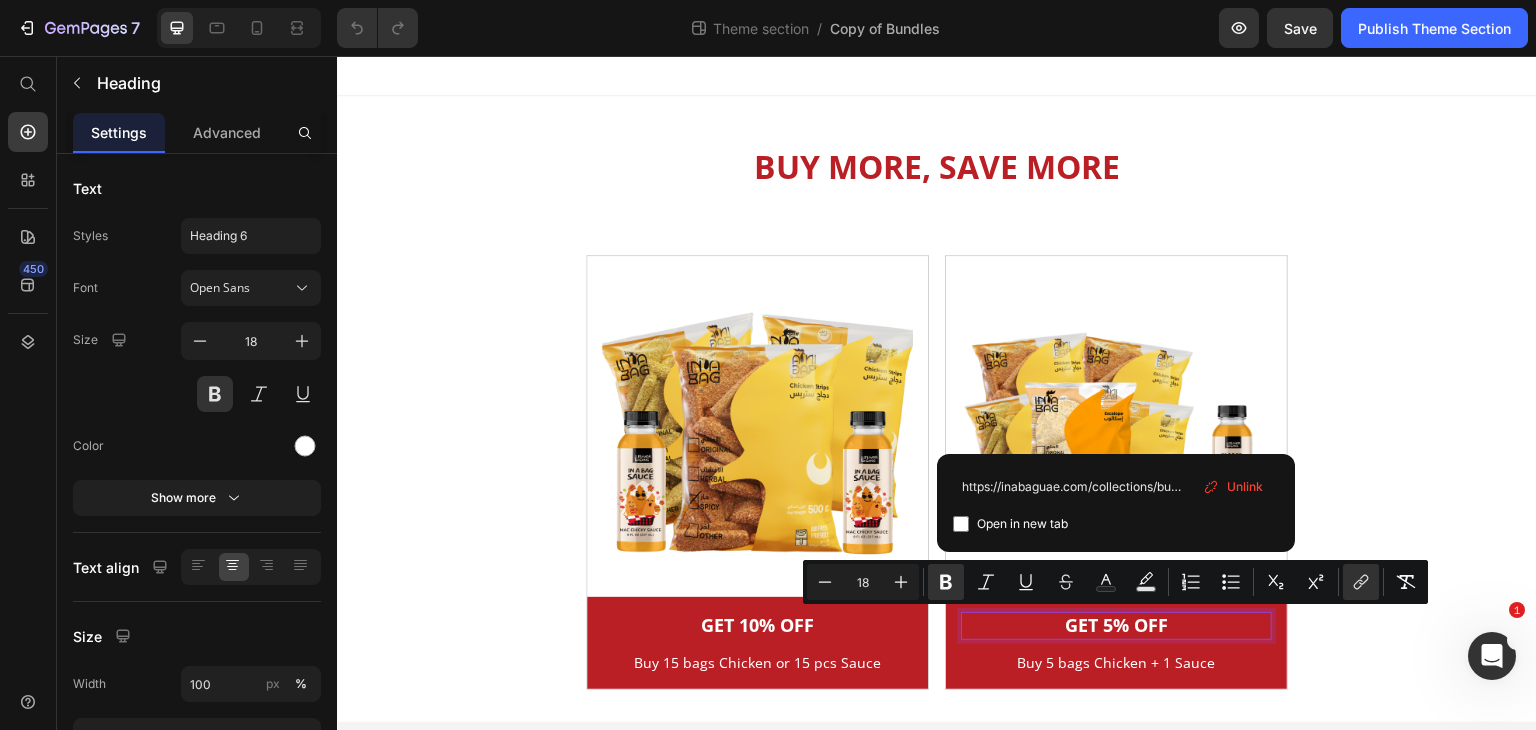 scroll, scrollTop: 0, scrollLeft: 205, axis: horizontal 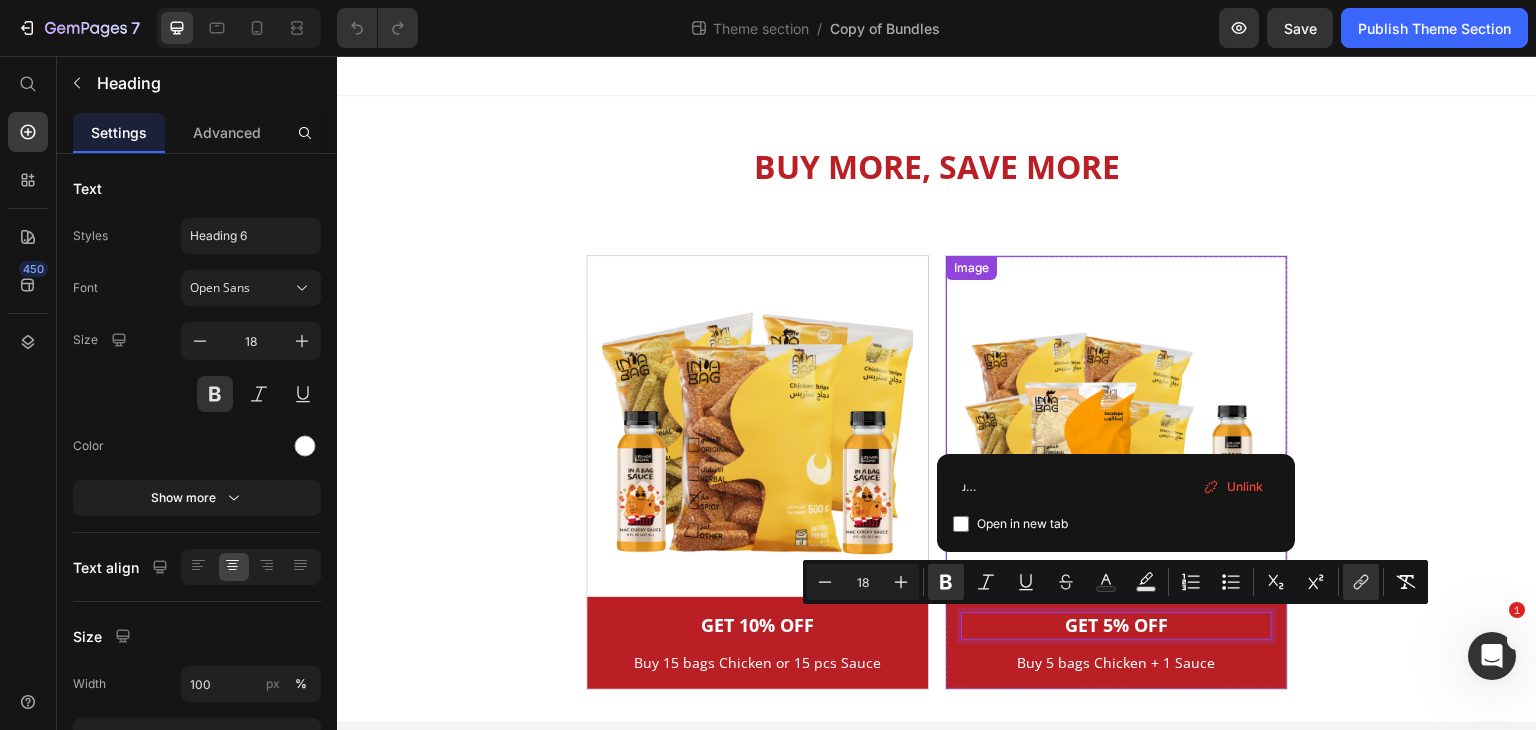 click at bounding box center [1116, 426] 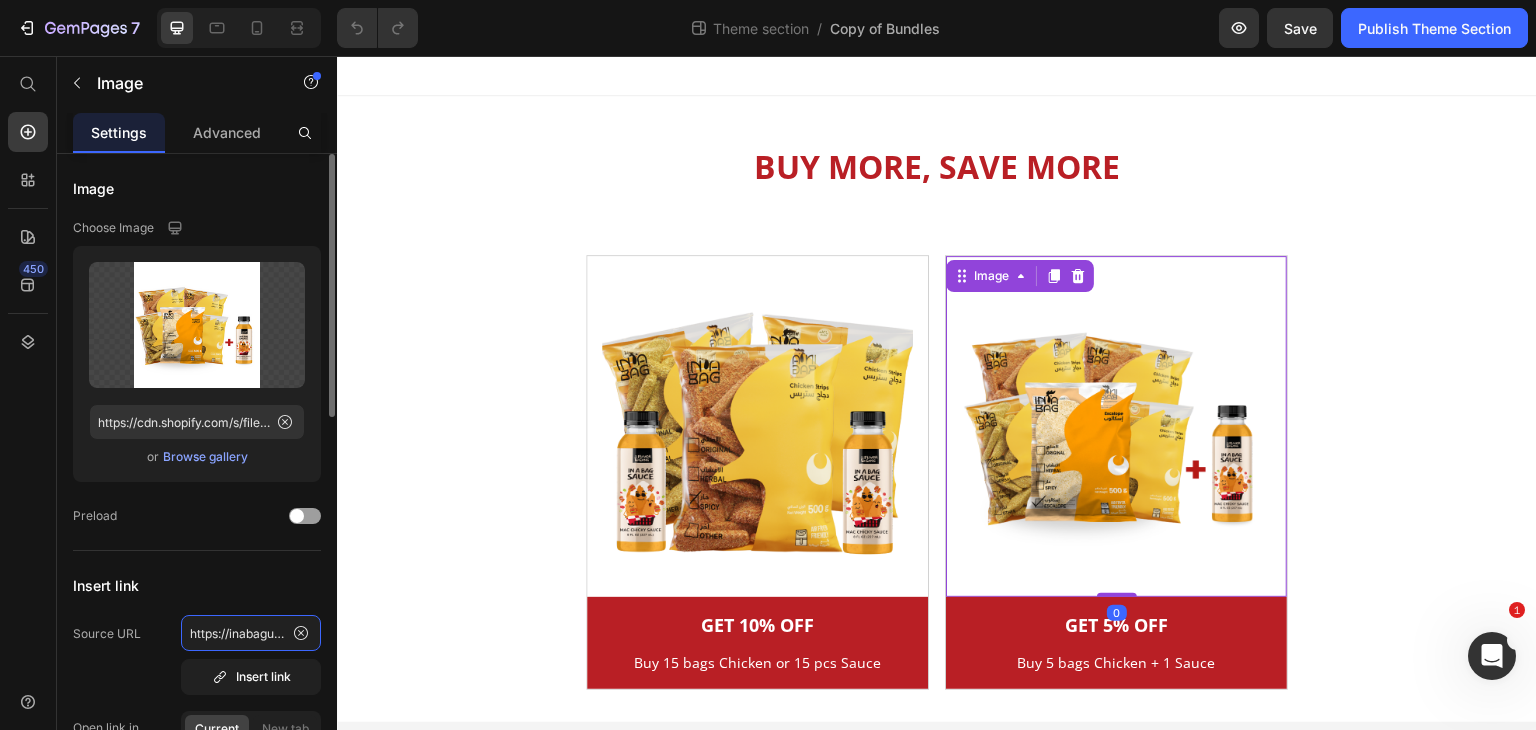 click on "https://inabaguae.com/a/bundles/buy-5-bags-chicken-+-1-sauce,-get-5-off-dx7j" 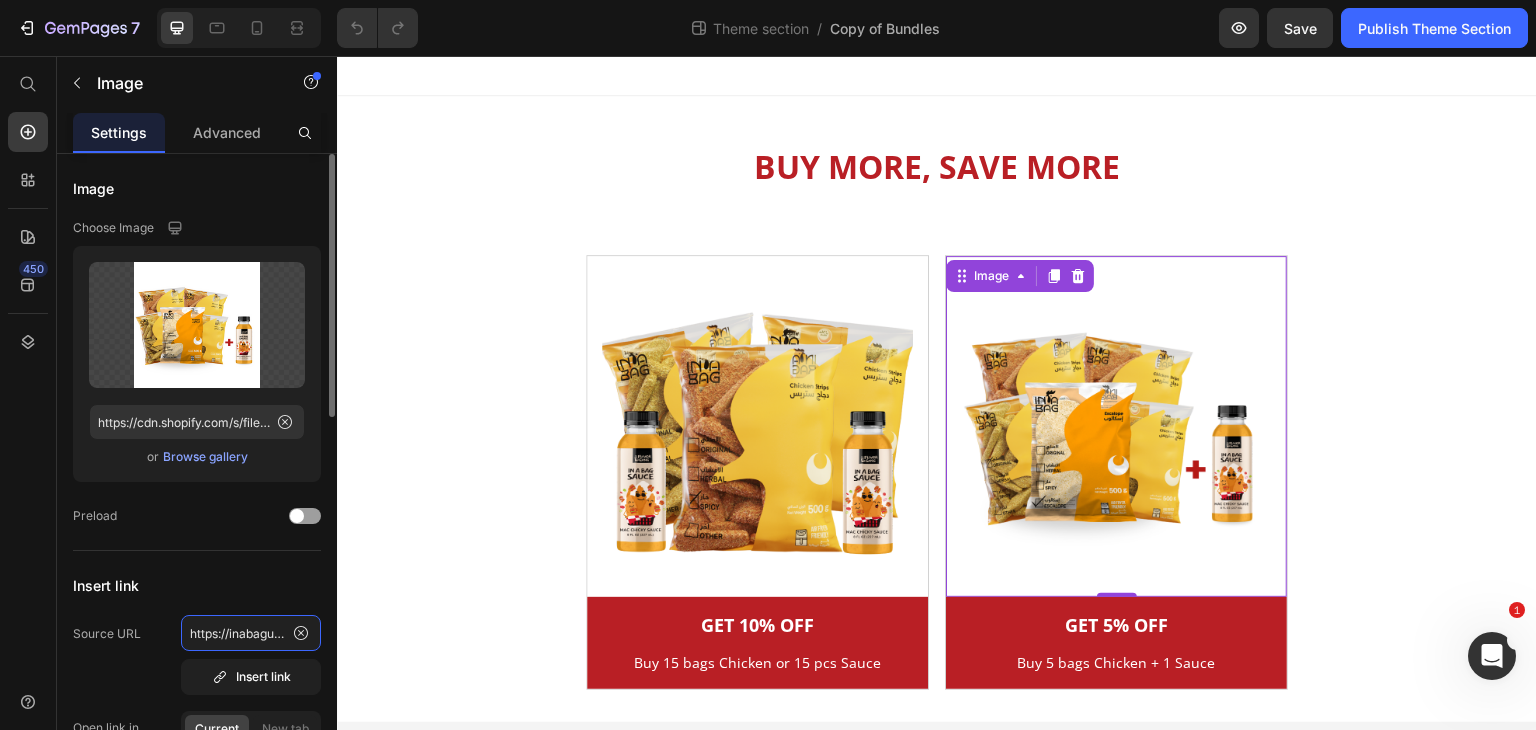 click on "https://inabaguae.com/a/bundles/buy-5-bags-chicken-+-1-sauce,-get-5-off-dx7j" 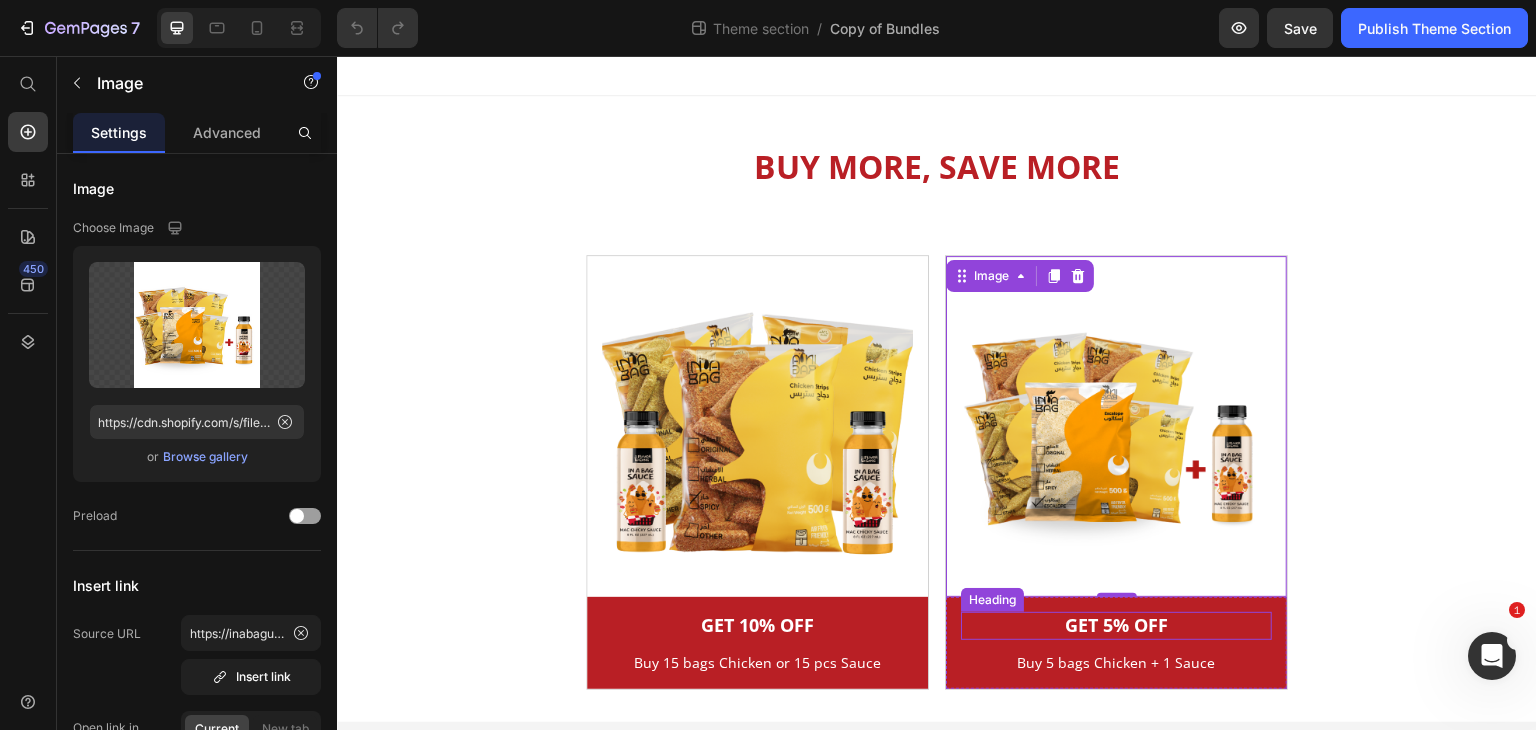 click on "GET 5% OFF" at bounding box center [1116, 625] 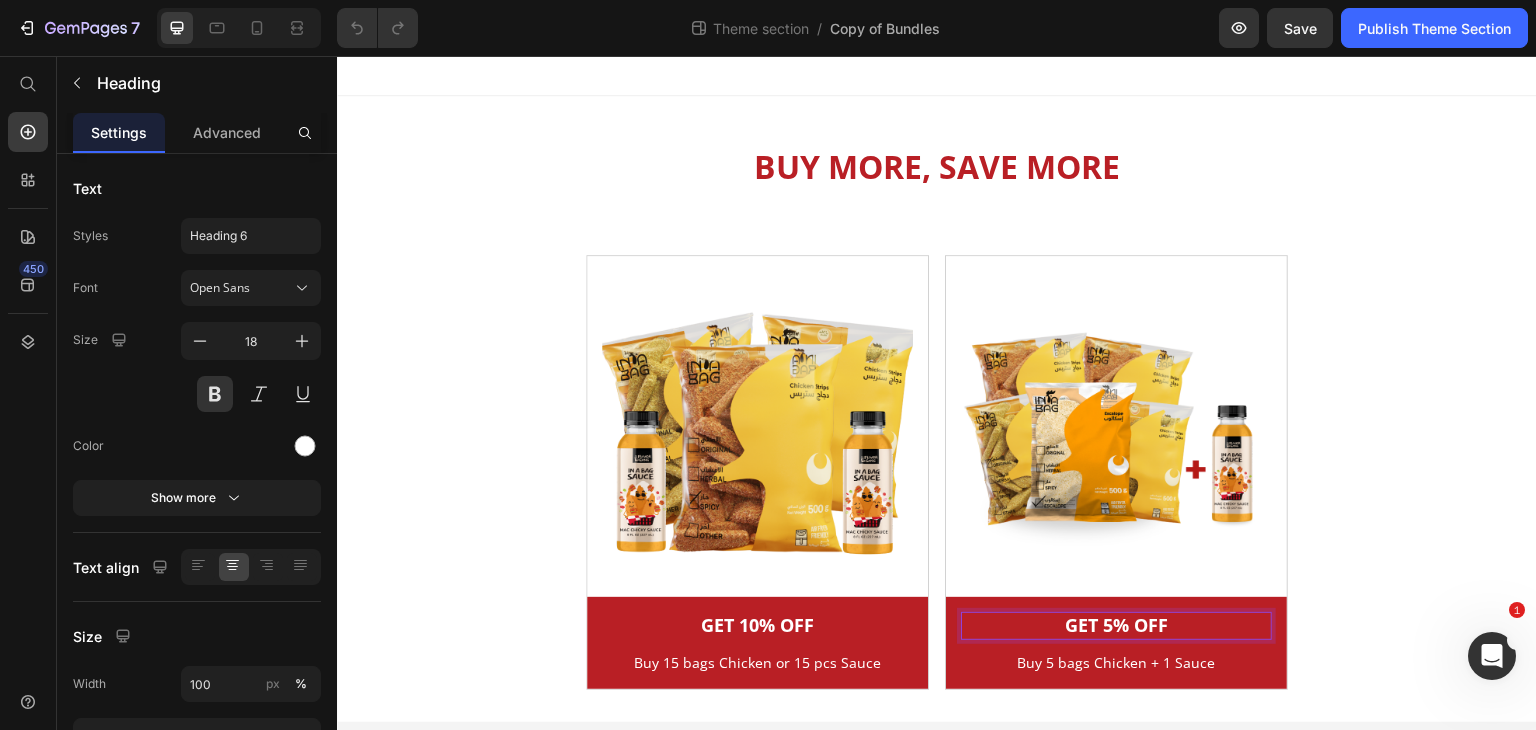 click on "GET 5% OFF" at bounding box center (1116, 625) 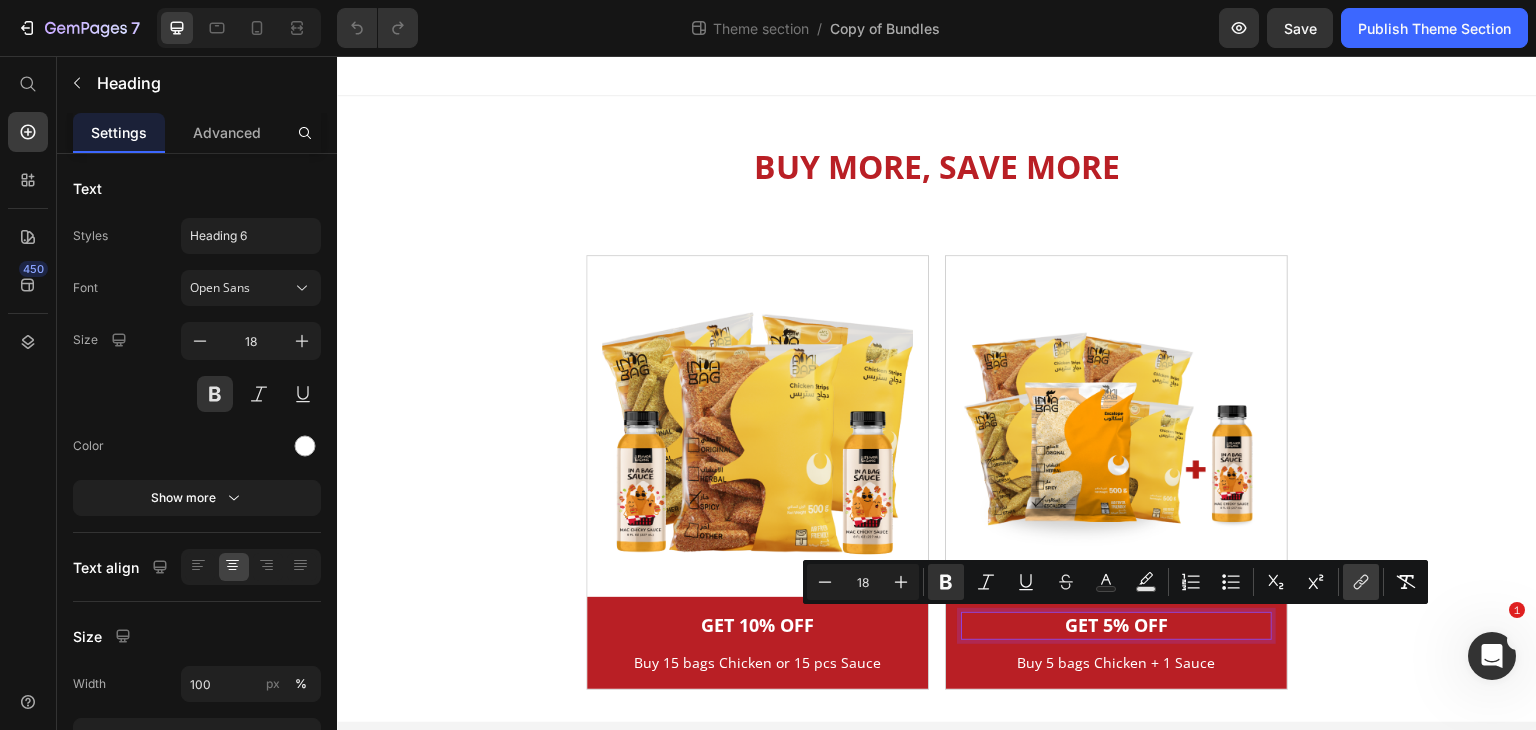 click on "link" at bounding box center [1361, 582] 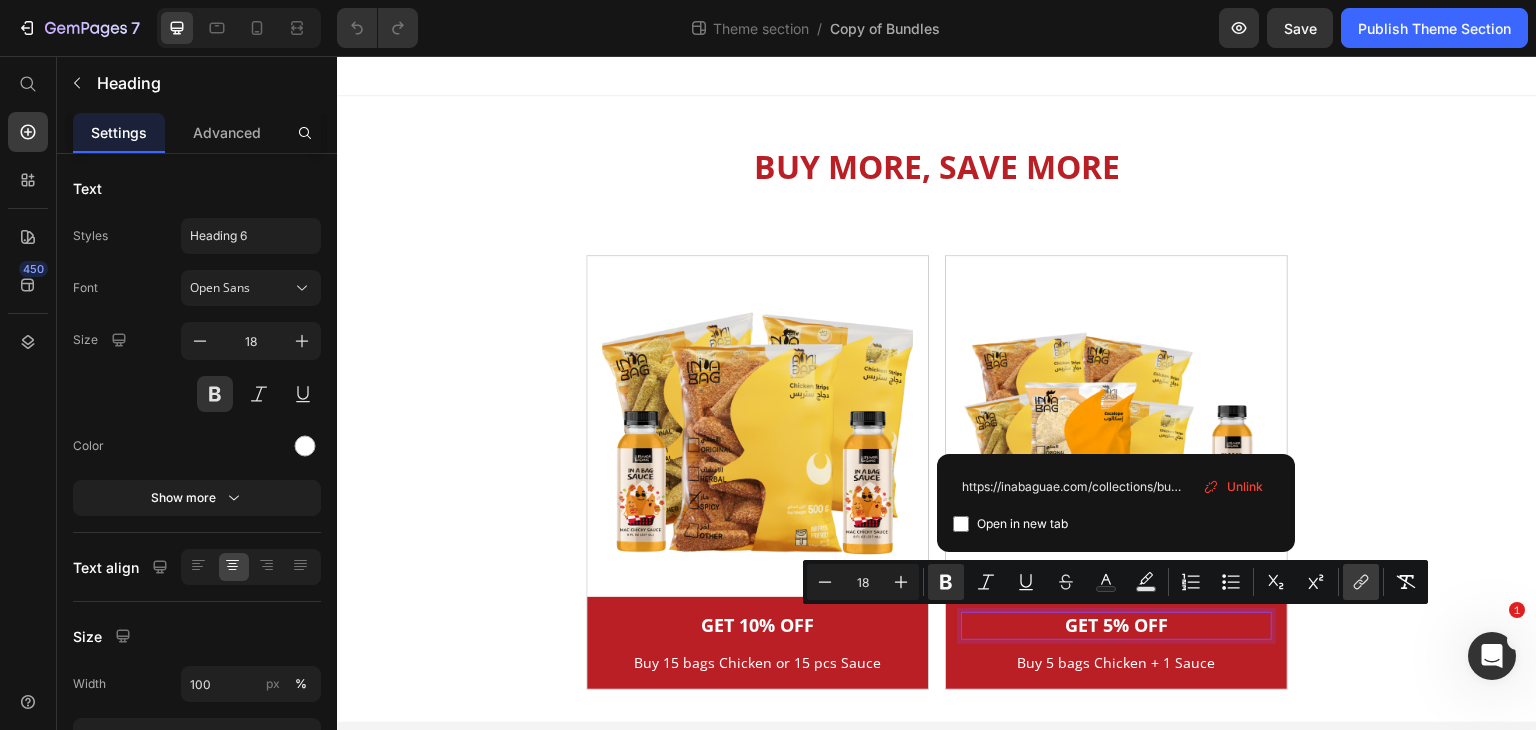 scroll, scrollTop: 0, scrollLeft: 205, axis: horizontal 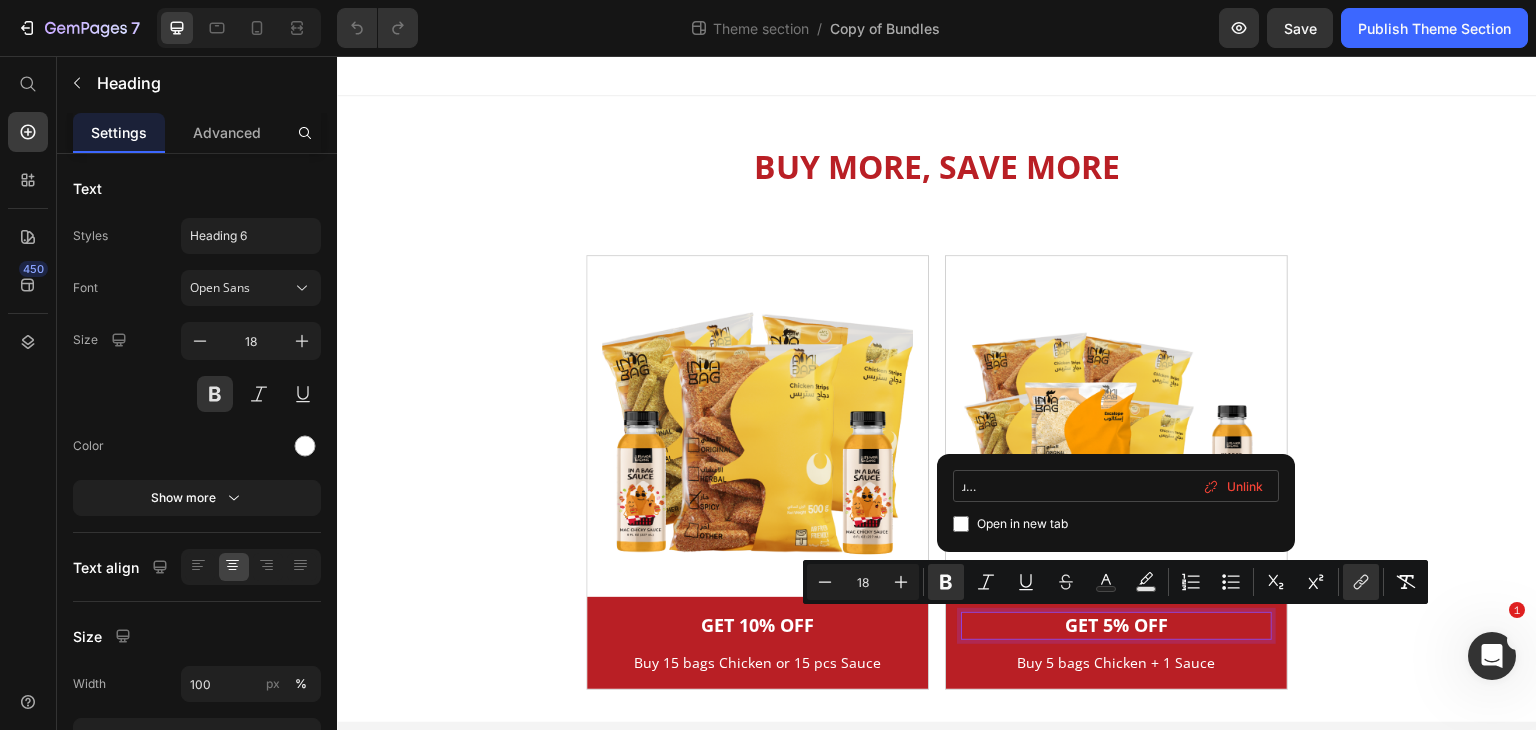 click on "https://inabaguae.com/collections/buy-15-pcs-chicken-or-sauce-get-10-off" at bounding box center [1116, 486] 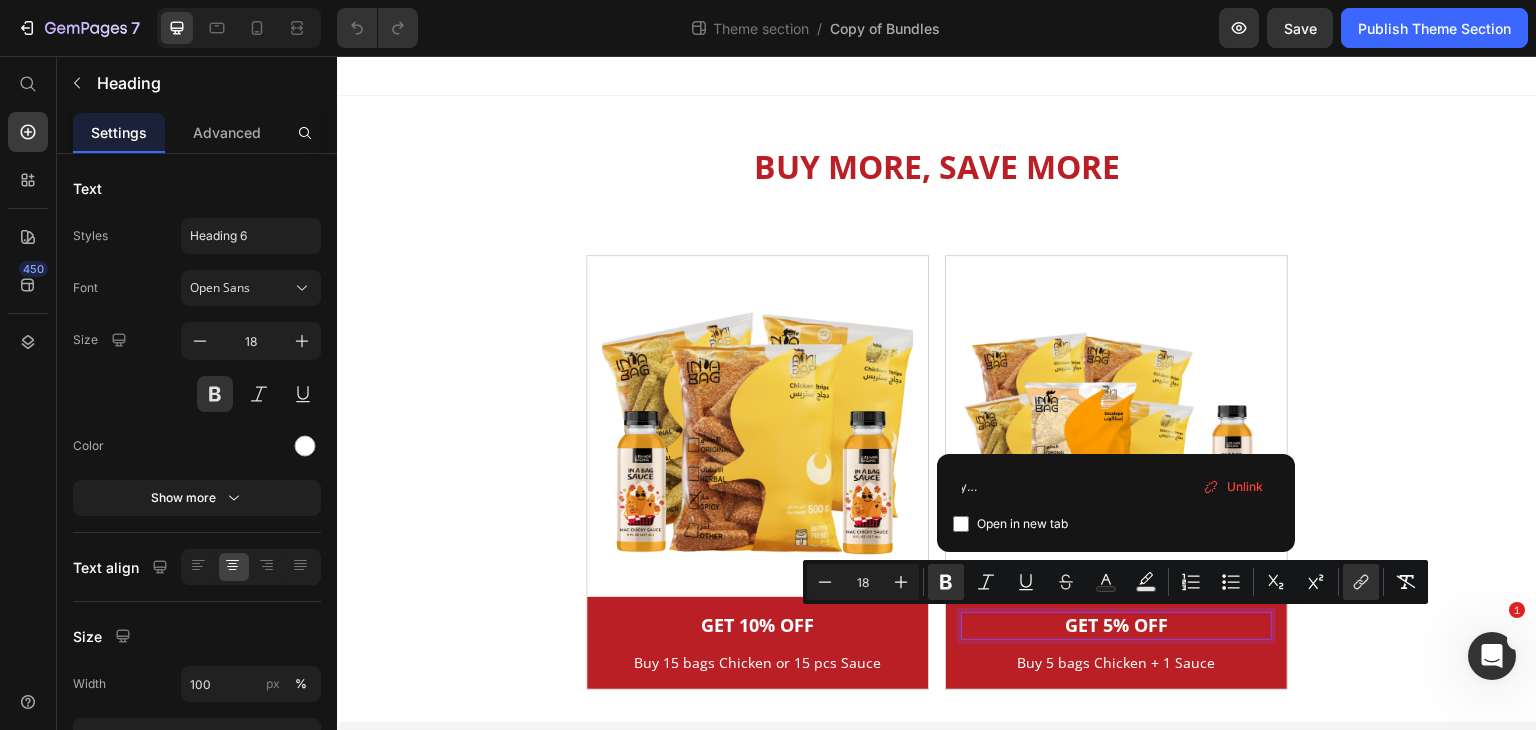 scroll, scrollTop: 0, scrollLeft: 237, axis: horizontal 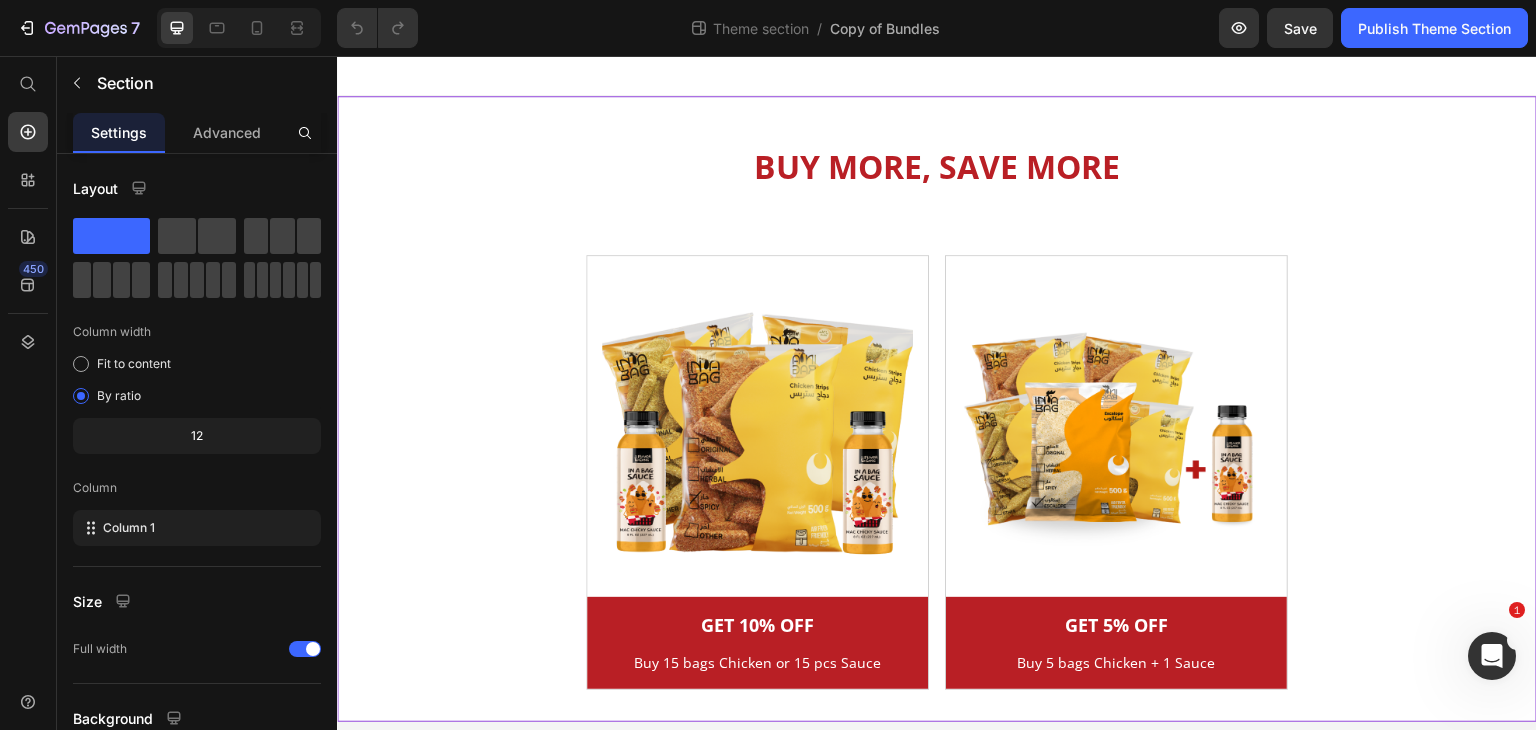 click on "Image GET 10% OFF Heading Buy 15 bags Chicken or 15 pcs Sauce Text block Row Row Image ⁠⁠⁠⁠⁠⁠⁠ GET 5% OFF Heading Buy 5 bags Chicken + 1 Sauce Text block Row Row Carousel" at bounding box center (937, 472) 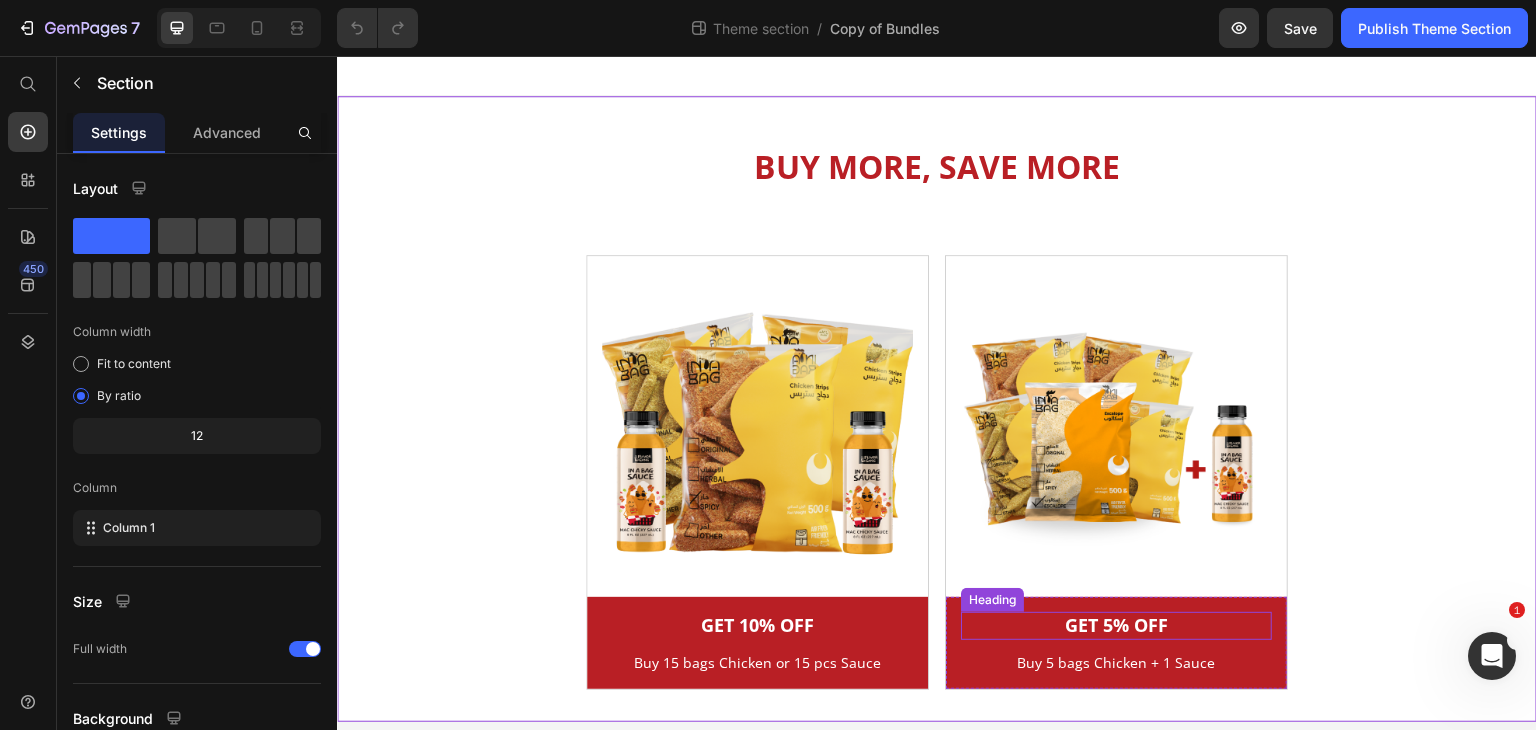 click on "GET 5% OFF" at bounding box center [1116, 625] 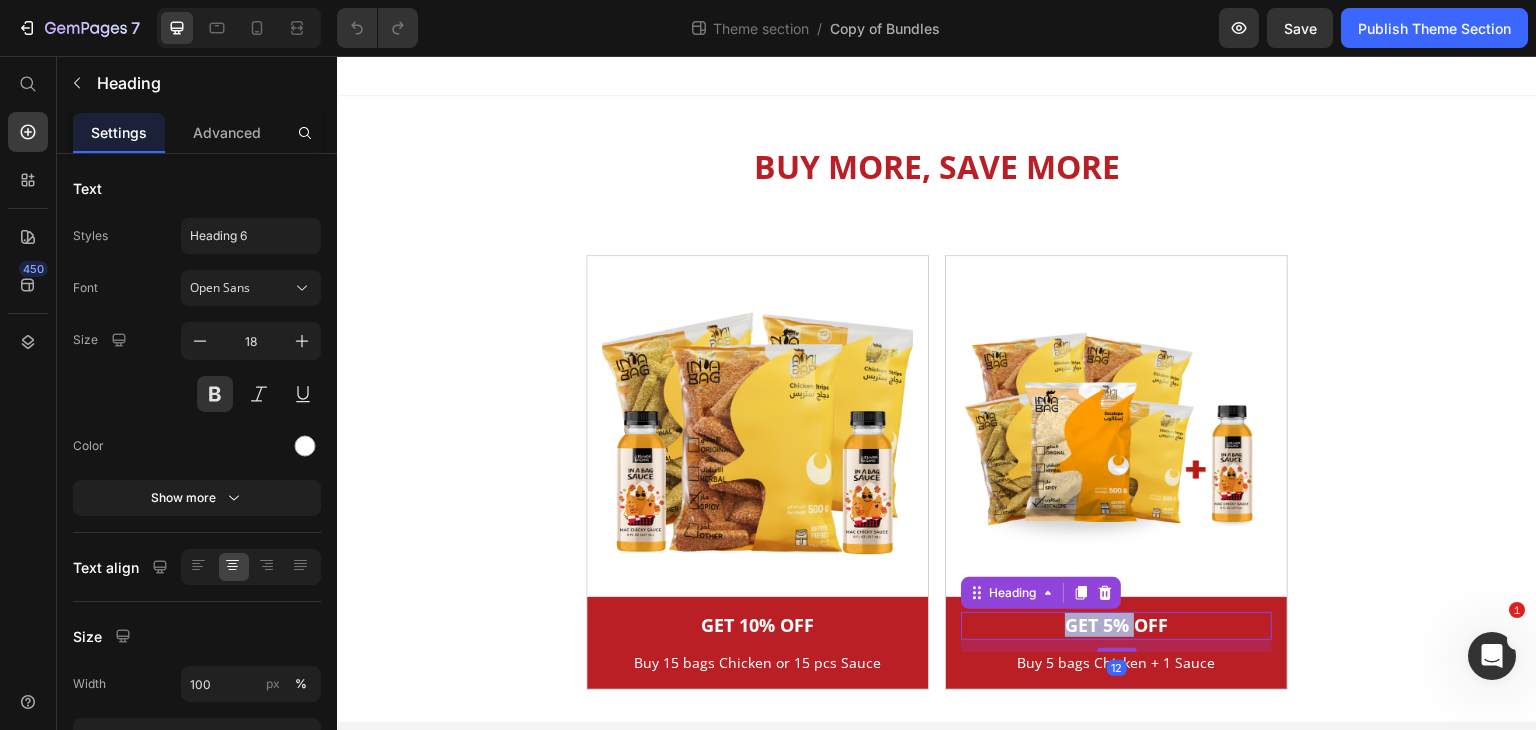 click on "GET 5% OFF" at bounding box center (1116, 625) 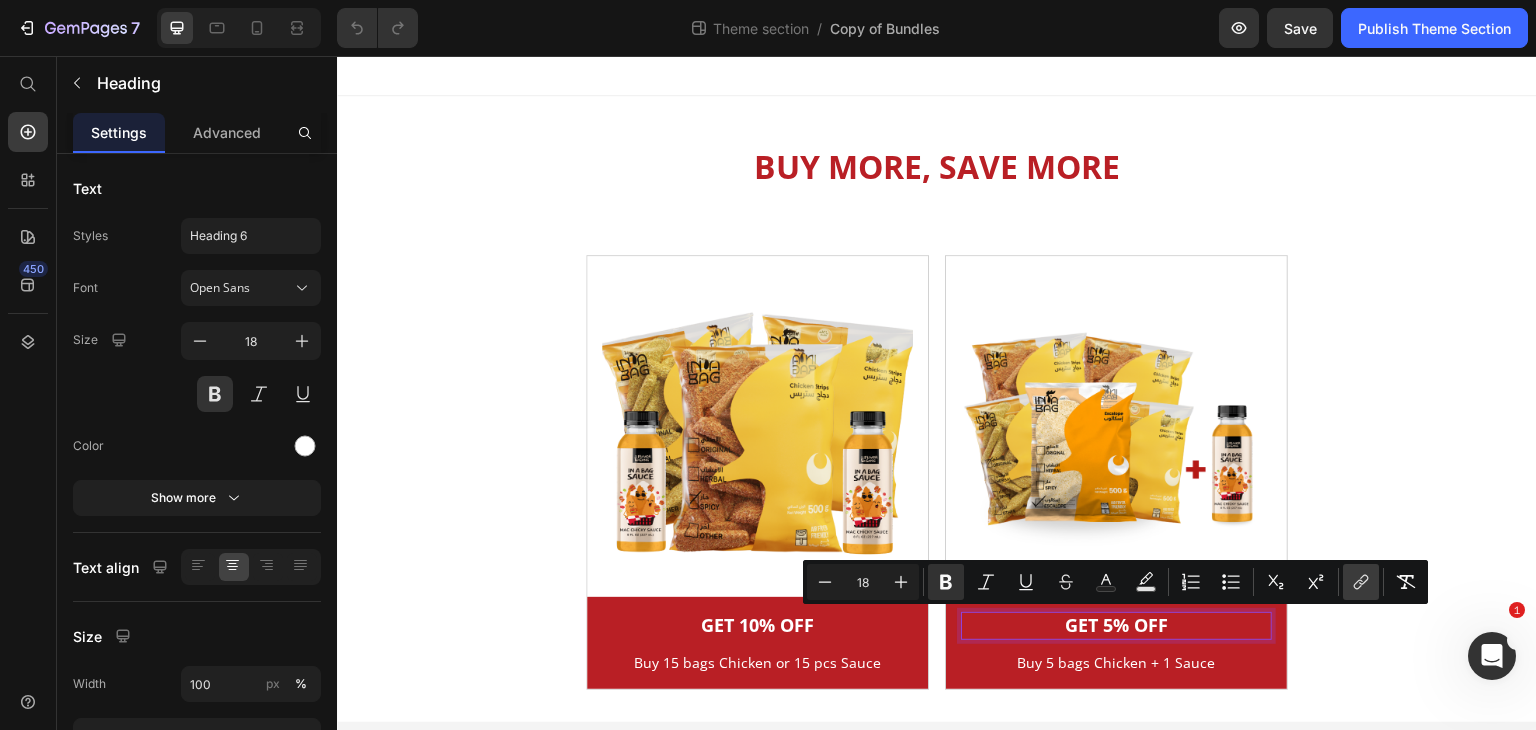 click 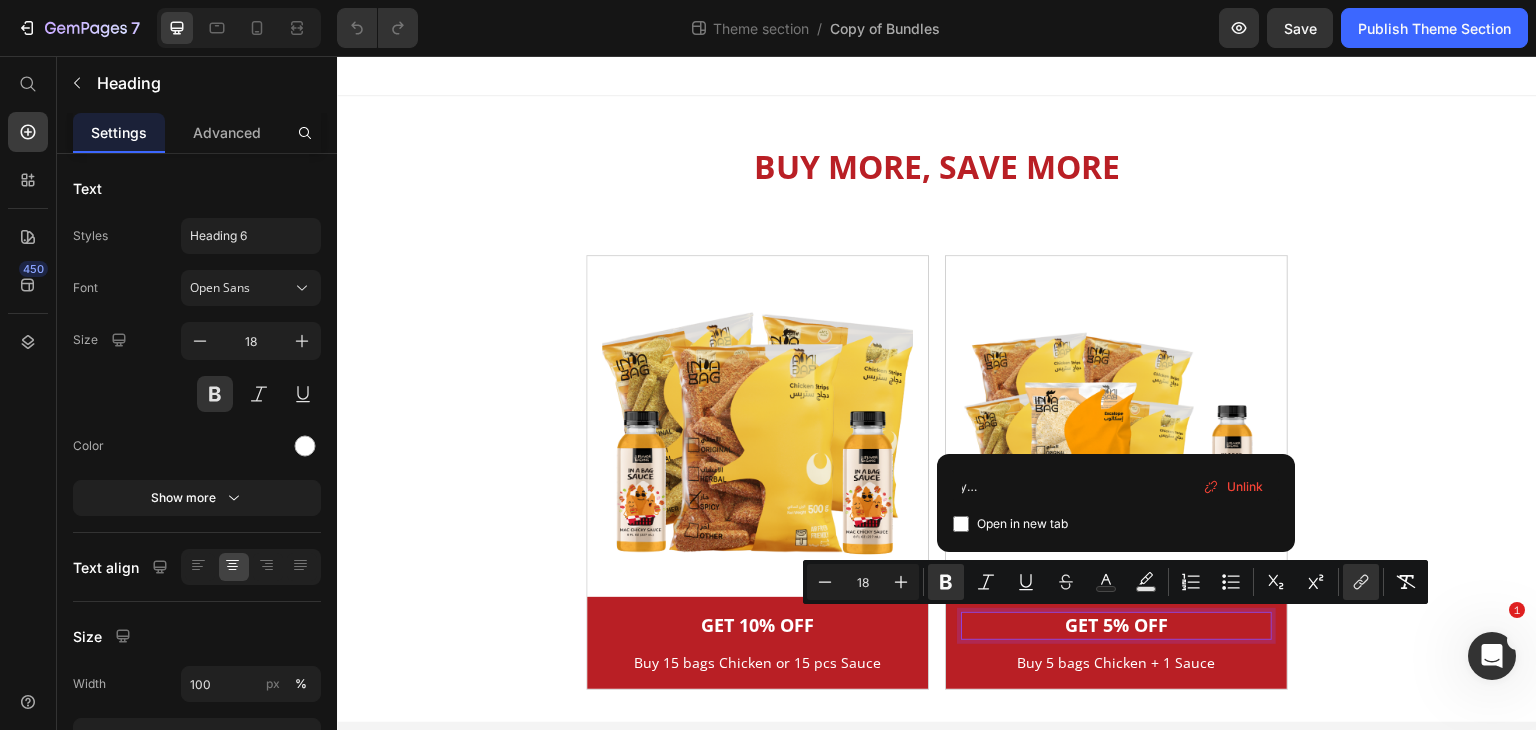 scroll, scrollTop: 0, scrollLeft: 237, axis: horizontal 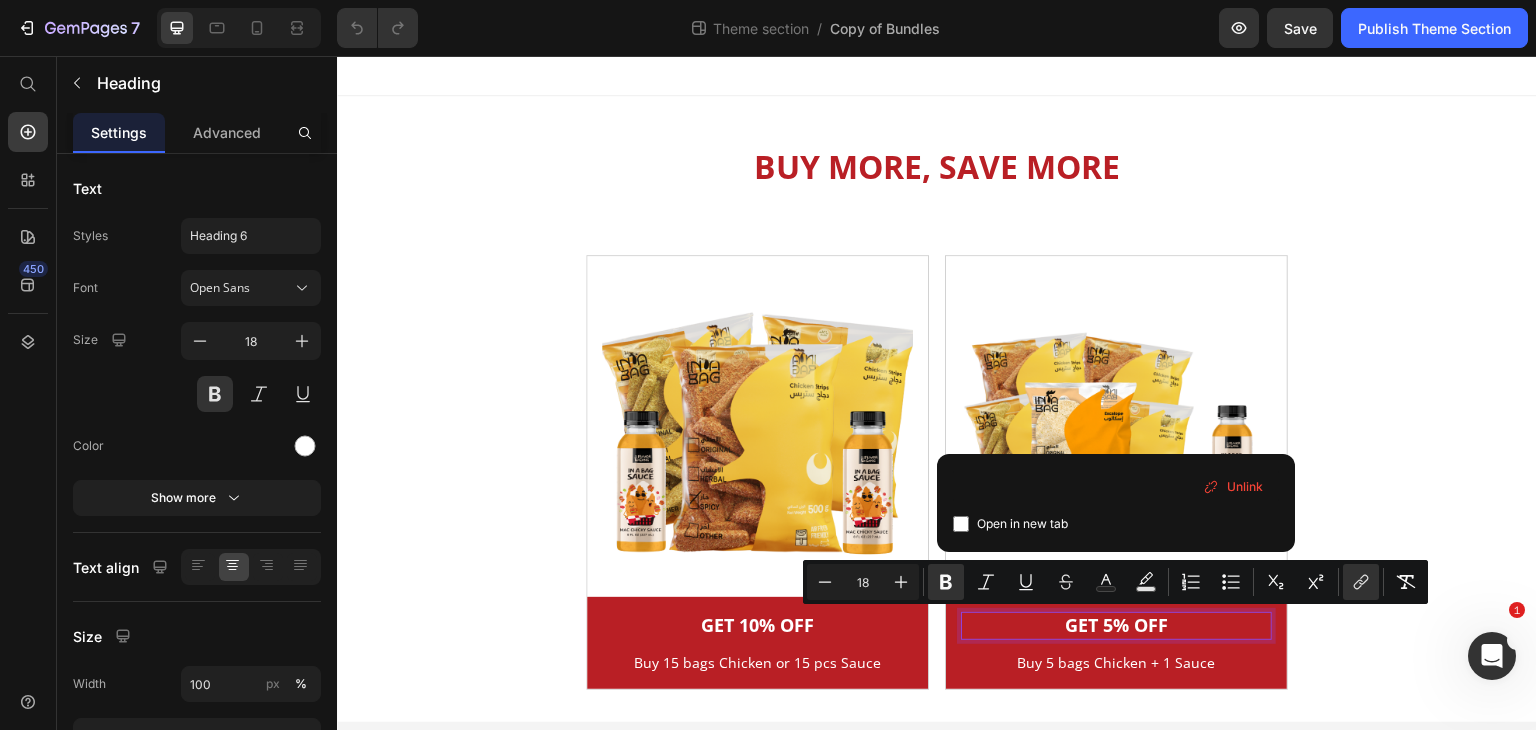 type on "https://inabaguae.com/a/bundles/buy-5-bags-chicken-+-1-sauce,-get-5-off-dx7j" 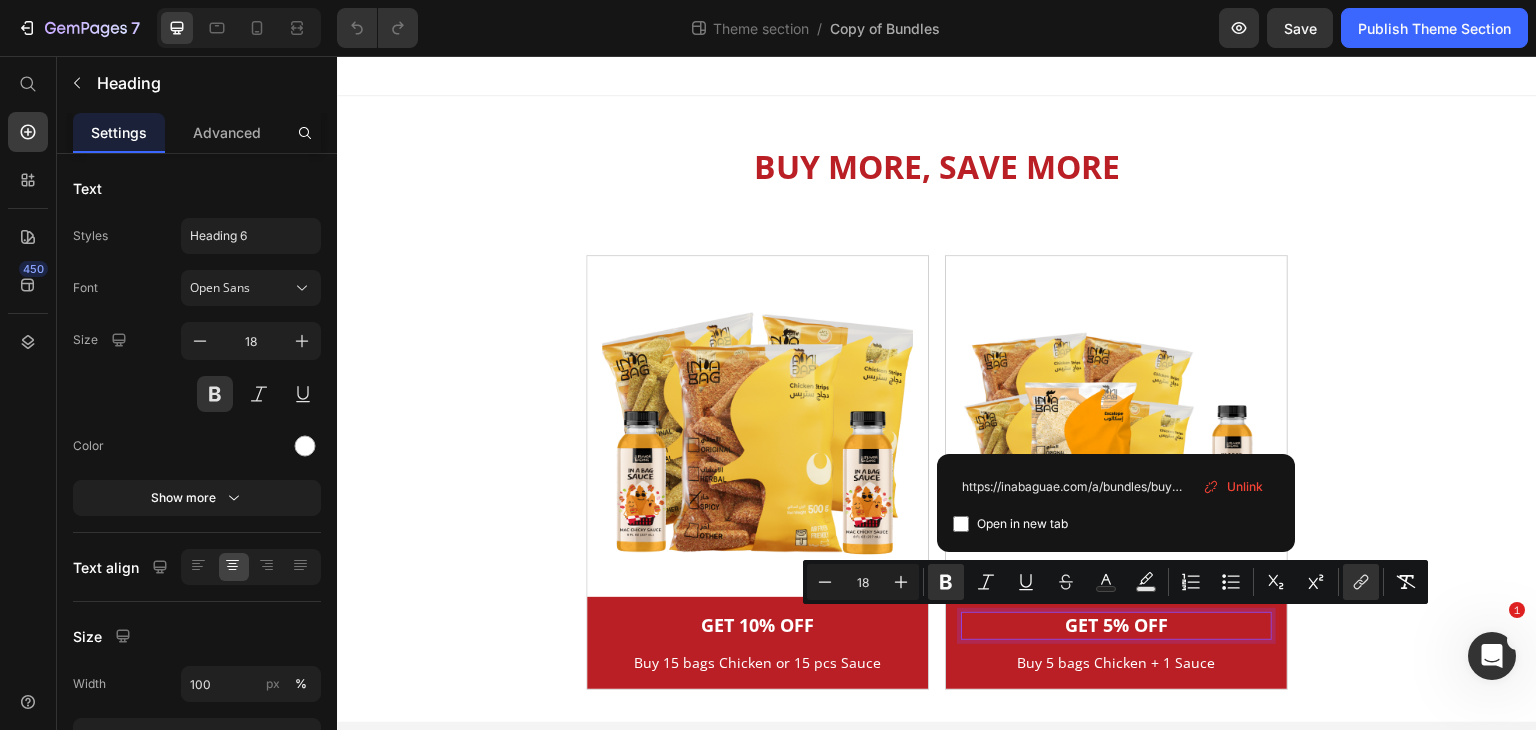 click on "Open in new tab" at bounding box center [1116, 524] 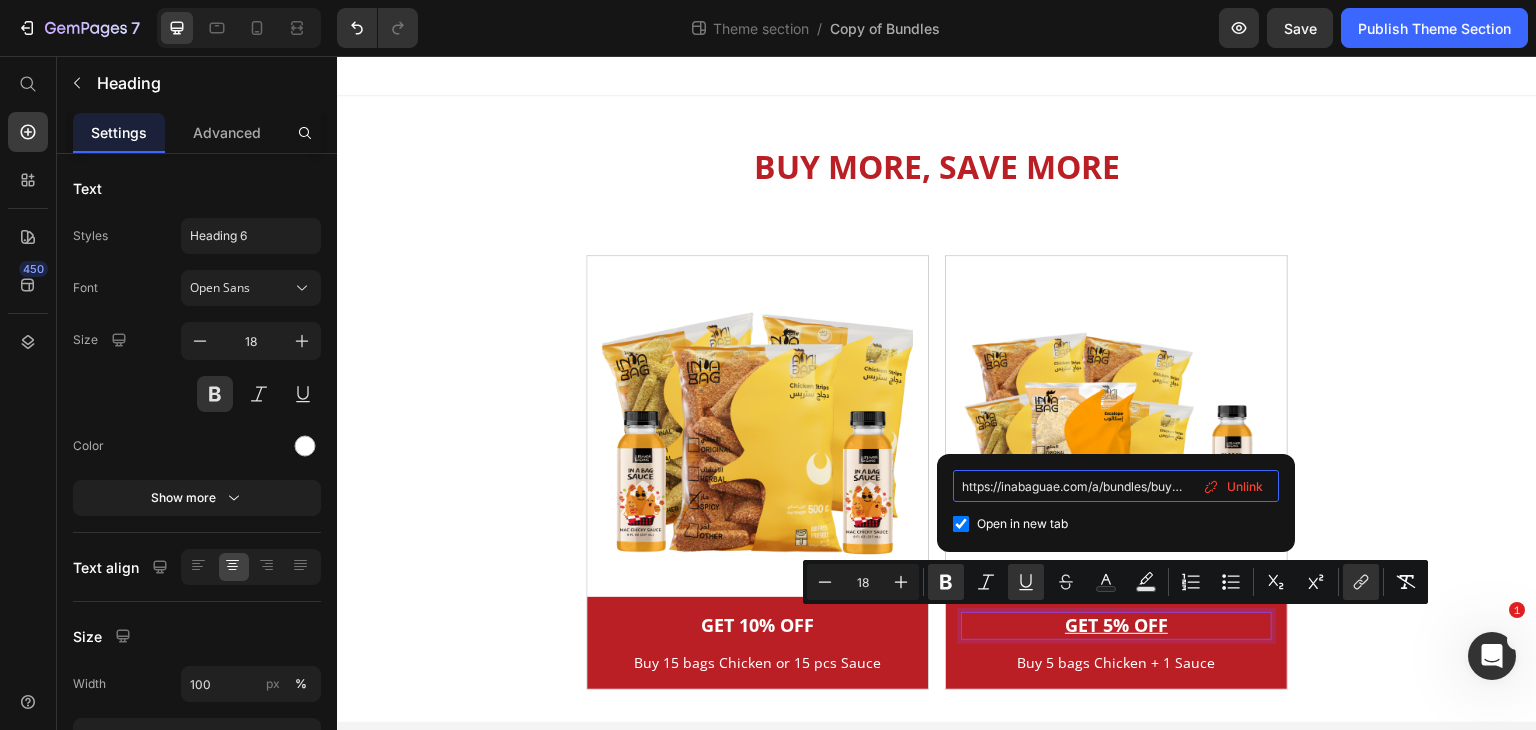 click on "https://inabaguae.com/a/bundles/buy-5-bags-chicken-+-1-sauce,-get-5-off-dx7j" at bounding box center [1116, 486] 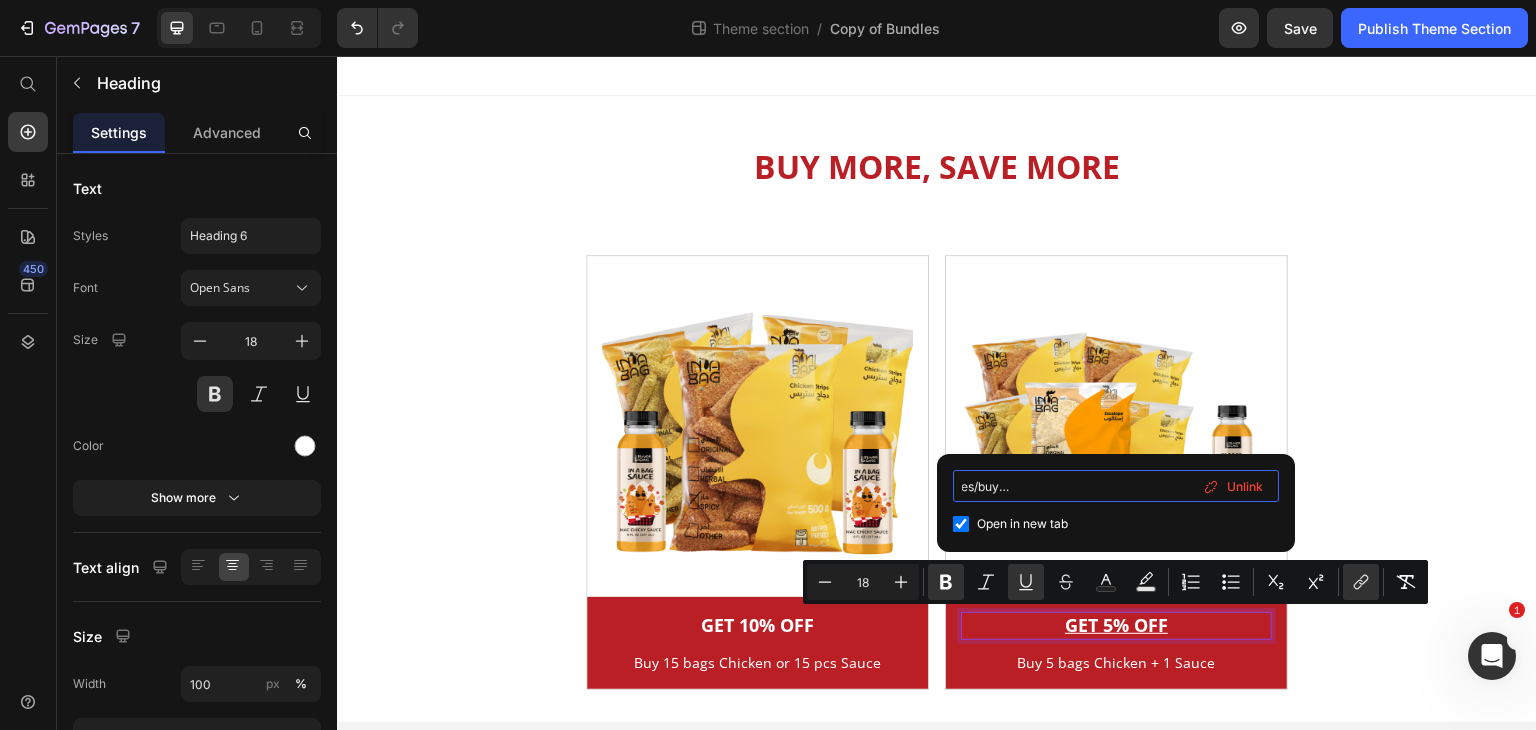 scroll, scrollTop: 0, scrollLeft: 237, axis: horizontal 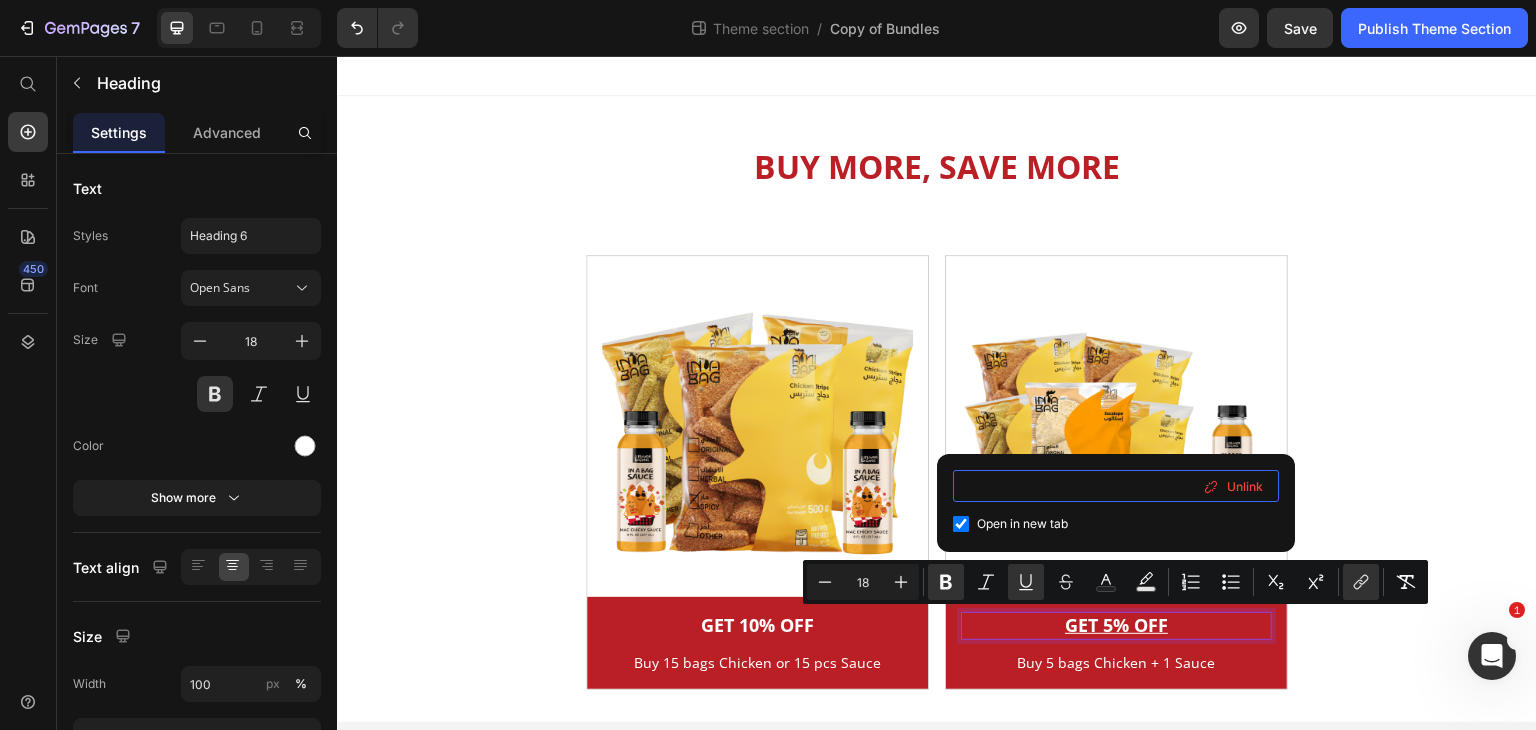 drag, startPoint x: 1152, startPoint y: 483, endPoint x: 1212, endPoint y: 511, distance: 66.211784 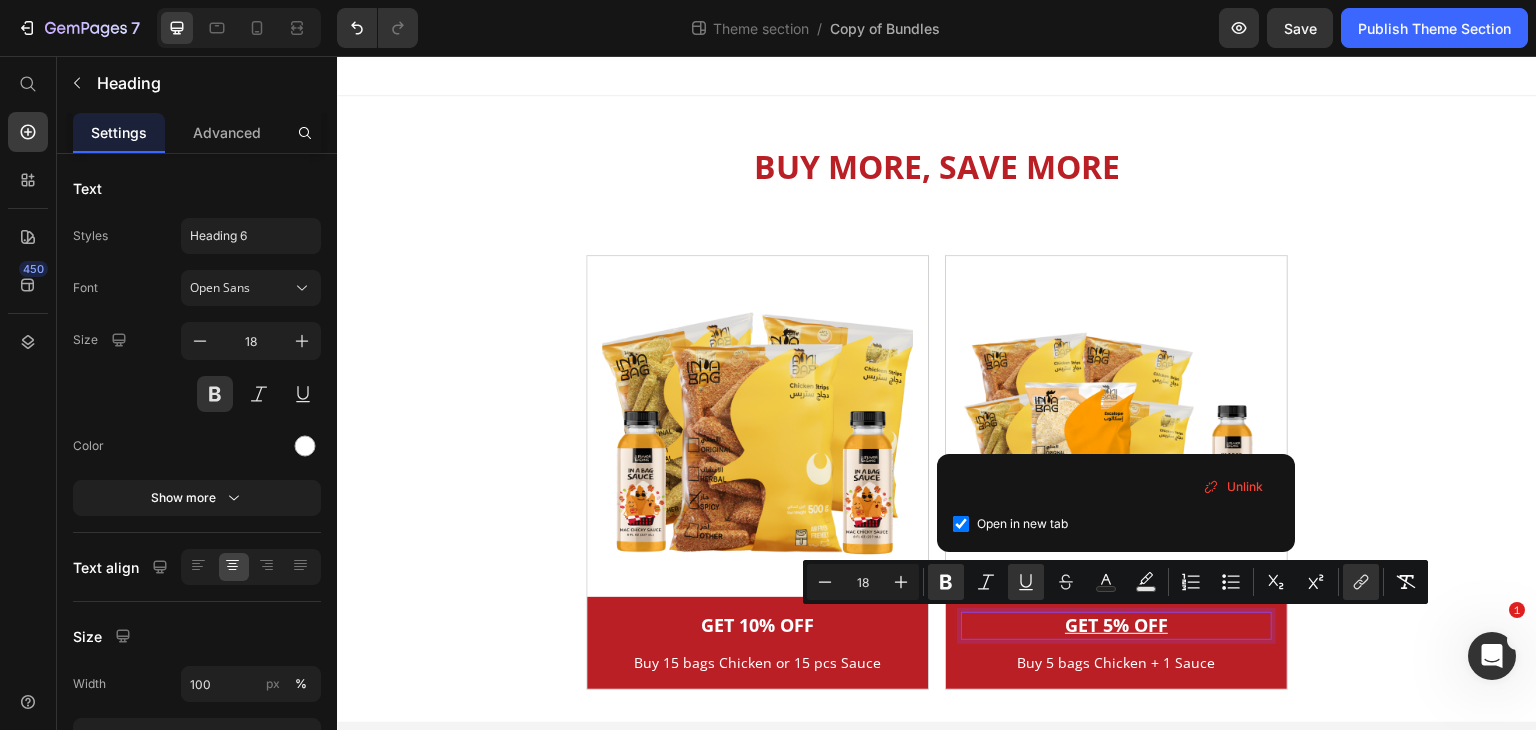 scroll, scrollTop: 0, scrollLeft: 0, axis: both 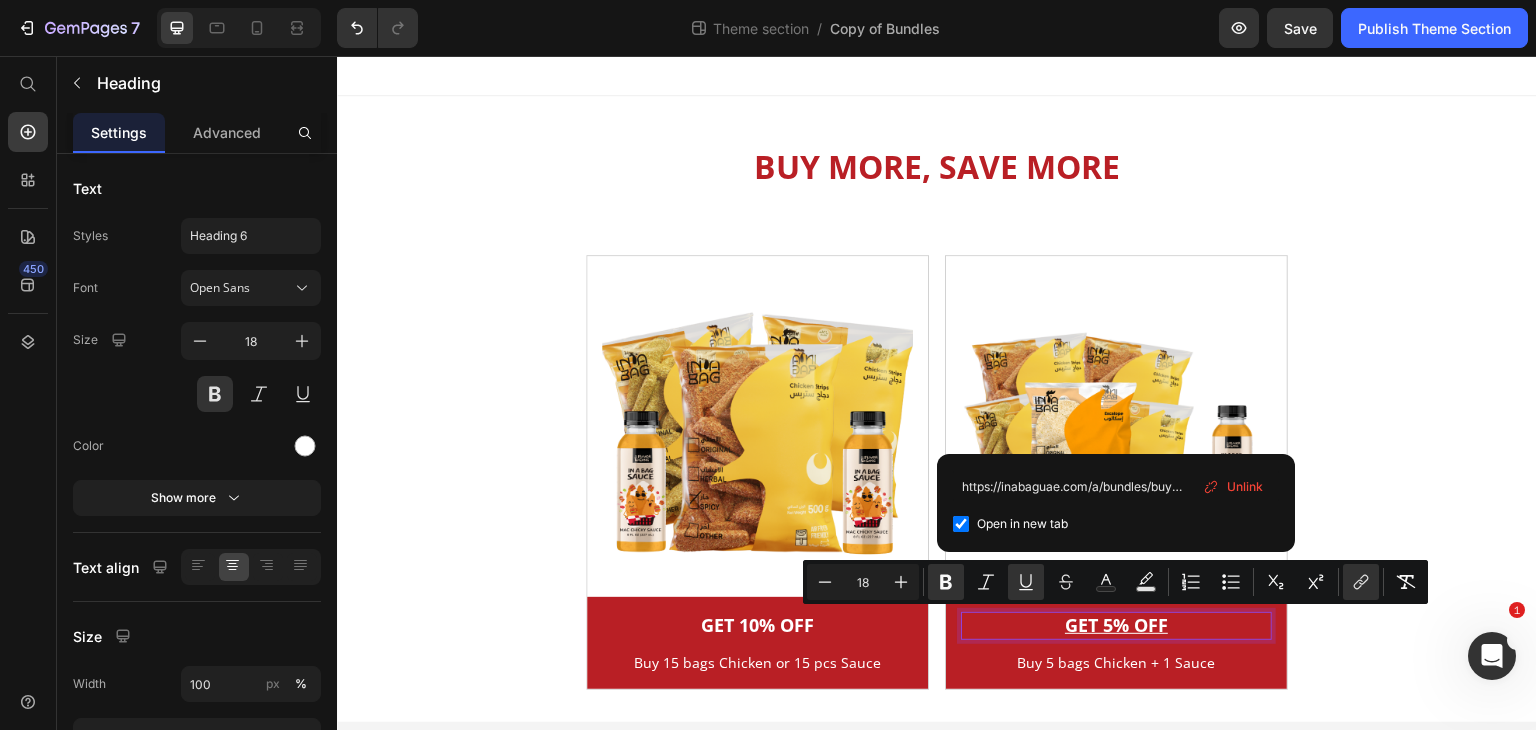 click on "Open in new tab" at bounding box center (1116, 524) 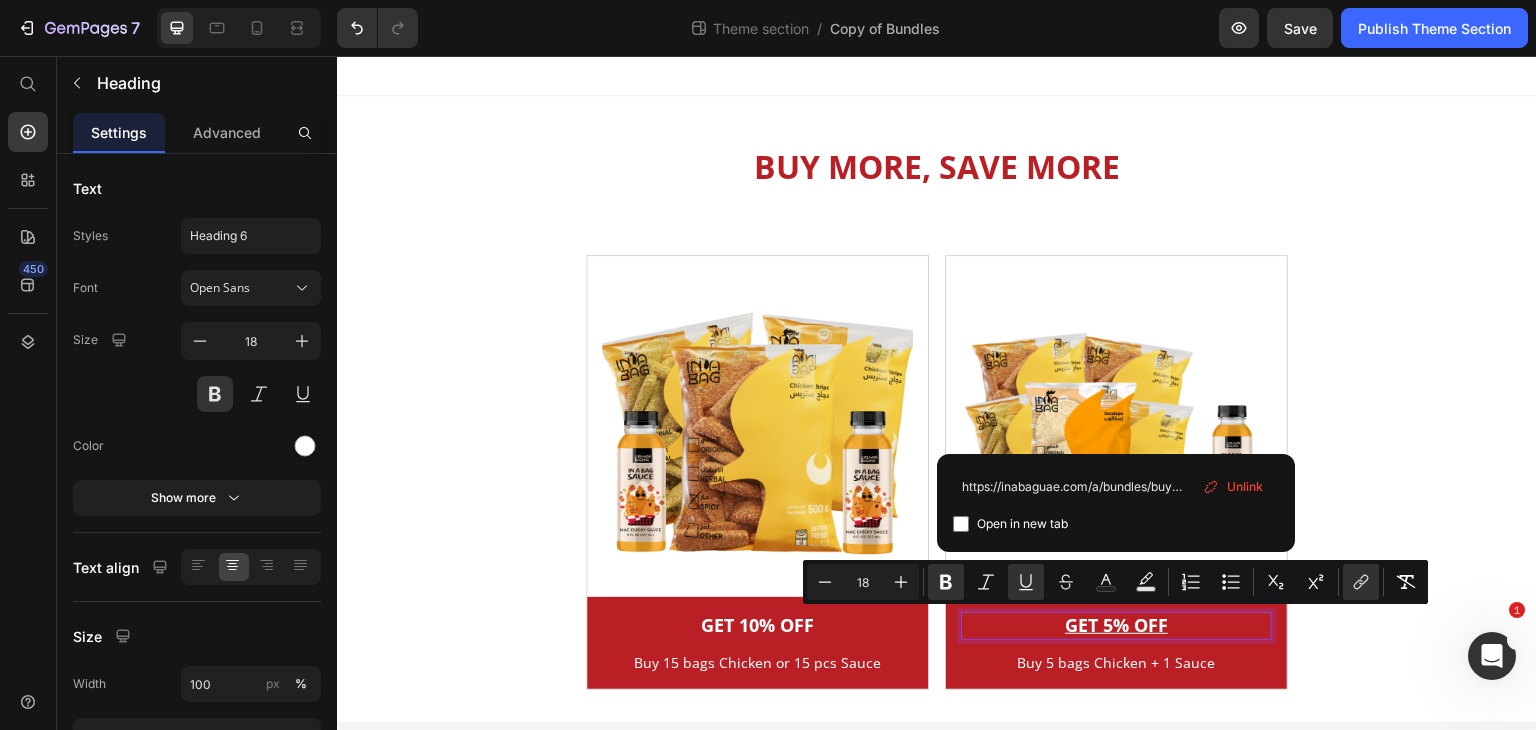 checkbox on "false" 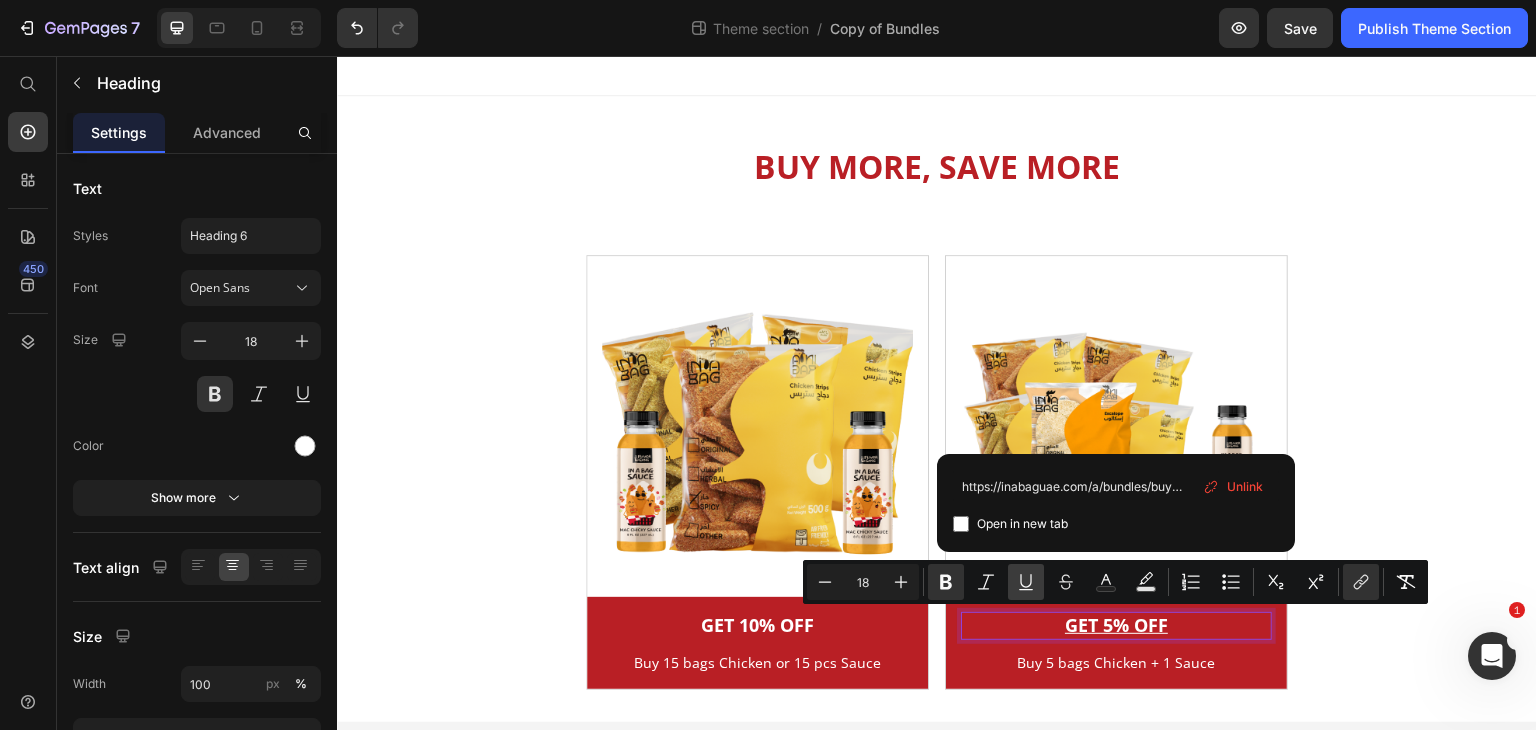 click 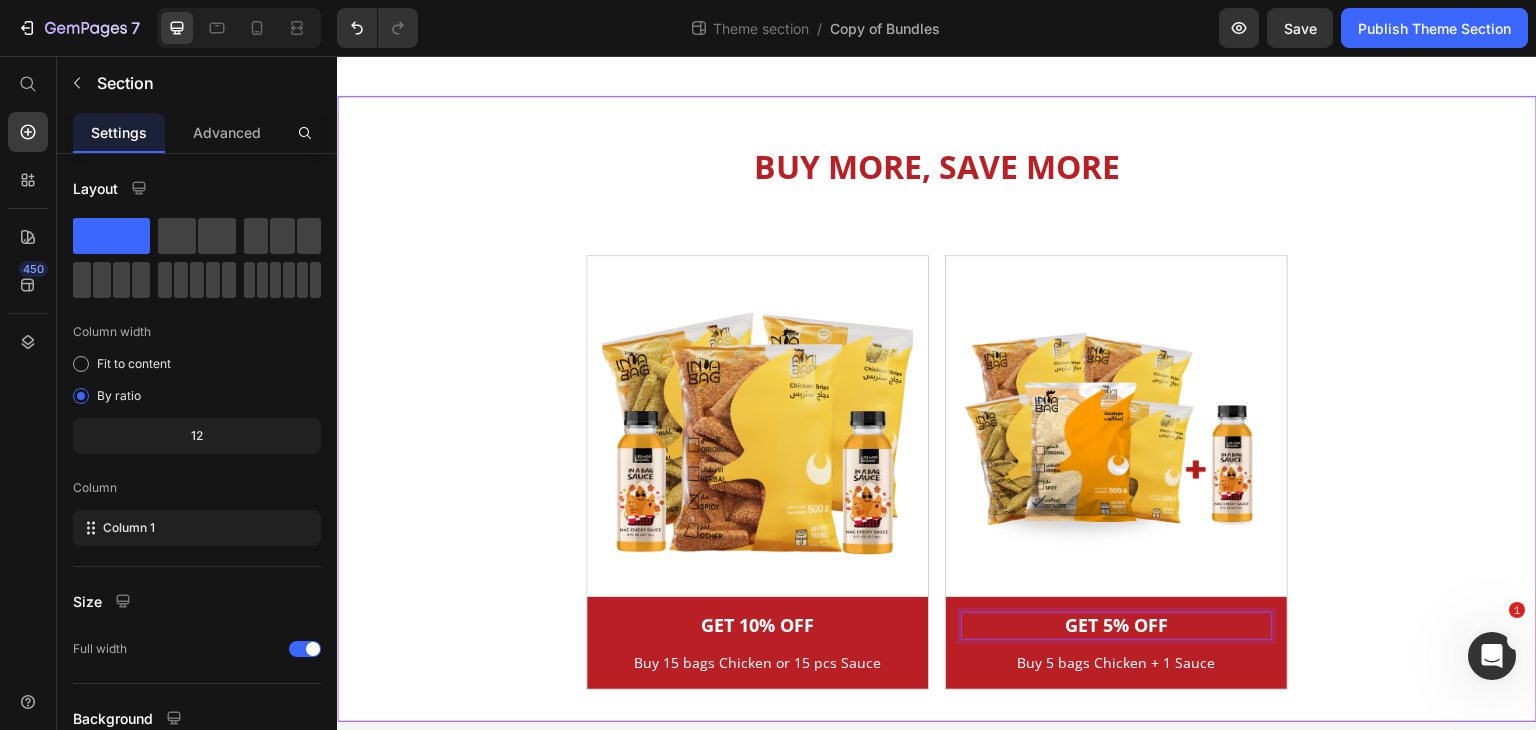 click on "Image GET 10% OFF Heading Buy 15 bags Chicken or 15 pcs Sauce Text block Row Row Image GET 5% OFF Heading   12 Buy 5 bags Chicken + 1 Sauce Text block Row Row Carousel" at bounding box center (937, 472) 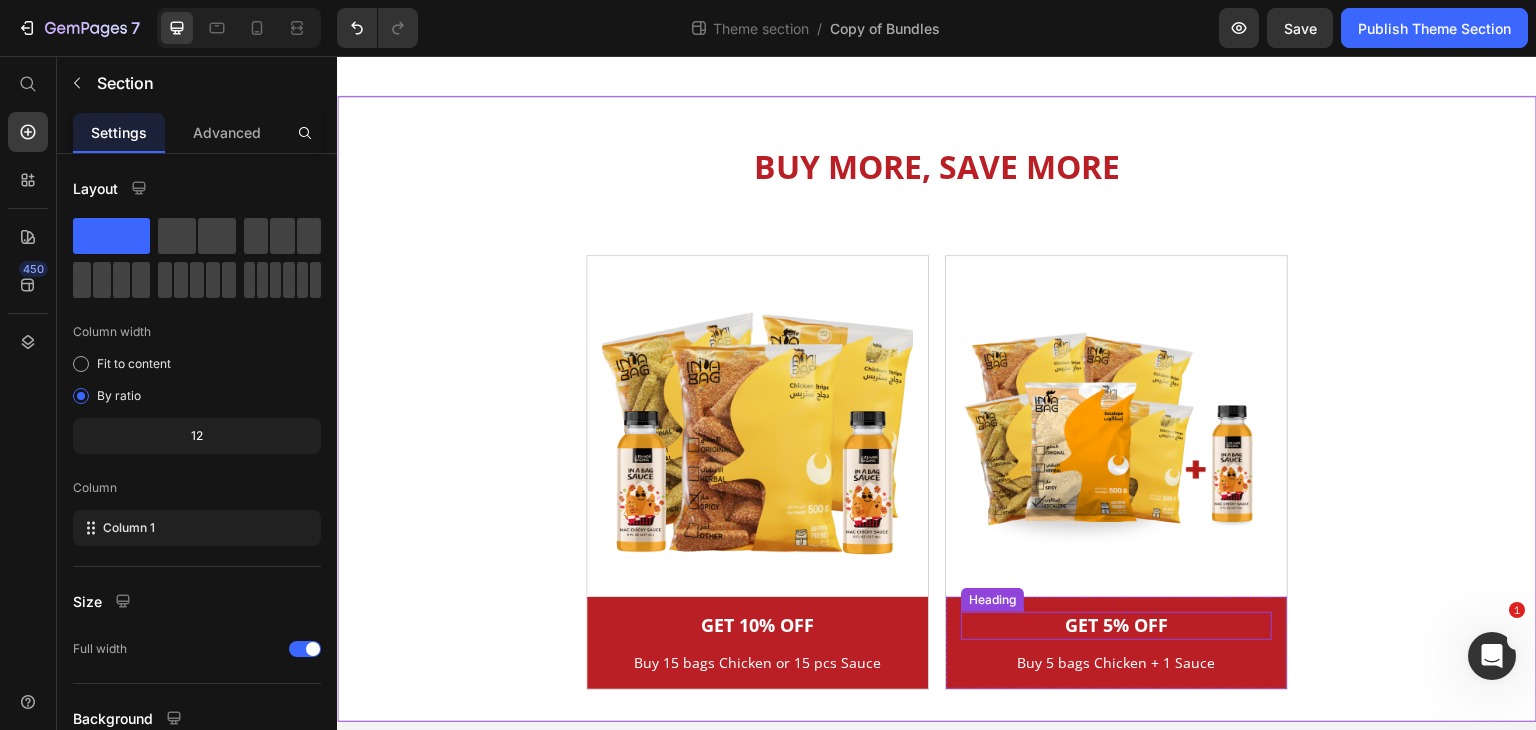 click on "⁠⁠⁠⁠⁠⁠⁠ GET 5% OFF" at bounding box center [1116, 625] 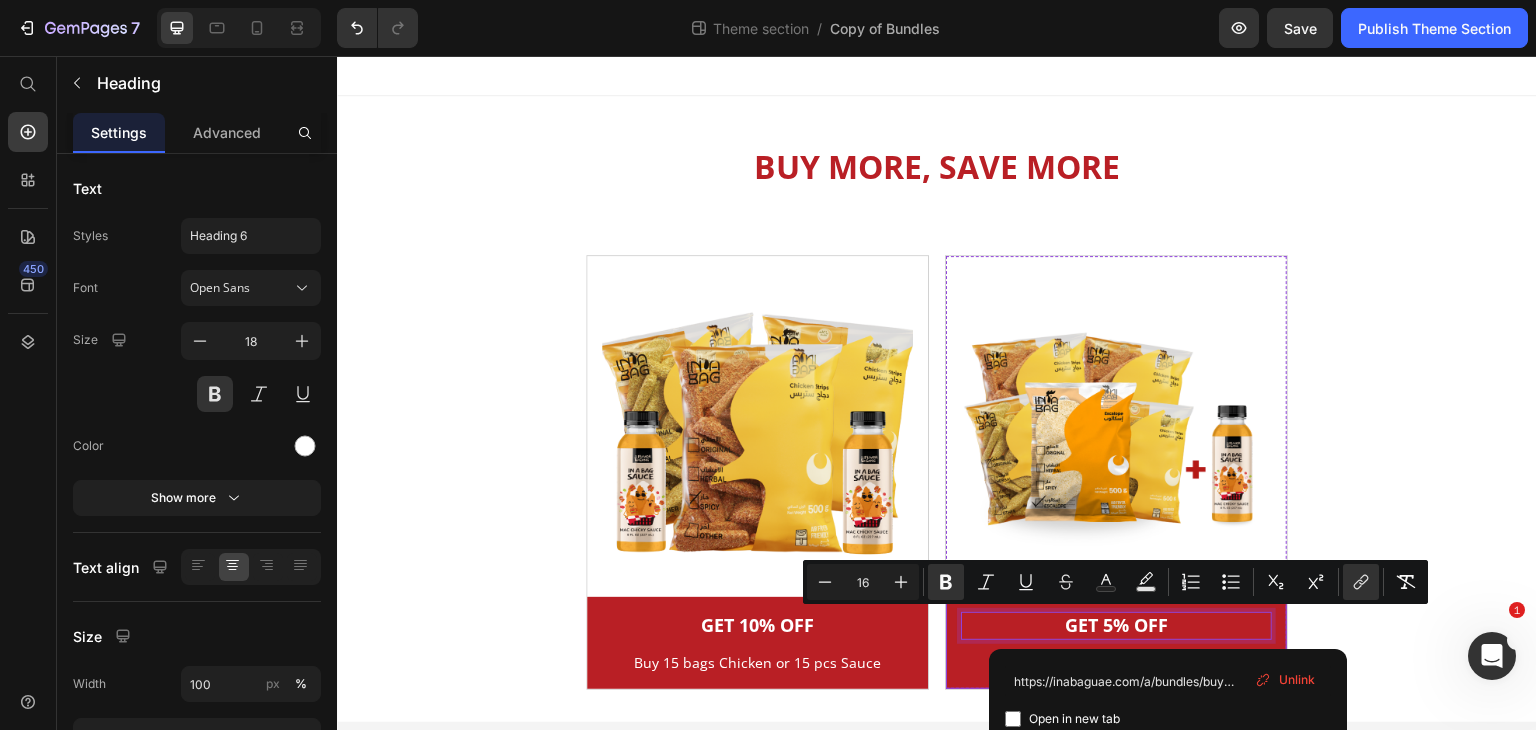 click on "Image GET 10% OFF Heading Buy 15 bags Chicken or 15 pcs Sauce Text block Row Row Image GET 5% OFF Heading   12 Buy 5 bags Chicken + 1 Sauce Text block Row Row Carousel" at bounding box center [937, 472] 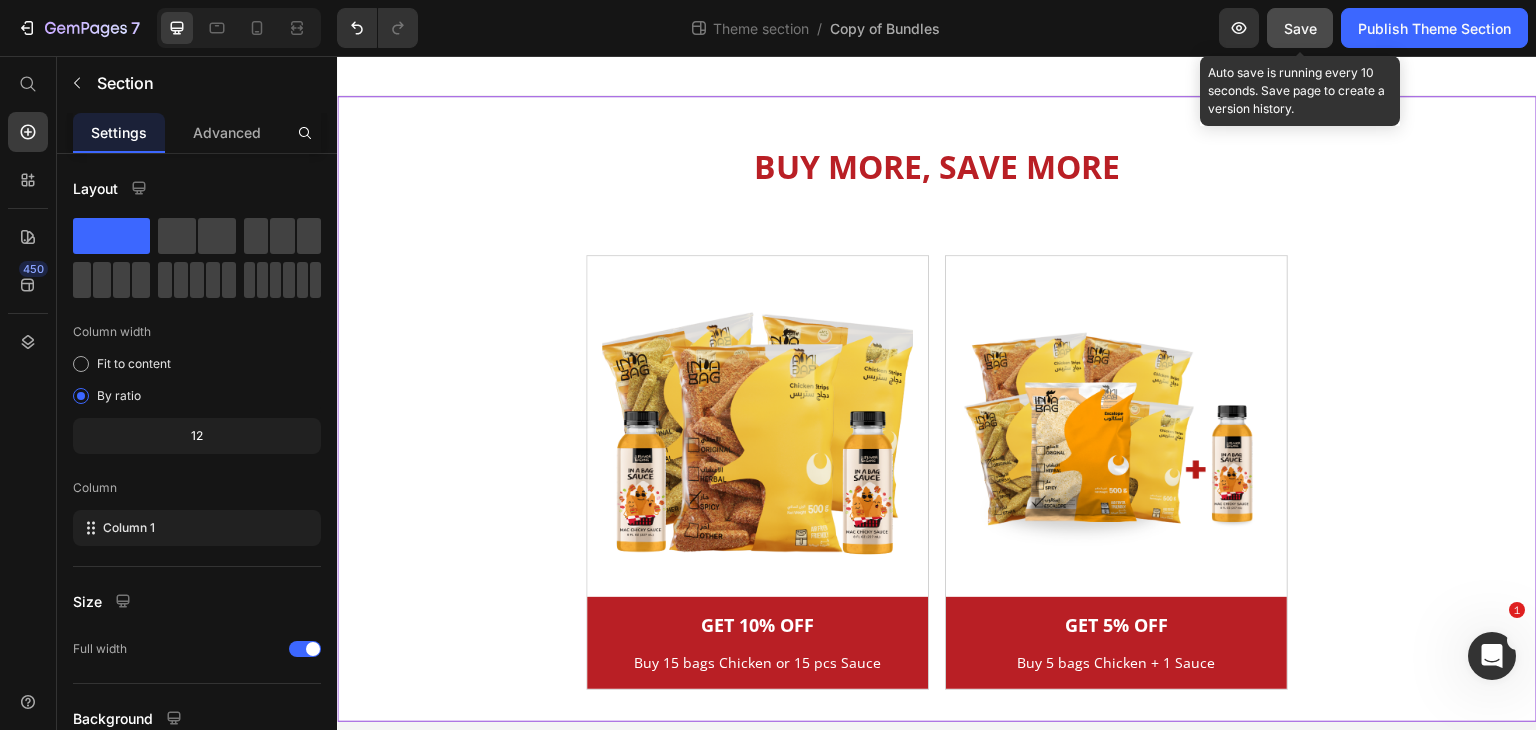 click on "Save" at bounding box center [1300, 28] 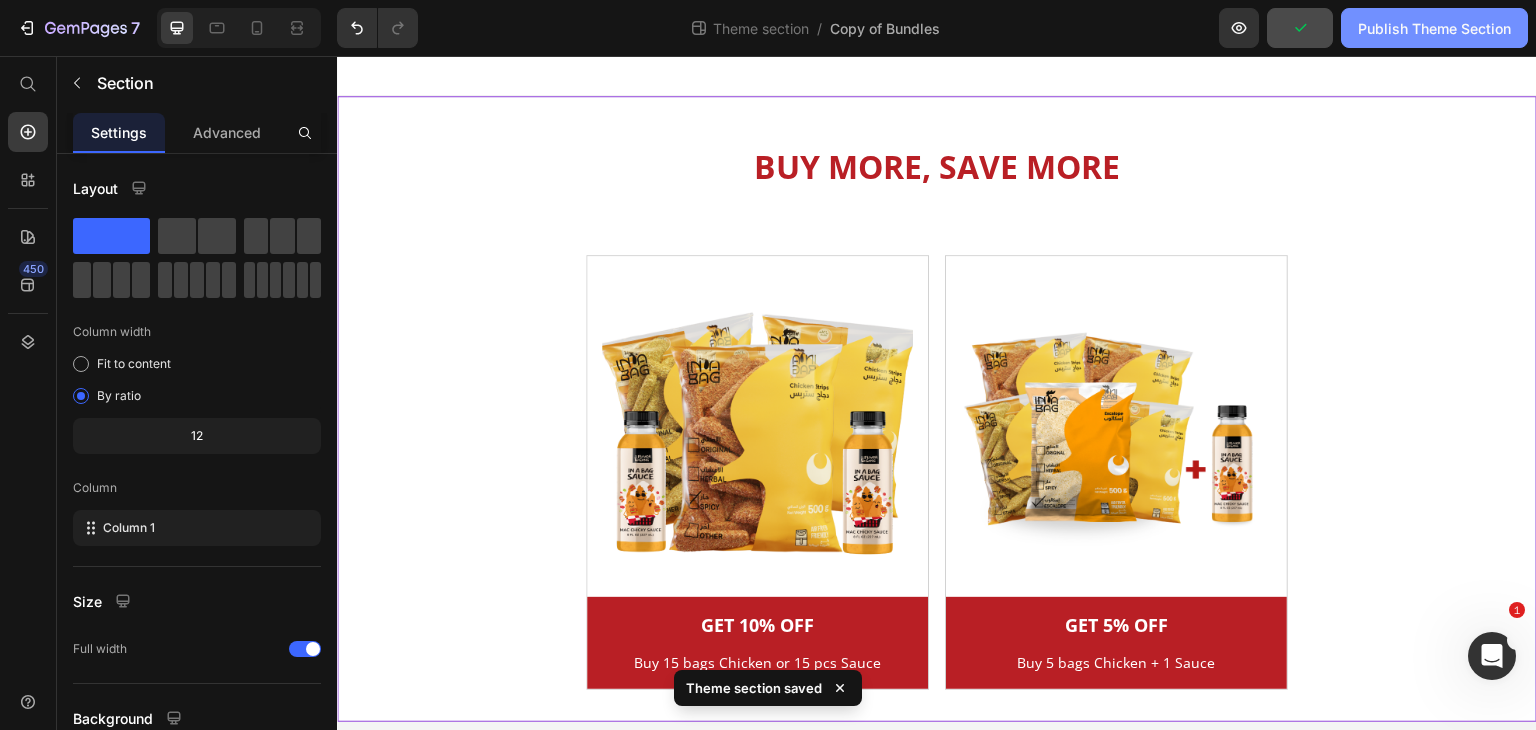 click on "Publish Theme Section" at bounding box center (1434, 28) 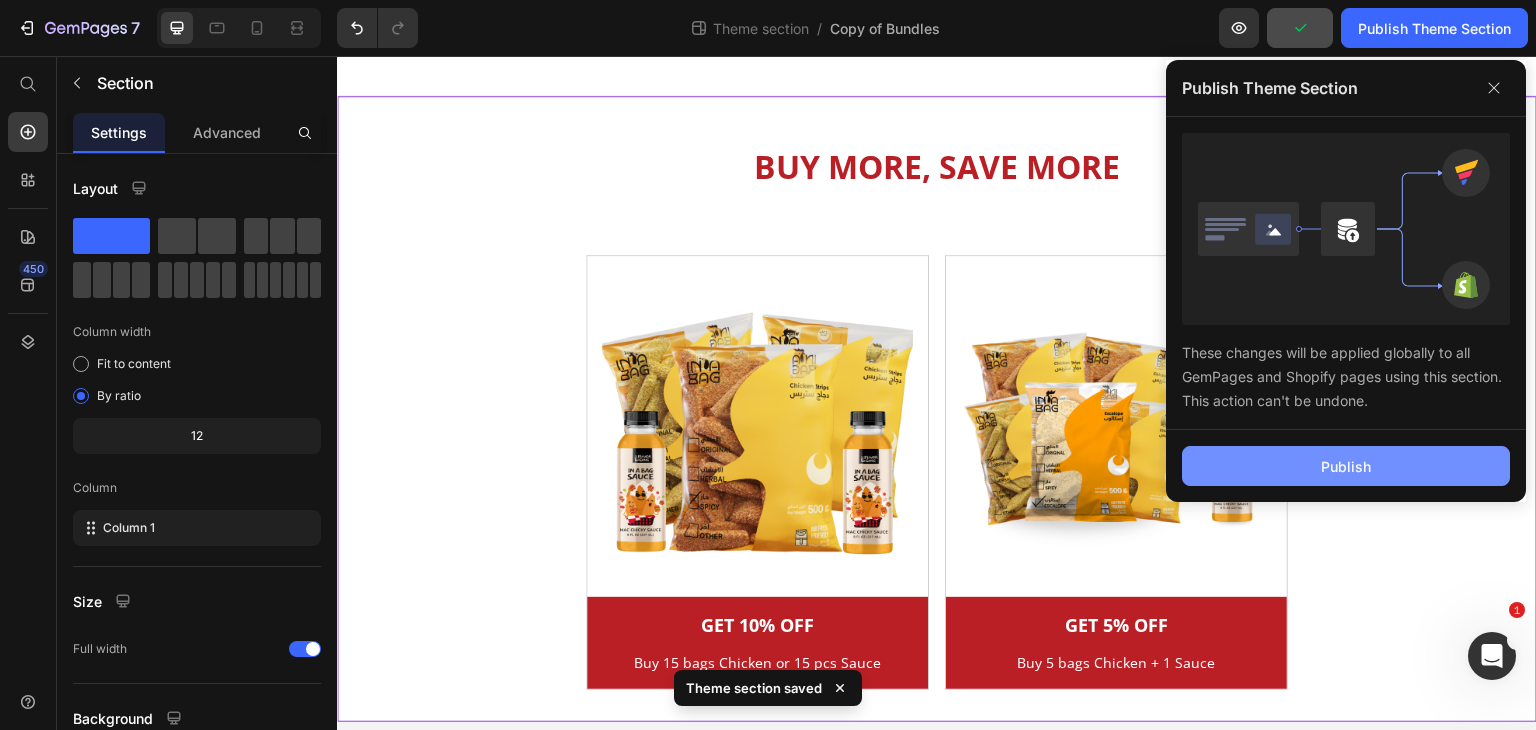 click on "Publish" at bounding box center (1346, 466) 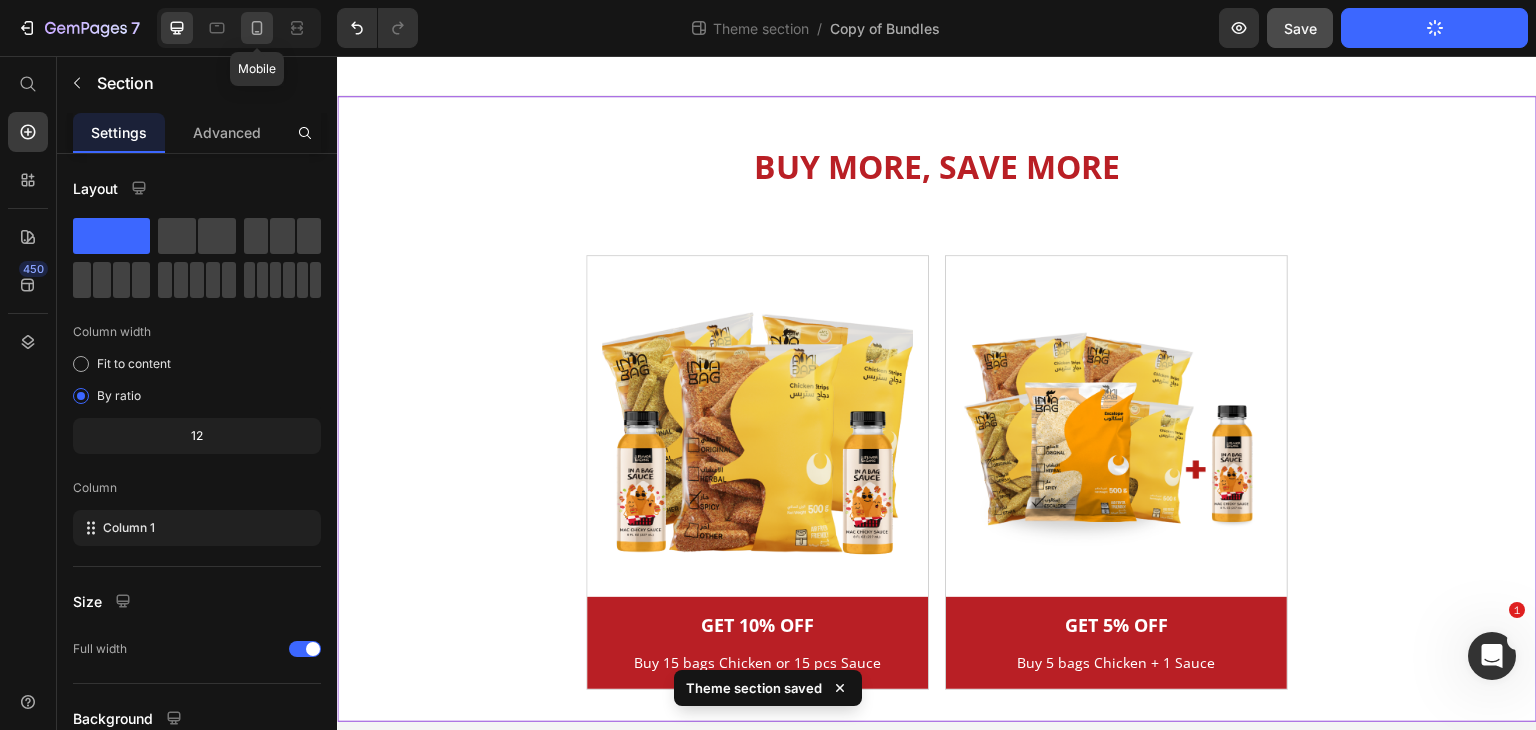 click 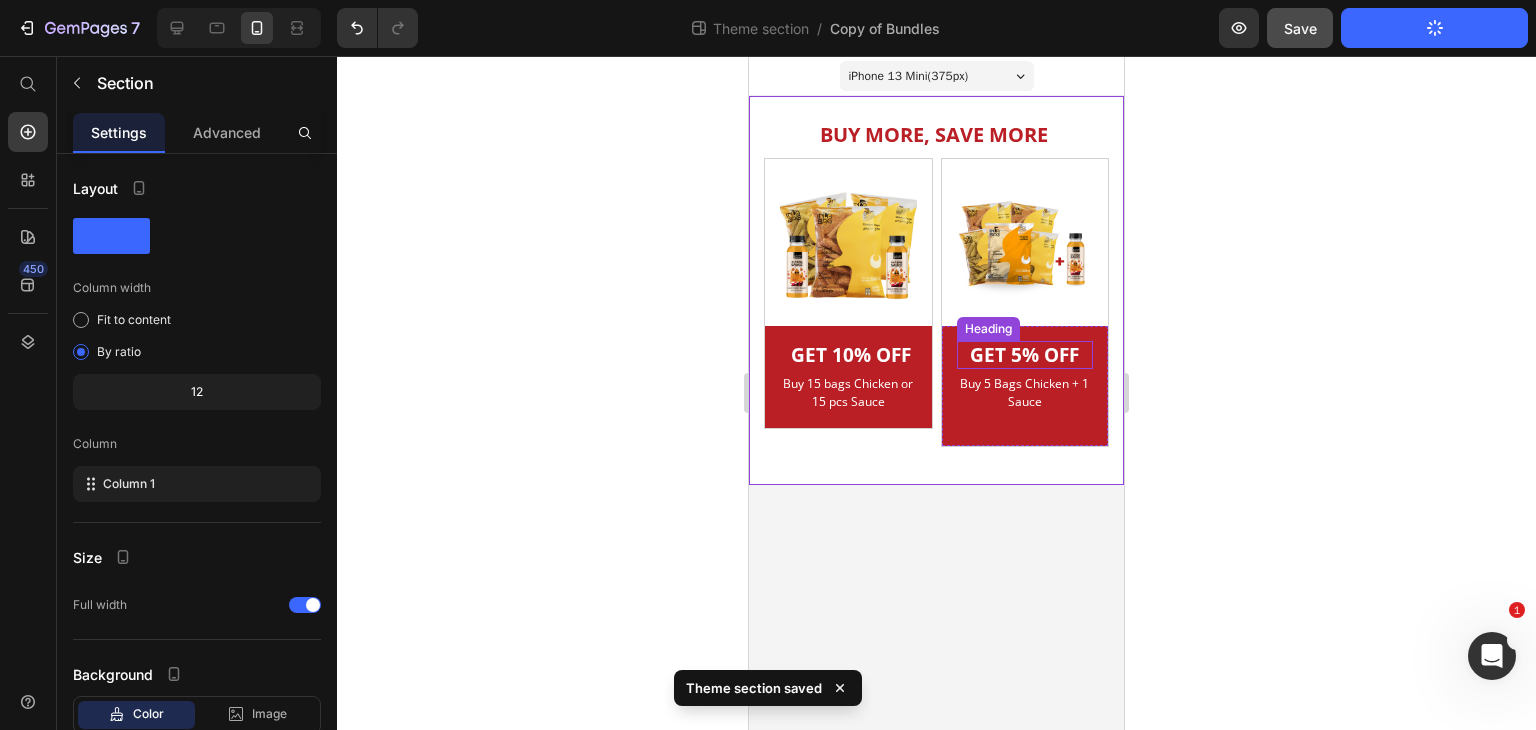 click on "GET 5% OFF" at bounding box center (1024, 355) 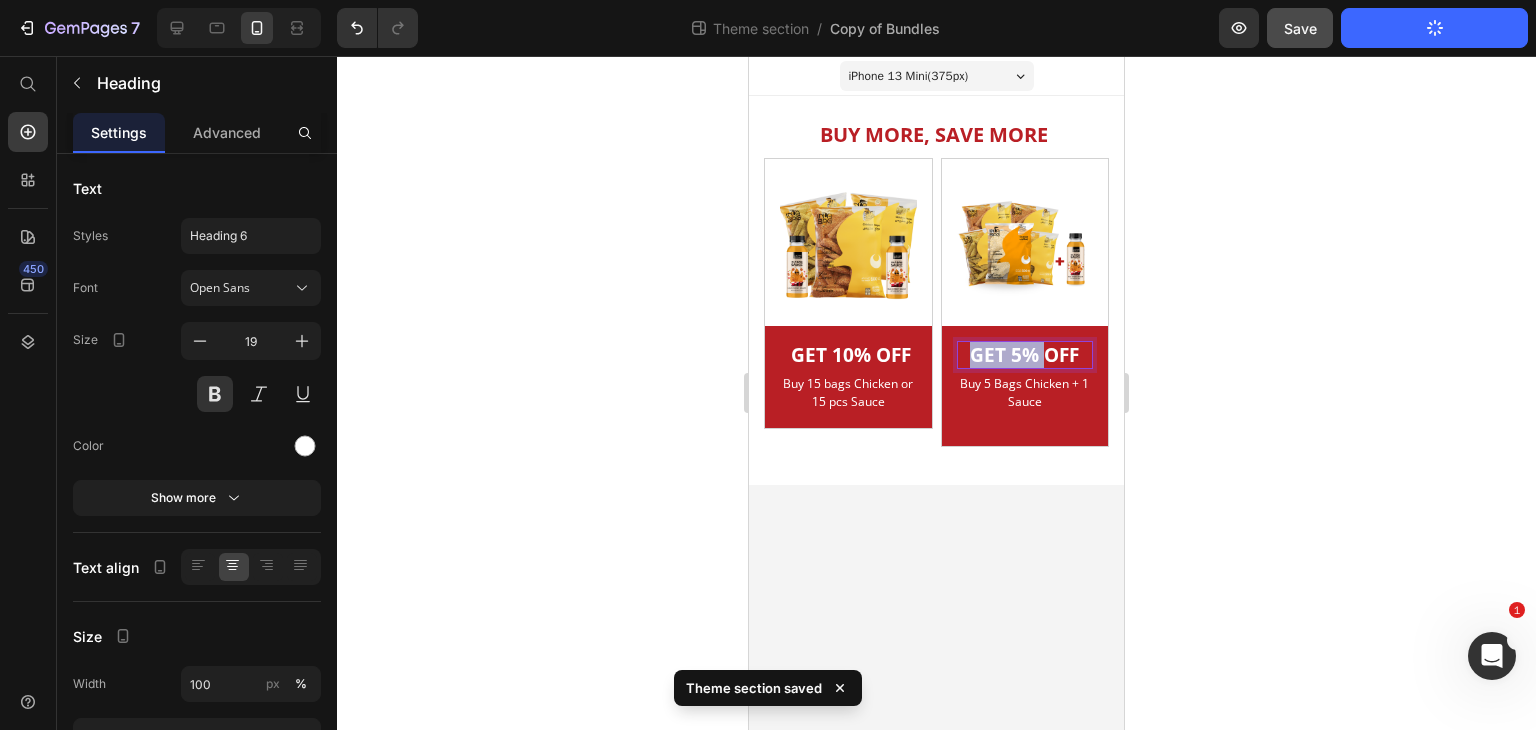 click on "GET 5% OFF" at bounding box center (1024, 355) 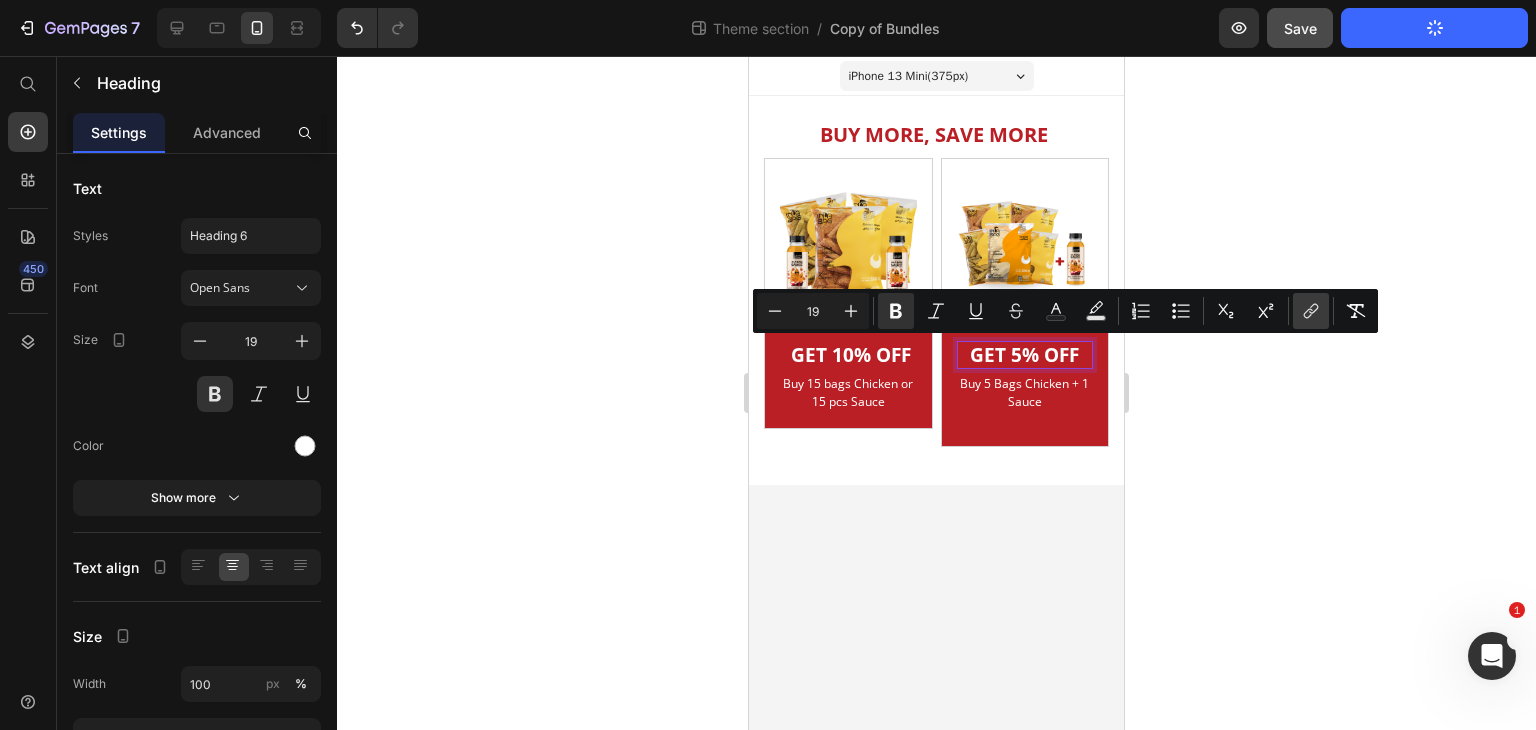 click 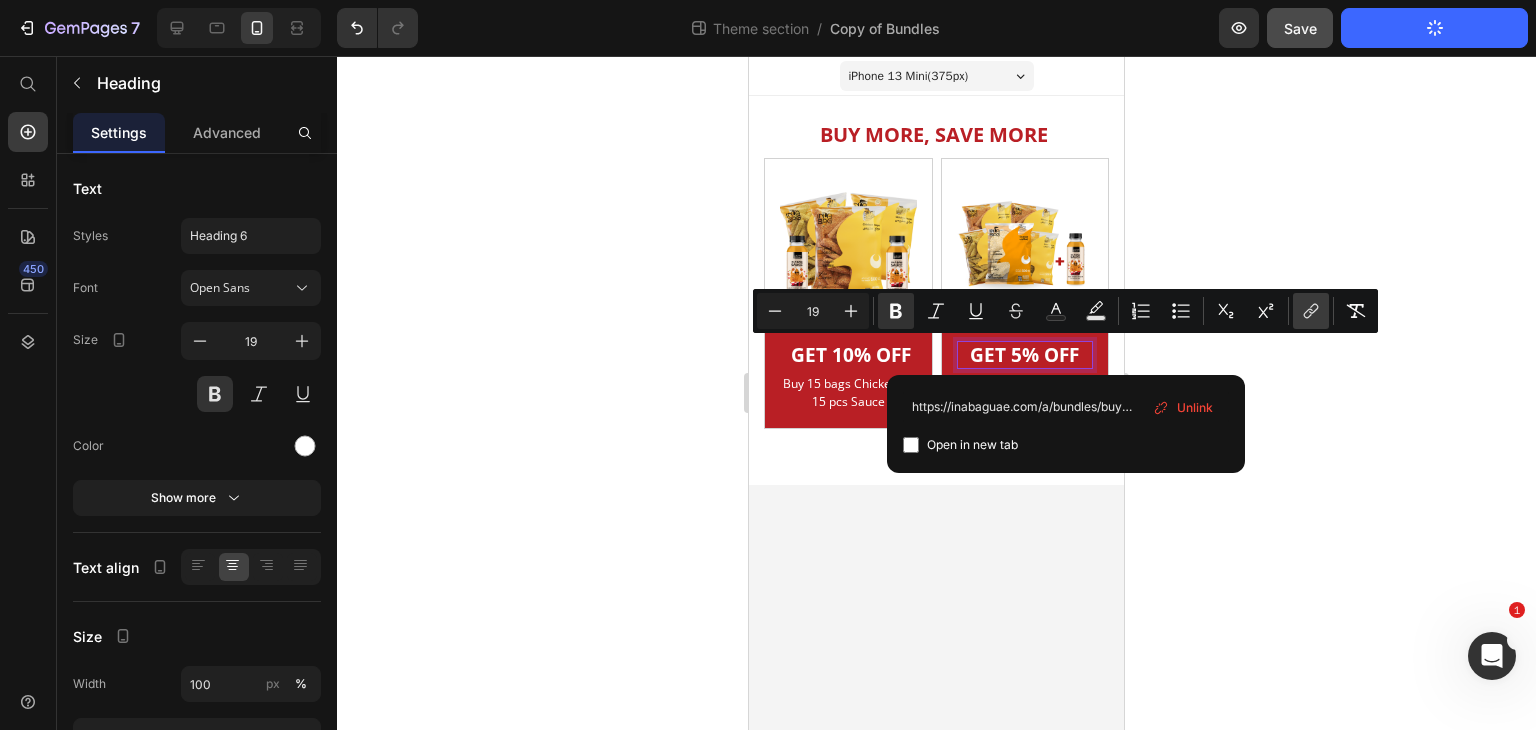 scroll, scrollTop: 0, scrollLeft: 237, axis: horizontal 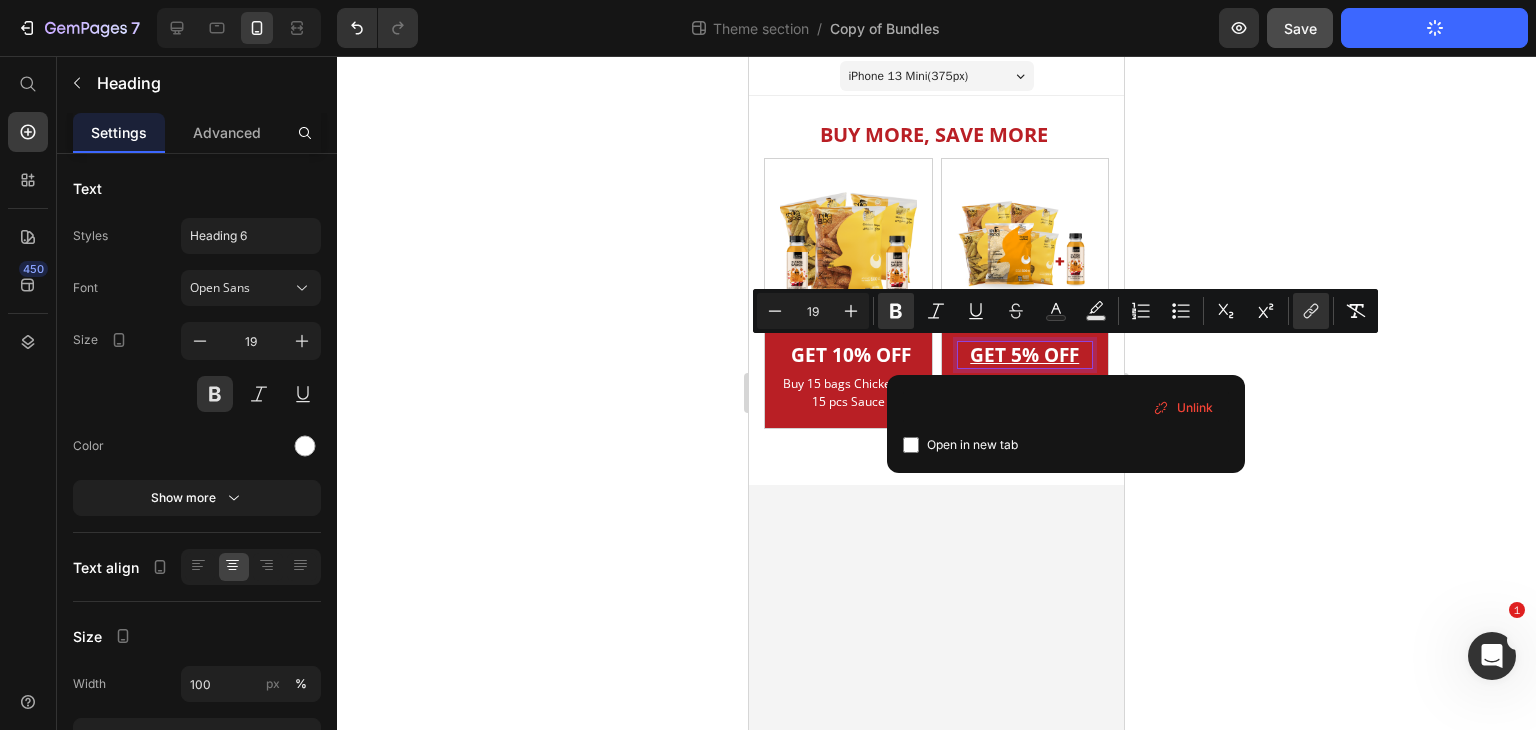 click 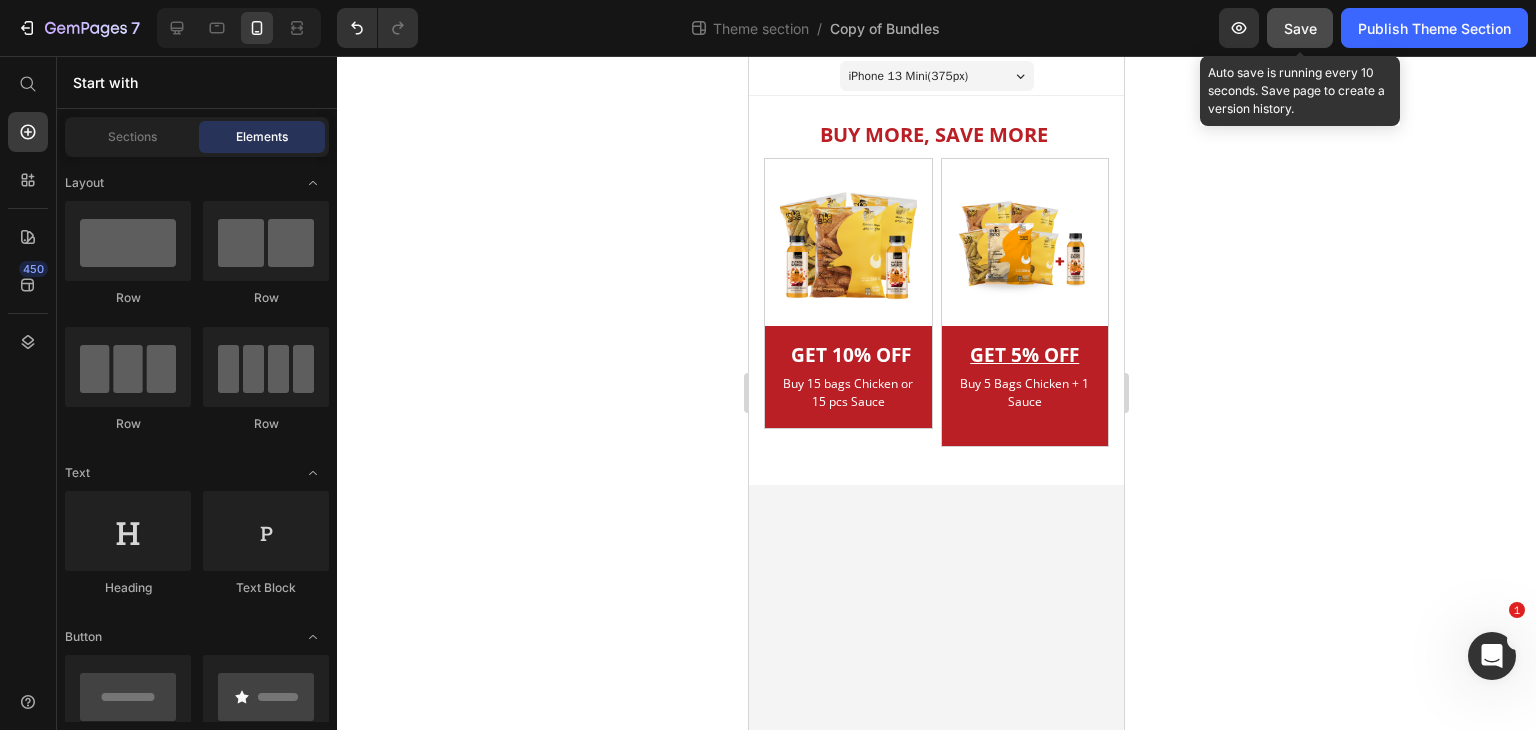click on "Save" 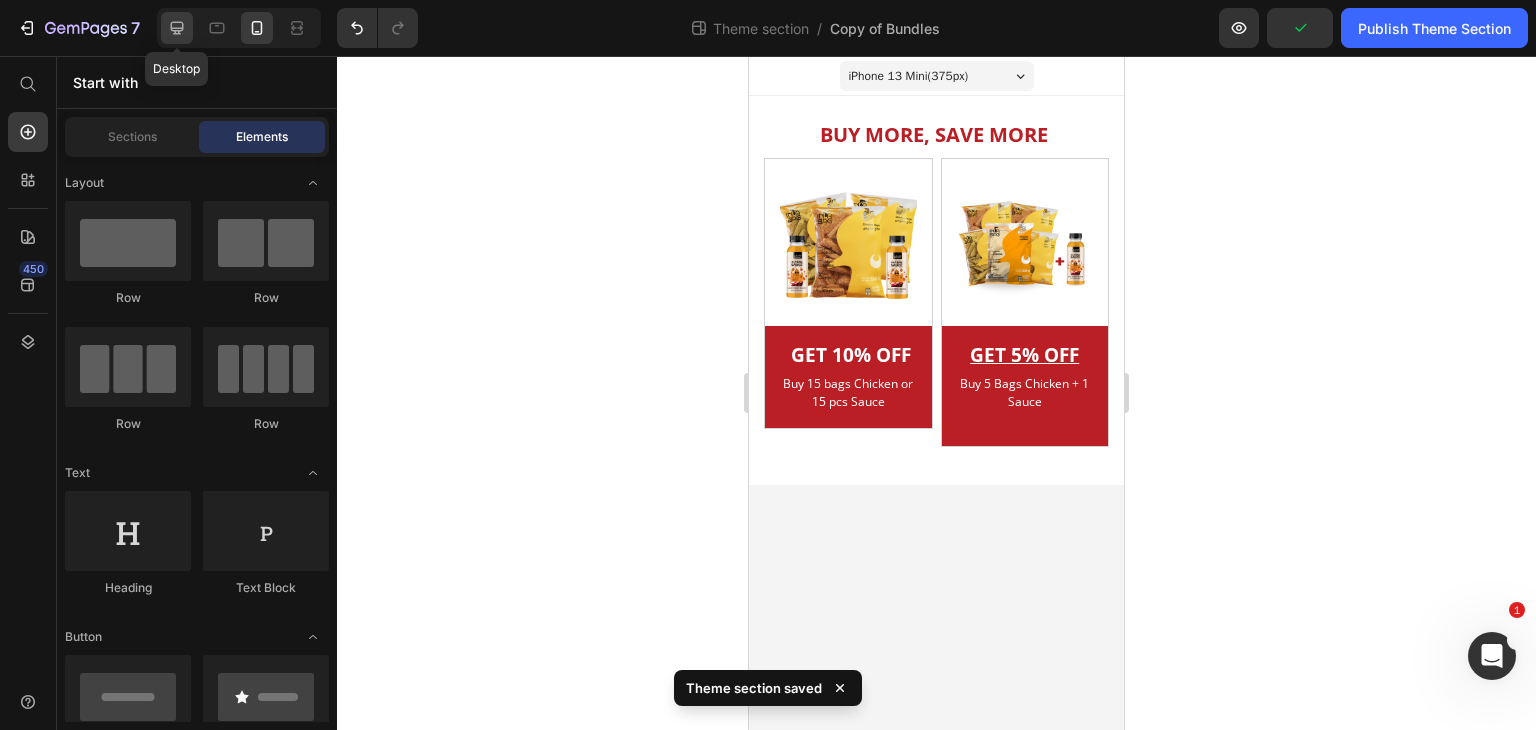 click 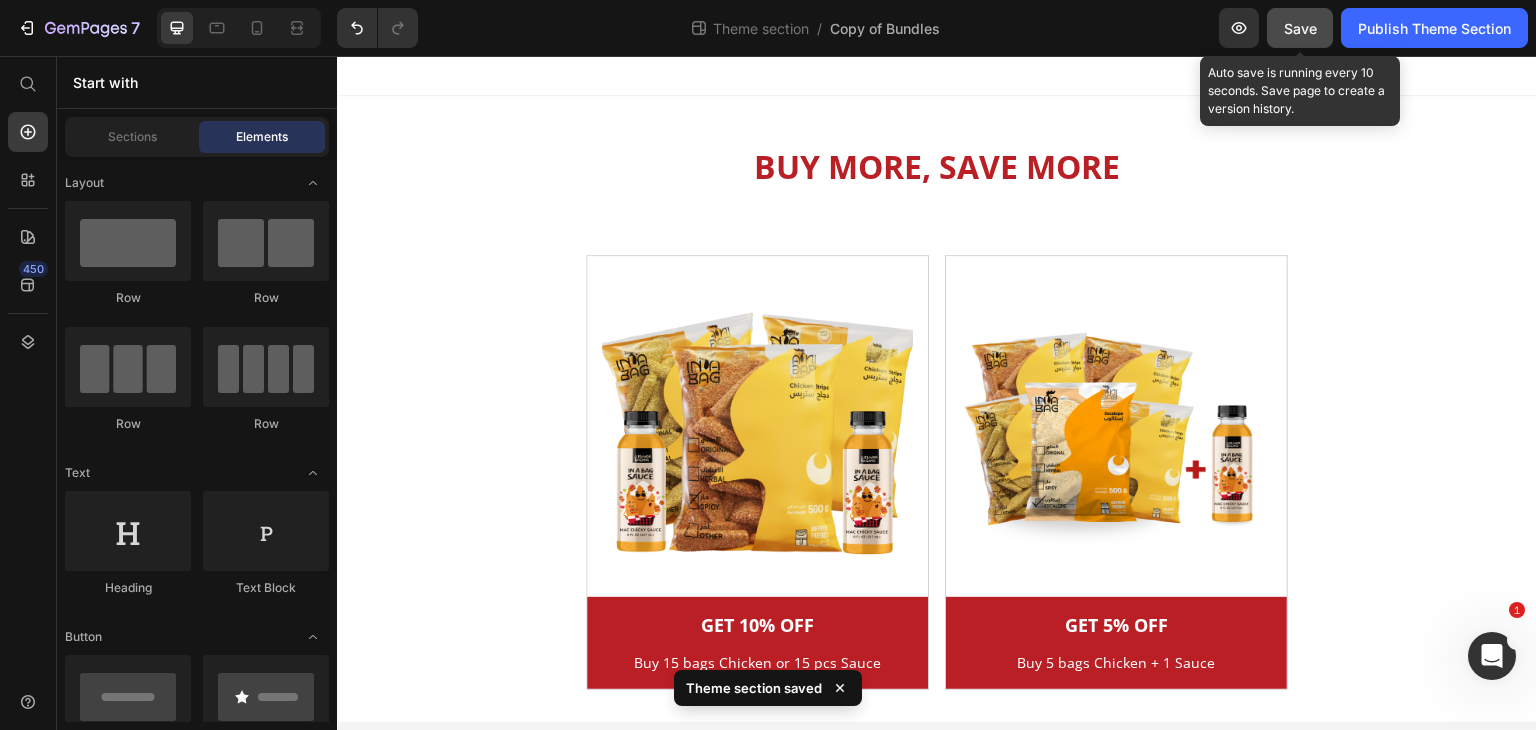 click on "Save" 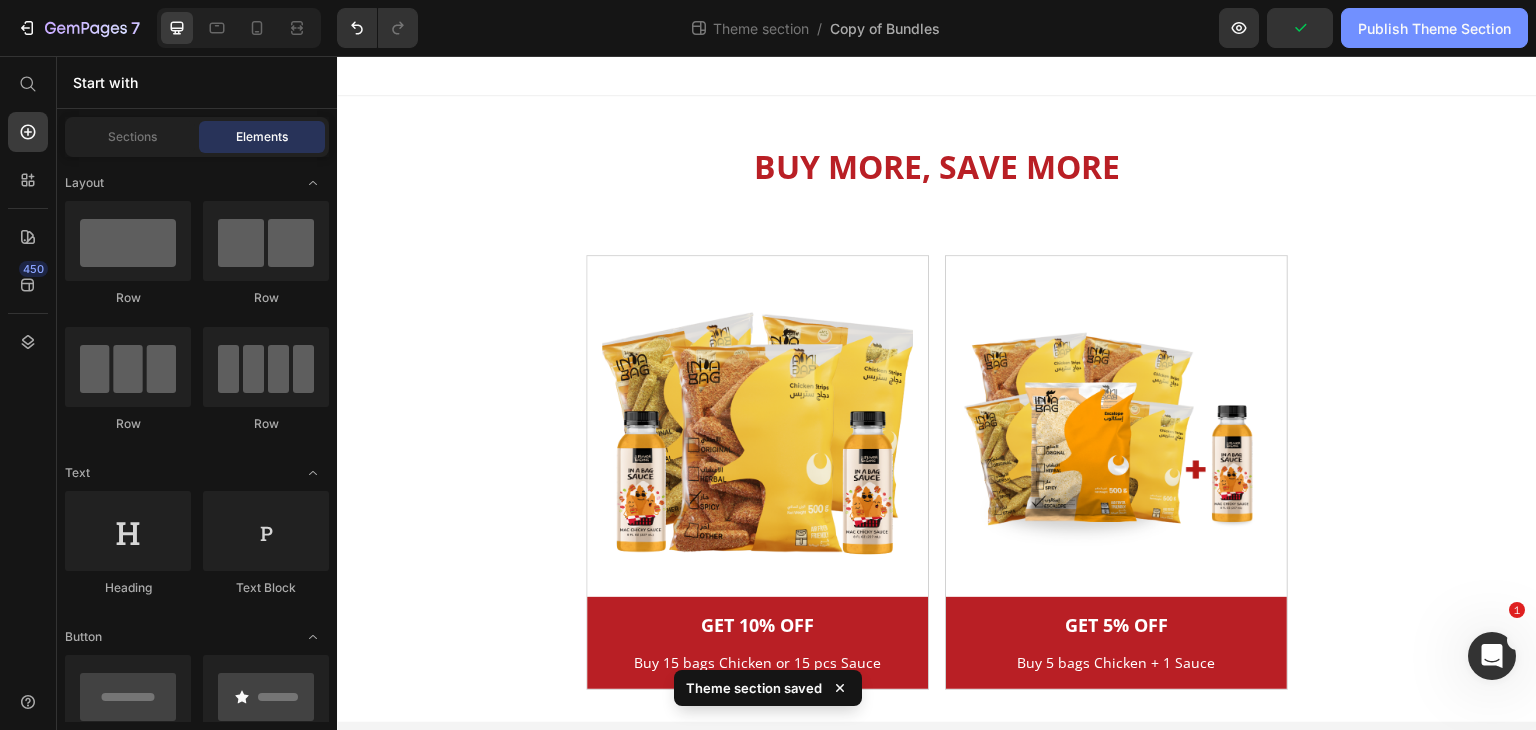click on "Publish Theme Section" at bounding box center [1434, 28] 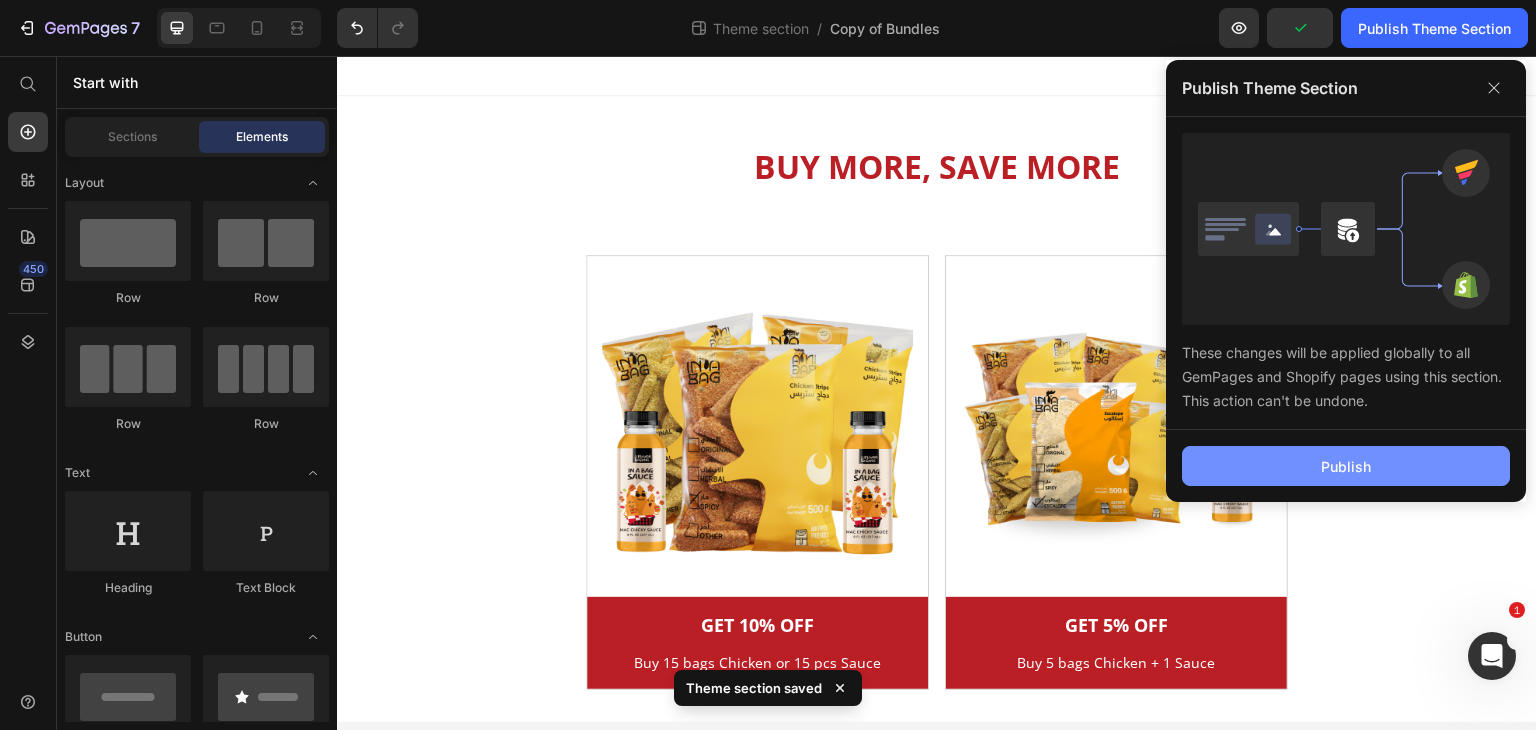 click on "Publish" 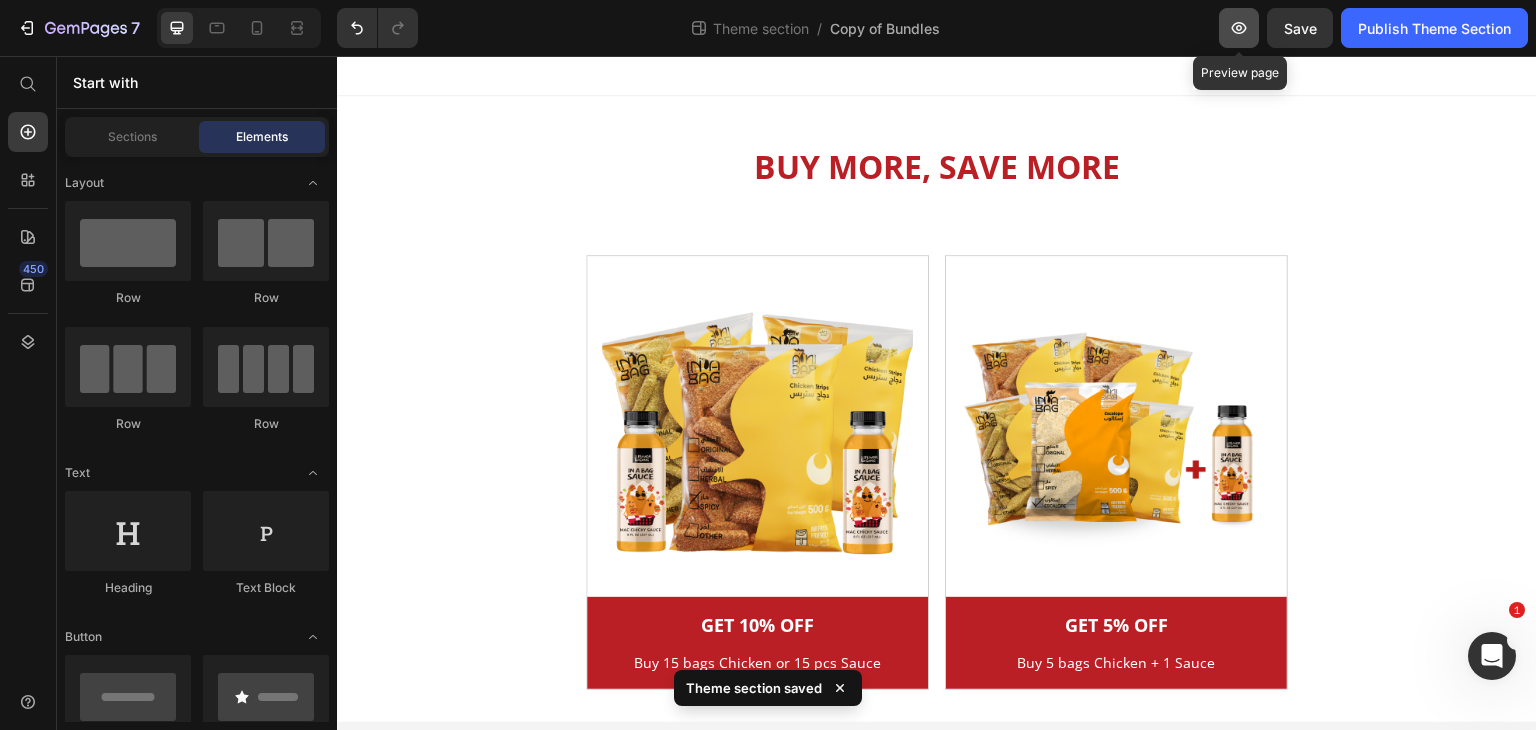 click 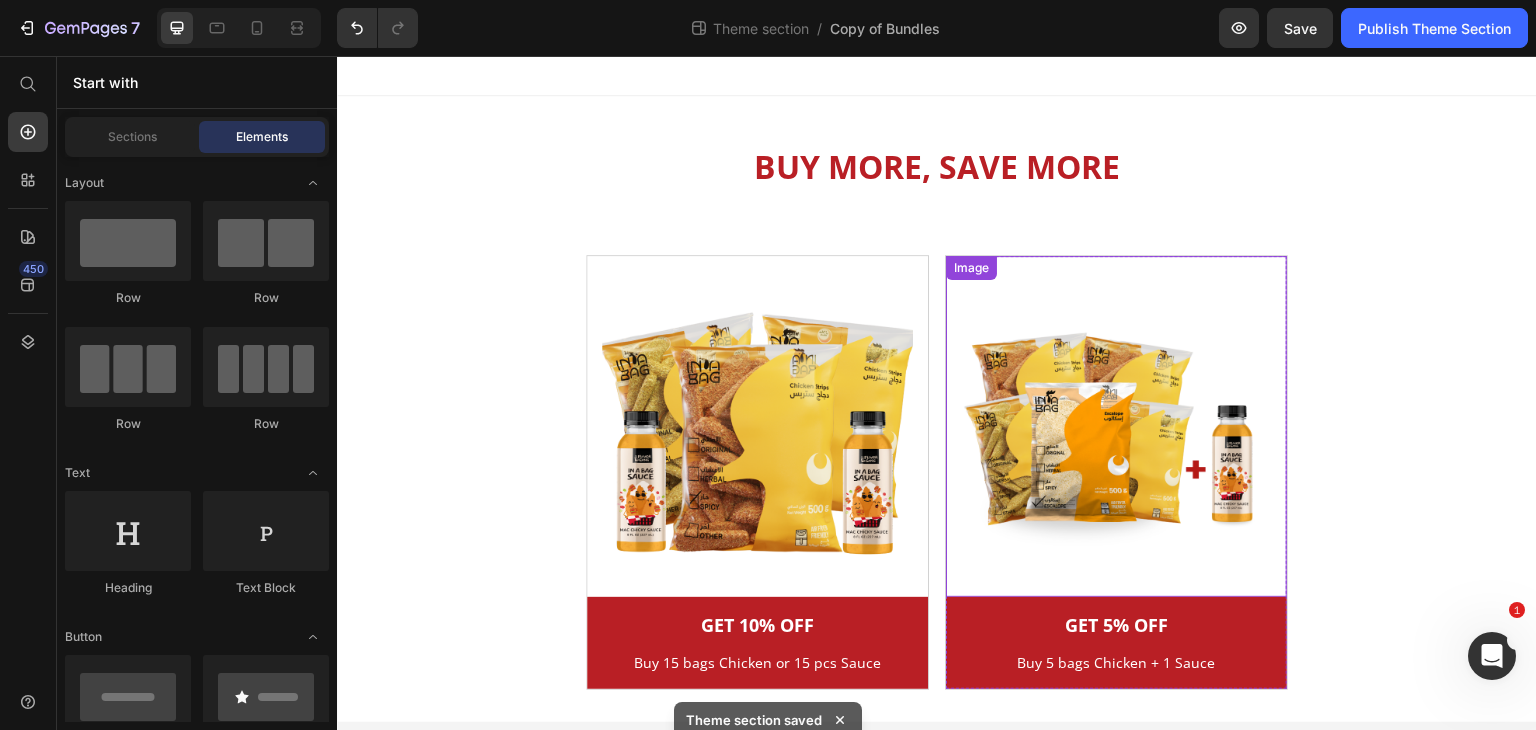 type 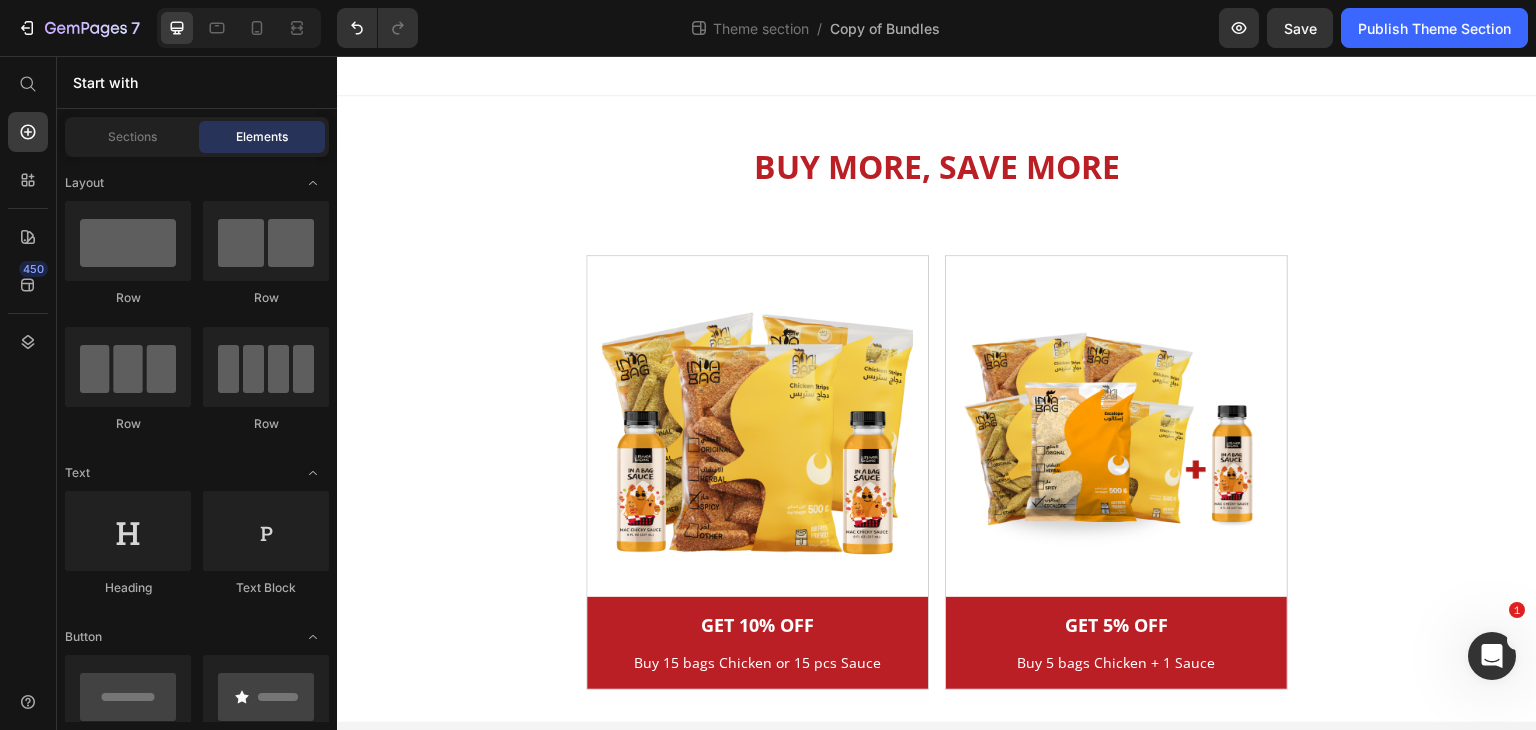 click 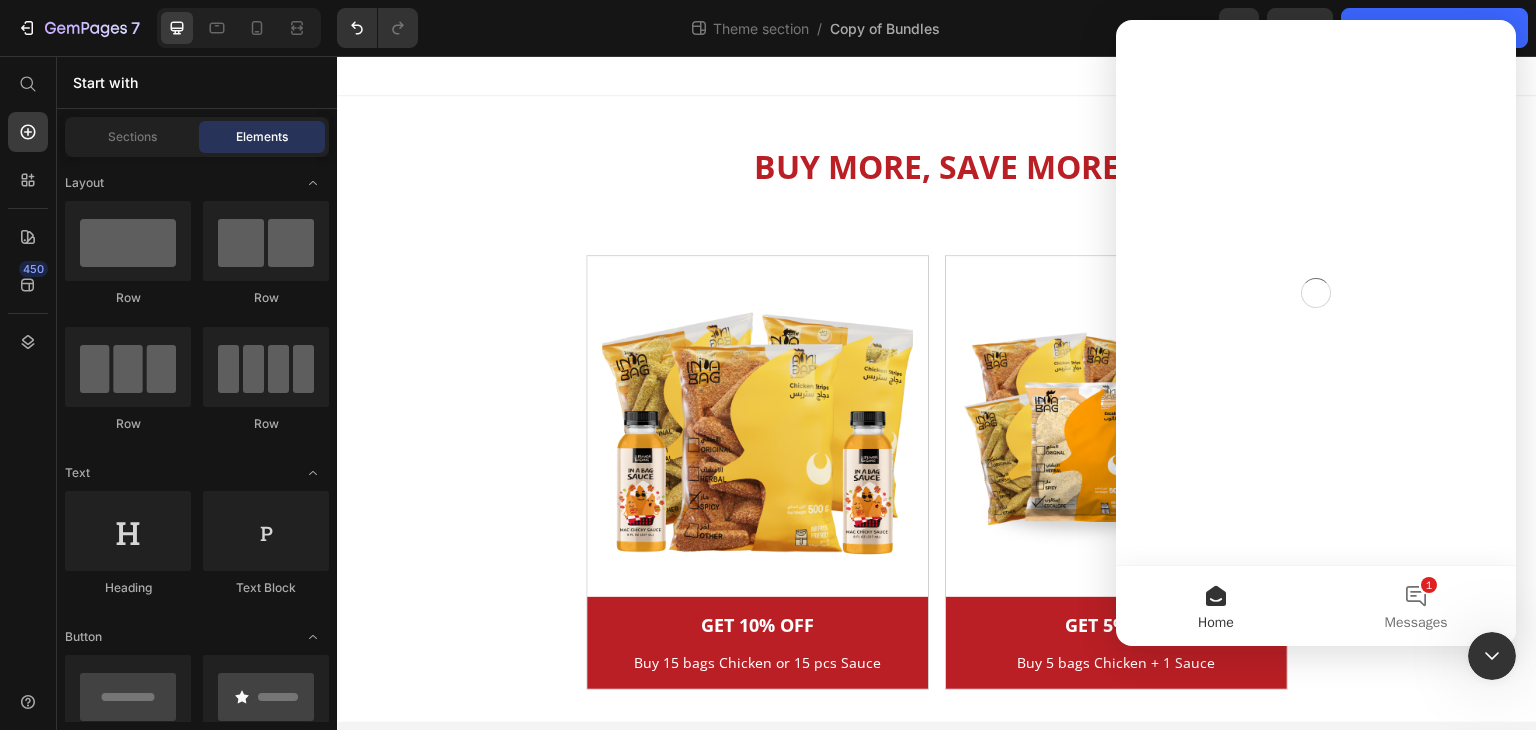 scroll, scrollTop: 0, scrollLeft: 0, axis: both 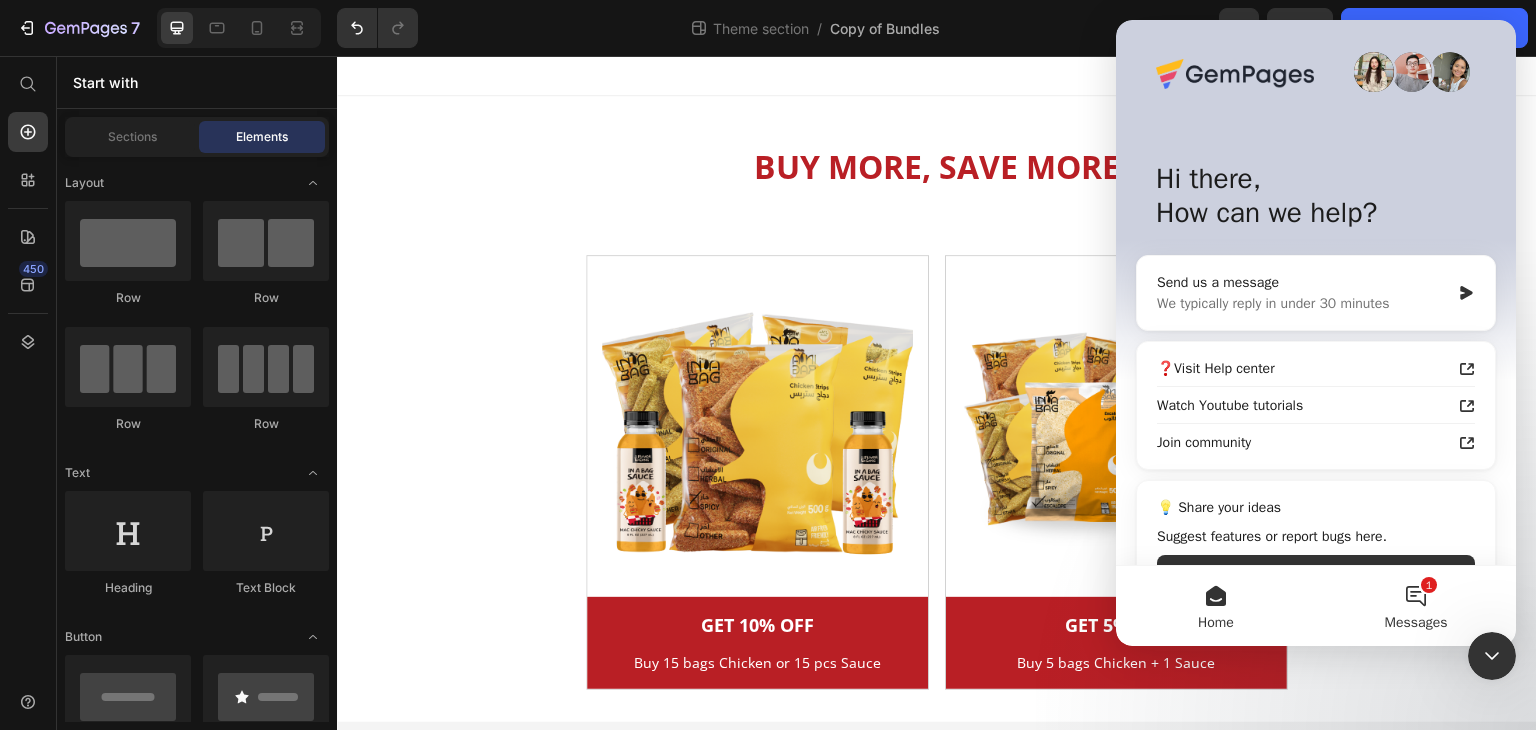 click on "1 Messages" at bounding box center [1416, 606] 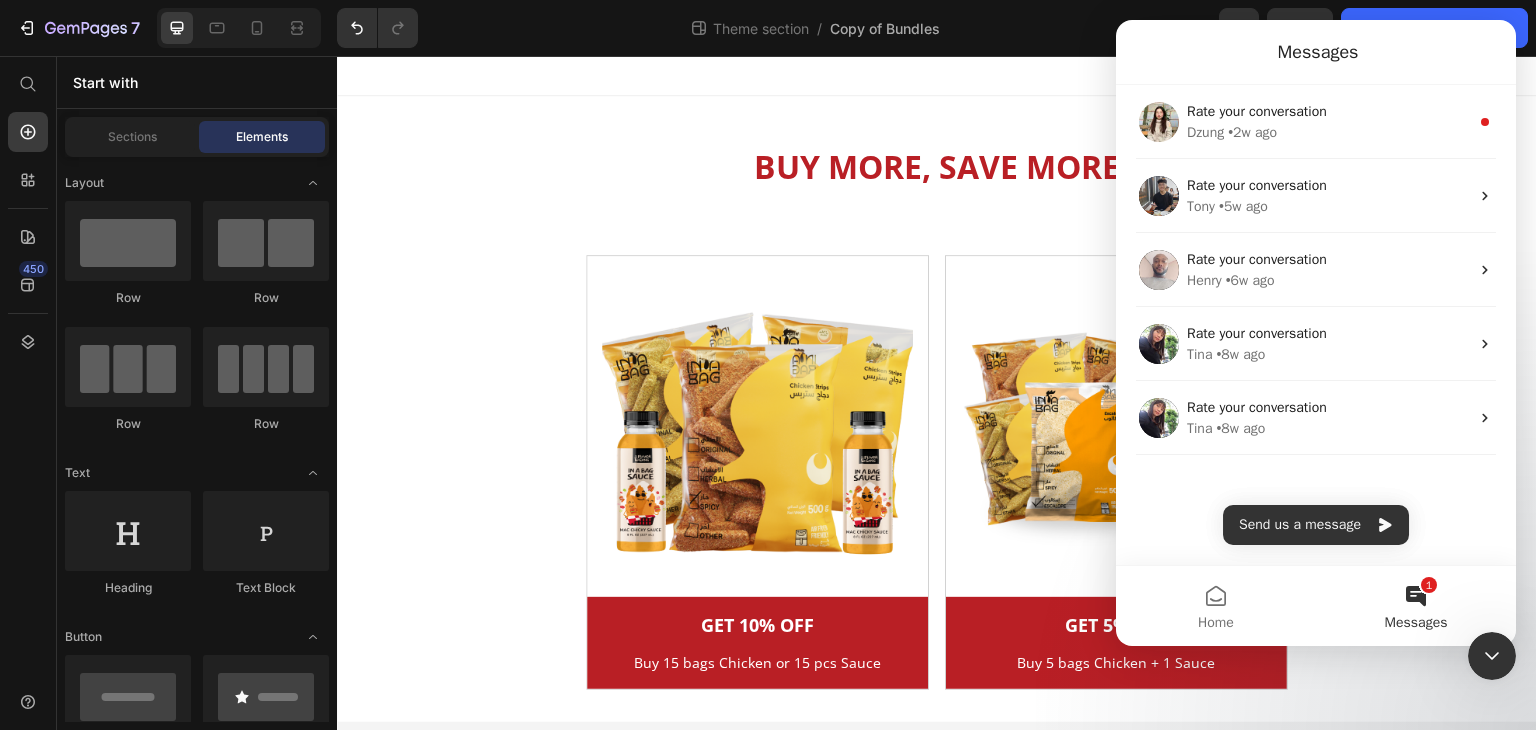 click 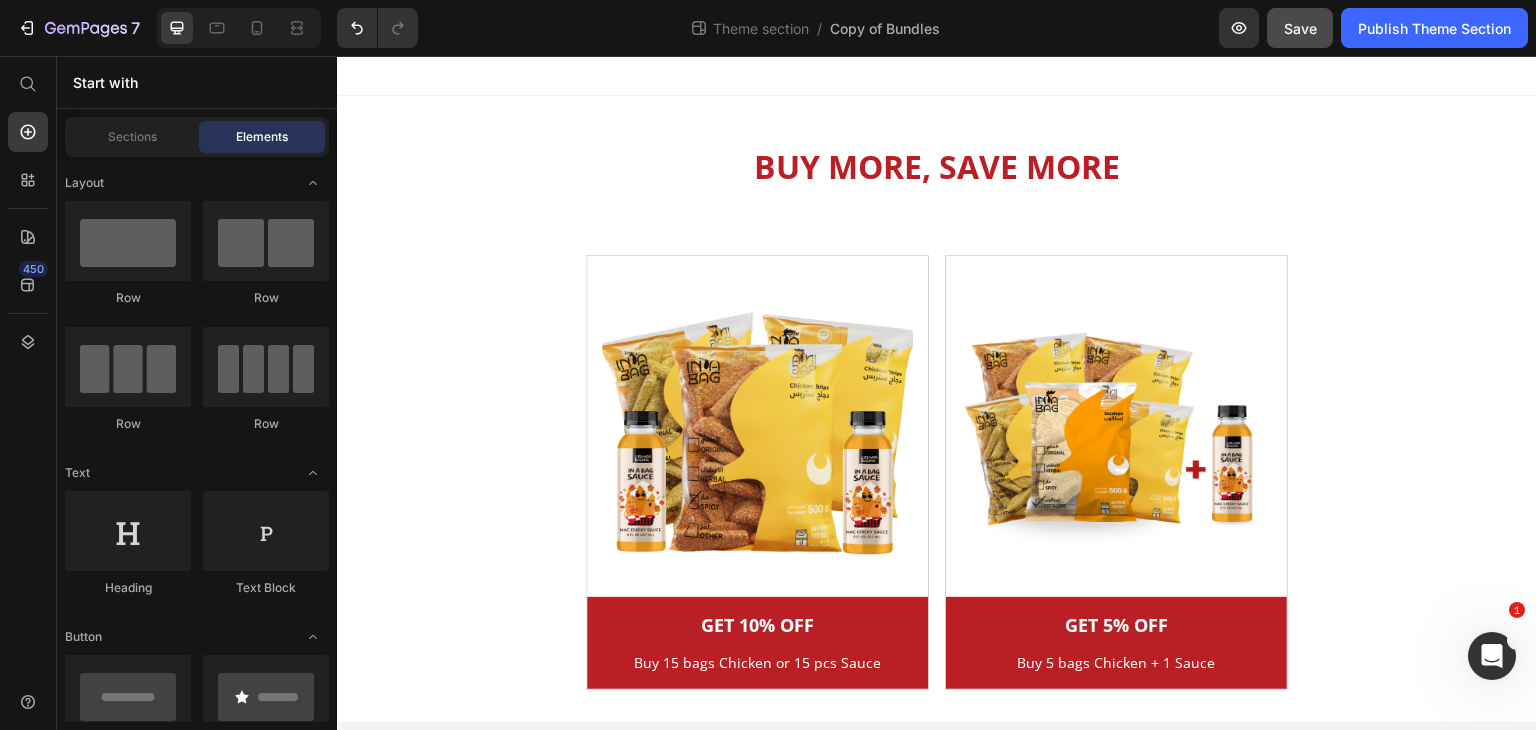 scroll, scrollTop: 0, scrollLeft: 0, axis: both 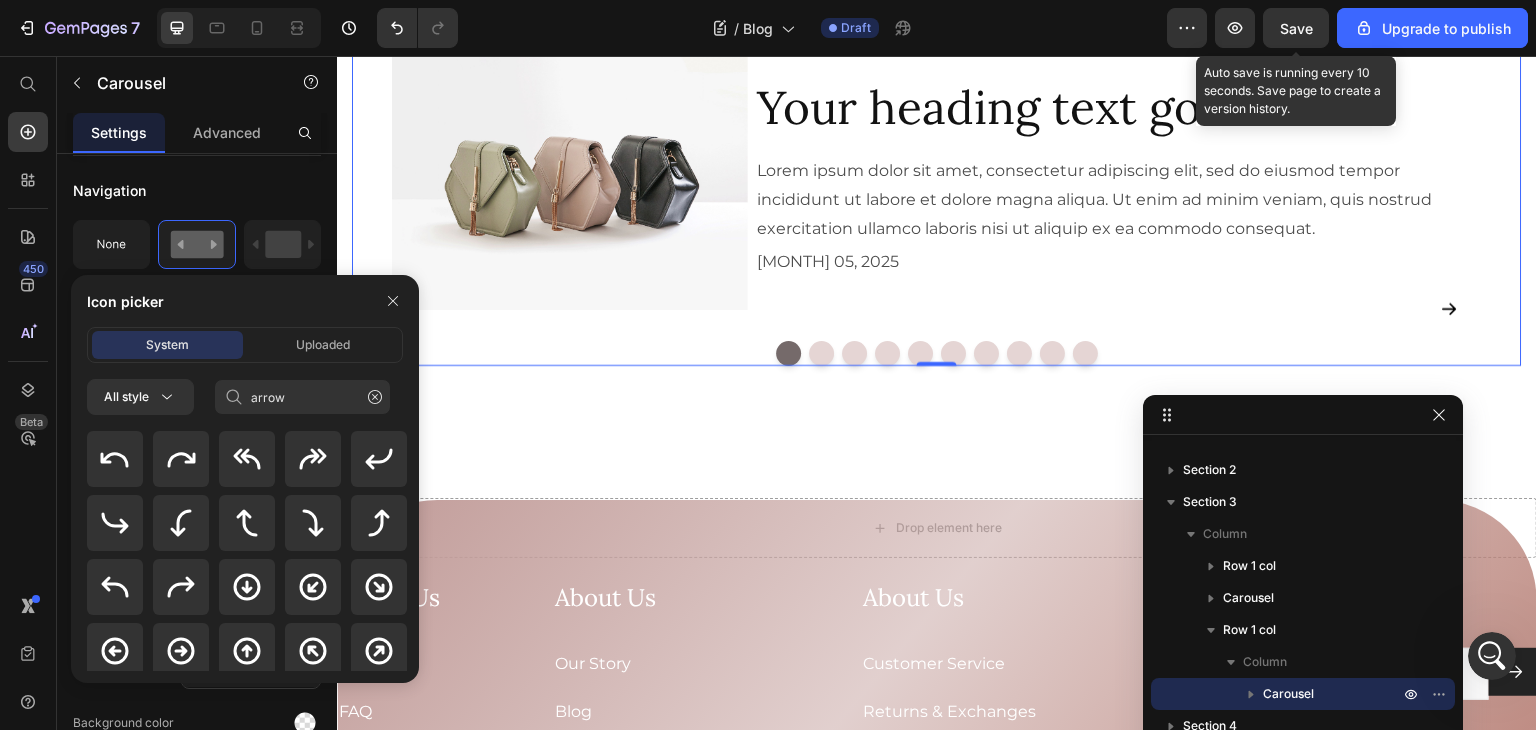 type on "arrow" 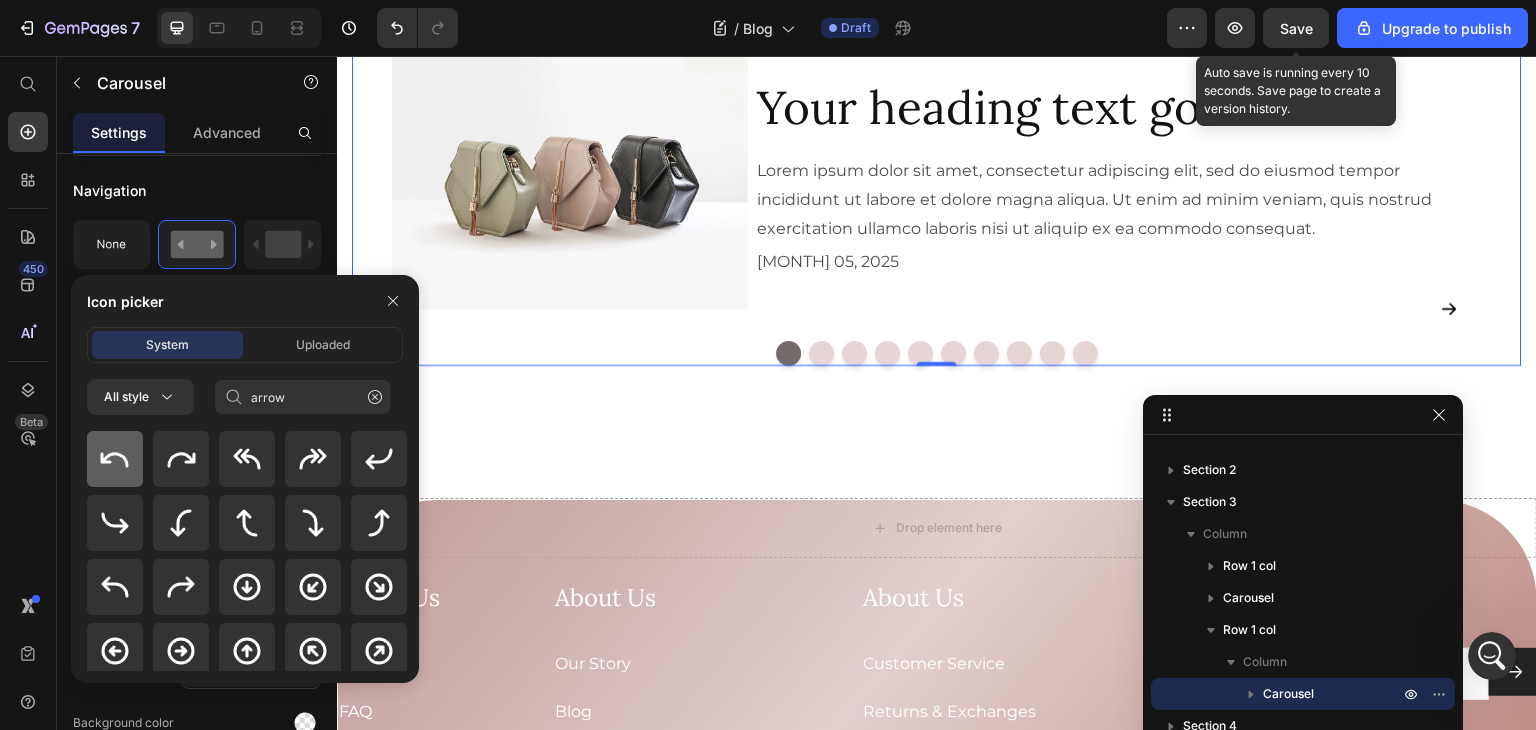 drag, startPoint x: 39, startPoint y: 489, endPoint x: 124, endPoint y: 449, distance: 93.941475 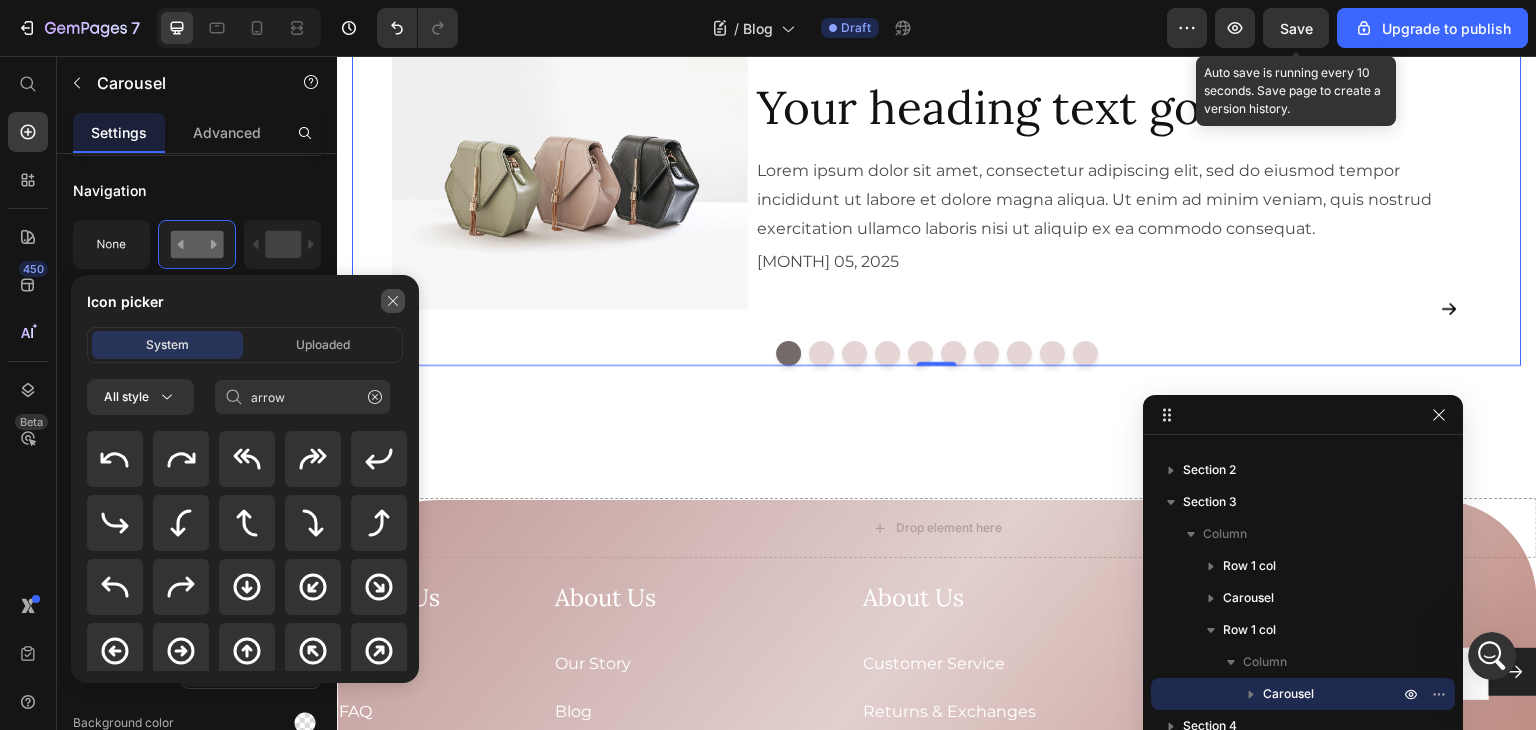 click at bounding box center (393, 301) 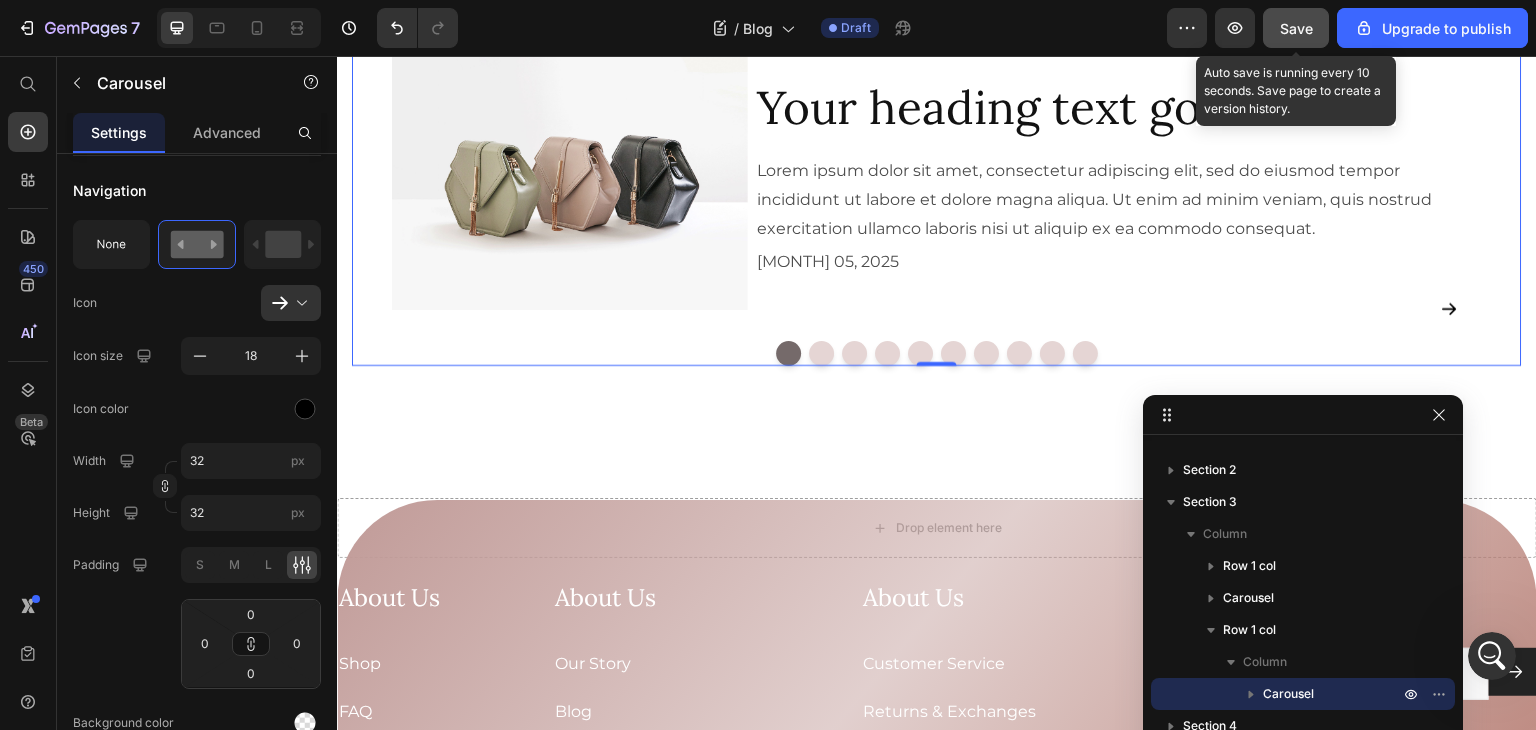 click on "Save" at bounding box center [1296, 28] 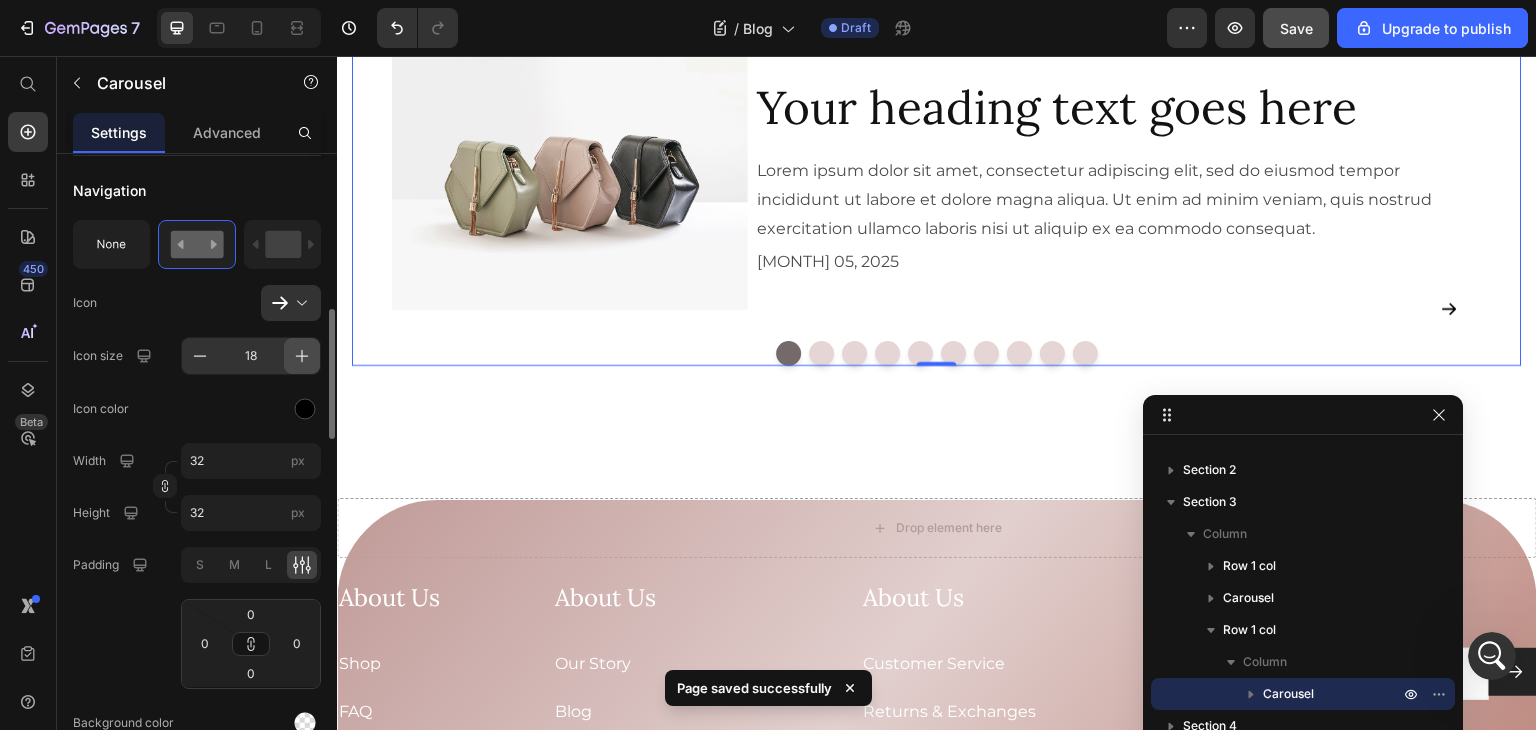 click at bounding box center (200, 356) 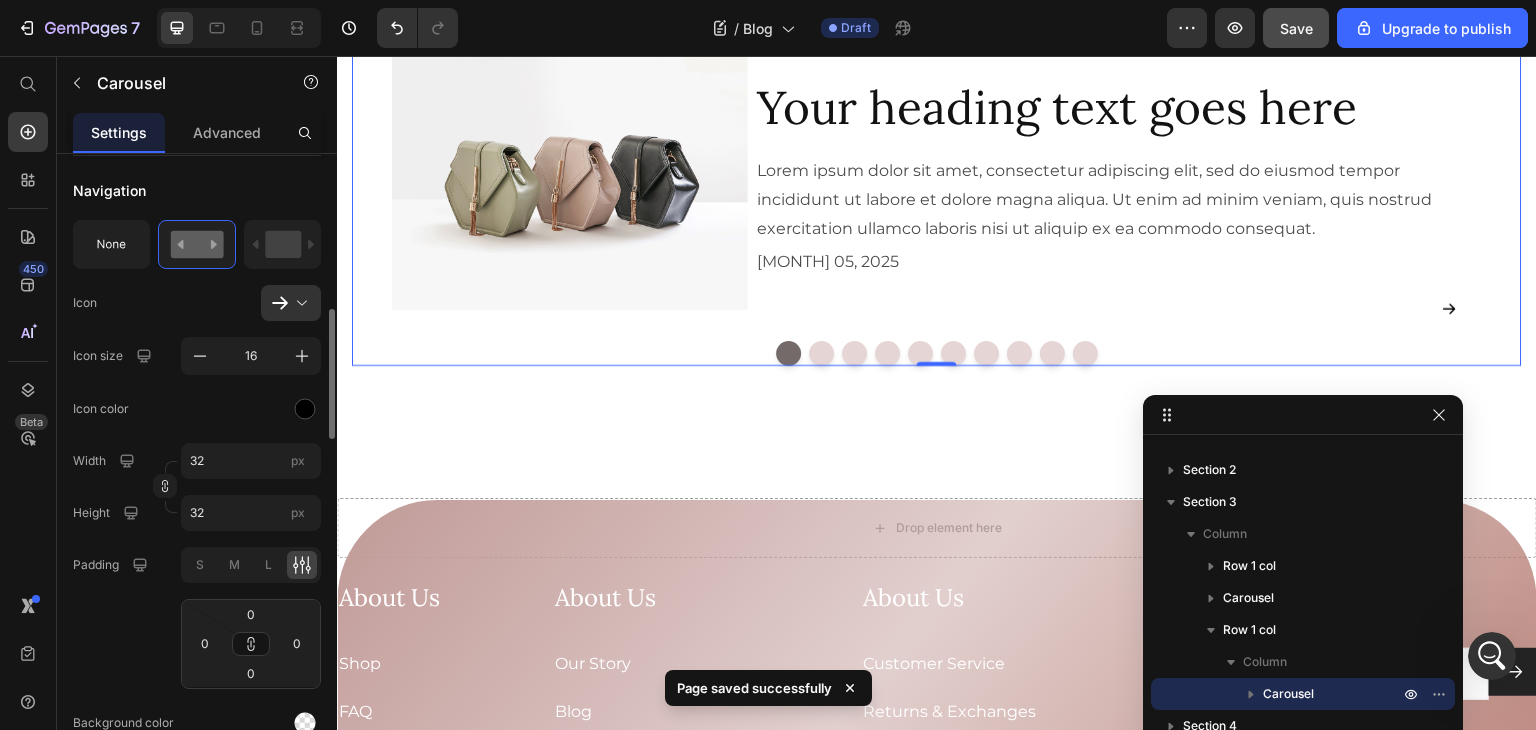 click on "Icon color" 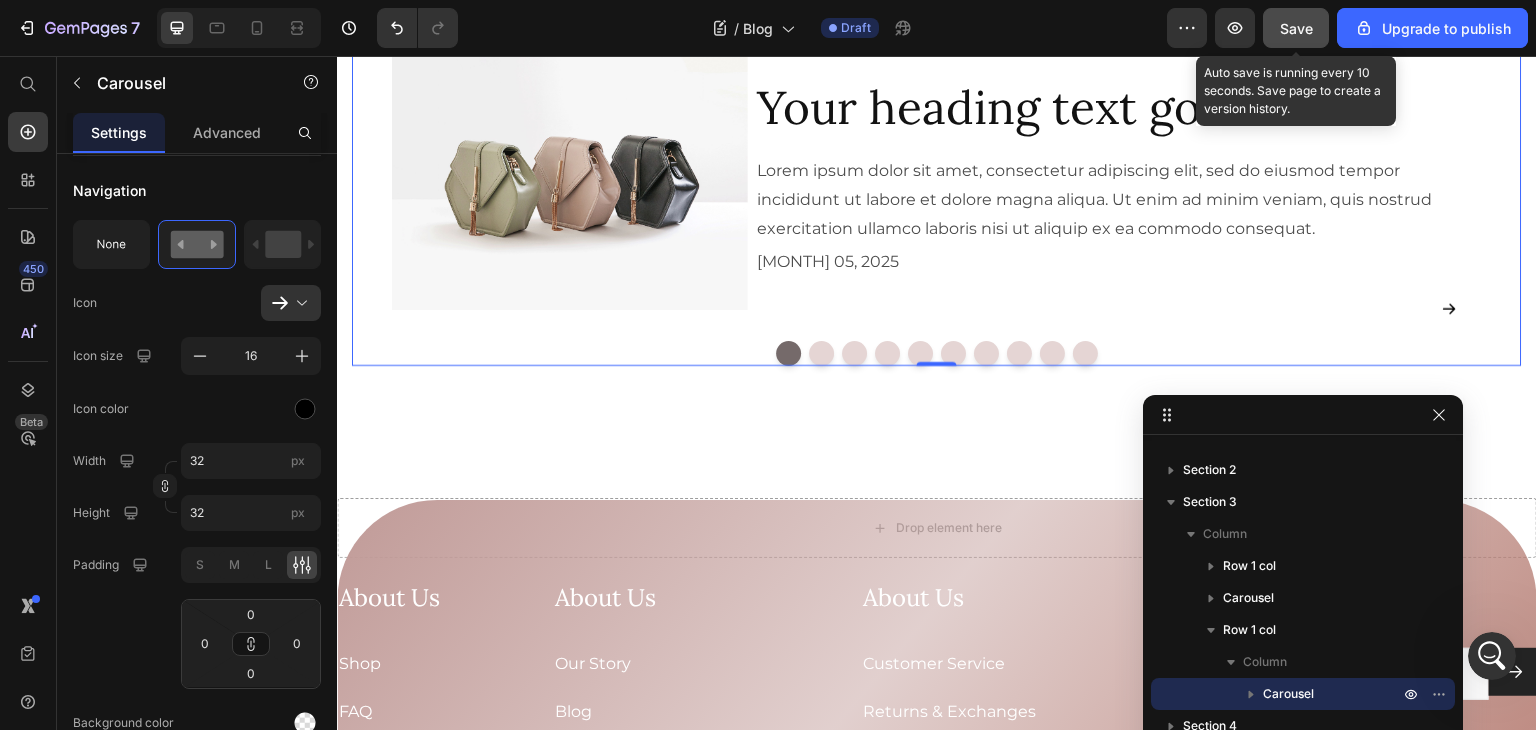 click on "Save" 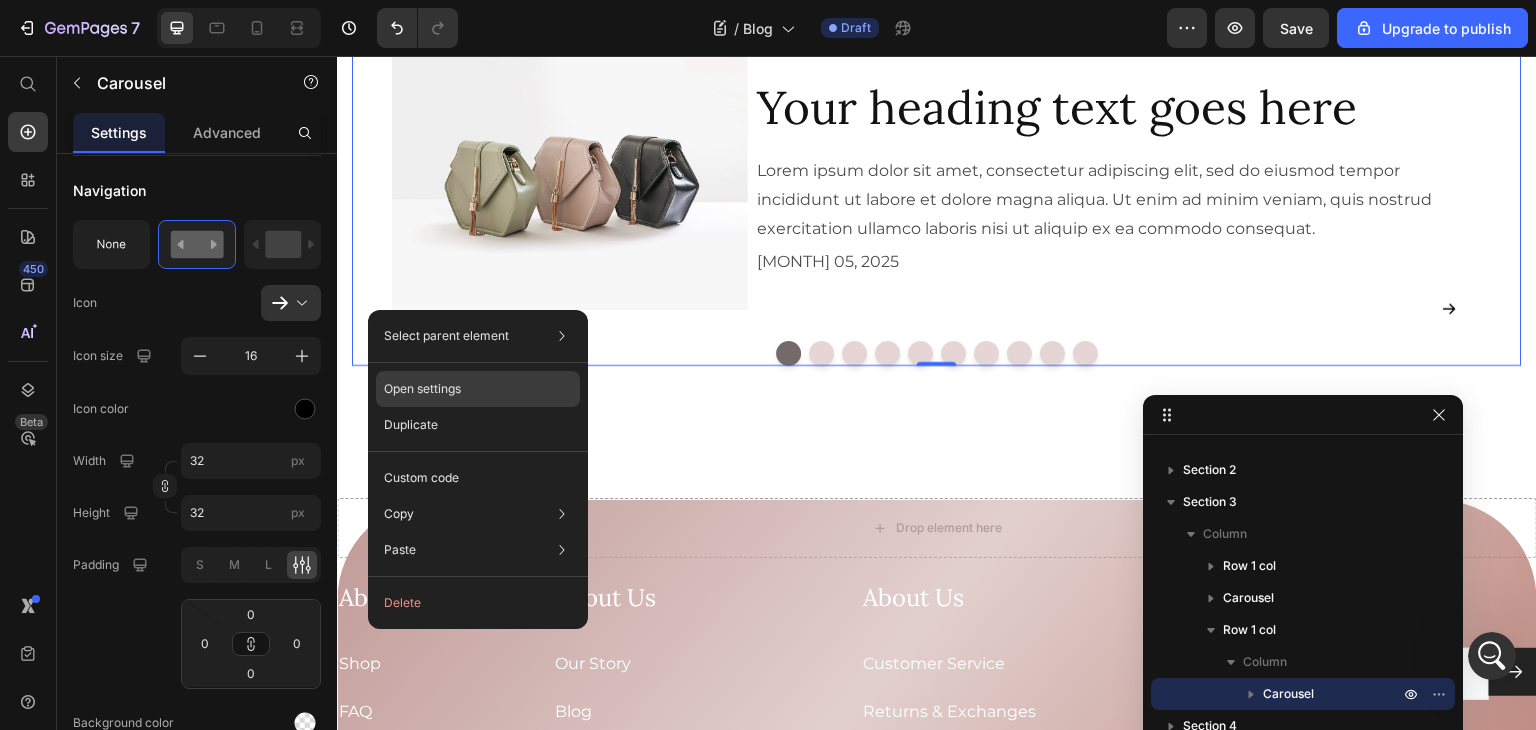 click on "Open settings" at bounding box center [422, 389] 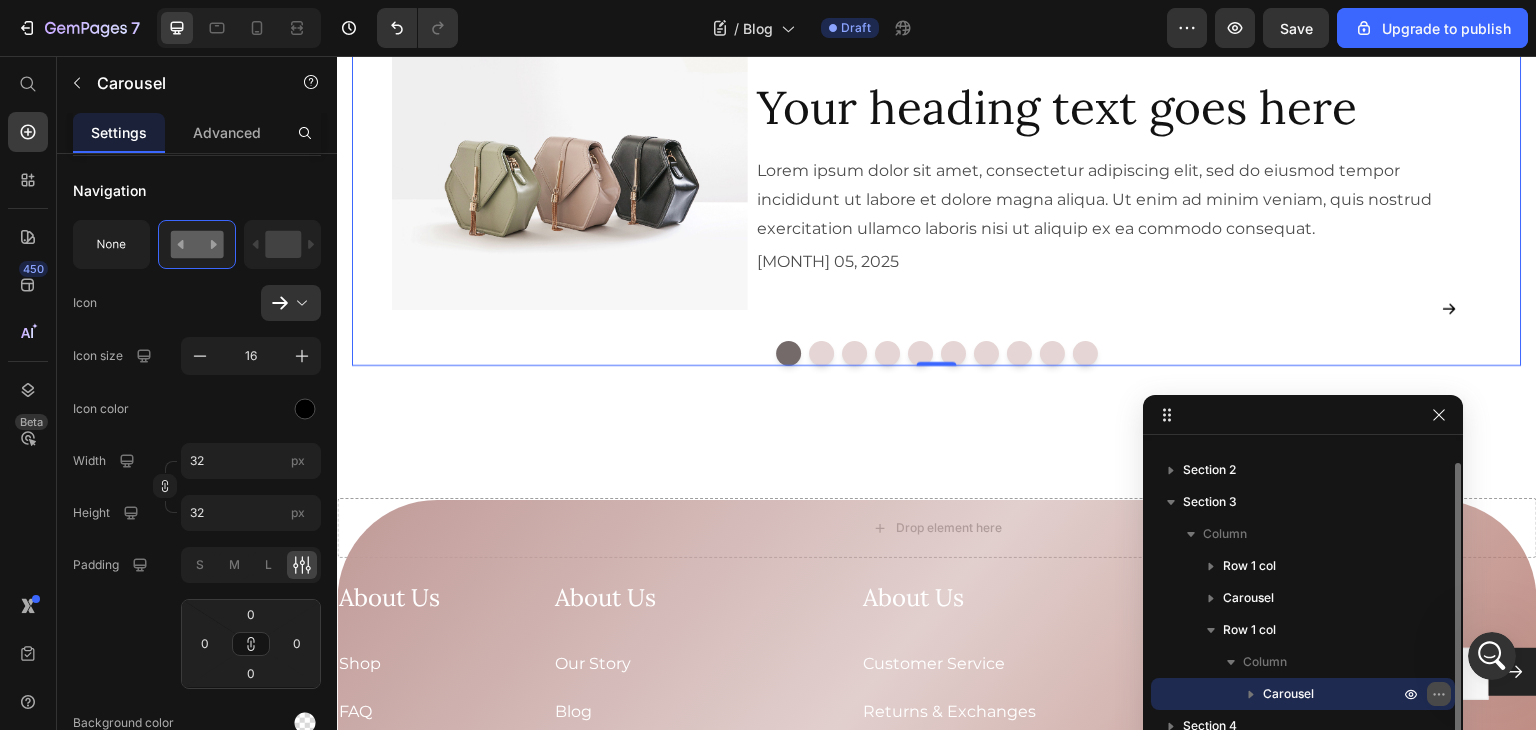 click 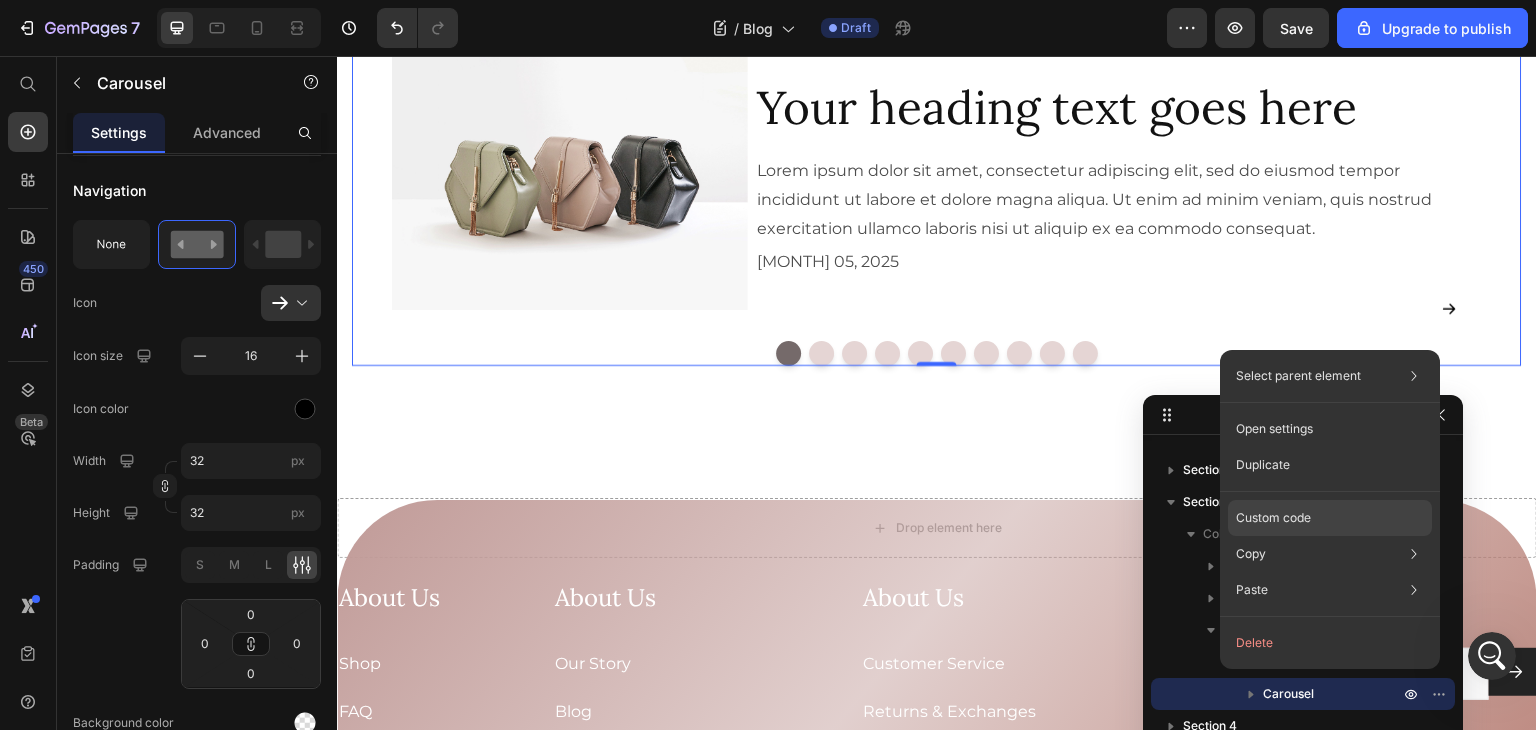 click on "Custom code" 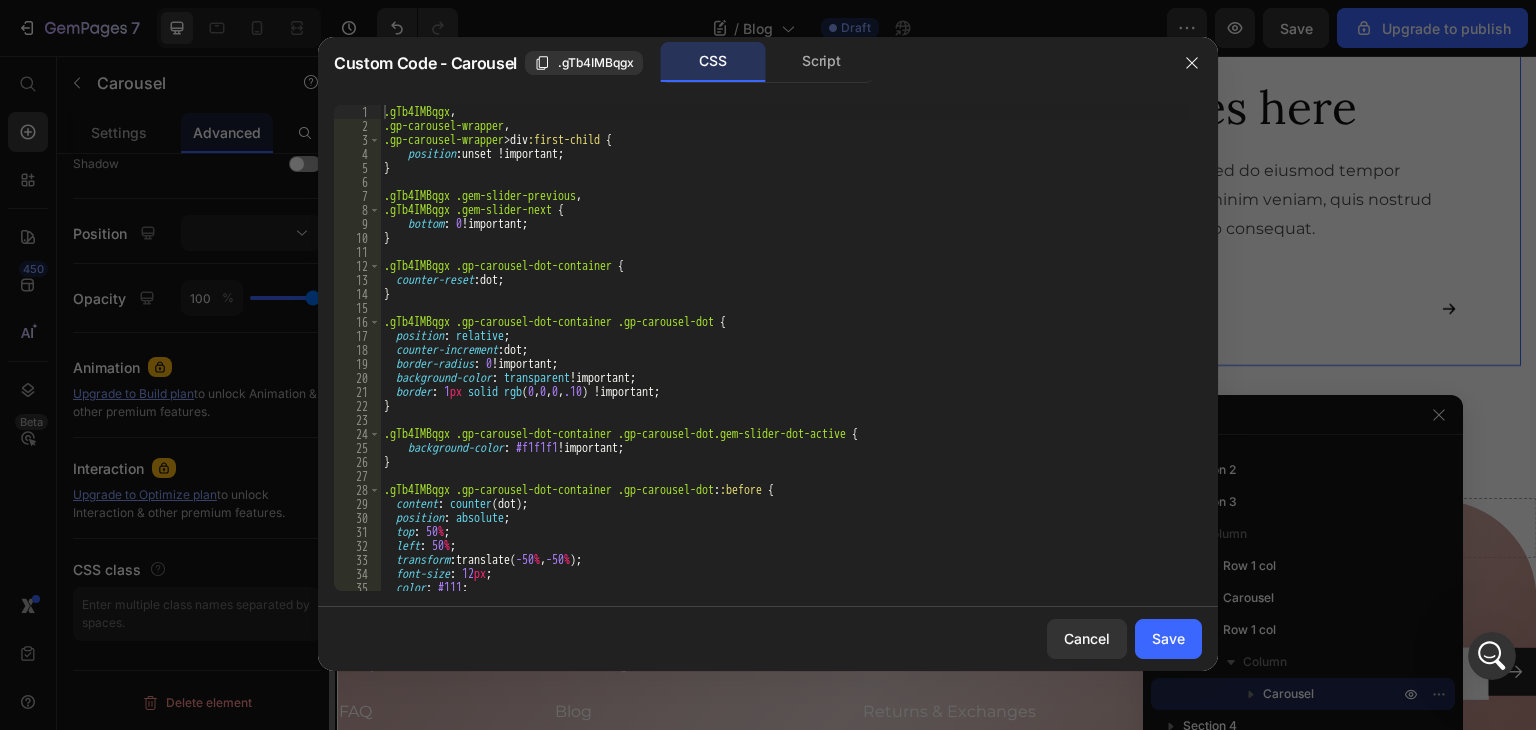 scroll, scrollTop: 674, scrollLeft: 0, axis: vertical 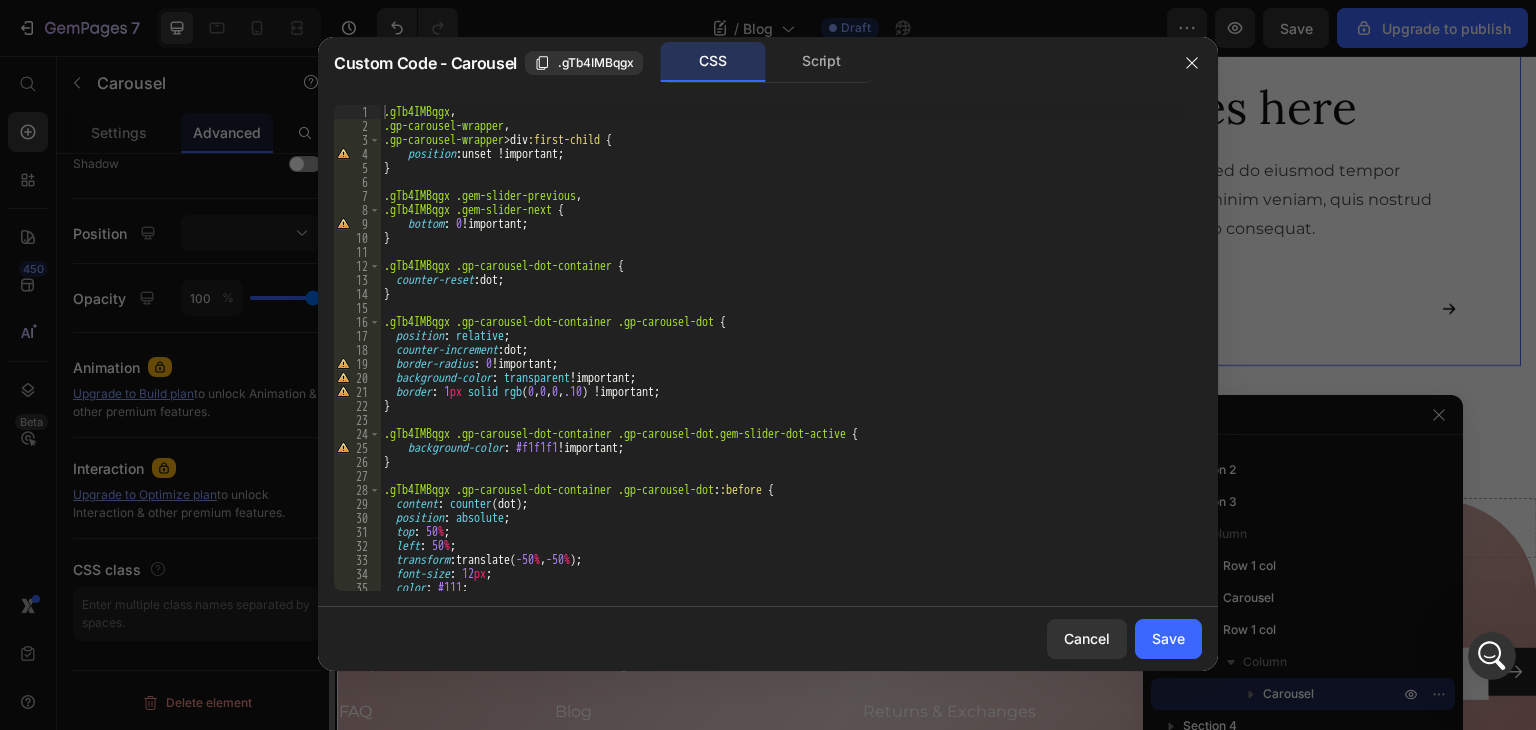 click on ".gTb4IMBqgx , .gp-carousel-wrapper ,  .gp-carousel-wrapper  >  div :first-child   {        position :  unset !important ; } .gTb4IMBqgx   .gem-slider-previous ,  .gTb4IMBqgx   .gem-slider-next   {        bottom :   0  !important ; } .gTb4IMBqgx   .gp-carousel-dot-container   {    counter-reset :  dot ; } .gTb4IMBqgx   .gp-carousel-dot-container   .gp-carousel-dot   {    position :   relative ;    counter-increment :  dot ;    border-radius :   0  !important ;    background-color :   transparent  !important ;    border :   1 px   solid   rgb ( 0 , 0 , 0 ,  .10 ) !important ; } .gTb4IMBqgx   .gp-carousel-dot-container   .gp-carousel-dot.gem-slider-dot-active   {        background-color :   #f1f1f1  !important ; } .gTb4IMBqgx   .gp-carousel-dot-container   .gp-carousel-dot : :before   {    content :   counter (dot) ;    position :   absolute ;    top :   50 % ;    left :   50 % ;    transform :  translate( -50 % ,  -50 % ) ;    font-size :   12 px ;    color :   #111 ;    font-weight :   bold ;" at bounding box center [783, 362] 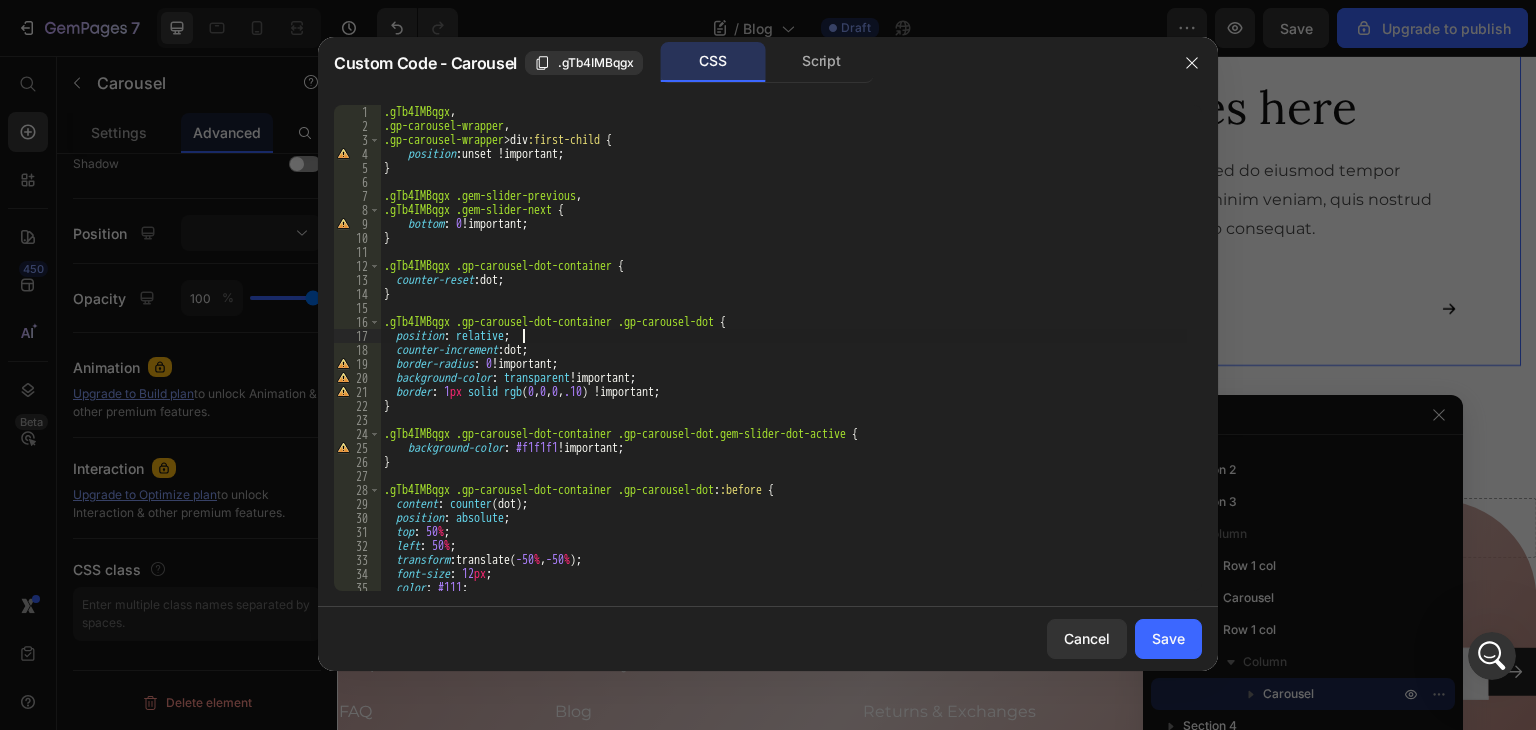 click on ".gTb4IMBqgx , .gp-carousel-wrapper ,  .gp-carousel-wrapper  >  div :first-child   {        position :  unset !important ; } .gTb4IMBqgx   .gem-slider-previous ,  .gTb4IMBqgx   .gem-slider-next   {        bottom :   0  !important ; } .gTb4IMBqgx   .gp-carousel-dot-container   {    counter-reset :  dot ; } .gTb4IMBqgx   .gp-carousel-dot-container   .gp-carousel-dot   {    position :   relative ;    counter-increment :  dot ;    border-radius :   0  !important ;    background-color :   transparent  !important ;    border :   1 px   solid   rgb ( 0 , 0 , 0 ,  .10 ) !important ; } .gTb4IMBqgx   .gp-carousel-dot-container   .gp-carousel-dot.gem-slider-dot-active   {        background-color :   #f1f1f1  !important ; } .gTb4IMBqgx   .gp-carousel-dot-container   .gp-carousel-dot : :before   {    content :   counter (dot) ;    position :   absolute ;    top :   50 % ;    left :   50 % ;    transform :  translate( -50 % ,  -50 % ) ;    font-size :   12 px ;    color :   #111 ;    font-weight :   bold ;" at bounding box center [783, 362] 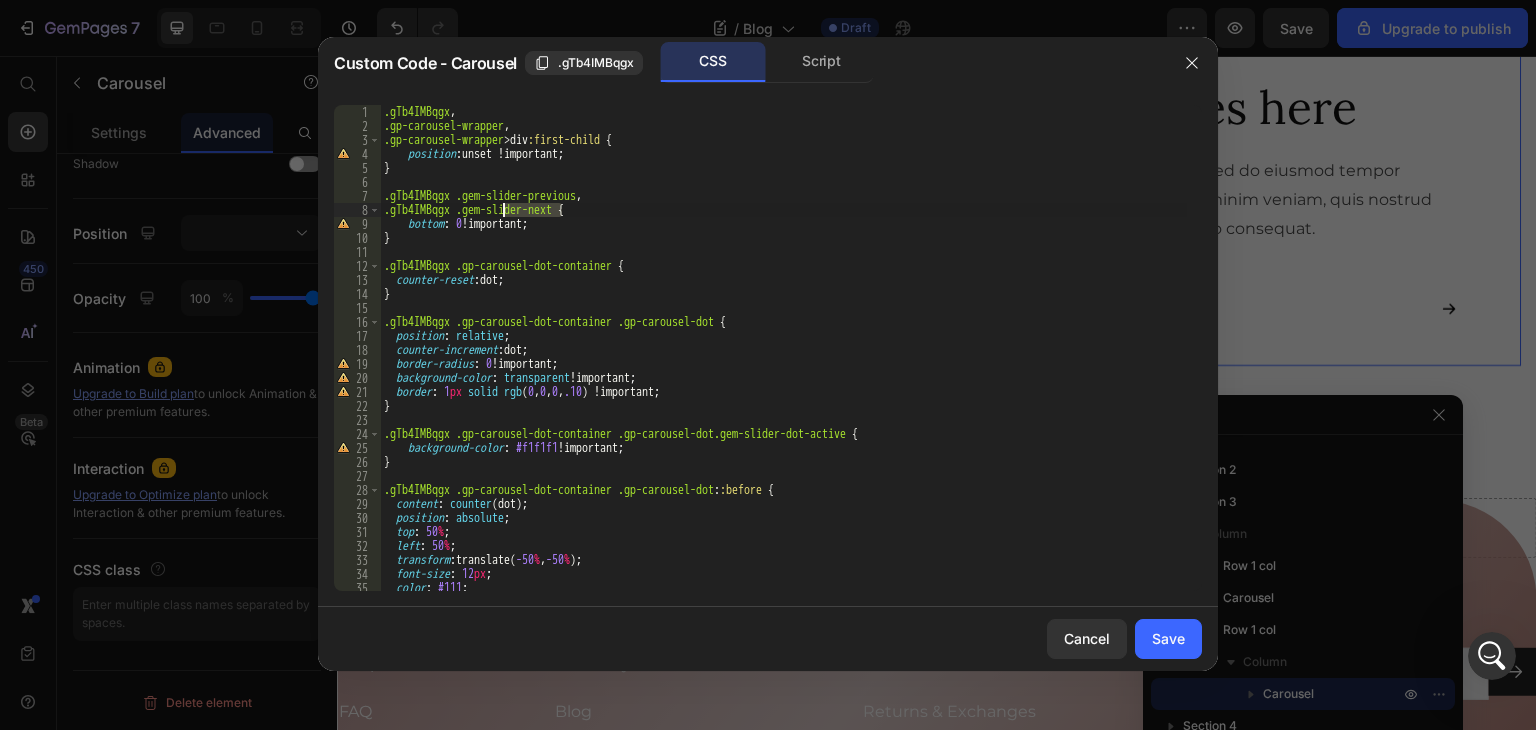 drag, startPoint x: 565, startPoint y: 205, endPoint x: 499, endPoint y: 217, distance: 67.08204 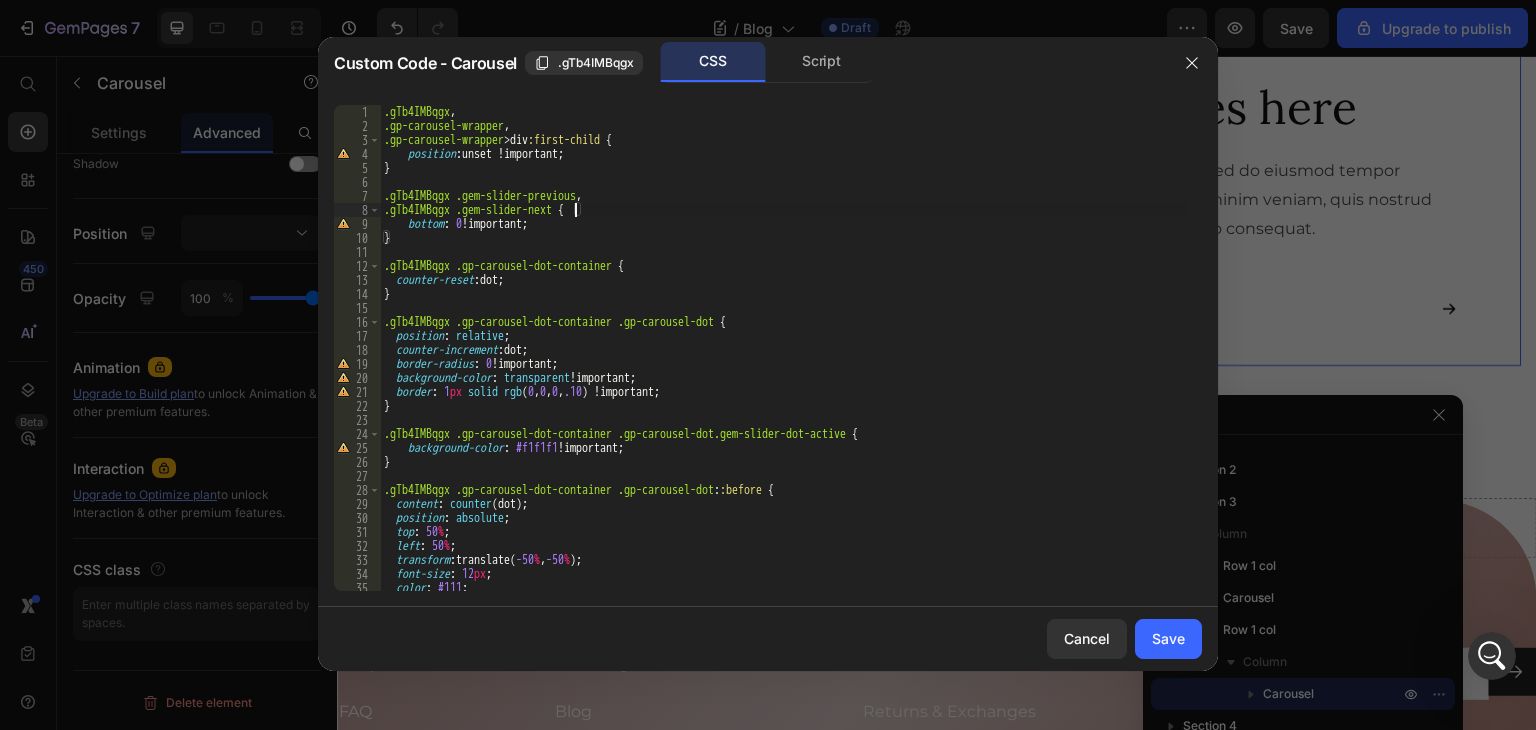 click on ".gTb4IMBqgx , .gp-carousel-wrapper ,  .gp-carousel-wrapper  >  div :first-child   {        position :  unset !important ; } .gTb4IMBqgx   .gem-slider-previous ,  .gTb4IMBqgx   .gem-slider-next   {        bottom :   0  !important ; } .gTb4IMBqgx   .gp-carousel-dot-container   {    counter-reset :  dot ; } .gTb4IMBqgx   .gp-carousel-dot-container   .gp-carousel-dot   {    position :   relative ;    counter-increment :  dot ;    border-radius :   0  !important ;    background-color :   transparent  !important ;    border :   1 px   solid   rgb ( 0 , 0 , 0 ,  .10 ) !important ; } .gTb4IMBqgx   .gp-carousel-dot-container   .gp-carousel-dot.gem-slider-dot-active   {        background-color :   #f1f1f1  !important ; } .gTb4IMBqgx   .gp-carousel-dot-container   .gp-carousel-dot : :before   {    content :   counter (dot) ;    position :   absolute ;    top :   50 % ;    left :   50 % ;    transform :  translate( -50 % ,  -50 % ) ;    font-size :   12 px ;    color :   #111 ;    font-weight :   bold ;" at bounding box center [783, 362] 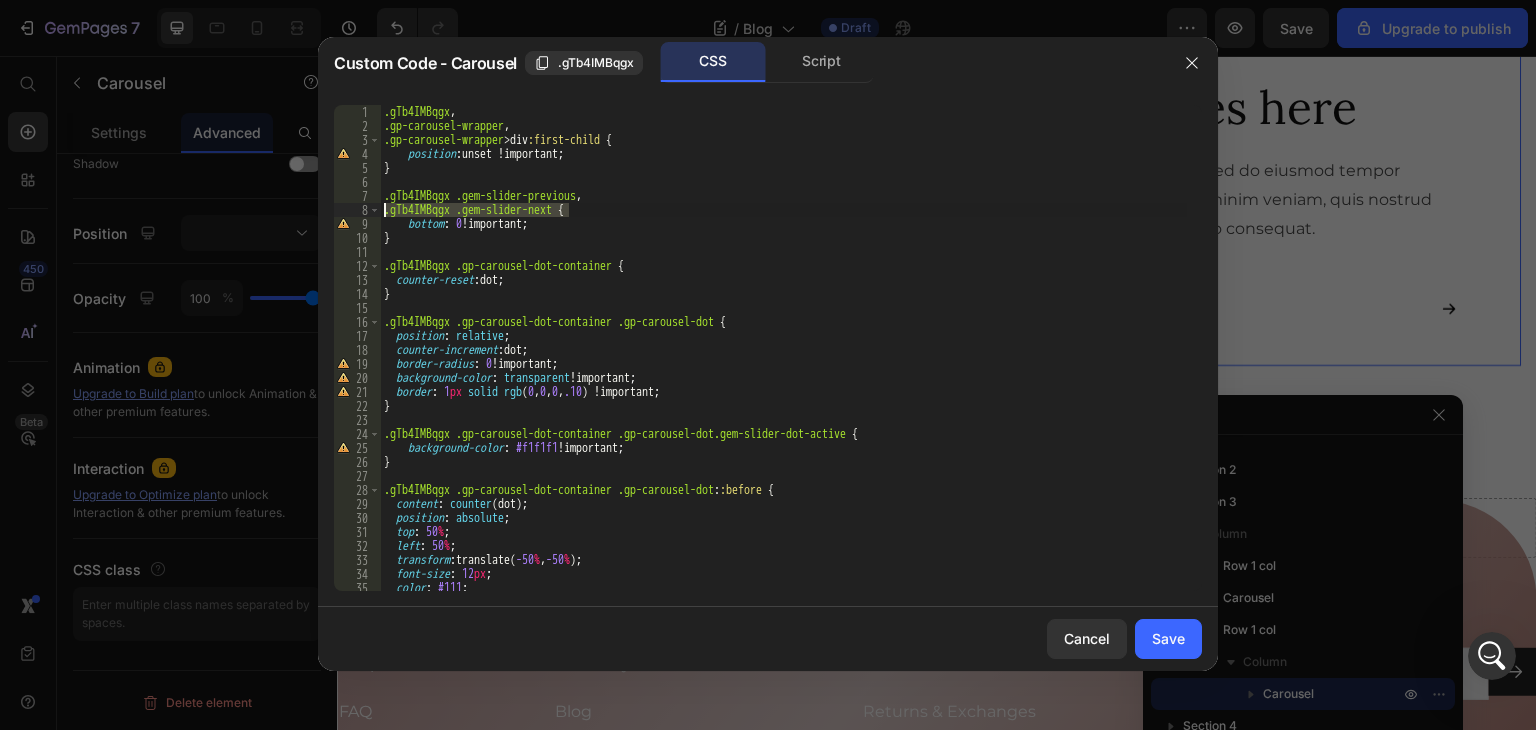 drag, startPoint x: 570, startPoint y: 208, endPoint x: 356, endPoint y: 206, distance: 214.00934 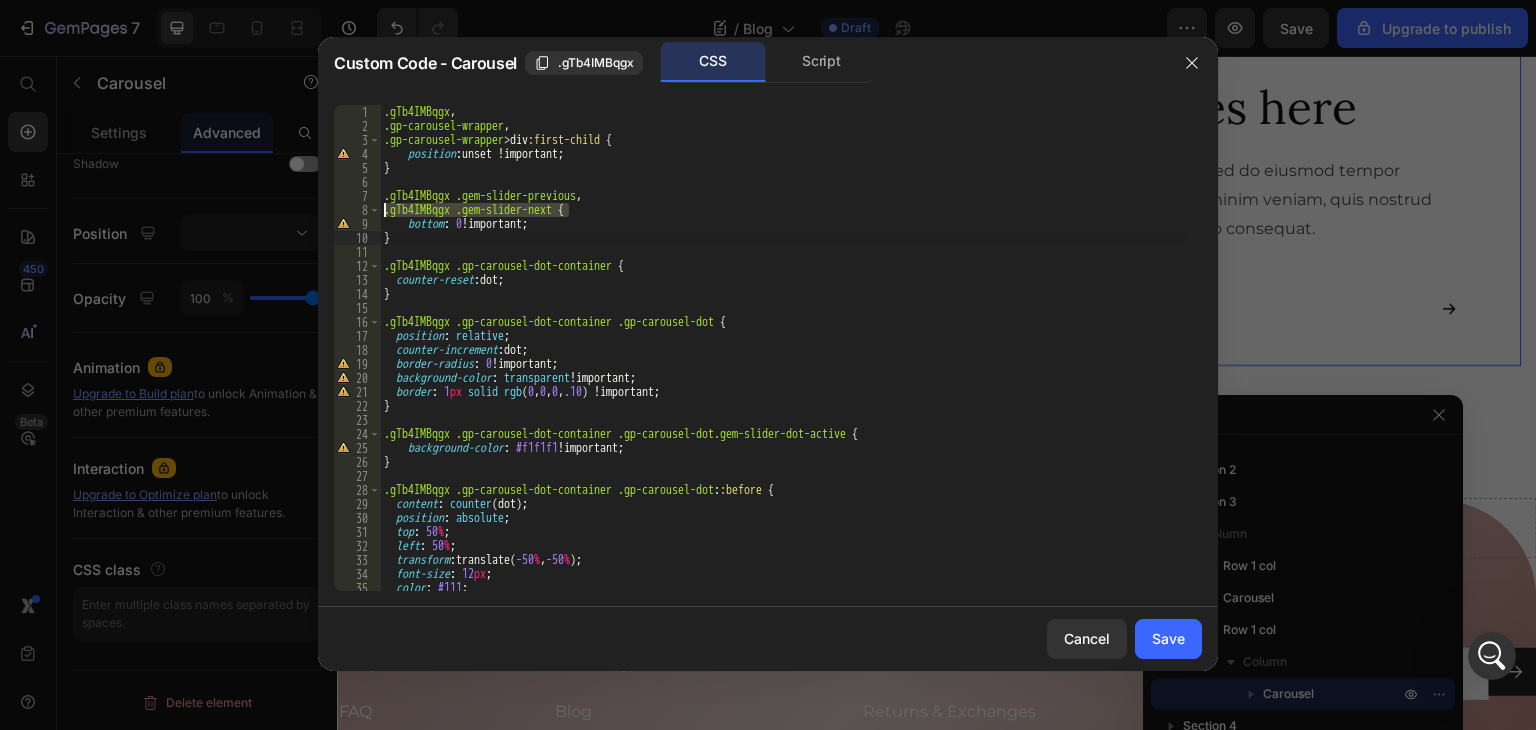 drag, startPoint x: 415, startPoint y: 236, endPoint x: 692, endPoint y: 299, distance: 284.07394 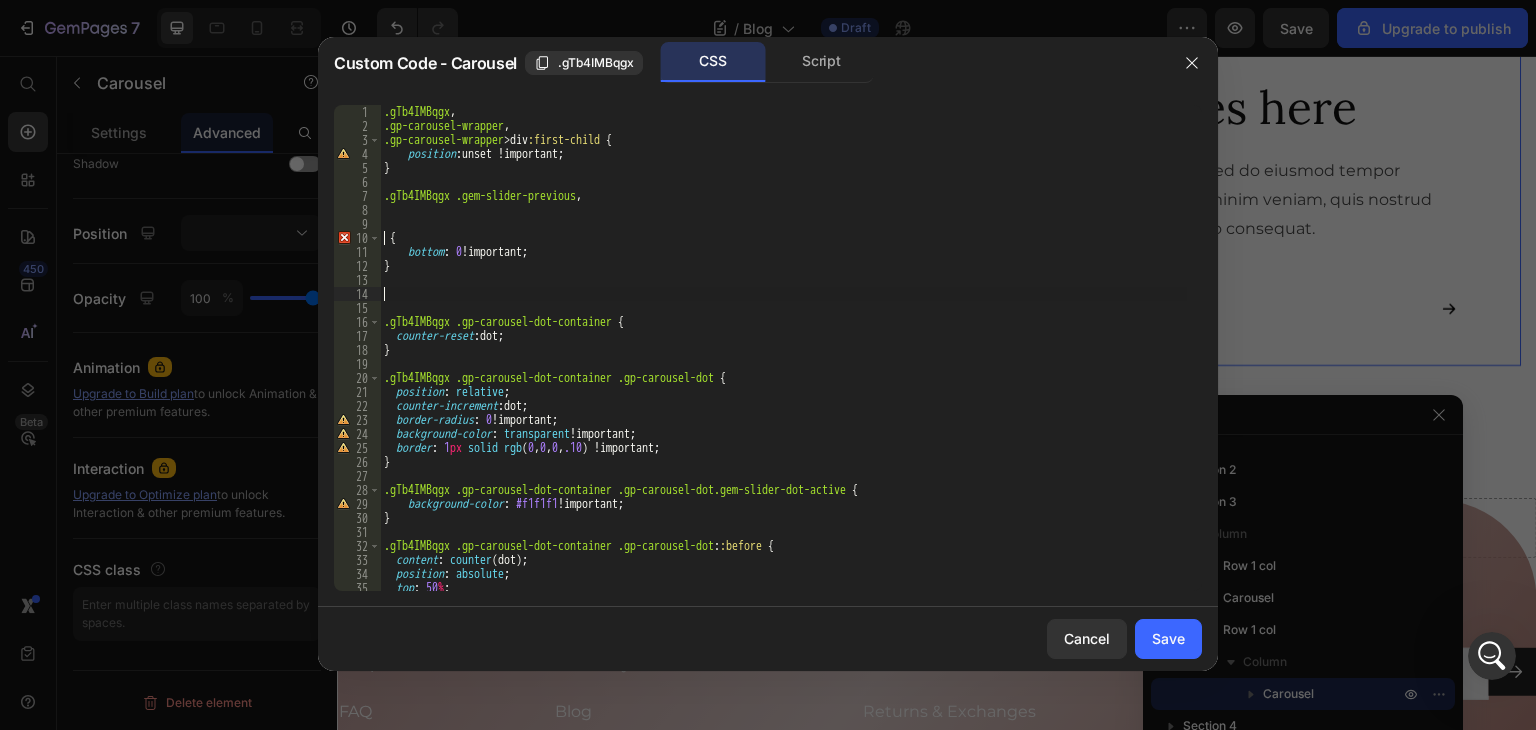 type on "}" 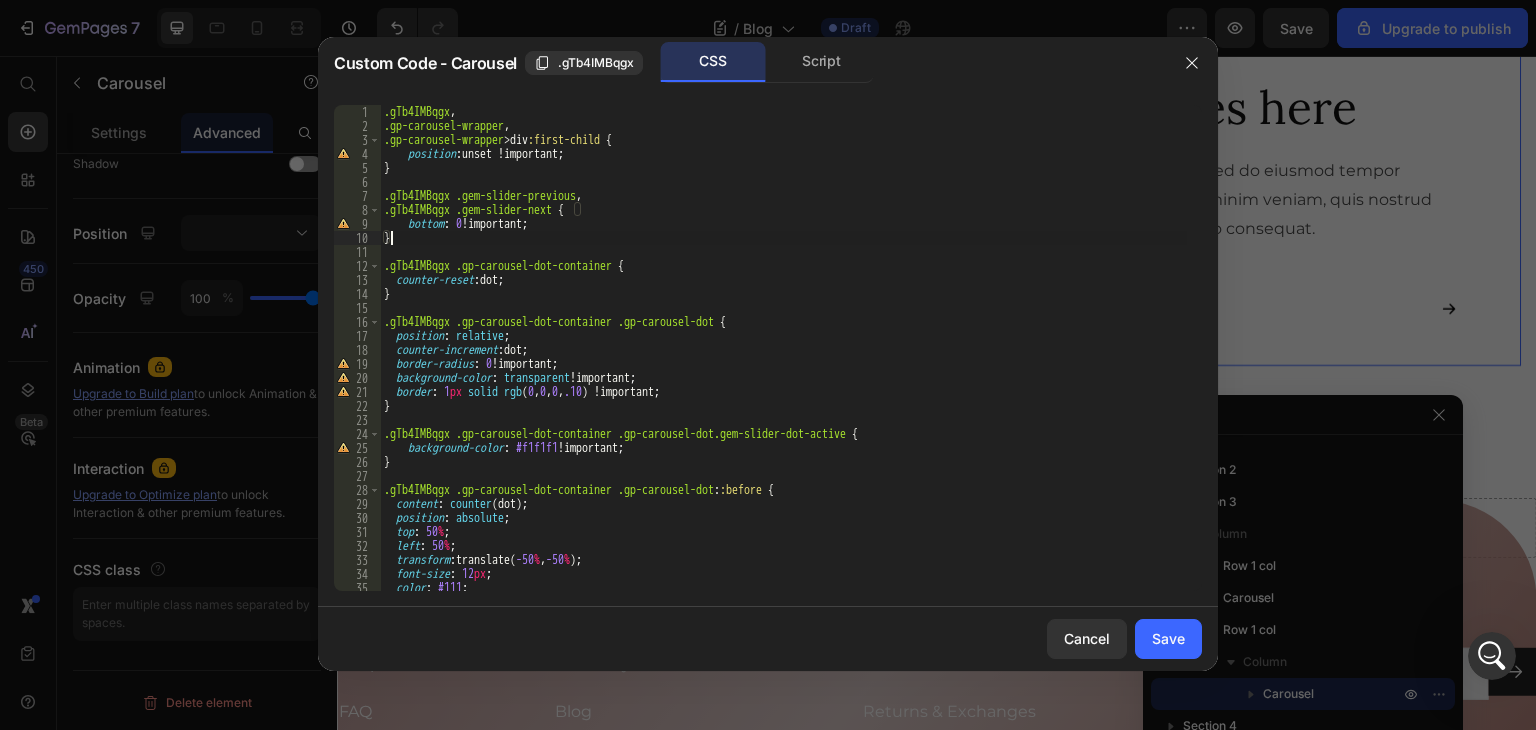 click on ".gTb4IMBqgx , .gp-carousel-wrapper ,  .gp-carousel-wrapper  >  div :first-child   {        position :  unset !important ; } .gTb4IMBqgx   .gem-slider-previous ,  .gTb4IMBqgx   .gem-slider-next   {        bottom :   0  !important ; } .gTb4IMBqgx   .gp-carousel-dot-container   {    counter-reset :  dot ; } .gTb4IMBqgx   .gp-carousel-dot-container   .gp-carousel-dot   {    position :   relative ;    counter-increment :  dot ;    border-radius :   0  !important ;    background-color :   transparent  !important ;    border :   1 px   solid   rgb ( 0 , 0 , 0 ,  .10 ) !important ; } .gTb4IMBqgx   .gp-carousel-dot-container   .gp-carousel-dot.gem-slider-dot-active   {        background-color :   #f1f1f1  !important ; } .gTb4IMBqgx   .gp-carousel-dot-container   .gp-carousel-dot : :before   {    content :   counter (dot) ;    position :   absolute ;    top :   50 % ;    left :   50 % ;    transform :  translate( -50 % ,  -50 % ) ;    font-size :   12 px ;    color :   #111 ;    font-weight :   bold ;" at bounding box center (783, 362) 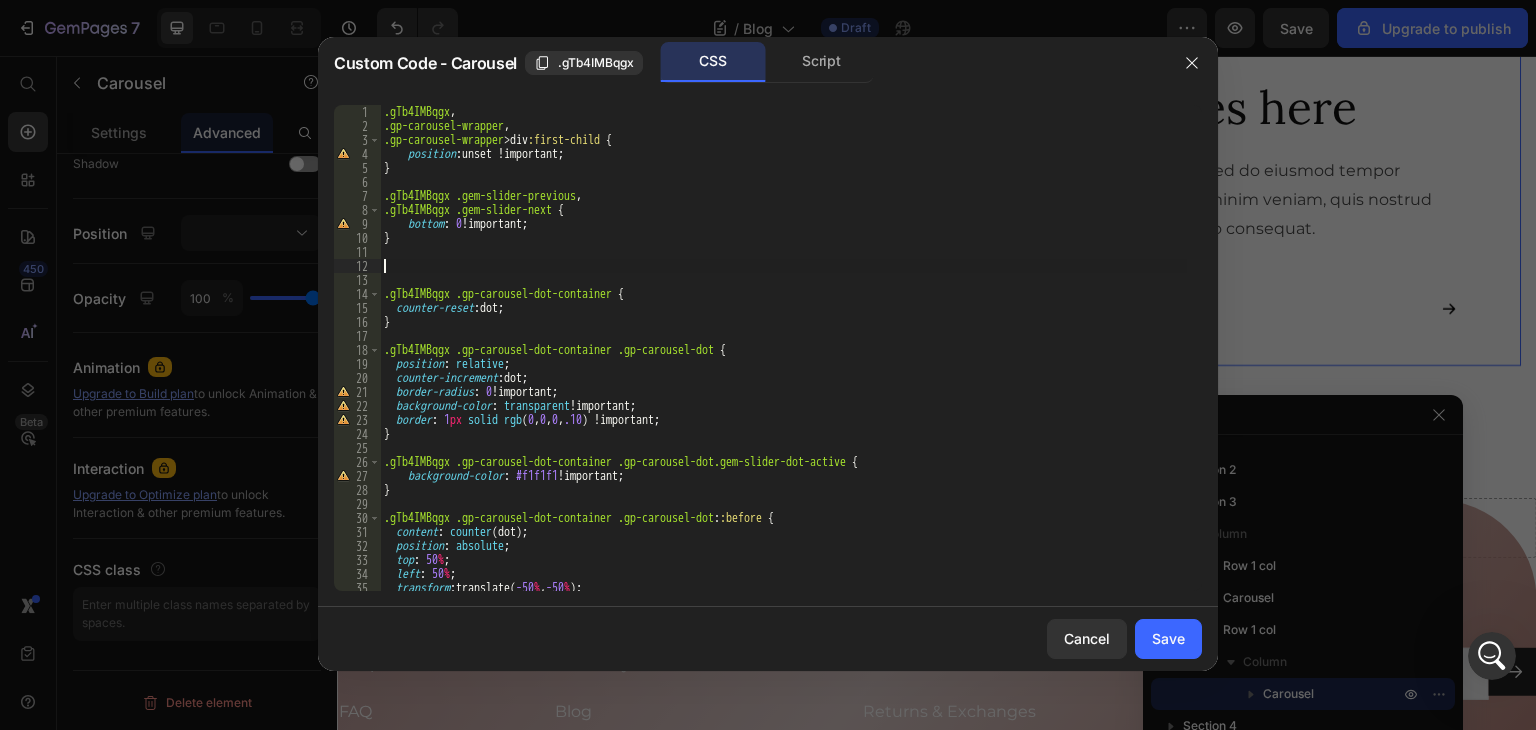 paste on ".gTb4IMBqgx .gem-slider-next" 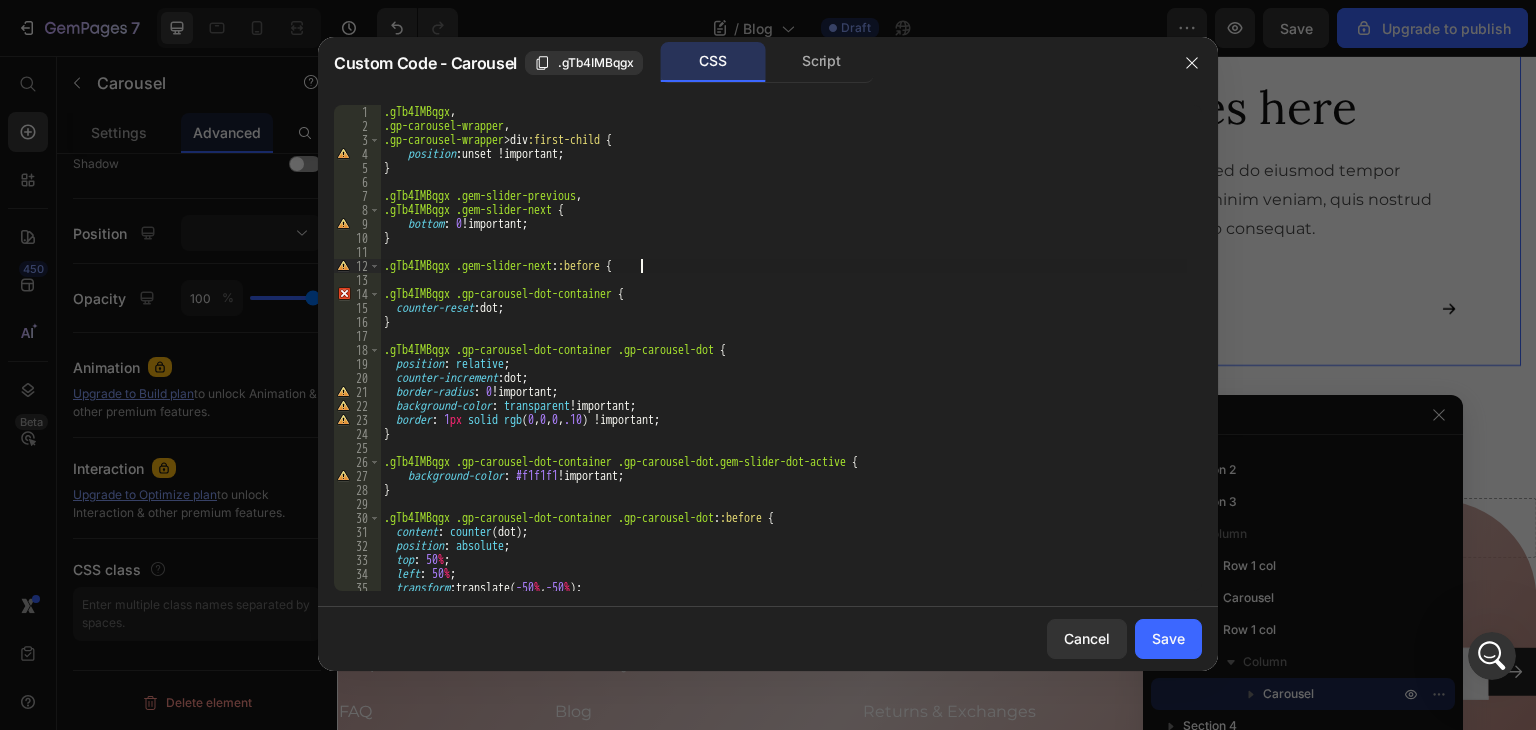 scroll, scrollTop: 0, scrollLeft: 20, axis: horizontal 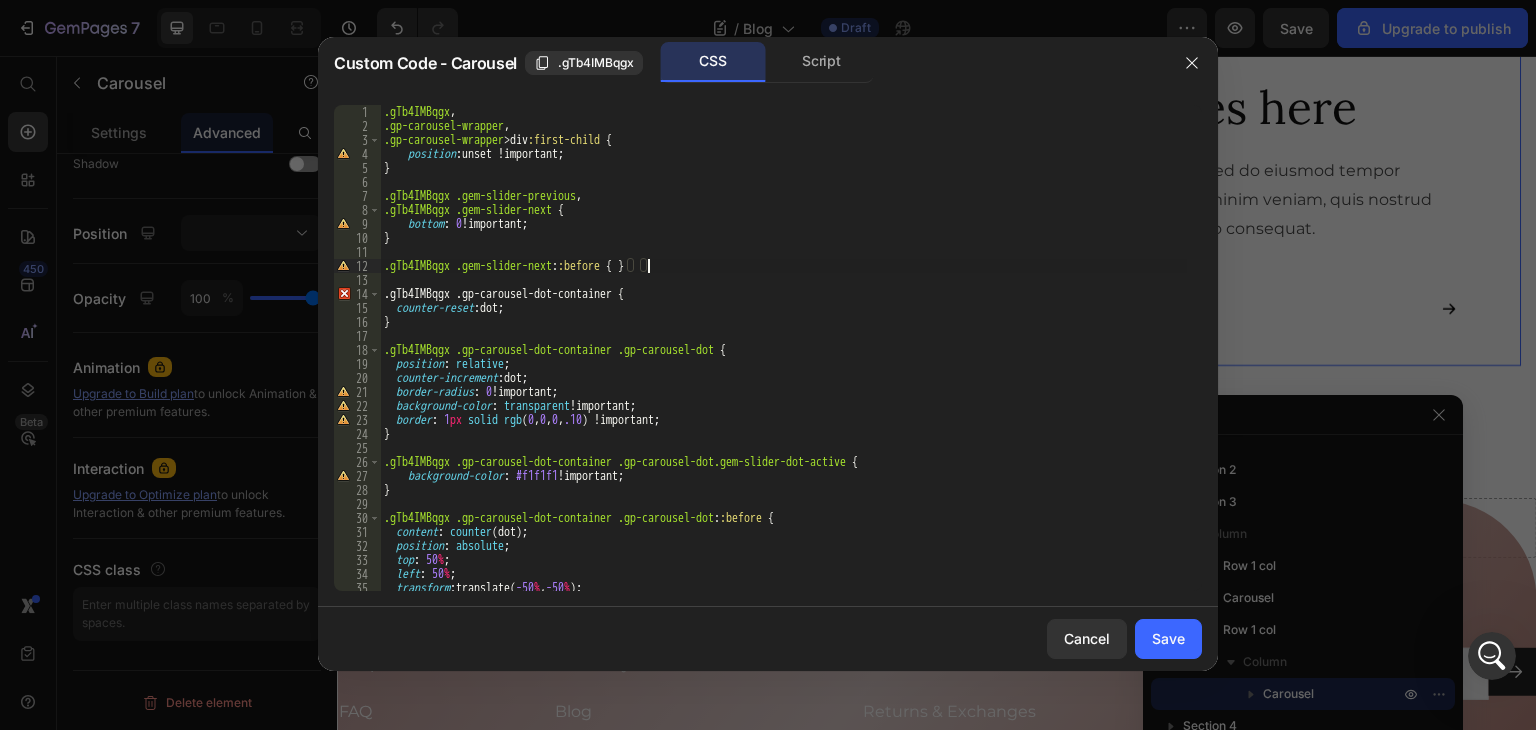 type on ".gTb4IMBqgx .gem-slider-next::before { }" 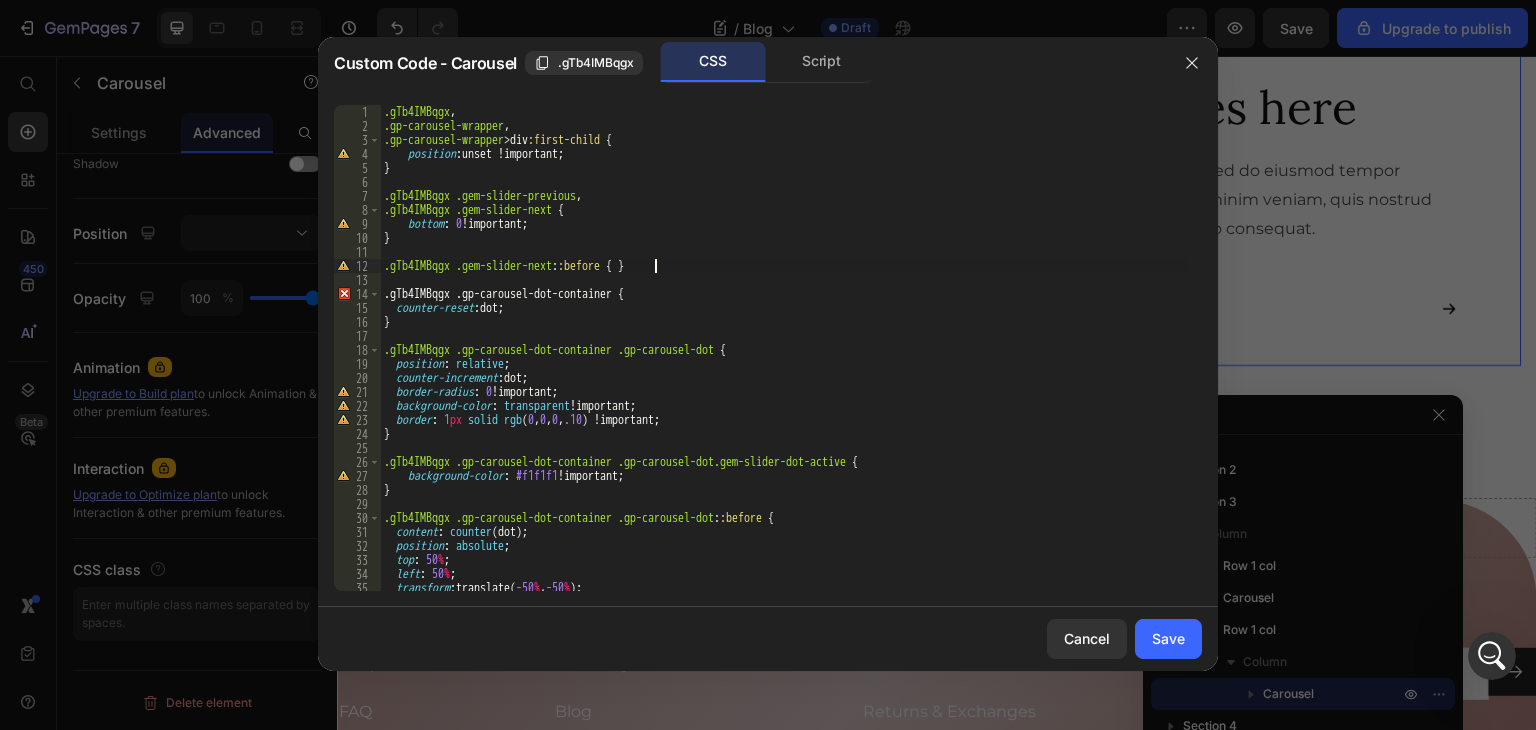 scroll, scrollTop: 0, scrollLeft: 0, axis: both 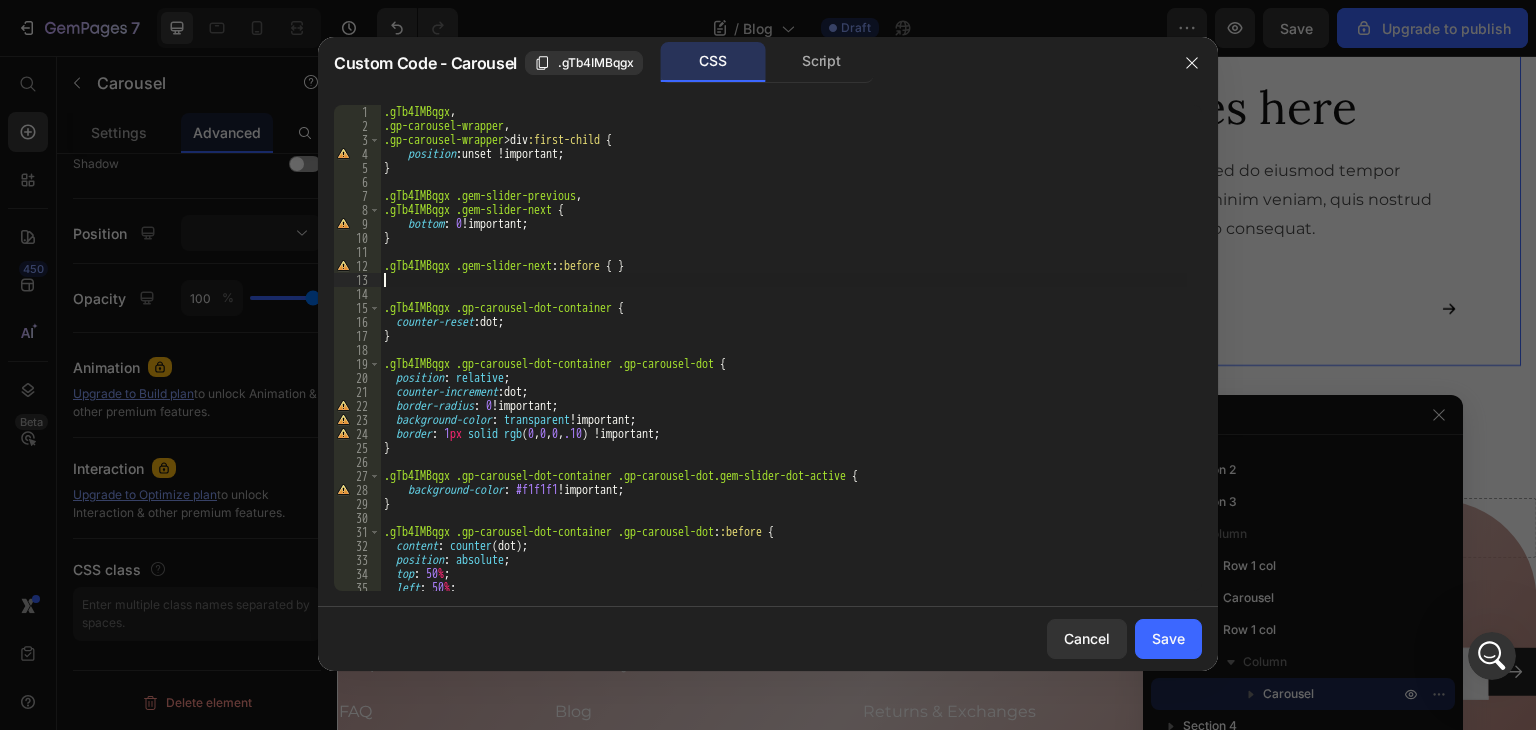 click on ".gTb4IMBqgx , .gp-carousel-wrapper ,  .gp-carousel-wrapper  >  div :first-child   {        position :  unset !important ; } .gTb4IMBqgx   .gem-slider-previous ,  .gTb4IMBqgx   .gem-slider-next   {        bottom :   0  !important ; } .gTb4IMBqgx   .gem-slider-next : :before   {   }   .gTb4IMBqgx   .gp-carousel-dot-container   {    counter-reset :  dot ; } .gTb4IMBqgx   .gp-carousel-dot-container   .gp-carousel-dot   {    position :   relative ;    counter-increment :  dot ;    border-radius :   0  !important ;    background-color :   transparent  !important ;    border :   1 px   solid   rgb ( 0 , 0 , 0 ,  .10 ) !important ; } .gTb4IMBqgx   .gp-carousel-dot-container   .gp-carousel-dot.gem-slider-dot-active   {        background-color :   #f1f1f1  !important ; } .gTb4IMBqgx   .gp-carousel-dot-container   .gp-carousel-dot : :before   {    content :   counter (dot) ;    position :   absolute ;    top :   50 % ;    left :   50 % ;    transform :  translate( -50 % ,  -50 % ) ;" at bounding box center (783, 362) 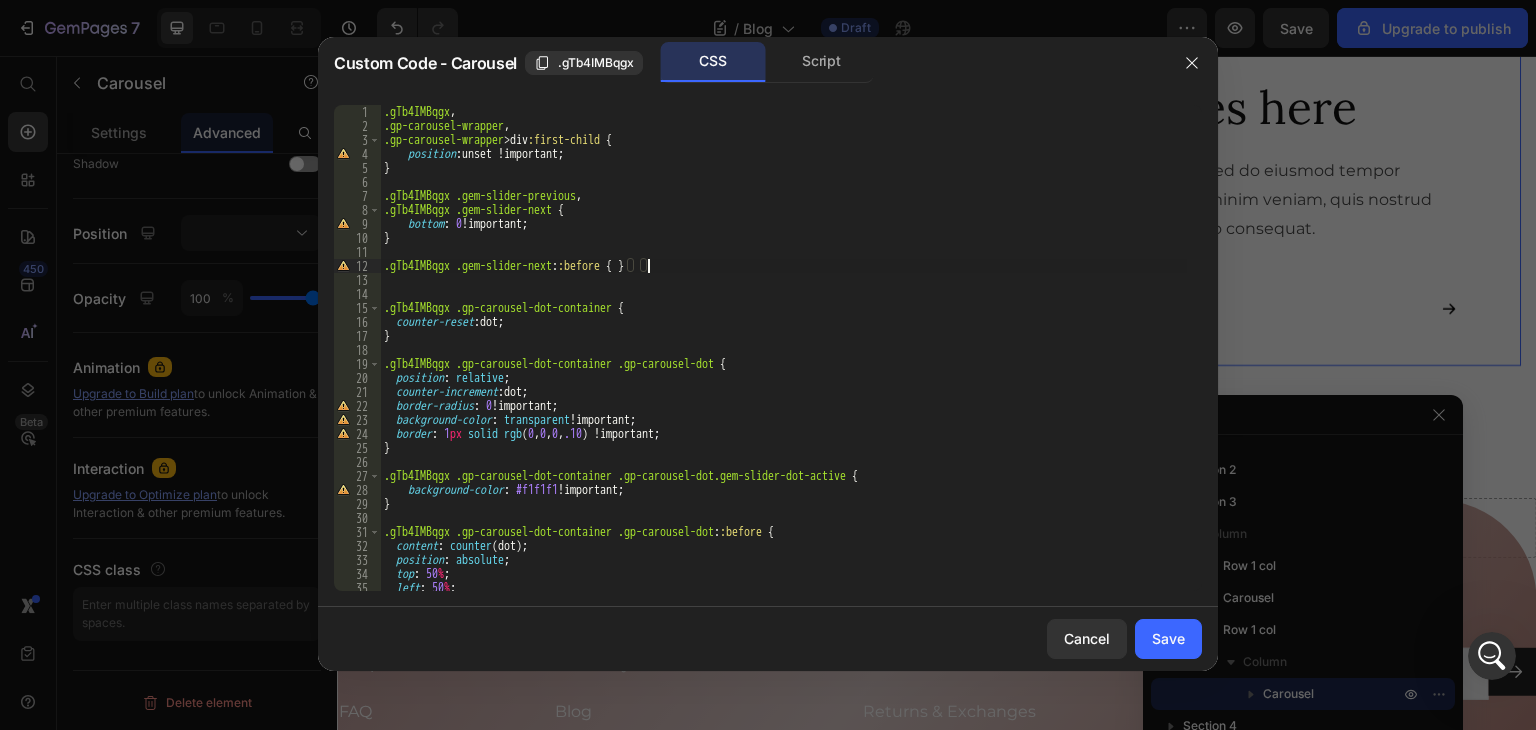 click on ".gTb4IMBqgx , .gp-carousel-wrapper ,  .gp-carousel-wrapper  >  div :first-child   {        position :  unset !important ; } .gTb4IMBqgx   .gem-slider-previous ,  .gTb4IMBqgx   .gem-slider-next   {        bottom :   0  !important ; } .gTb4IMBqgx   .gem-slider-next : :before   {   }   .gTb4IMBqgx   .gp-carousel-dot-container   {    counter-reset :  dot ; } .gTb4IMBqgx   .gp-carousel-dot-container   .gp-carousel-dot   {    position :   relative ;    counter-increment :  dot ;    border-radius :   0  !important ;    background-color :   transparent  !important ;    border :   1 px   solid   rgb ( 0 , 0 , 0 ,  .10 ) !important ; } .gTb4IMBqgx   .gp-carousel-dot-container   .gp-carousel-dot.gem-slider-dot-active   {        background-color :   #f1f1f1  !important ; } .gTb4IMBqgx   .gp-carousel-dot-container   .gp-carousel-dot : :before   {    content :   counter (dot) ;    position :   absolute ;    top :   50 % ;    left :   50 % ;    transform :  translate( -50 % ,  -50 % ) ;" at bounding box center [783, 362] 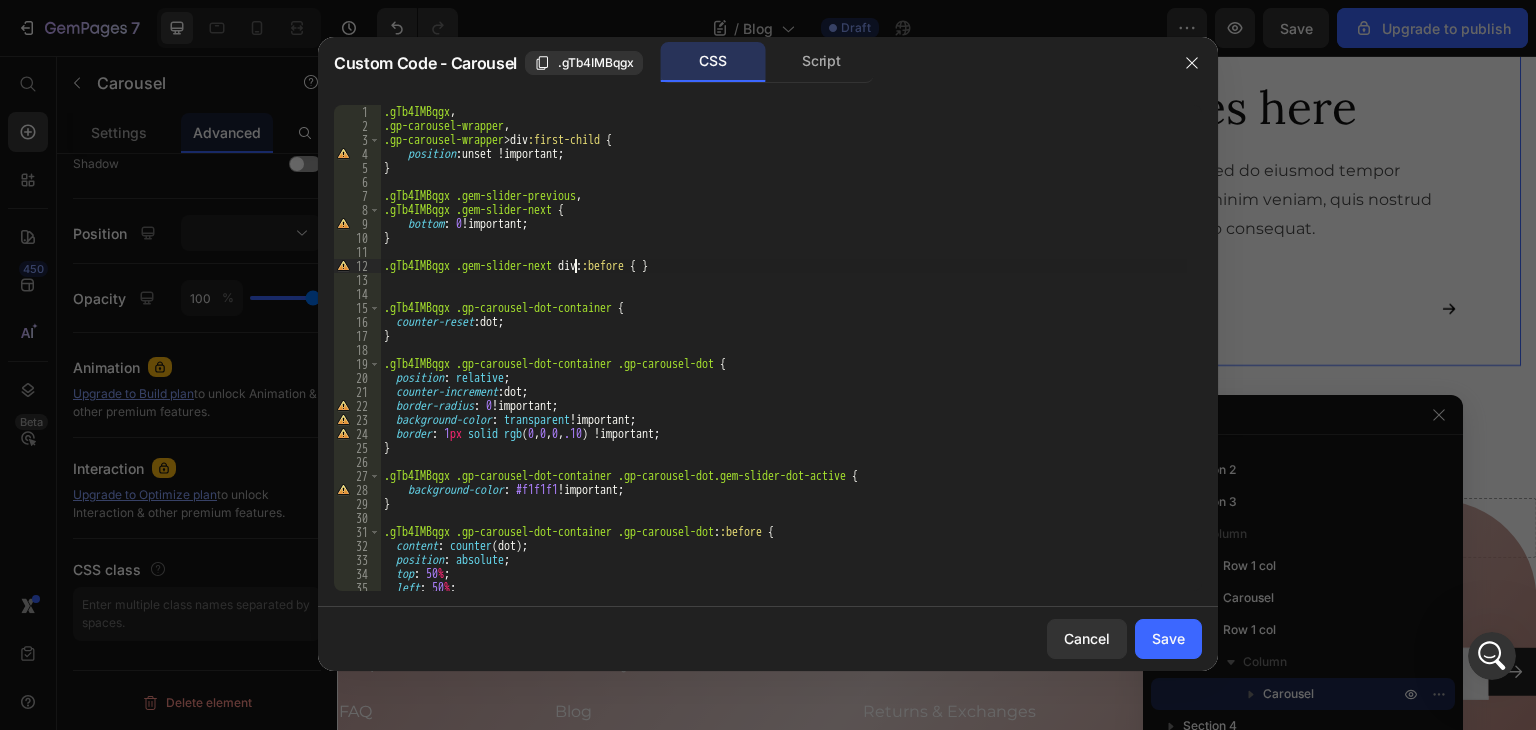 scroll, scrollTop: 0, scrollLeft: 16, axis: horizontal 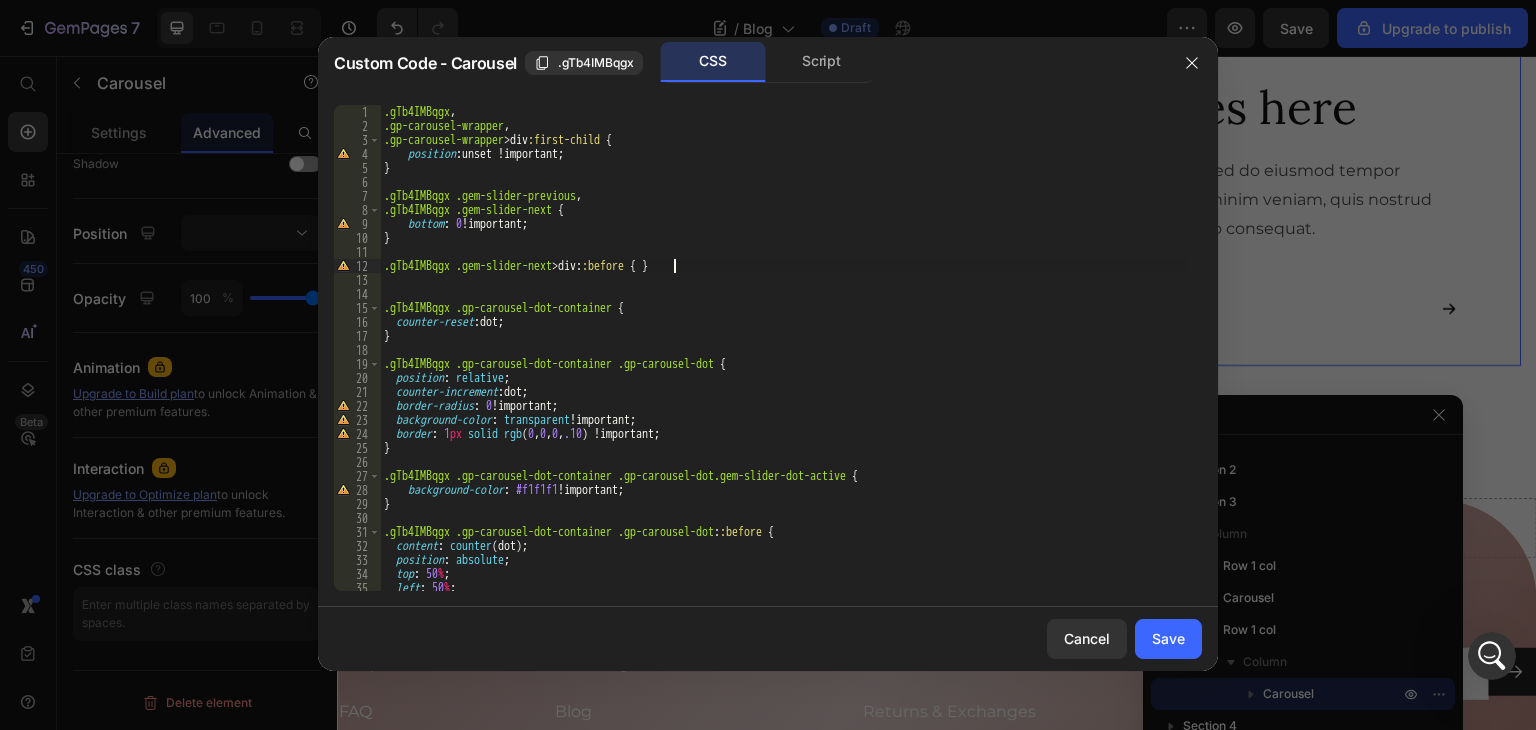 drag, startPoint x: 675, startPoint y: 269, endPoint x: 777, endPoint y: 277, distance: 102.31325 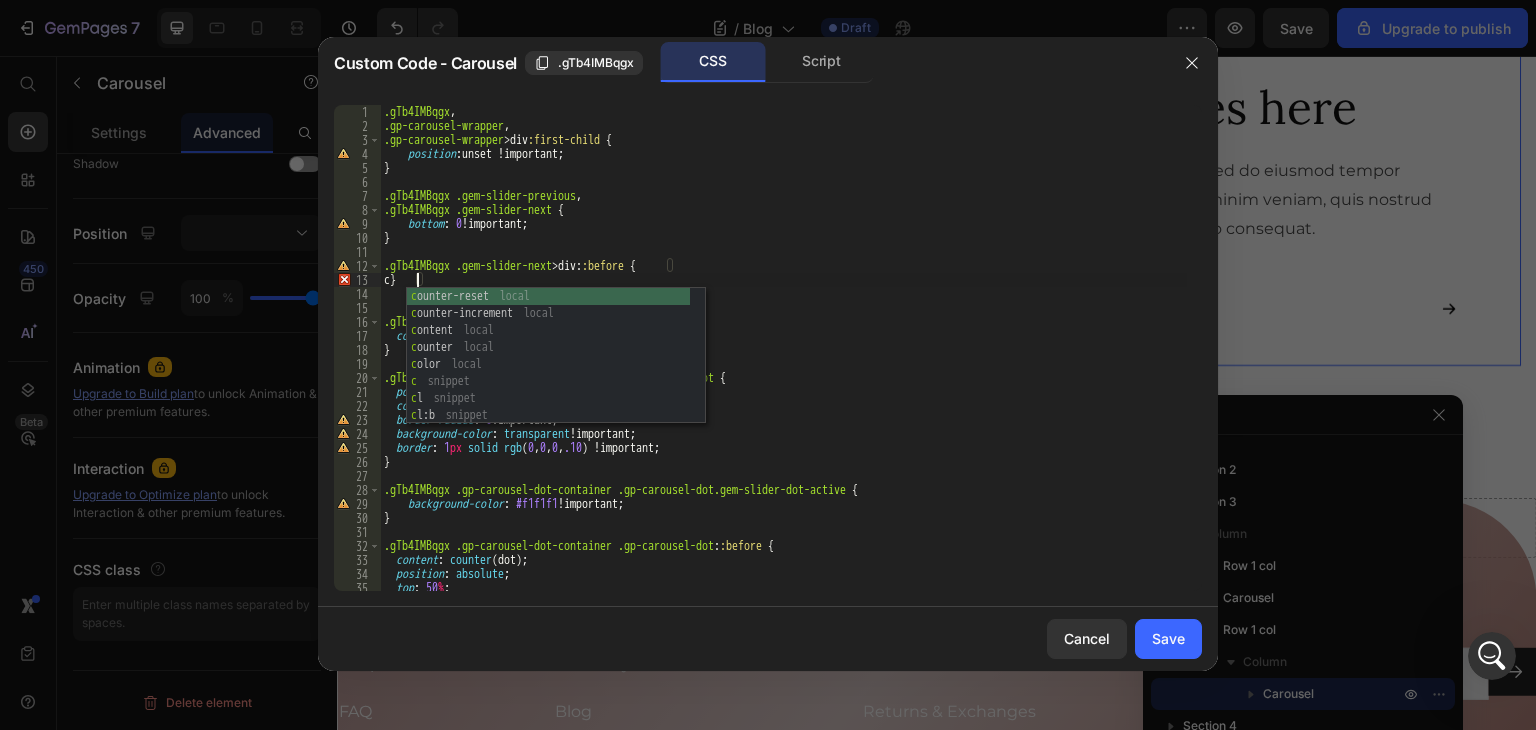 scroll, scrollTop: 0, scrollLeft: 1, axis: horizontal 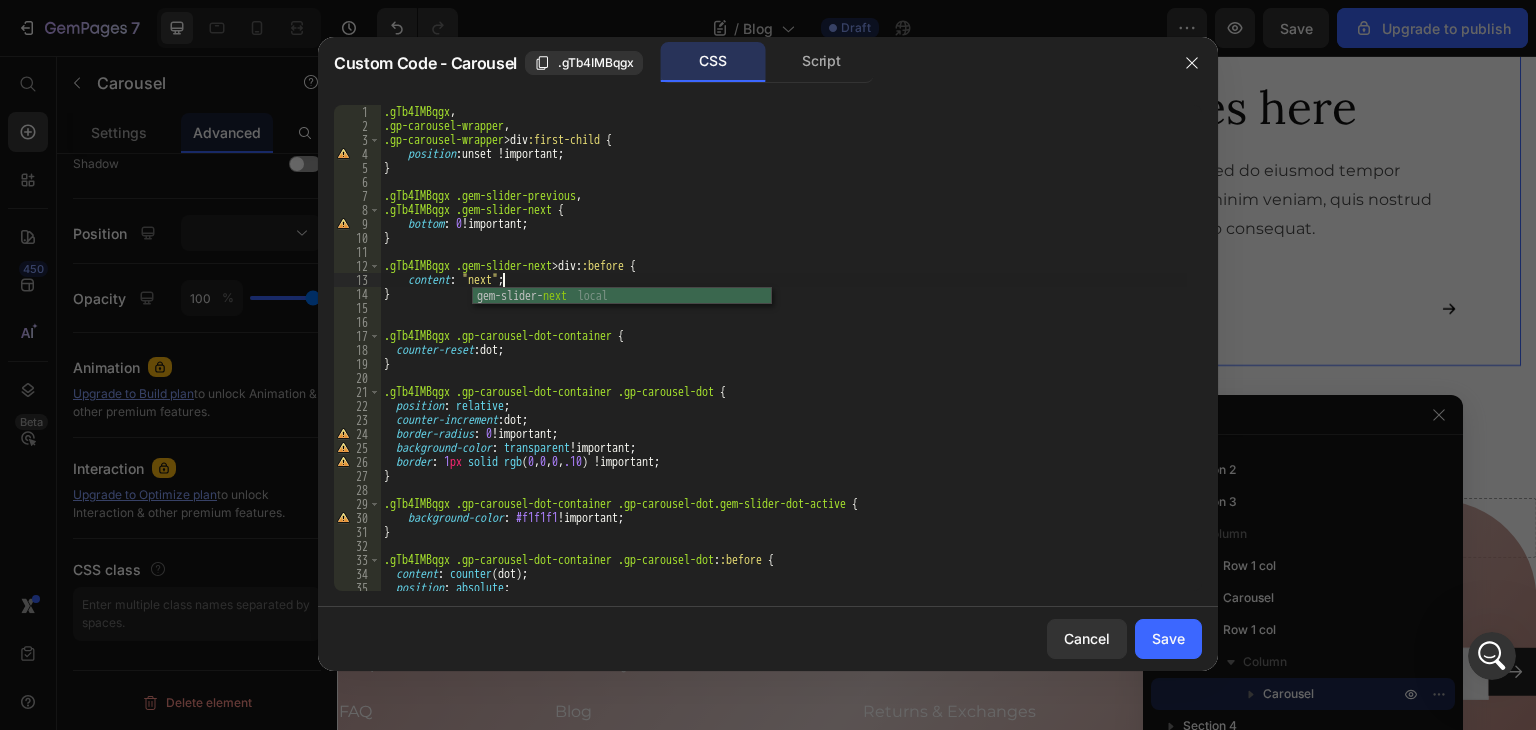 click on ".gTb4IMBqgx , .gp-carousel-wrapper ,  .gp-carousel-wrapper  >  div :first-child   {        position :  unset !important ; } .gTb4IMBqgx   .gem-slider-previous ,  .gTb4IMBqgx   .gem-slider-next   {        bottom :   0  !important ; } .gTb4IMBqgx   .gem-slider-next  >  div : :before   {      content :   " next " ; }   .gTb4IMBqgx   .gp-carousel-dot-container   {    counter-reset :  dot ; } .gTb4IMBqgx   .gp-carousel-dot-container   .gp-carousel-dot   {    position :   relative ;    counter-increment :  dot ;    border-radius :   0  !important ;    background-color :   transparent  !important ;    border :   1 px   solid   rgb ( 0 , 0 , 0 ,  .10 ) !important ; } .gTb4IMBqgx   .gp-carousel-dot-container   .gp-carousel-dot.gem-slider-dot-active   {        background-color :   #f1f1f1  !important ; } .gTb4IMBqgx   .gp-carousel-dot-container   .gp-carousel-dot : :before   {    content :   counter (dot) ;    position :   absolute ;    top :   50 % ;" at bounding box center (783, 362) 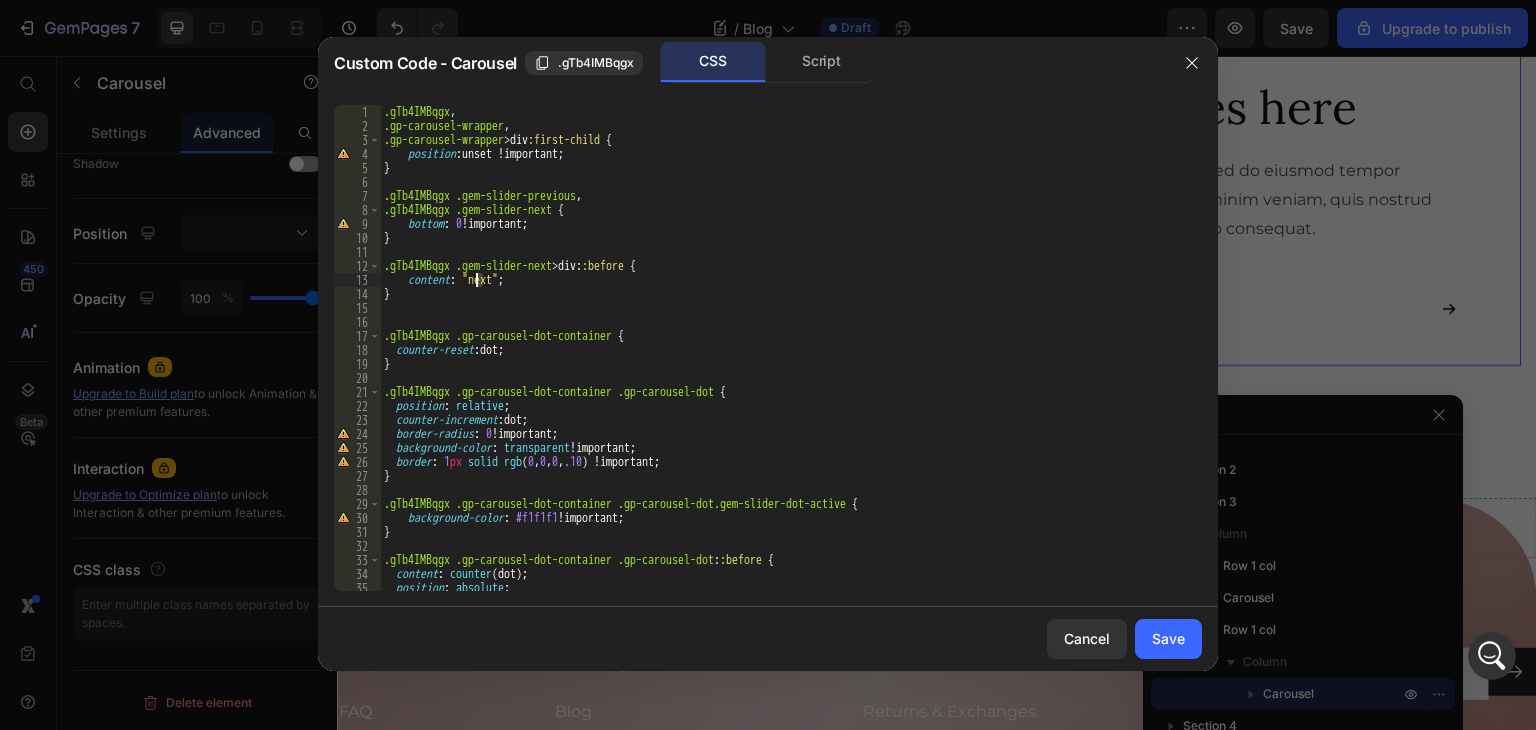 drag, startPoint x: 484, startPoint y: 274, endPoint x: 1004, endPoint y: 345, distance: 524.8247 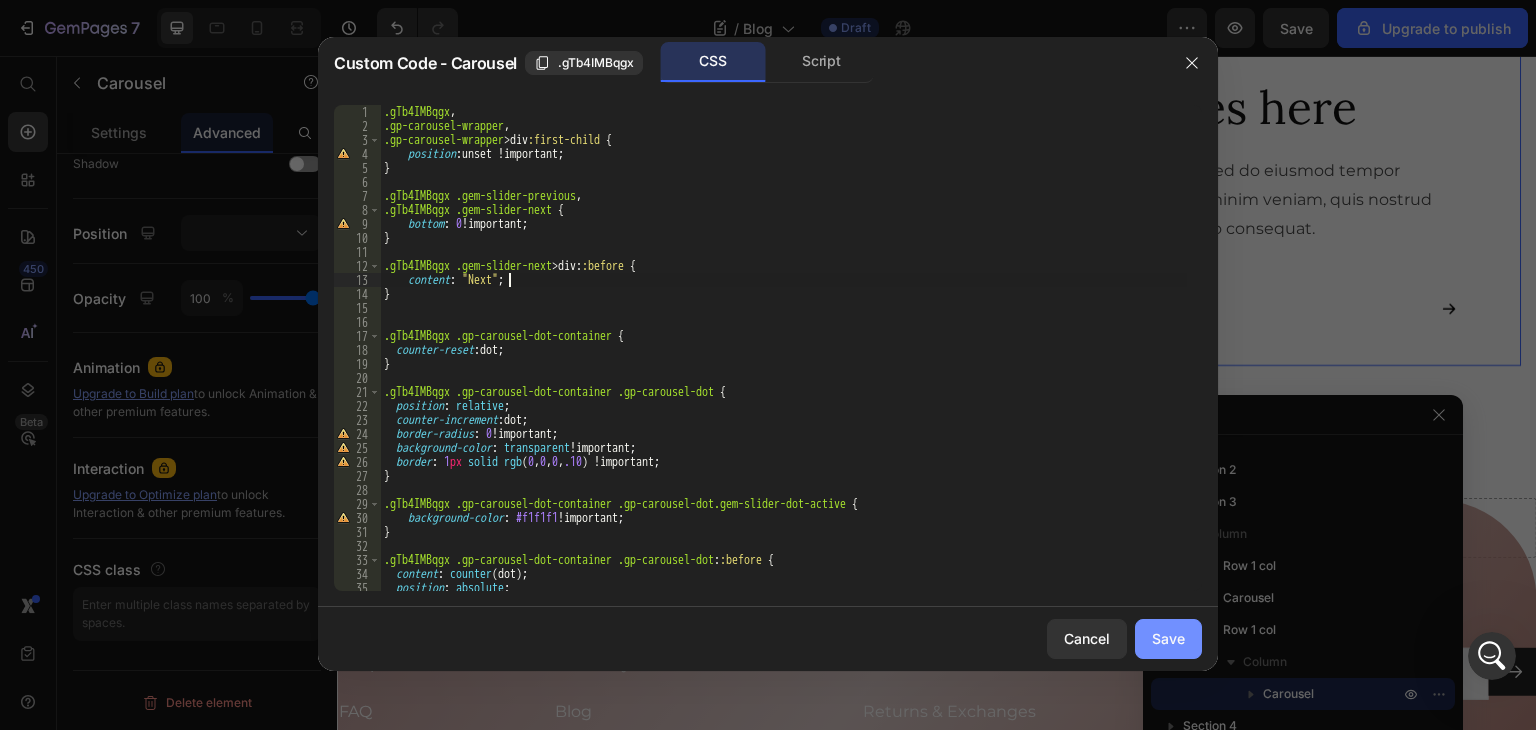 type on "content: "Next";" 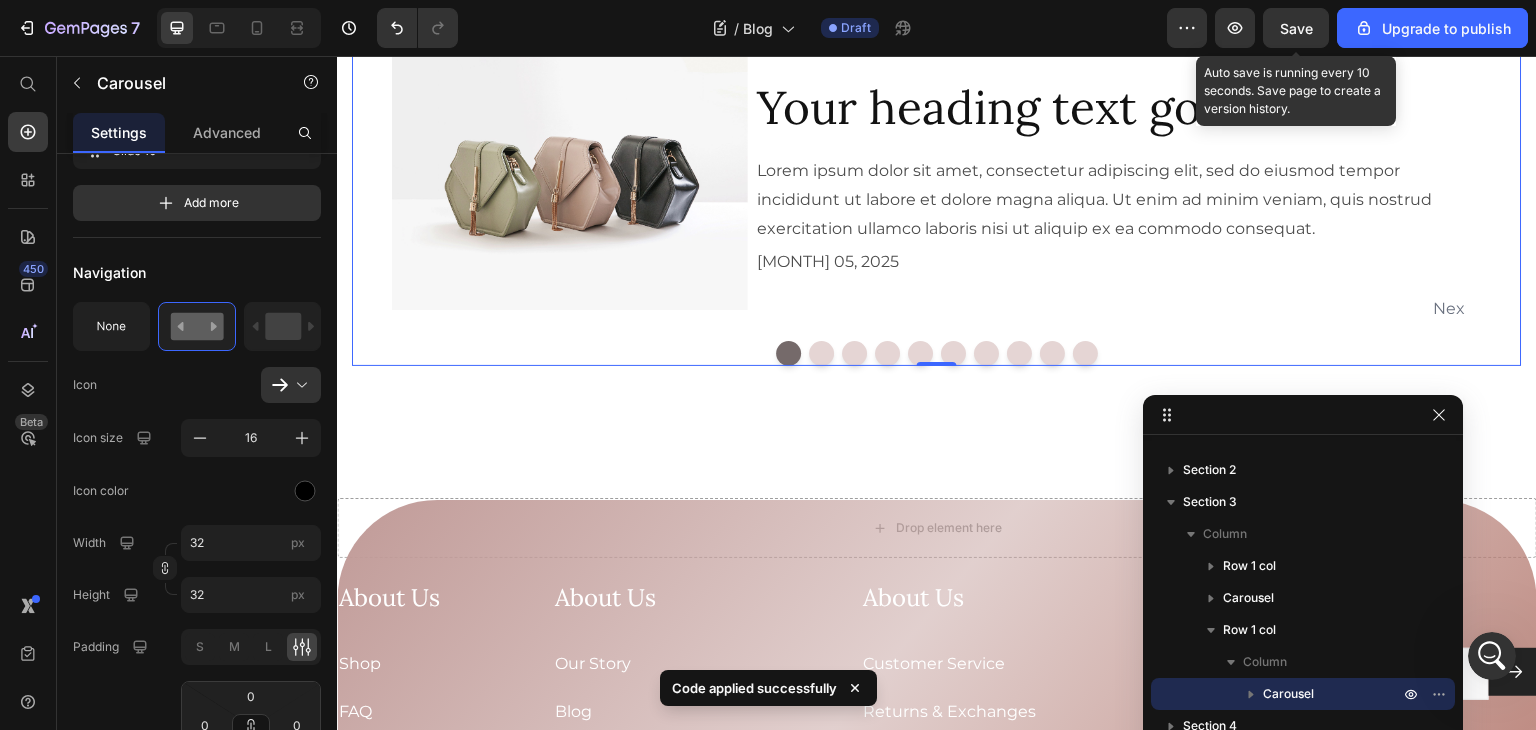 click on "Save" 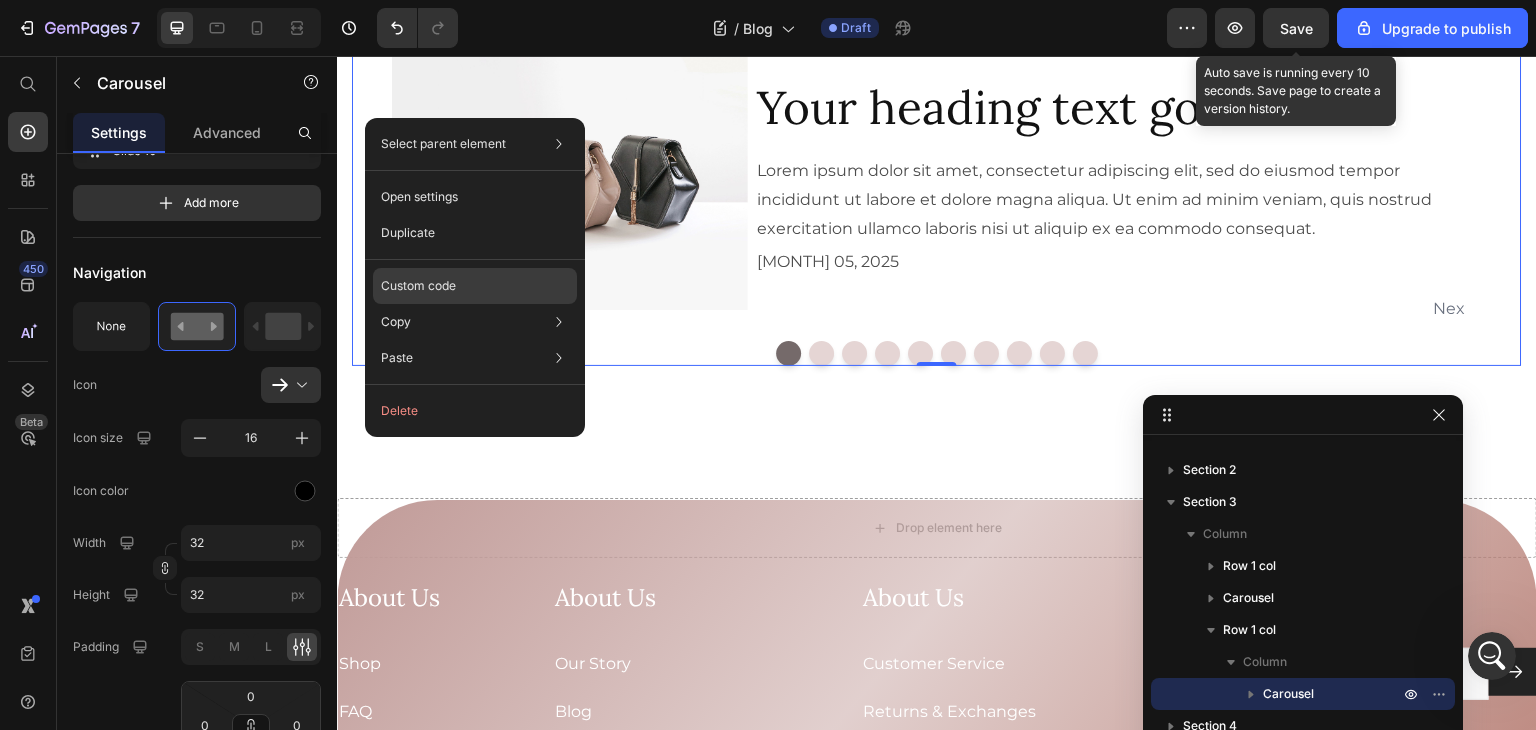 click on "Custom code" 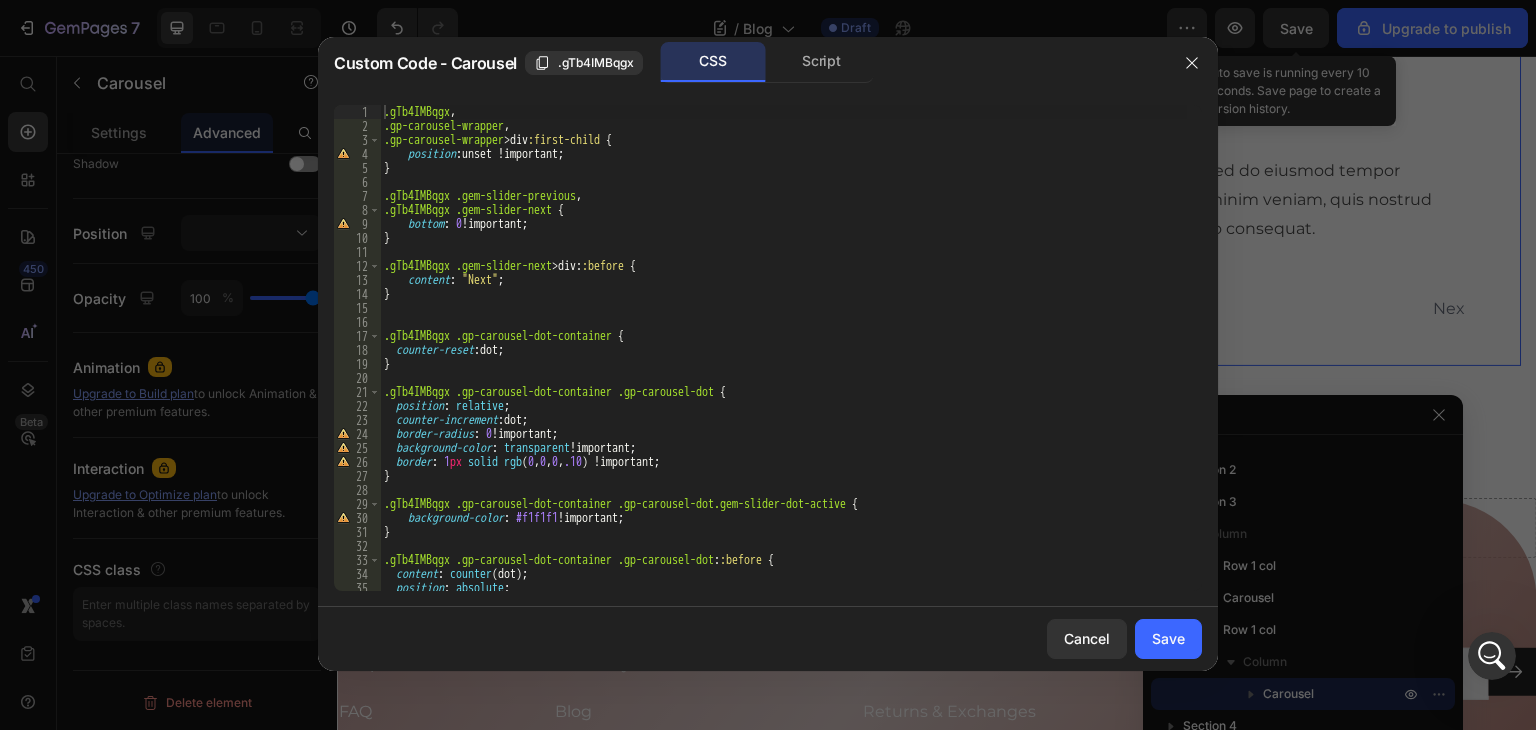 drag, startPoint x: 558, startPoint y: 221, endPoint x: 576, endPoint y: 223, distance: 18.110771 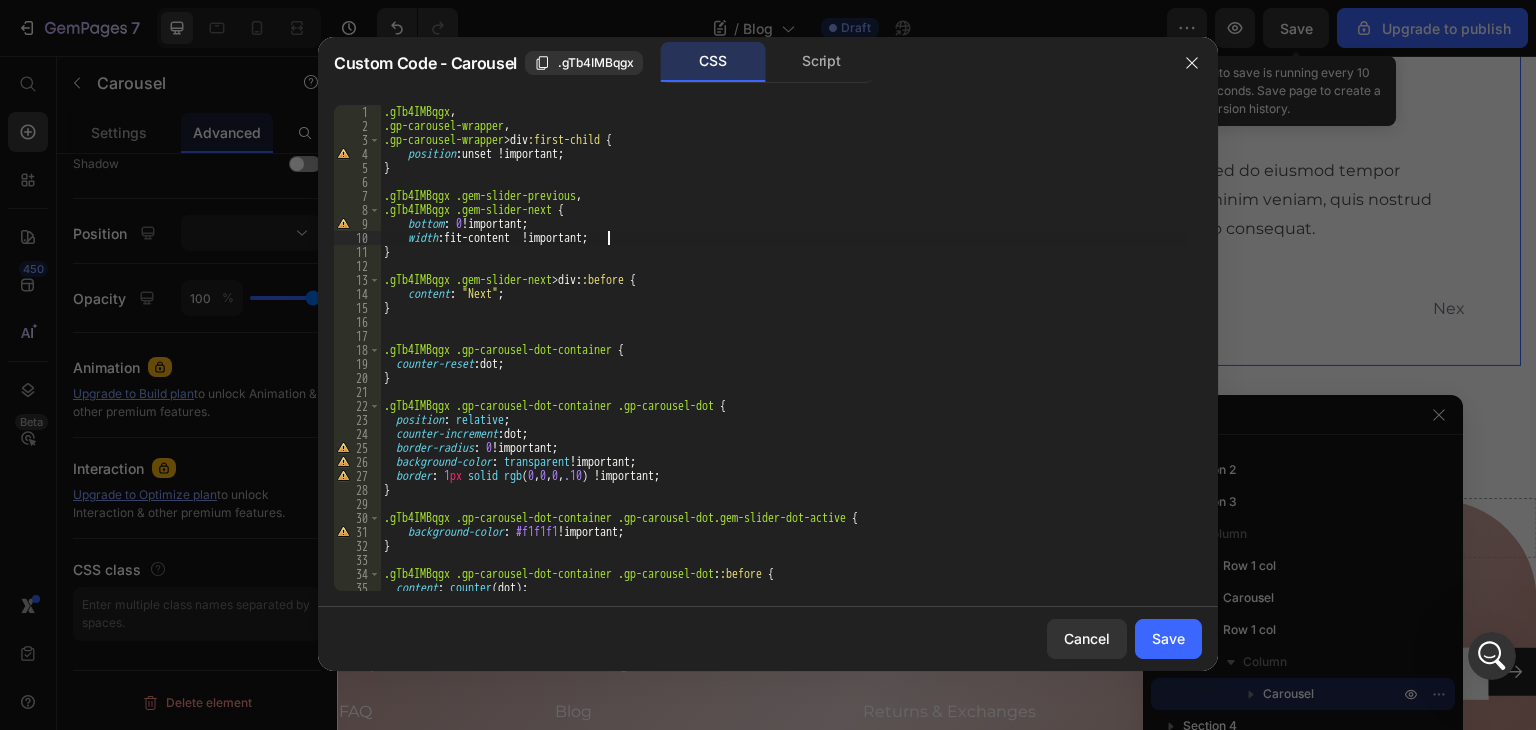 scroll, scrollTop: 0, scrollLeft: 12, axis: horizontal 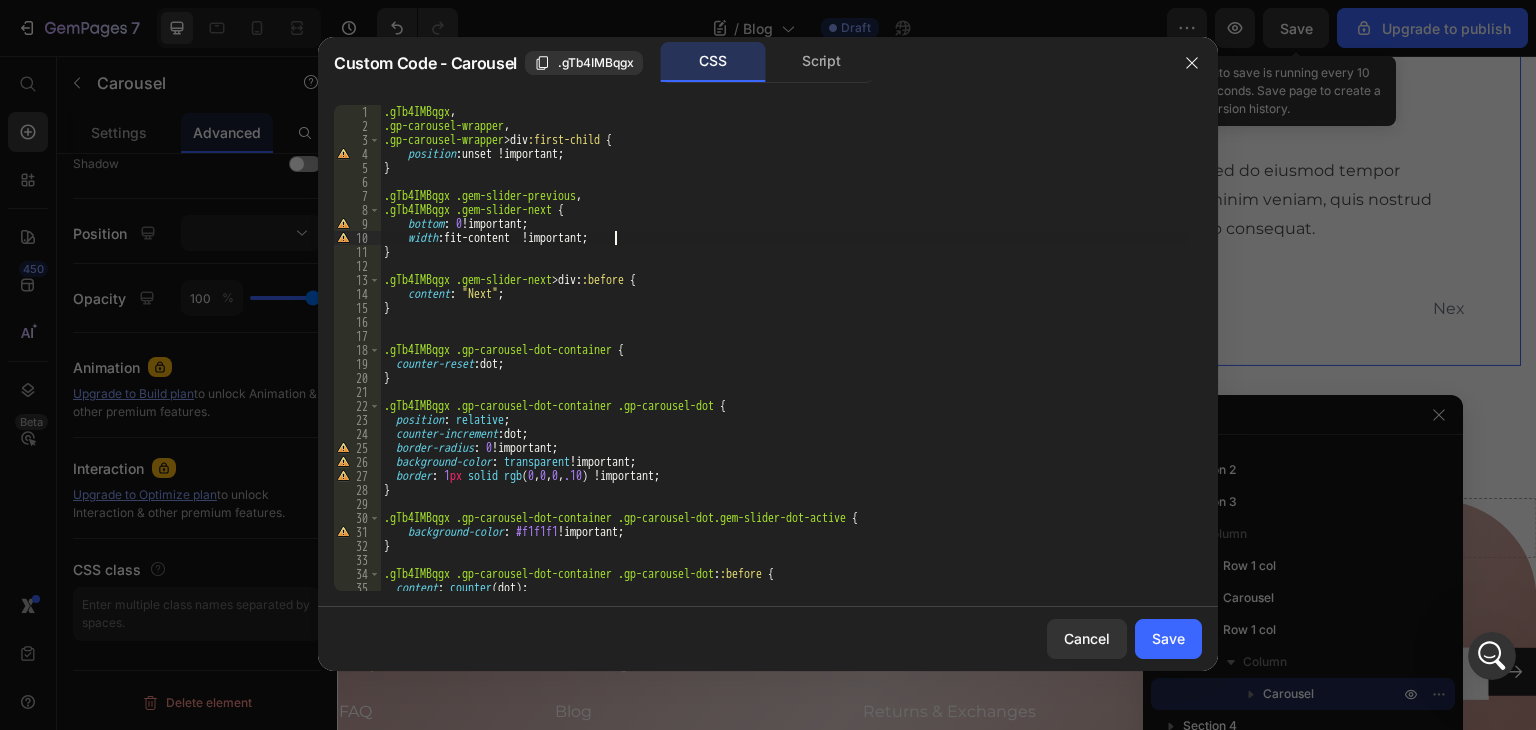 click on ".gTb4IMBqgx , .gp-carousel-wrapper ,  .gp-carousel-wrapper  >  div :first-child   {        position :  unset !important ; } .gTb4IMBqgx   .gem-slider-previous ,  .gTb4IMBqgx   .gem-slider-next   {        bottom :   0  !important ;      width :  fit-content  !important ; } .gTb4IMBqgx   .gem-slider-next  >  div : :before   {      content :   " Next " ; }   .gTb4IMBqgx   .gp-carousel-dot-container   {    counter-reset :  dot ; } .gTb4IMBqgx   .gp-carousel-dot-container   .gp-carousel-dot   {    position :   relative ;    counter-increment :  dot ;    border-radius :   0  !important ;    background-color :   transparent  !important ;    border :   1 px   solid   rgb ( 0 , 0 , 0 ,  .10 ) !important ; } .gTb4IMBqgx   .gp-carousel-dot-container   .gp-carousel-dot.gem-slider-dot-active   {        background-color :   #f1f1f1  !important ; } .gTb4IMBqgx   .gp-carousel-dot-container   .gp-carousel-dot : :before   {    content :   counter (dot) ;    position :   absolute ;" at bounding box center (783, 362) 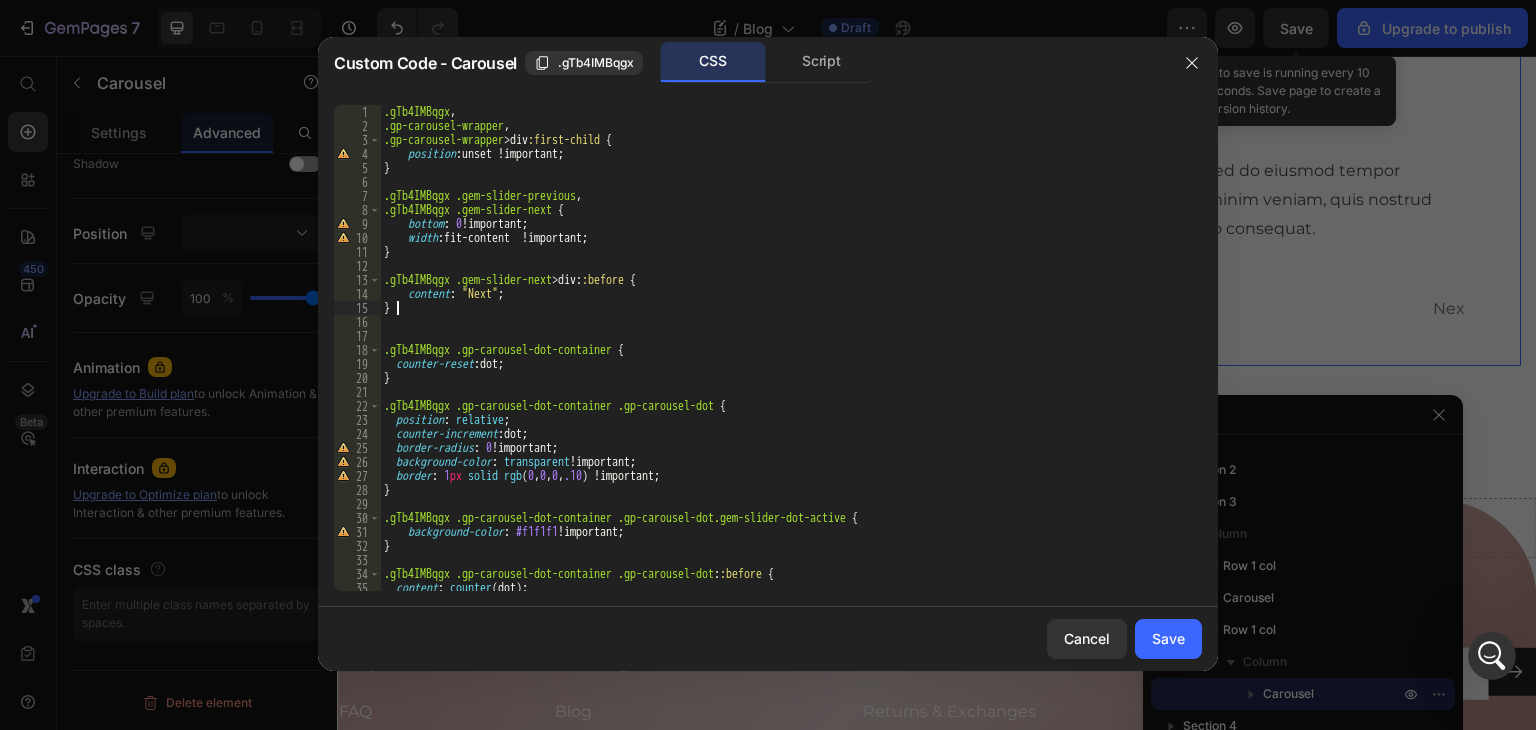 scroll, scrollTop: 0, scrollLeft: 0, axis: both 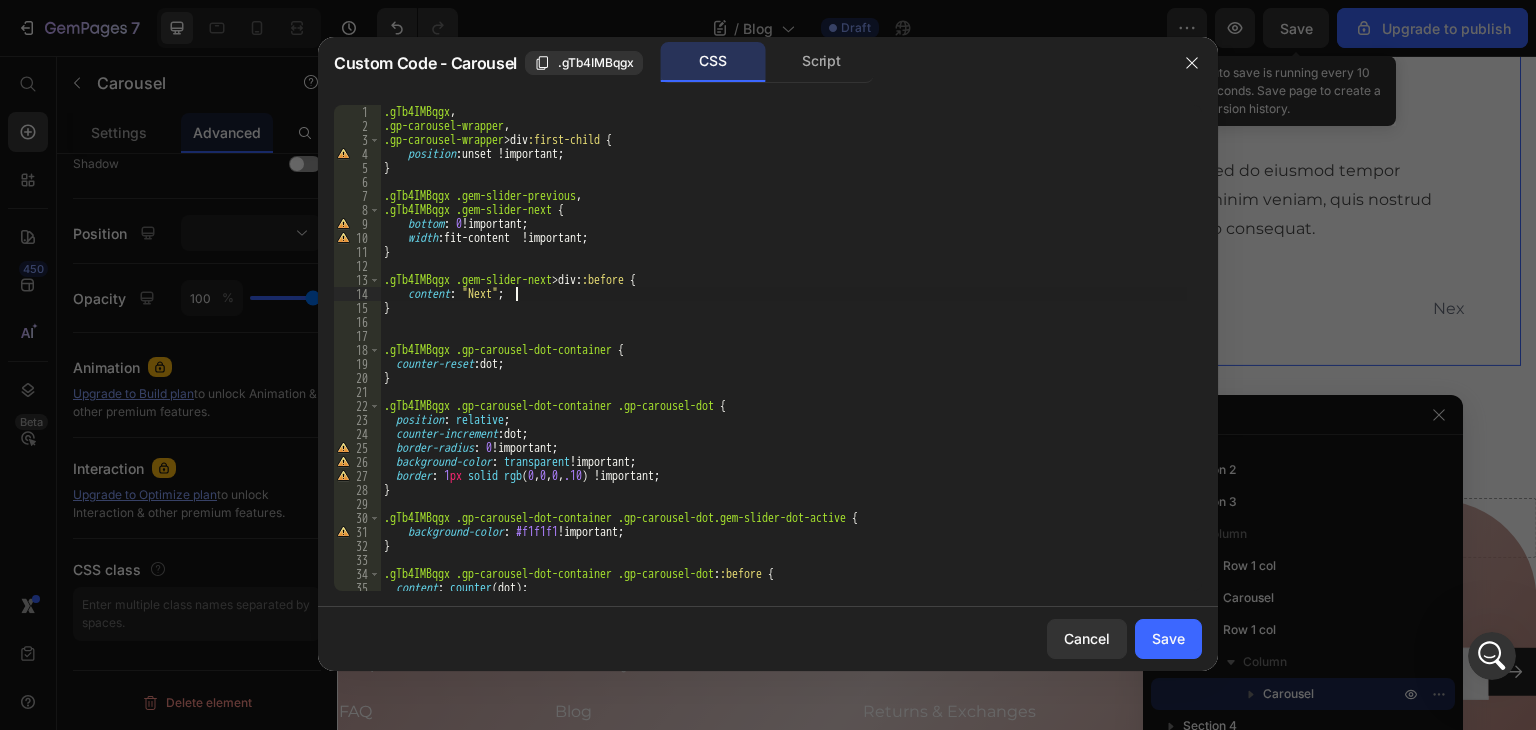 click on ".gTb4IMBqgx , .gp-carousel-wrapper ,  .gp-carousel-wrapper  >  div :first-child   {        position :  unset !important ; } .gTb4IMBqgx   .gem-slider-previous ,  .gTb4IMBqgx   .gem-slider-next   {        bottom :   0  !important ;      width :  fit-content  !important ; } .gTb4IMBqgx   .gem-slider-next  >  div : :before   {      content :   " Next " ; }   .gTb4IMBqgx   .gp-carousel-dot-container   {    counter-reset :  dot ; } .gTb4IMBqgx   .gp-carousel-dot-container   .gp-carousel-dot   {    position :   relative ;    counter-increment :  dot ;    border-radius :   0  !important ;    background-color :   transparent  !important ;    border :   1 px   solid   rgb ( 0 , 0 , 0 ,  .10 ) !important ; } .gTb4IMBqgx   .gp-carousel-dot-container   .gp-carousel-dot.gem-slider-dot-active   {        background-color :   #f1f1f1  !important ; } .gTb4IMBqgx   .gp-carousel-dot-container   .gp-carousel-dot : :before   {    content :   counter (dot) ;    position :   absolute ;" at bounding box center [783, 362] 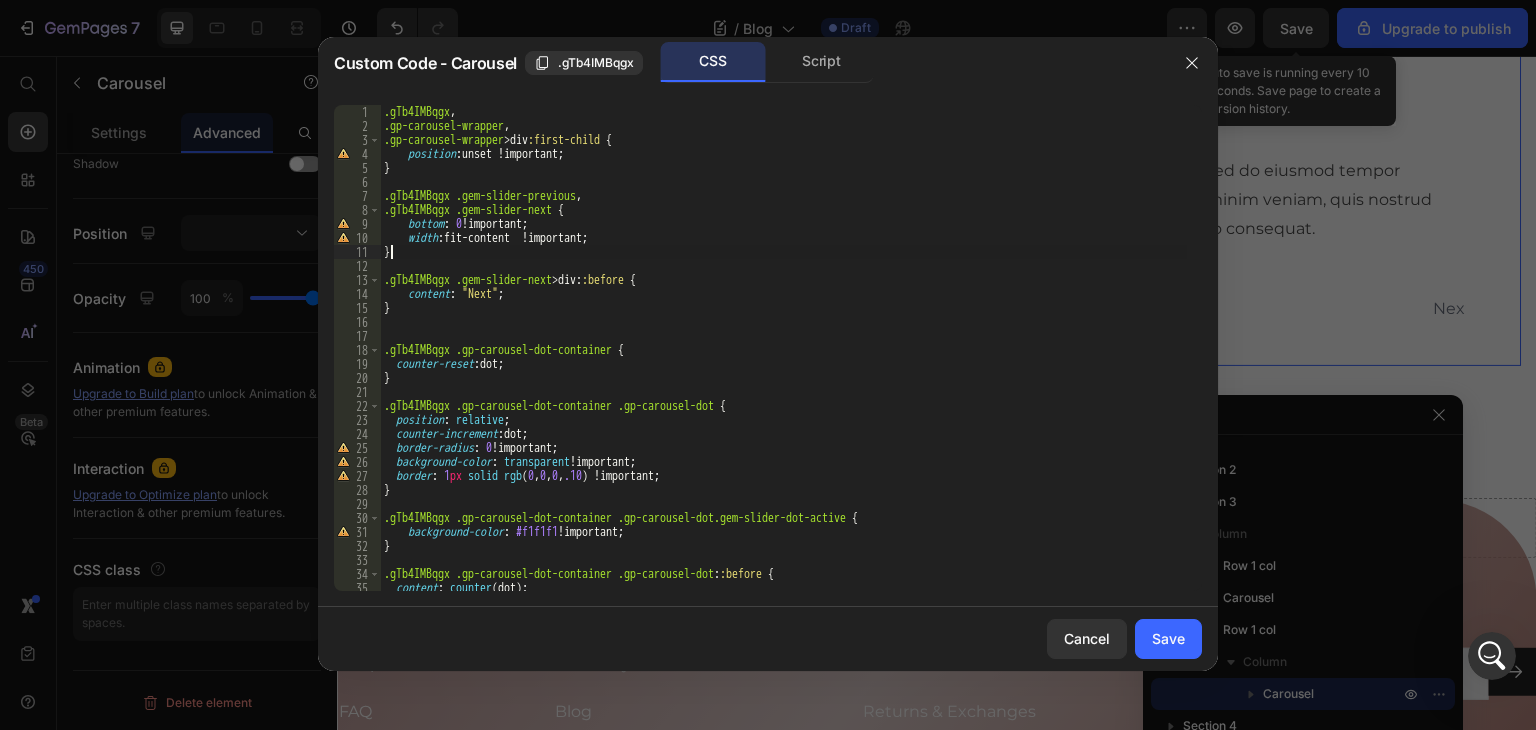 click on ".gTb4IMBqgx , .gp-carousel-wrapper ,  .gp-carousel-wrapper  >  div :first-child   {        position :  unset !important ; } .gTb4IMBqgx   .gem-slider-previous ,  .gTb4IMBqgx   .gem-slider-next   {        bottom :   0  !important ;      width :  fit-content  !important ; } .gTb4IMBqgx   .gem-slider-next  >  div : :before   {      content :   " Next " ; }   .gTb4IMBqgx   .gp-carousel-dot-container   {    counter-reset :  dot ; } .gTb4IMBqgx   .gp-carousel-dot-container   .gp-carousel-dot   {    position :   relative ;    counter-increment :  dot ;    border-radius :   0  !important ;    background-color :   transparent  !important ;    border :   1 px   solid   rgb ( 0 , 0 , 0 ,  .10 ) !important ; } .gTb4IMBqgx   .gp-carousel-dot-container   .gp-carousel-dot.gem-slider-dot-active   {        background-color :   #f1f1f1  !important ; } .gTb4IMBqgx   .gp-carousel-dot-container   .gp-carousel-dot : :before   {    content :   counter (dot) ;    position :   absolute ;" at bounding box center [783, 362] 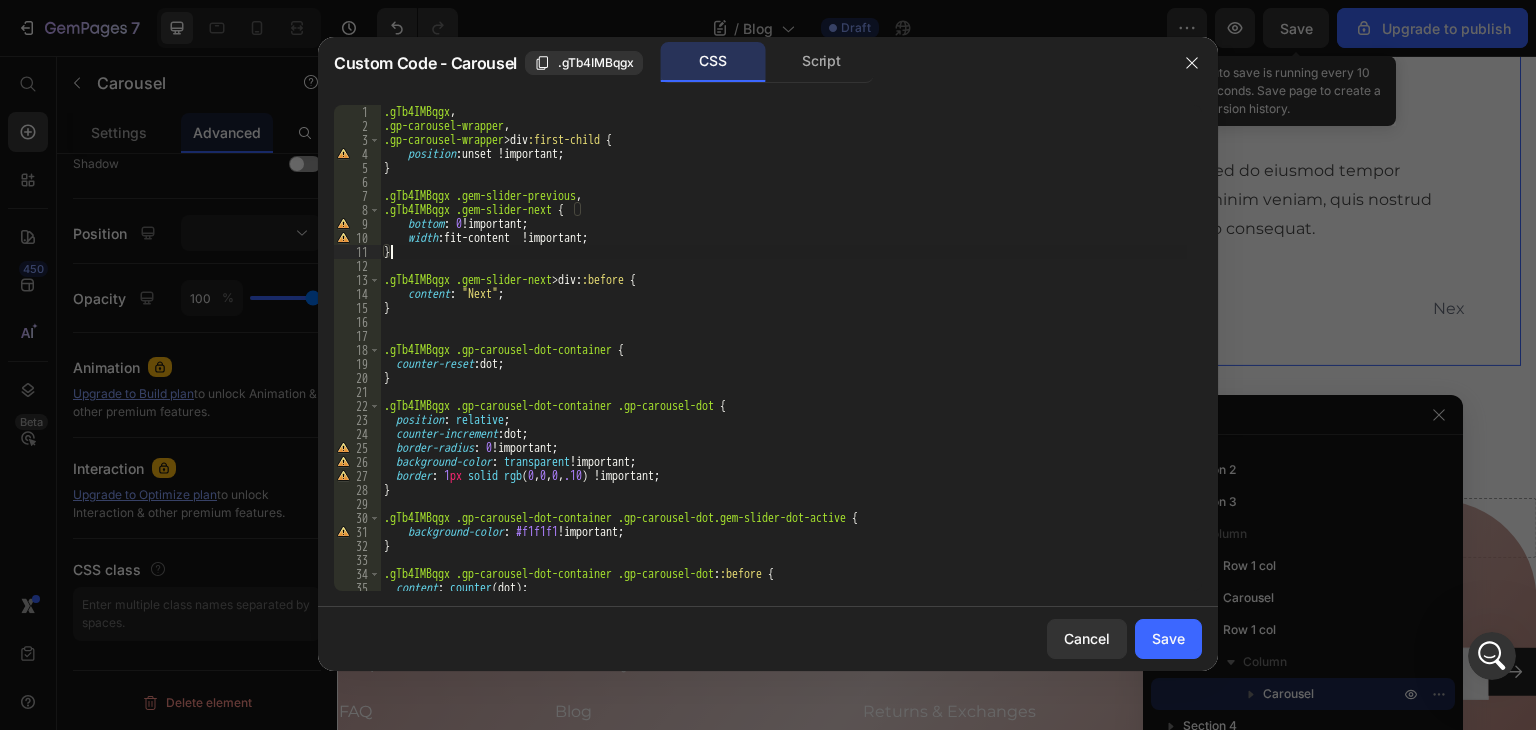 click on ".gTb4IMBqgx , .gp-carousel-wrapper ,  .gp-carousel-wrapper  >  div :first-child   {        position :  unset !important ; } .gTb4IMBqgx   .gem-slider-previous ,  .gTb4IMBqgx   .gem-slider-next   {        bottom :   0  !important ;      width :  fit-content  !important ; } .gTb4IMBqgx   .gem-slider-next  >  div : :before   {      content :   " Next " ; }   .gTb4IMBqgx   .gp-carousel-dot-container   {    counter-reset :  dot ; } .gTb4IMBqgx   .gp-carousel-dot-container   .gp-carousel-dot   {    position :   relative ;    counter-increment :  dot ;    border-radius :   0  !important ;    background-color :   transparent  !important ;    border :   1 px   solid   rgb ( 0 , 0 , 0 ,  .10 ) !important ; } .gTb4IMBqgx   .gp-carousel-dot-container   .gp-carousel-dot.gem-slider-dot-active   {        background-color :   #f1f1f1  !important ; } .gTb4IMBqgx   .gp-carousel-dot-container   .gp-carousel-dot : :before   {    content :   counter (dot) ;    position :   absolute ;" at bounding box center [783, 362] 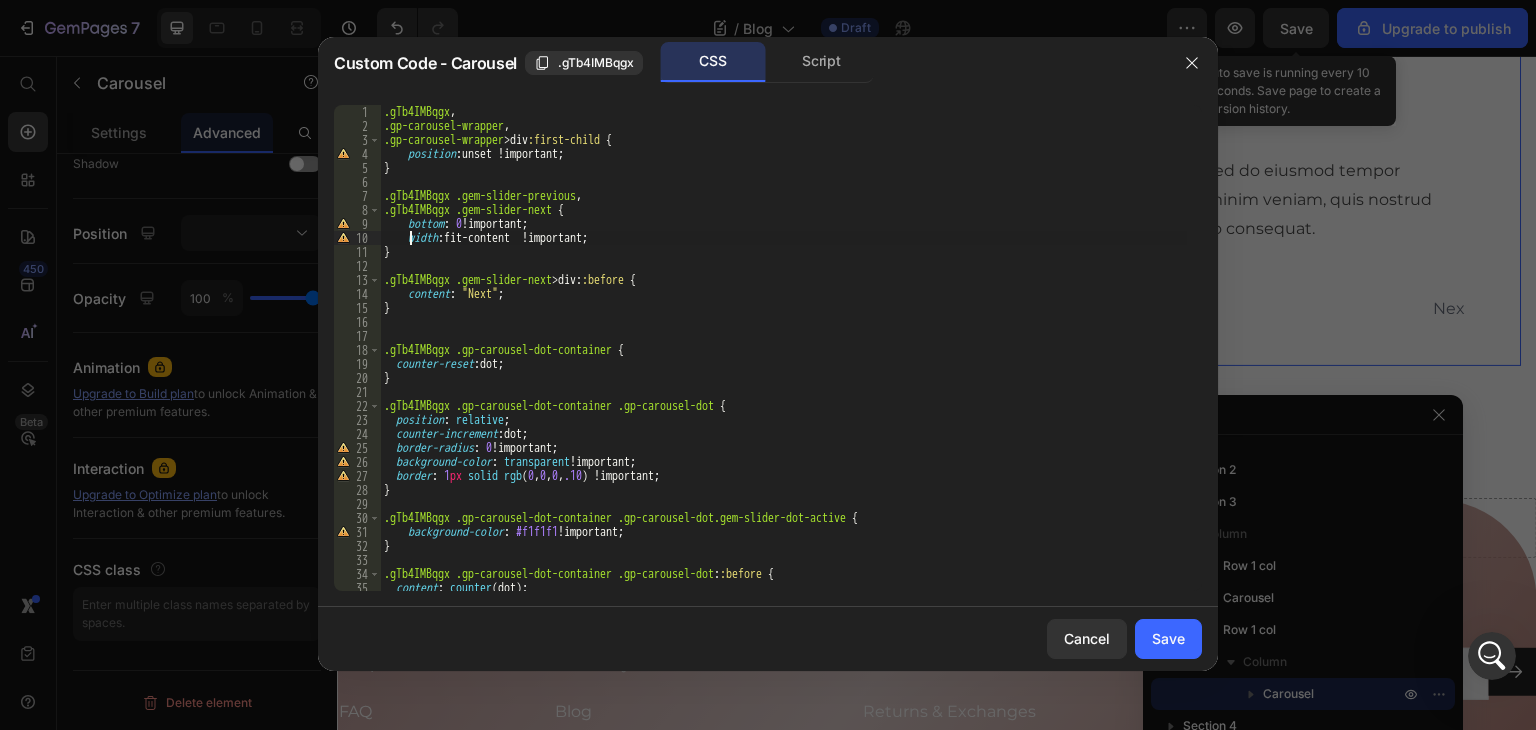 drag, startPoint x: 408, startPoint y: 237, endPoint x: 734, endPoint y: 249, distance: 326.2208 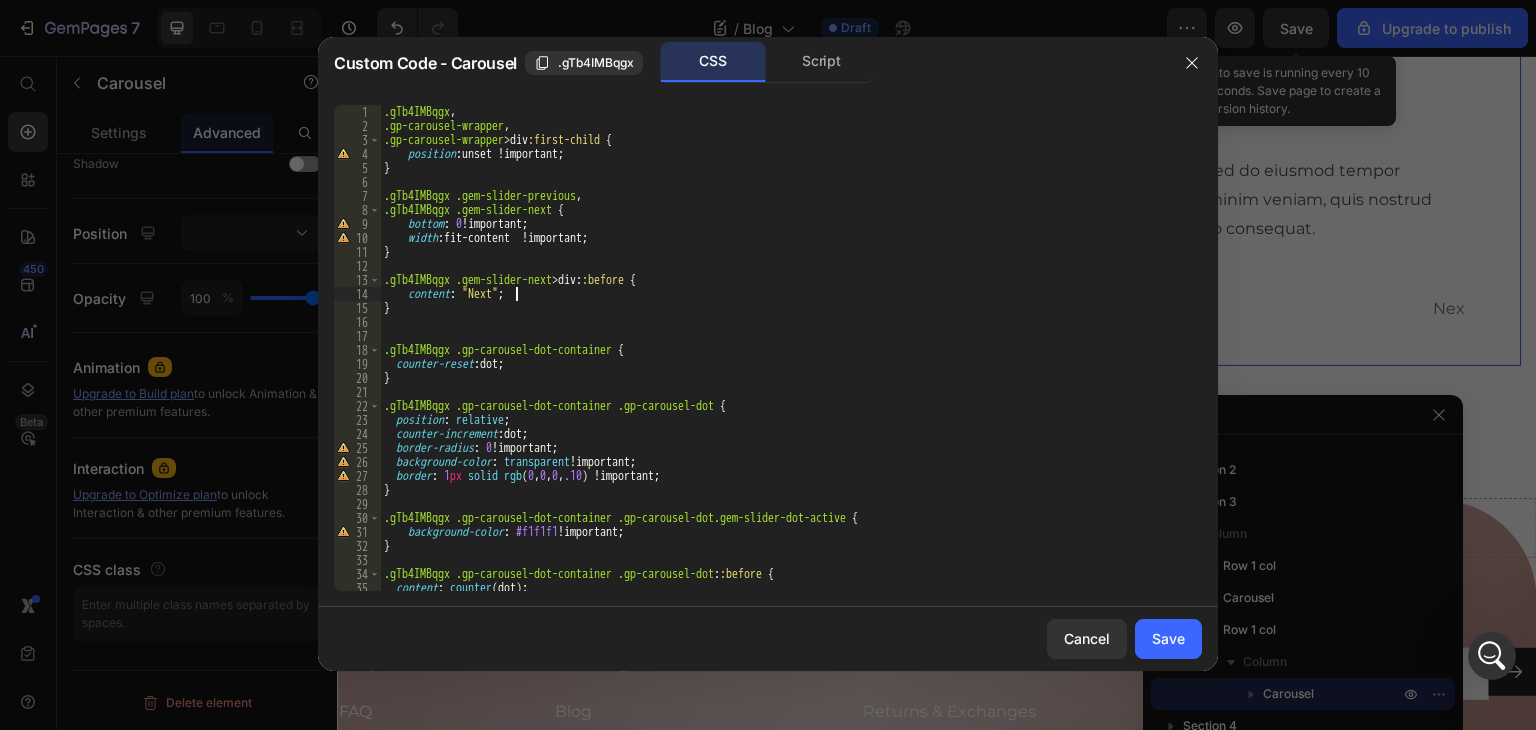 click on ".gTb4IMBqgx , .gp-carousel-wrapper ,  .gp-carousel-wrapper  >  div :first-child   {        position :  unset !important ; } .gTb4IMBqgx   .gem-slider-previous ,  .gTb4IMBqgx   .gem-slider-next   {        bottom :   0  !important ;      width :  fit-content  !important ; } .gTb4IMBqgx   .gem-slider-next  >  div : :before   {      content :   " Next " ; }   .gTb4IMBqgx   .gp-carousel-dot-container   {    counter-reset :  dot ; } .gTb4IMBqgx   .gp-carousel-dot-container   .gp-carousel-dot   {    position :   relative ;    counter-increment :  dot ;    border-radius :   0  !important ;    background-color :   transparent  !important ;    border :   1 px   solid   rgb ( 0 , 0 , 0 ,  .10 ) !important ; } .gTb4IMBqgx   .gp-carousel-dot-container   .gp-carousel-dot.gem-slider-dot-active   {        background-color :   #f1f1f1  !important ; } .gTb4IMBqgx   .gp-carousel-dot-container   .gp-carousel-dot : :before   {    content :   counter (dot) ;    position :   absolute ;" at bounding box center [783, 362] 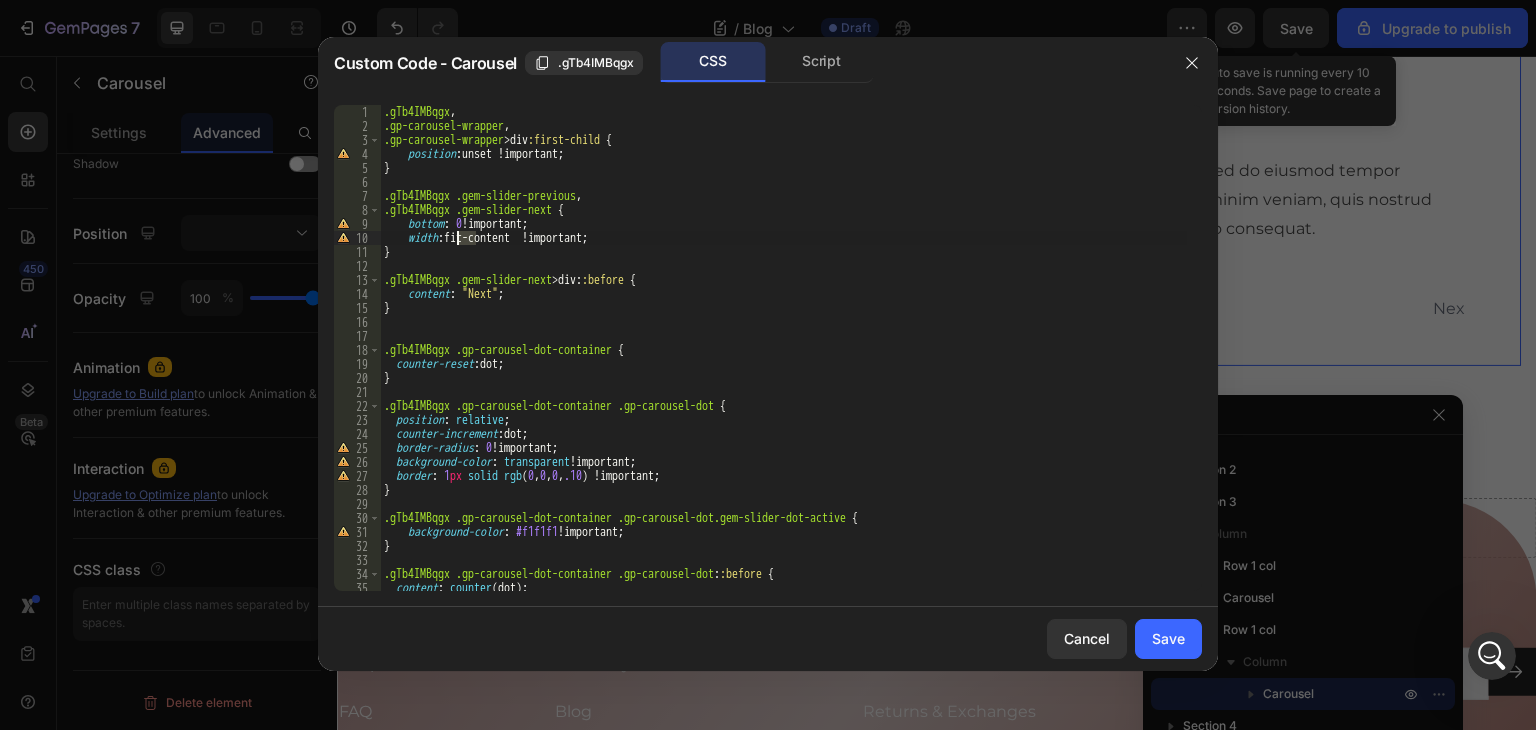 click on ".gTb4IMBqgx , .gp-carousel-wrapper ,  .gp-carousel-wrapper  >  div :first-child   {        position :  unset !important ; } .gTb4IMBqgx   .gem-slider-previous ,  .gTb4IMBqgx   .gem-slider-next   {        bottom :   0  !important ;      width :  fit-content  !important ; } .gTb4IMBqgx   .gem-slider-next  >  div : :before   {      content :   " Next " ; }   .gTb4IMBqgx   .gp-carousel-dot-container   {    counter-reset :  dot ; } .gTb4IMBqgx   .gp-carousel-dot-container   .gp-carousel-dot   {    position :   relative ;    counter-increment :  dot ;    border-radius :   0  !important ;    background-color :   transparent  !important ;    border :   1 px   solid   rgb ( 0 , 0 , 0 ,  .10 ) !important ; } .gTb4IMBqgx   .gp-carousel-dot-container   .gp-carousel-dot.gem-slider-dot-active   {        background-color :   #f1f1f1  !important ; } .gTb4IMBqgx   .gp-carousel-dot-container   .gp-carousel-dot : :before   {    content :   counter (dot) ;    position :   absolute ;" at bounding box center (783, 362) 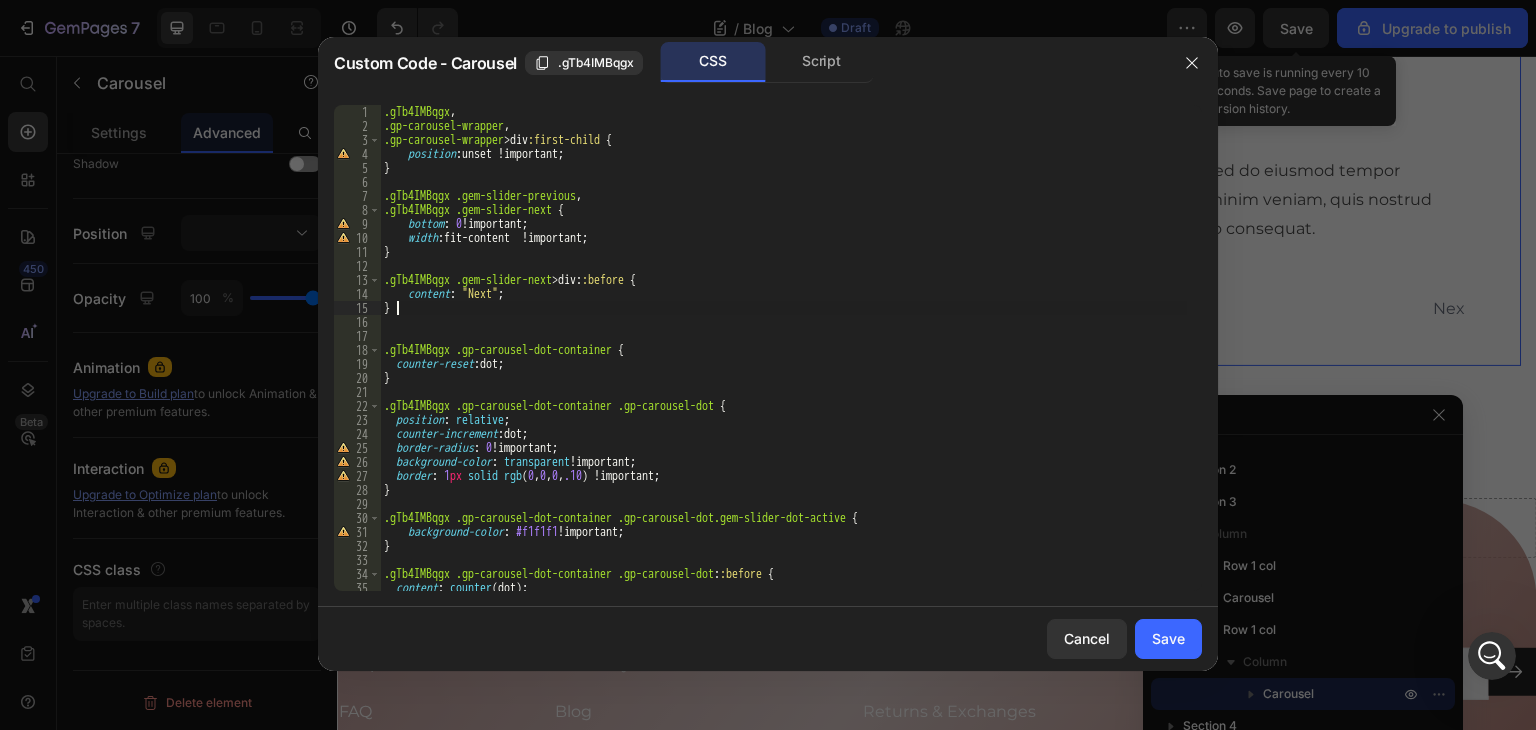 click on ".gTb4IMBqgx , .gp-carousel-wrapper ,  .gp-carousel-wrapper  >  div :first-child   {        position :  unset !important ; } .gTb4IMBqgx   .gem-slider-previous ,  .gTb4IMBqgx   .gem-slider-next   {        bottom :   0  !important ;      width :  fit-content  !important ; } .gTb4IMBqgx   .gem-slider-next  >  div : :before   {      content :   " Next " ; }   .gTb4IMBqgx   .gp-carousel-dot-container   {    counter-reset :  dot ; } .gTb4IMBqgx   .gp-carousel-dot-container   .gp-carousel-dot   {    position :   relative ;    counter-increment :  dot ;    border-radius :   0  !important ;    background-color :   transparent  !important ;    border :   1 px   solid   rgb ( 0 , 0 , 0 ,  .10 ) !important ; } .gTb4IMBqgx   .gp-carousel-dot-container   .gp-carousel-dot.gem-slider-dot-active   {        background-color :   #f1f1f1  !important ; } .gTb4IMBqgx   .gp-carousel-dot-container   .gp-carousel-dot : :before   {    content :   counter (dot) ;    position :   absolute ;" at bounding box center (783, 362) 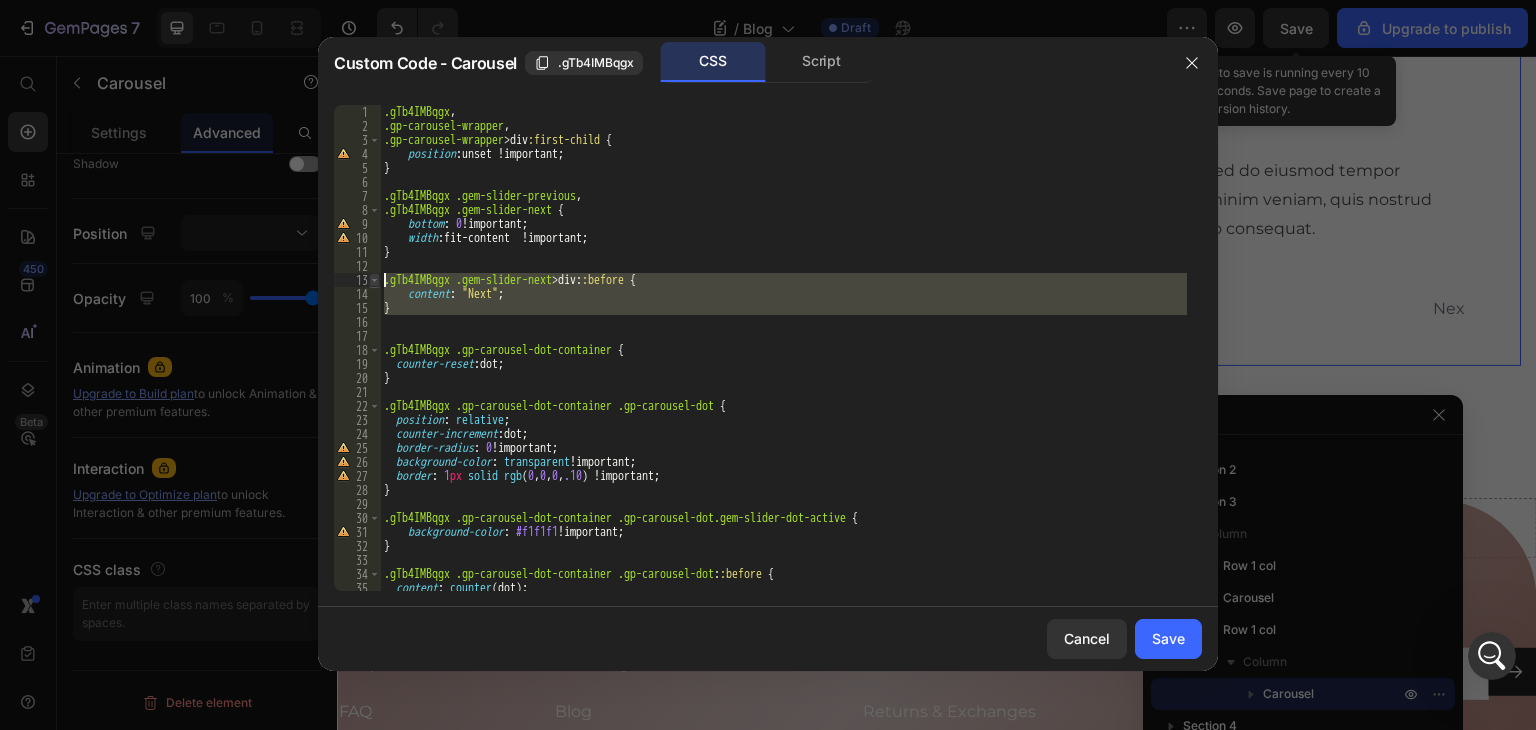drag, startPoint x: 412, startPoint y: 317, endPoint x: 379, endPoint y: 278, distance: 51.088158 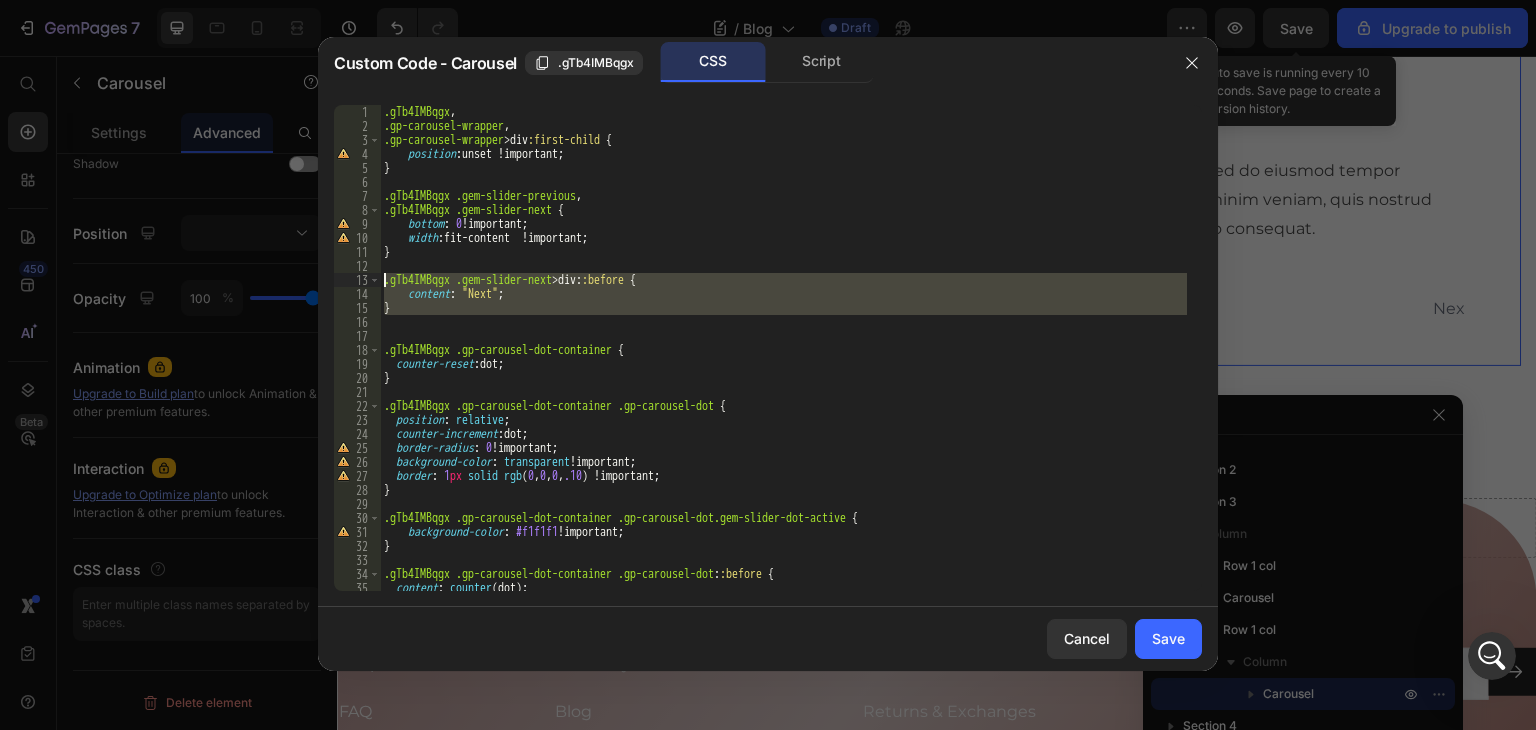 type on ".gTb4IMBqgx .gem-slider-next > div::before {
content: "Next";" 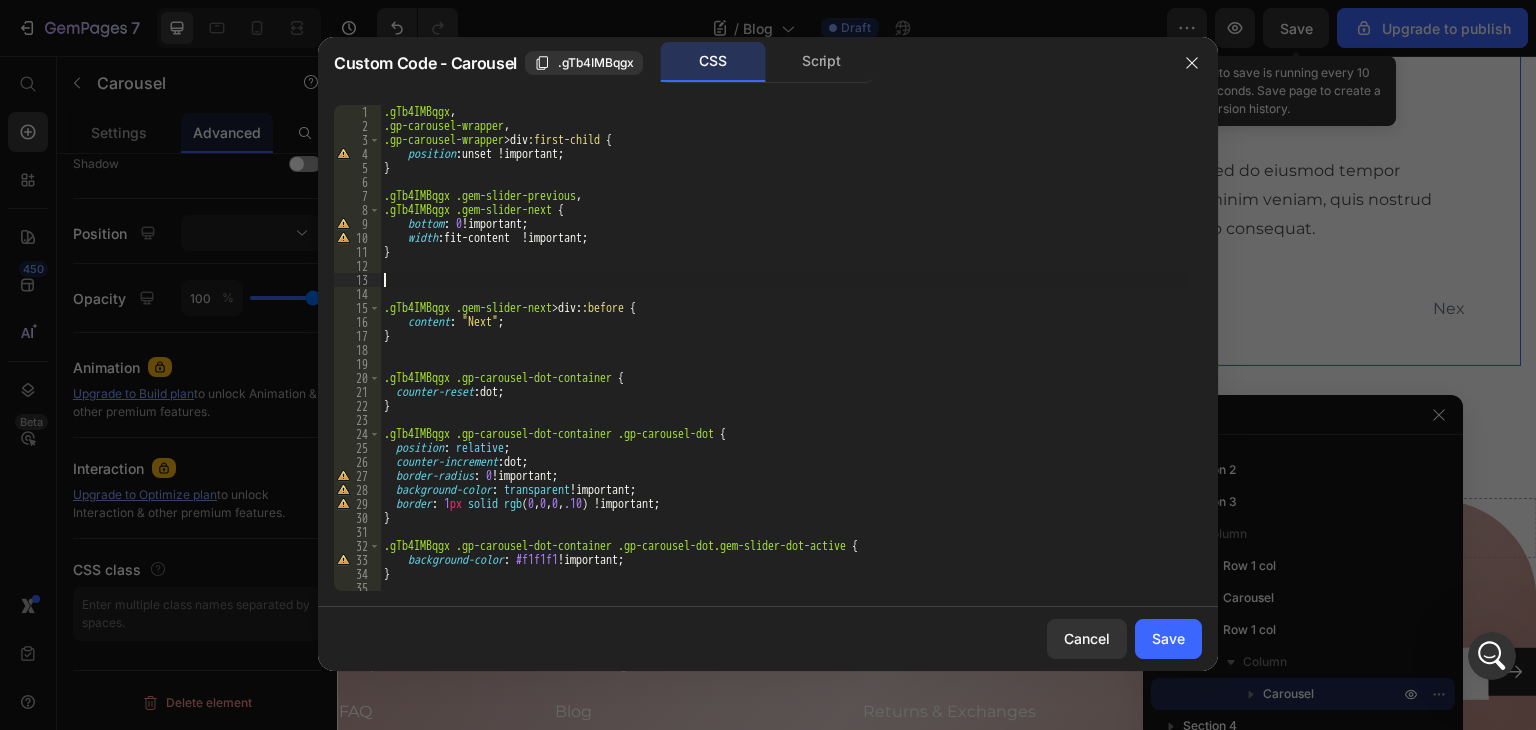 paste on ".gTb4IMBqgx .gem-slider-previous," 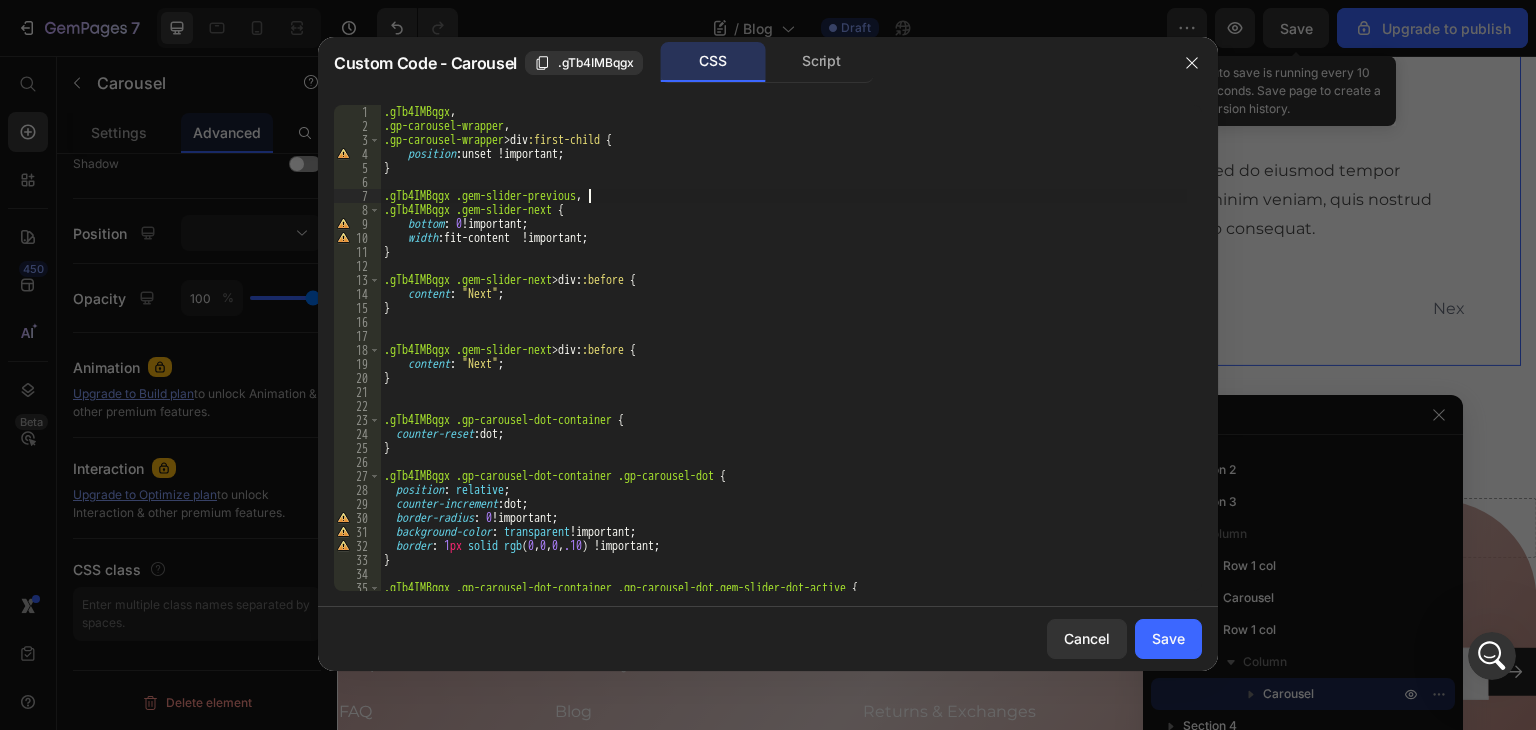 click on ".gTb4IMBqgx , .gp-carousel-wrapper ,  .gp-carousel-wrapper  >  div :first-child   {        position :  unset !important ; } .gTb4IMBqgx   .gem-slider-previous ,  .gTb4IMBqgx   .gem-slider-next   {        bottom :   0  !important ;      width :  fit-content  !important ; } .gTb4IMBqgx   .gem-slider-next  >  div : :before   {      content :   " Next " ; }   .gTb4IMBqgx   .gem-slider-next  >  div : :before   {      content :   " Next " ; }   .gTb4IMBqgx   .gp-carousel-dot-container   {    counter-reset :  dot ; } .gTb4IMBqgx   .gp-carousel-dot-container   .gp-carousel-dot   {    position :   relative ;    counter-increment :  dot ;    border-radius :   0  !important ;    background-color :   transparent  !important ;    border :   1 px   solid   rgb ( 0 , 0 , 0 ,  .10 ) !important ; } .gTb4IMBqgx   .gp-carousel-dot-container   .gp-carousel-dot.gem-slider-dot-active   {        background-color :   #f1f1f1  !important ;" at bounding box center (783, 362) 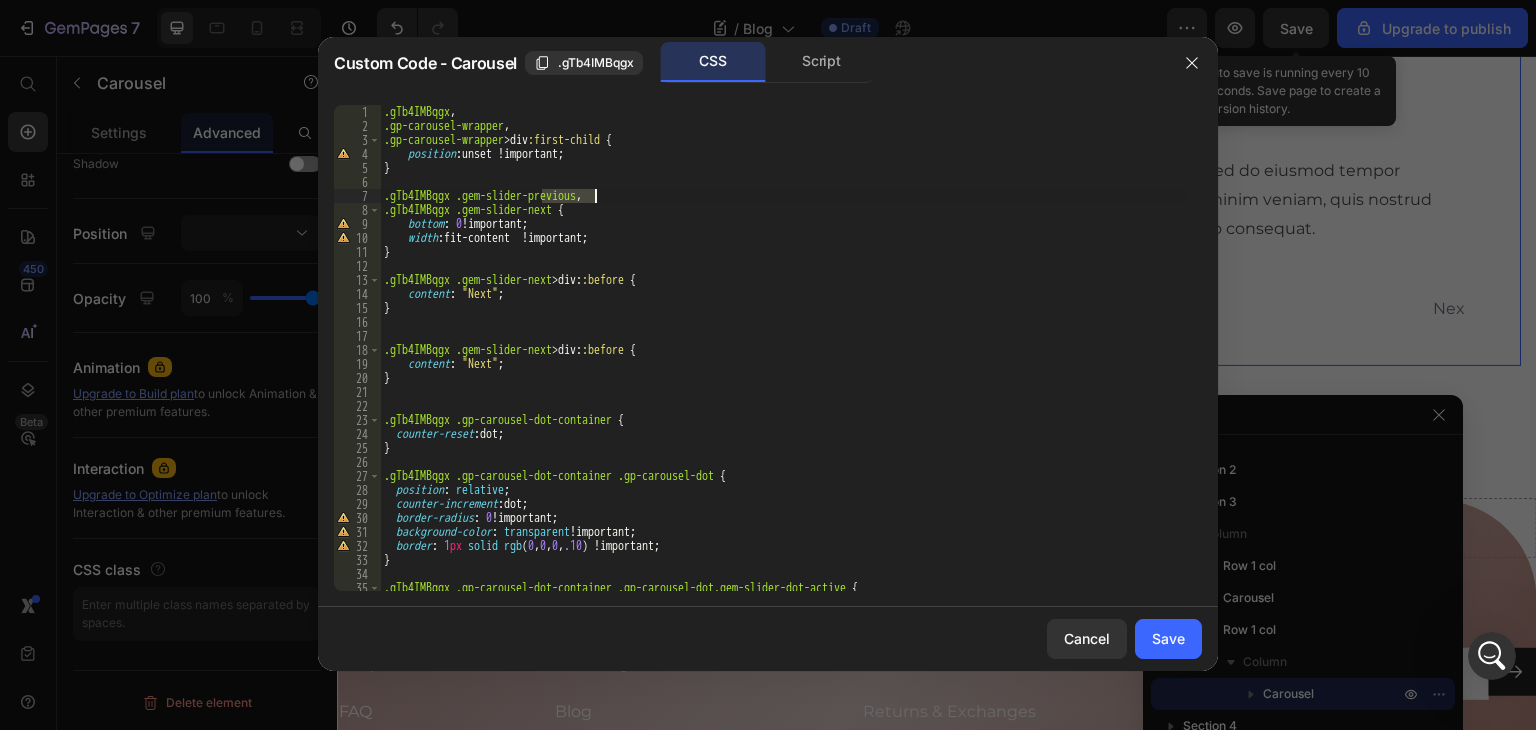 click on ".gTb4IMBqgx , .gp-carousel-wrapper ,  .gp-carousel-wrapper  >  div :first-child   {        position :  unset !important ; } .gTb4IMBqgx   .gem-slider-previous ,  .gTb4IMBqgx   .gem-slider-next   {        bottom :   0  !important ;      width :  fit-content  !important ; } .gTb4IMBqgx   .gem-slider-next  >  div : :before   {      content :   " Next " ; }   .gTb4IMBqgx   .gem-slider-next  >  div : :before   {      content :   " Next " ; }   .gTb4IMBqgx   .gp-carousel-dot-container   {    counter-reset :  dot ; } .gTb4IMBqgx   .gp-carousel-dot-container   .gp-carousel-dot   {    position :   relative ;    counter-increment :  dot ;    border-radius :   0  !important ;    background-color :   transparent  !important ;    border :   1 px   solid   rgb ( 0 , 0 , 0 ,  .10 ) !important ; } .gTb4IMBqgx   .gp-carousel-dot-container   .gp-carousel-dot.gem-slider-dot-active   {        background-color :   #f1f1f1  !important ;" at bounding box center (783, 362) 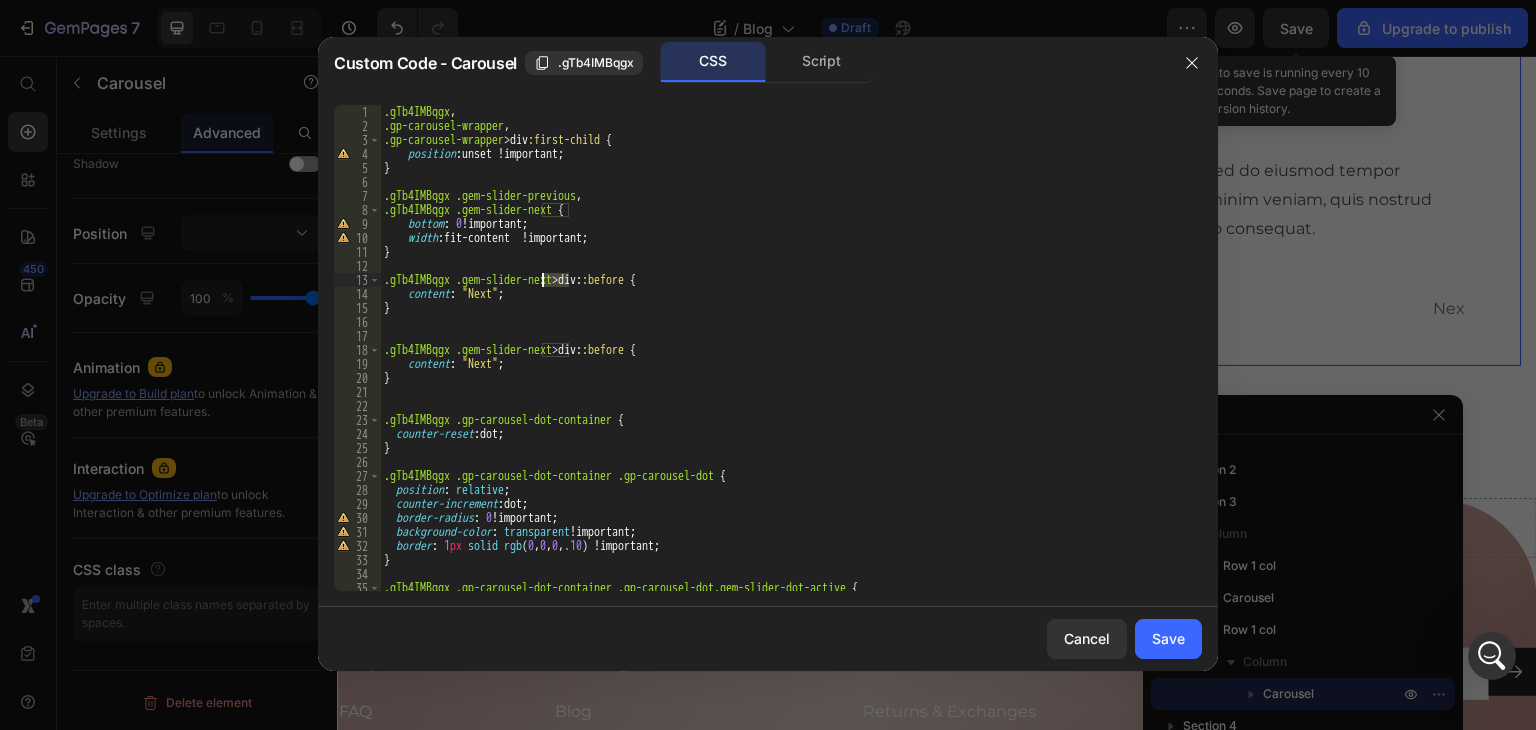 click on ".gTb4IMBqgx , .gp-carousel-wrapper ,  .gp-carousel-wrapper  >  div :first-child   {        position :  unset !important ; } .gTb4IMBqgx   .gem-slider-previous ,  .gTb4IMBqgx   .gem-slider-next   {        bottom :   0  !important ;      width :  fit-content  !important ; } .gTb4IMBqgx   .gem-slider-next  >  div : :before   {      content :   " Next " ; }   .gTb4IMBqgx   .gem-slider-next  >  div : :before   {      content :   " Next " ; }   .gTb4IMBqgx   .gp-carousel-dot-container   {    counter-reset :  dot ; } .gTb4IMBqgx   .gp-carousel-dot-container   .gp-carousel-dot   {    position :   relative ;    counter-increment :  dot ;    border-radius :   0  !important ;    background-color :   transparent  !important ;    border :   1 px   solid   rgb ( 0 , 0 , 0 ,  .10 ) !important ; } .gTb4IMBqgx   .gp-carousel-dot-container   .gp-carousel-dot.gem-slider-dot-active   {        background-color :   #f1f1f1  !important ;" at bounding box center [783, 362] 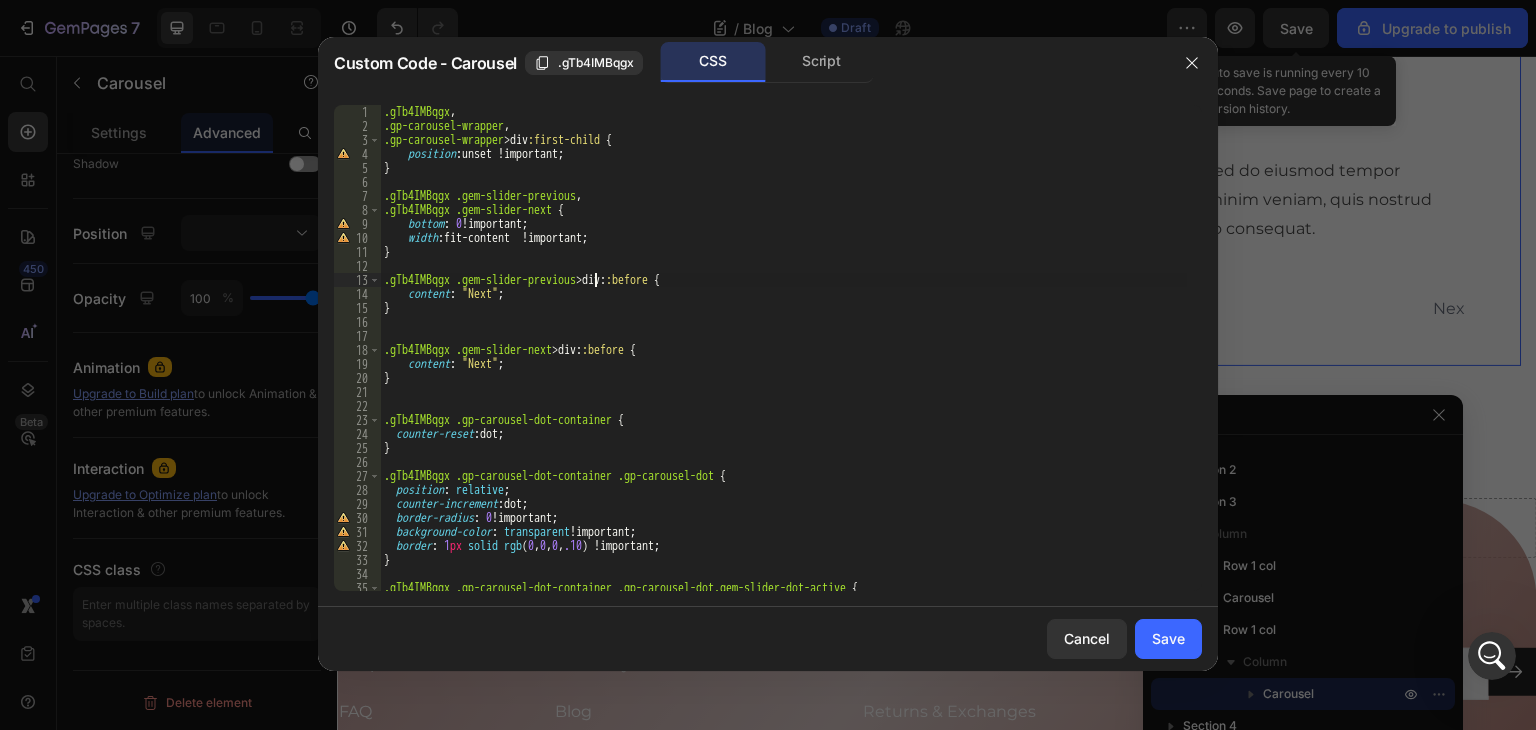 click on ".gTb4IMBqgx , .gp-carousel-wrapper ,  .gp-carousel-wrapper  >  div :first-child   {        position :  unset !important ; } .gTb4IMBqgx   .gem-slider-previous ,  .gTb4IMBqgx   .gem-slider-next   {        bottom :   0  !important ;      width :  fit-content  !important ; } .gTb4IMBqgx   .gem-slider-previous  >  div : :before   {      content :   " Next " ; }   .gTb4IMBqgx   .gem-slider-next  >  div : :before   {      content :   " Next " ; }   .gTb4IMBqgx   .gp-carousel-dot-container   {    counter-reset :  dot ; } .gTb4IMBqgx   .gp-carousel-dot-container   .gp-carousel-dot   {    position :   relative ;    counter-increment :  dot ;    border-radius :   0  !important ;    background-color :   transparent  !important ;    border :   1 px   solid   rgb ( 0 , 0 , 0 ,  .10 ) !important ; } .gTb4IMBqgx   .gp-carousel-dot-container   .gp-carousel-dot.gem-slider-dot-active   {        background-color :   #f1f1f1  !important ;" at bounding box center [783, 362] 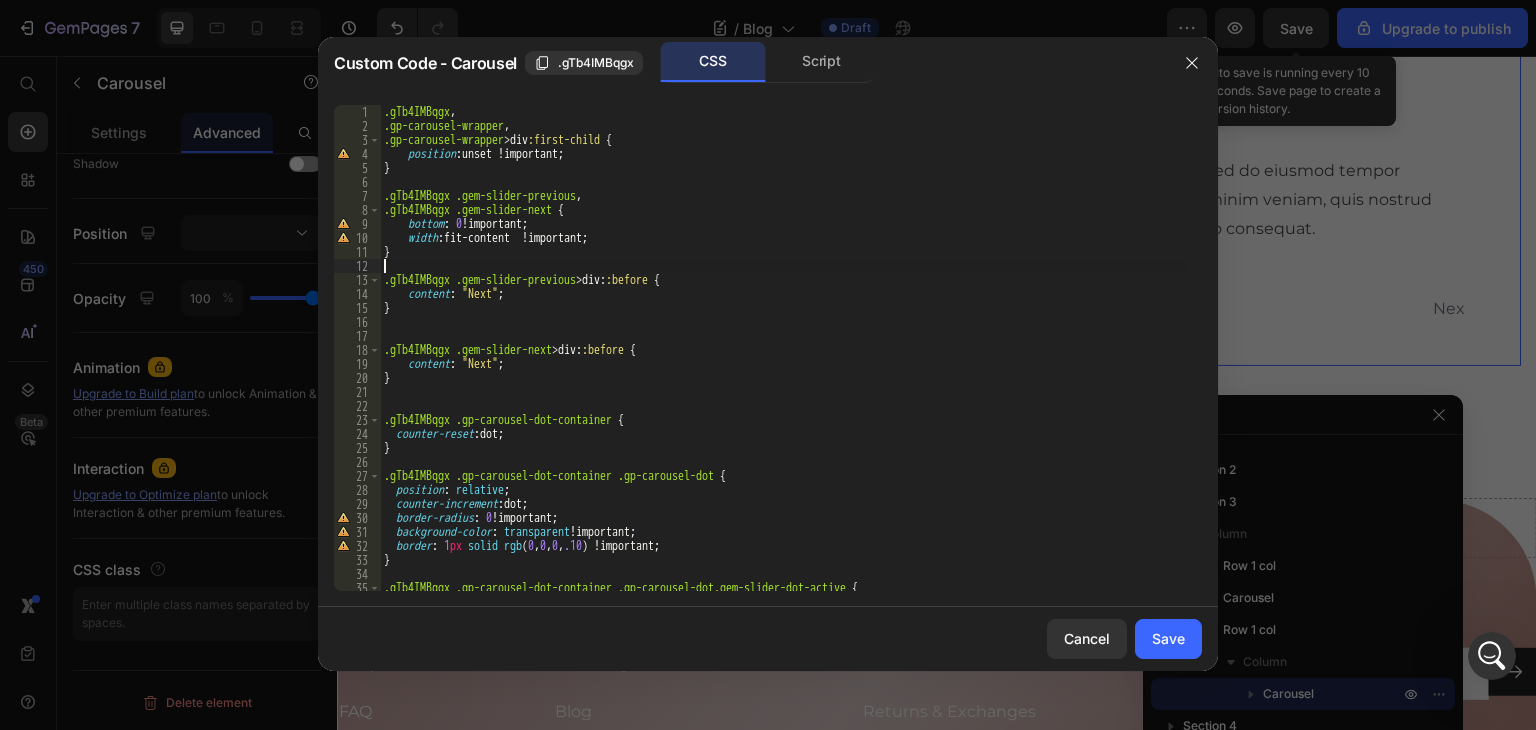 drag, startPoint x: 680, startPoint y: 272, endPoint x: 869, endPoint y: 301, distance: 191.21193 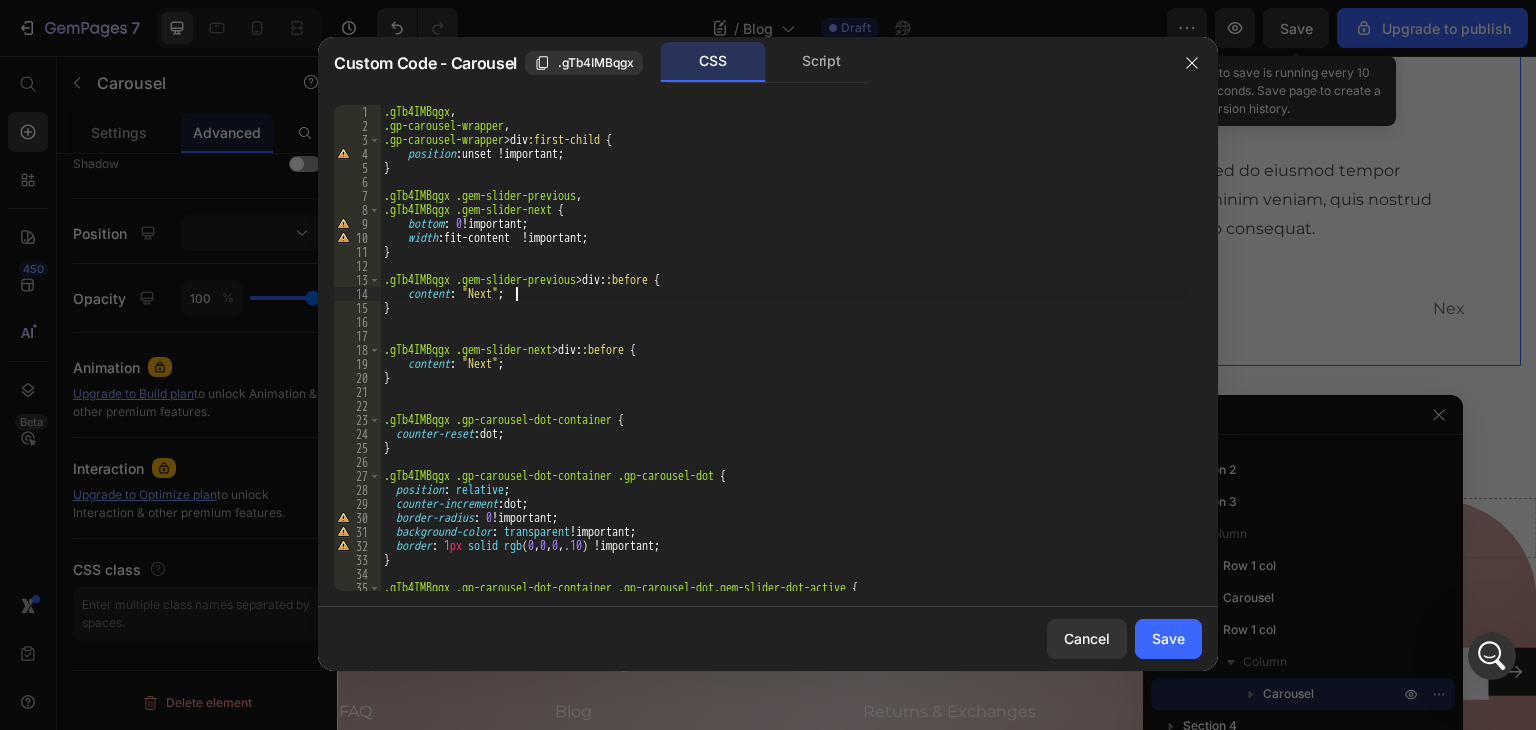 click on ".gTb4IMBqgx , .gp-carousel-wrapper ,  .gp-carousel-wrapper  >  div :first-child   {        position :  unset !important ; } .gTb4IMBqgx   .gem-slider-previous ,  .gTb4IMBqgx   .gem-slider-next   {        bottom :   0  !important ;      width :  fit-content  !important ; } .gTb4IMBqgx   .gem-slider-previous  >  div : :before   {      content :   " Next " ; }   .gTb4IMBqgx   .gem-slider-next  >  div : :before   {      content :   " Next " ; }   .gTb4IMBqgx   .gp-carousel-dot-container   {    counter-reset :  dot ; } .gTb4IMBqgx   .gp-carousel-dot-container   .gp-carousel-dot   {    position :   relative ;    counter-increment :  dot ;    border-radius :   0  !important ;    background-color :   transparent  !important ;    border :   1 px   solid   rgb ( 0 , 0 , 0 ,  .10 ) !important ; } .gTb4IMBqgx   .gp-carousel-dot-container   .gp-carousel-dot.gem-slider-dot-active   {        background-color :   #f1f1f1  !important ;" at bounding box center (783, 362) 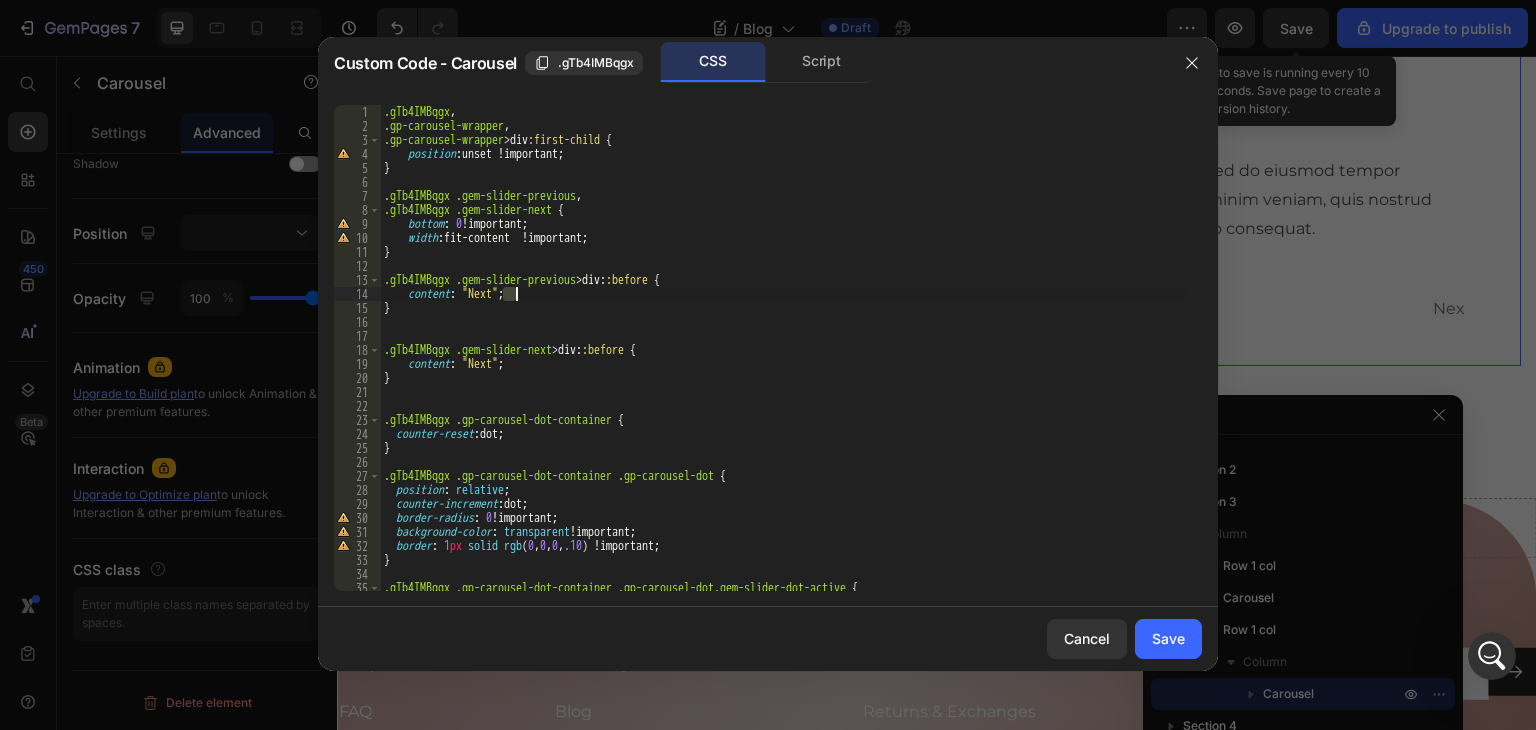 click on ".gTb4IMBqgx , .gp-carousel-wrapper ,  .gp-carousel-wrapper  >  div :first-child   {        position :  unset !important ; } .gTb4IMBqgx   .gem-slider-previous ,  .gTb4IMBqgx   .gem-slider-next   {        bottom :   0  !important ;      width :  fit-content  !important ; } .gTb4IMBqgx   .gem-slider-previous  >  div : :before   {      content :   " Next " ; }   .gTb4IMBqgx   .gem-slider-next  >  div : :before   {      content :   " Next " ; }   .gTb4IMBqgx   .gp-carousel-dot-container   {    counter-reset :  dot ; } .gTb4IMBqgx   .gp-carousel-dot-container   .gp-carousel-dot   {    position :   relative ;    counter-increment :  dot ;    border-radius :   0  !important ;    background-color :   transparent  !important ;    border :   1 px   solid   rgb ( 0 , 0 , 0 ,  .10 ) !important ; } .gTb4IMBqgx   .gp-carousel-dot-container   .gp-carousel-dot.gem-slider-dot-active   {        background-color :   #f1f1f1  !important ;" at bounding box center (783, 362) 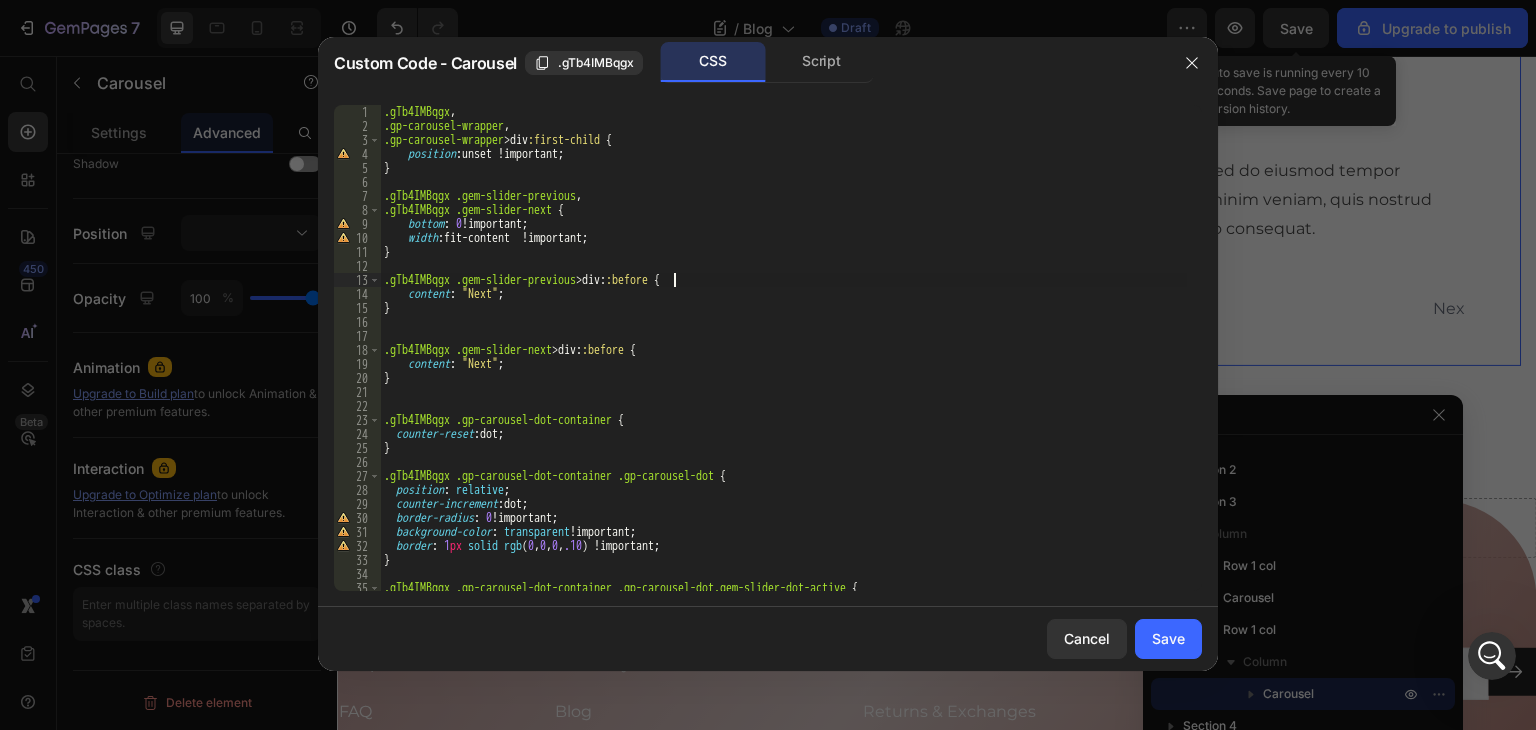 click on ".gTb4IMBqgx , .gp-carousel-wrapper ,  .gp-carousel-wrapper  >  div :first-child   {        position :  unset !important ; } .gTb4IMBqgx   .gem-slider-previous ,  .gTb4IMBqgx   .gem-slider-next   {        bottom :   0  !important ;      width :  fit-content  !important ; } .gTb4IMBqgx   .gem-slider-previous  >  div : :before   {      content :   " Next " ; }   .gTb4IMBqgx   .gem-slider-next  >  div : :before   {      content :   " Next " ; }   .gTb4IMBqgx   .gp-carousel-dot-container   {    counter-reset :  dot ; } .gTb4IMBqgx   .gp-carousel-dot-container   .gp-carousel-dot   {    position :   relative ;    counter-increment :  dot ;    border-radius :   0  !important ;    background-color :   transparent  !important ;    border :   1 px   solid   rgb ( 0 , 0 , 0 ,  .10 ) !important ; } .gTb4IMBqgx   .gp-carousel-dot-container   .gp-carousel-dot.gem-slider-dot-active   {        background-color :   #f1f1f1  !important ;" at bounding box center [783, 362] 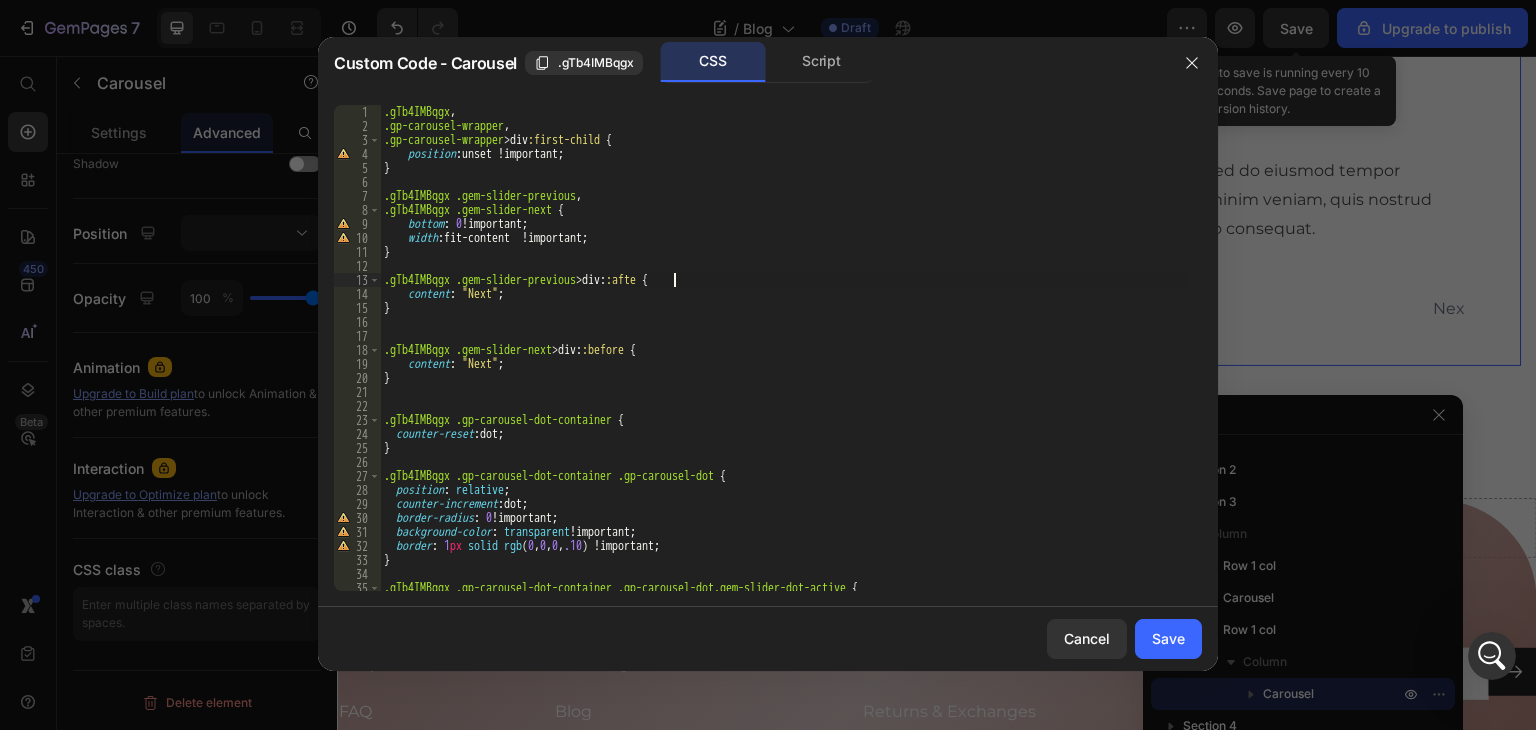scroll, scrollTop: 0, scrollLeft: 24, axis: horizontal 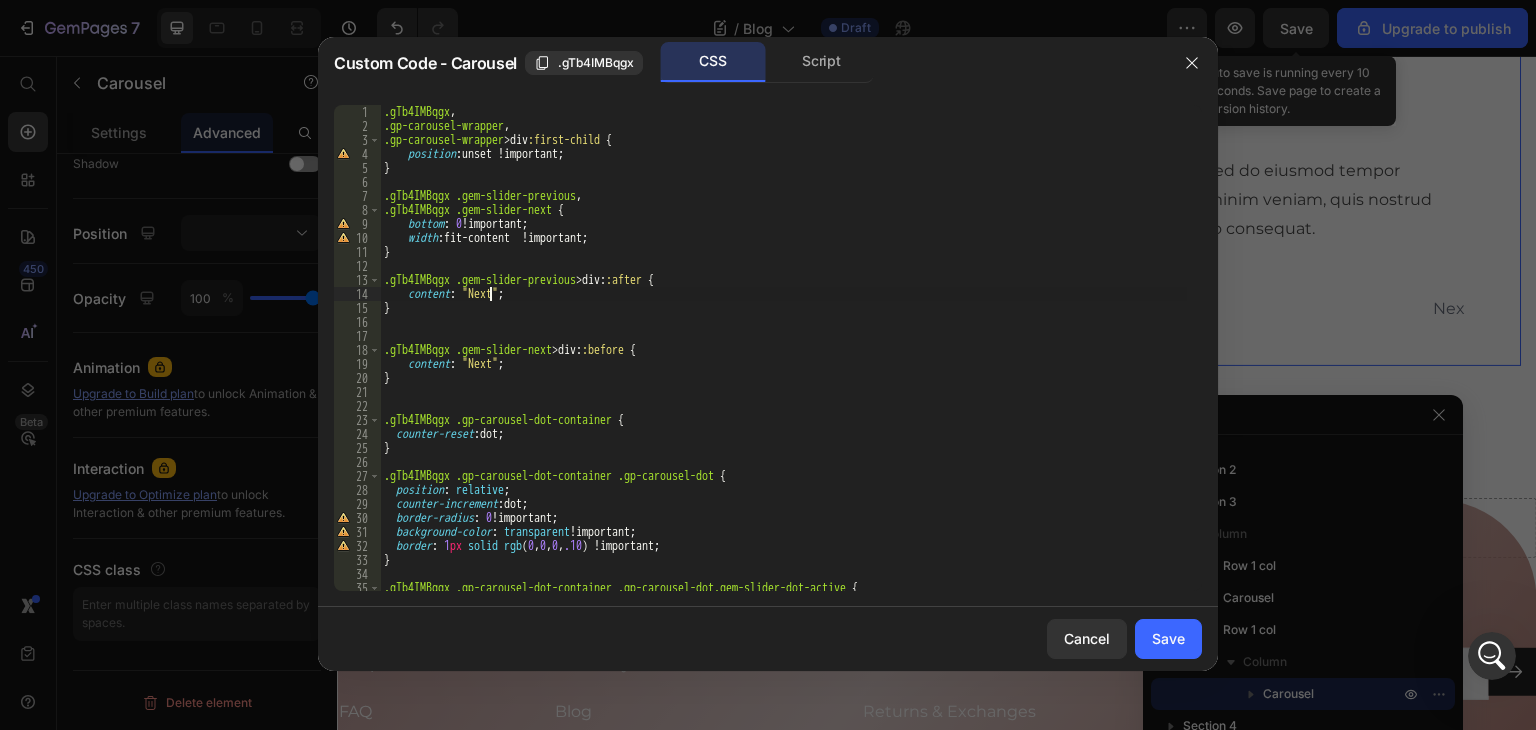 click on ".gTb4IMBqgx , .gp-carousel-wrapper ,  .gp-carousel-wrapper  >  div :first-child   {        position :  unset !important ; } .gTb4IMBqgx   .gem-slider-previous ,  .gTb4IMBqgx   .gem-slider-next   {        bottom :   0  !important ;      width :  fit-content  !important ; } .gTb4IMBqgx   .gem-slider-previous  >  div : :after   {      content :   " Next " ; }   .gTb4IMBqgx   .gem-slider-next  >  div : :before   {      content :   " Next " ; }   .gTb4IMBqgx   .gp-carousel-dot-container   {    counter-reset :  dot ; } .gTb4IMBqgx   .gp-carousel-dot-container   .gp-carousel-dot   {    position :   relative ;    counter-increment :  dot ;    border-radius :   0  !important ;    background-color :   transparent  !important ;    border :   1 px   solid   rgb ( 0 , 0 , 0 ,  .10 ) !important ; } .gTb4IMBqgx   .gp-carousel-dot-container   .gp-carousel-dot.gem-slider-dot-active   {        background-color :   #f1f1f1  !important ;" at bounding box center [783, 362] 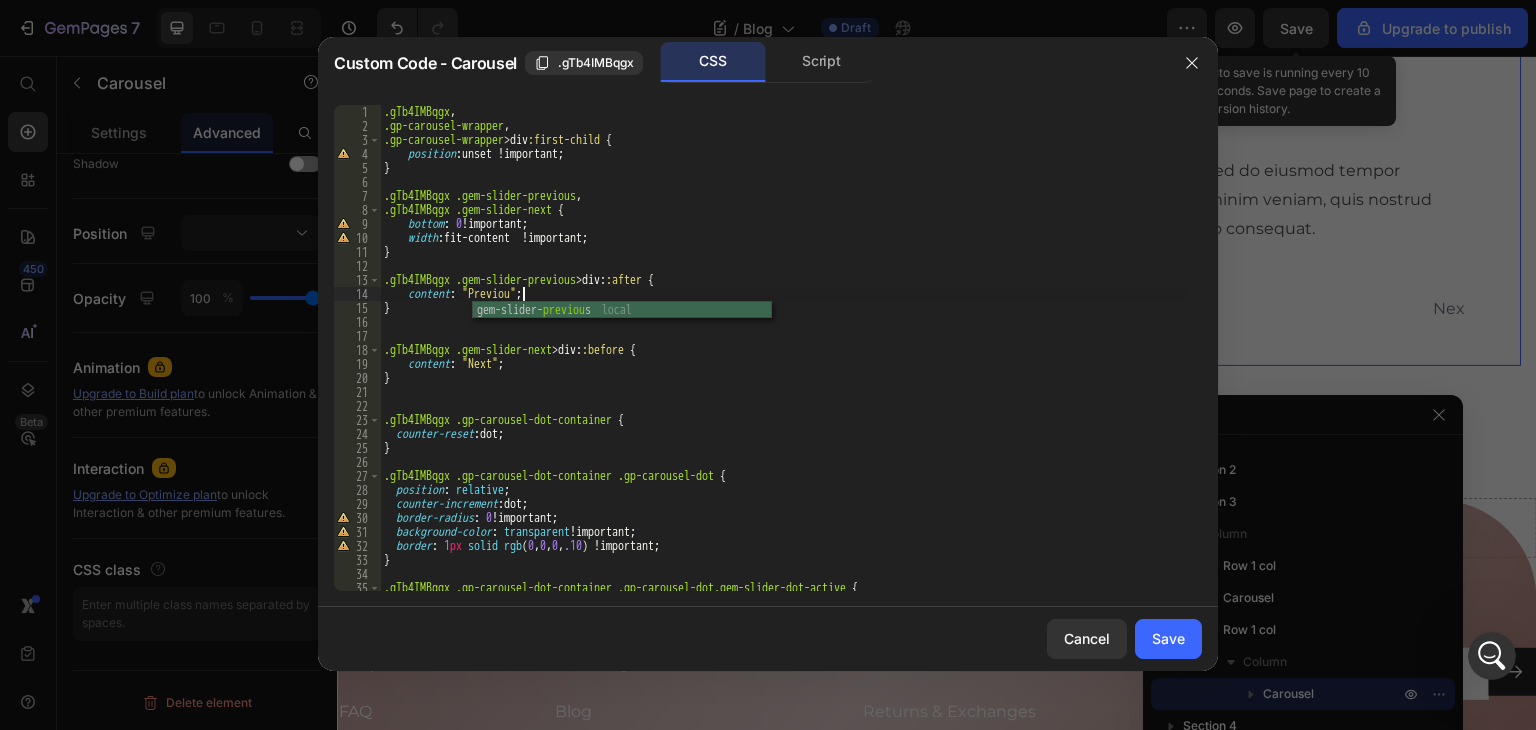 scroll, scrollTop: 0, scrollLeft: 12, axis: horizontal 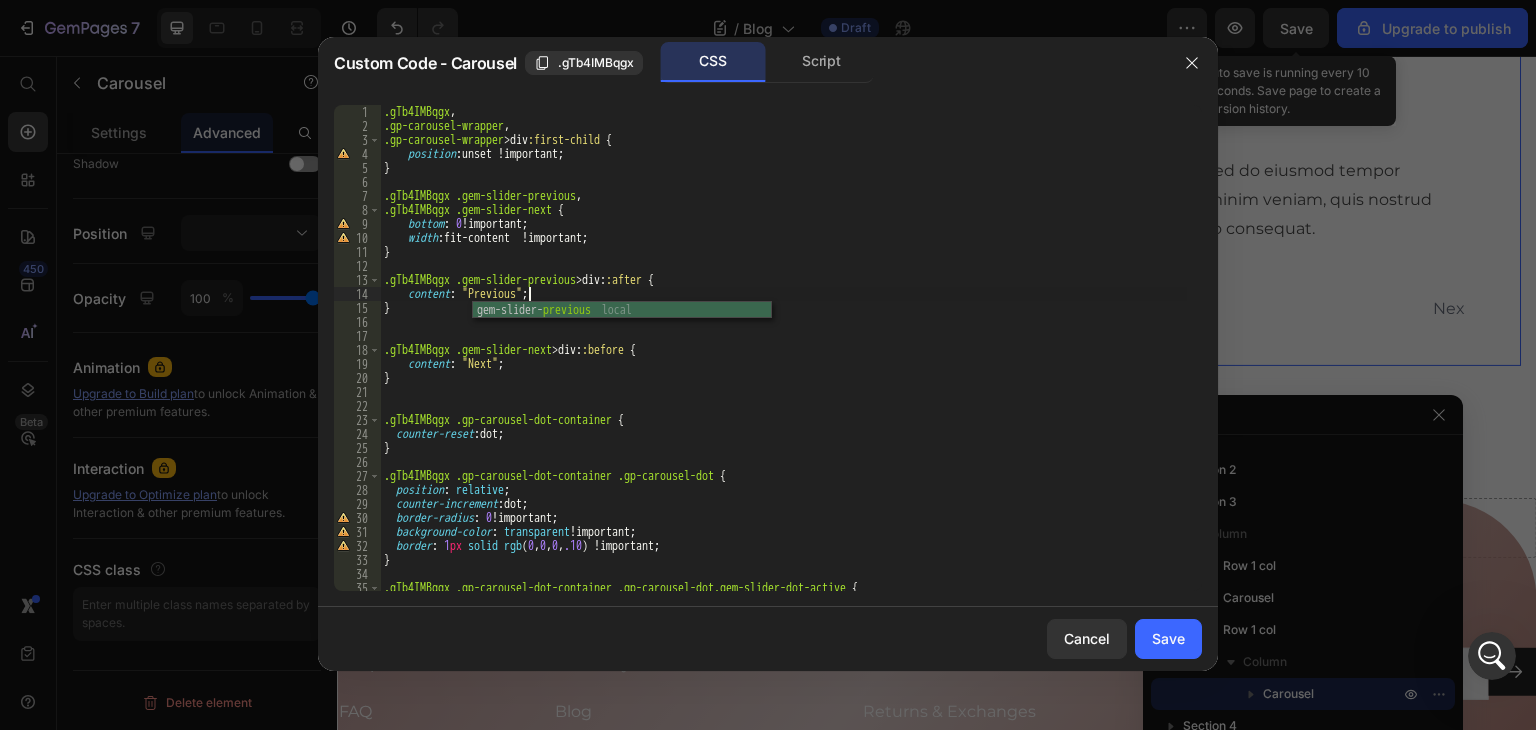 drag, startPoint x: 746, startPoint y: 283, endPoint x: 752, endPoint y: 295, distance: 13.416408 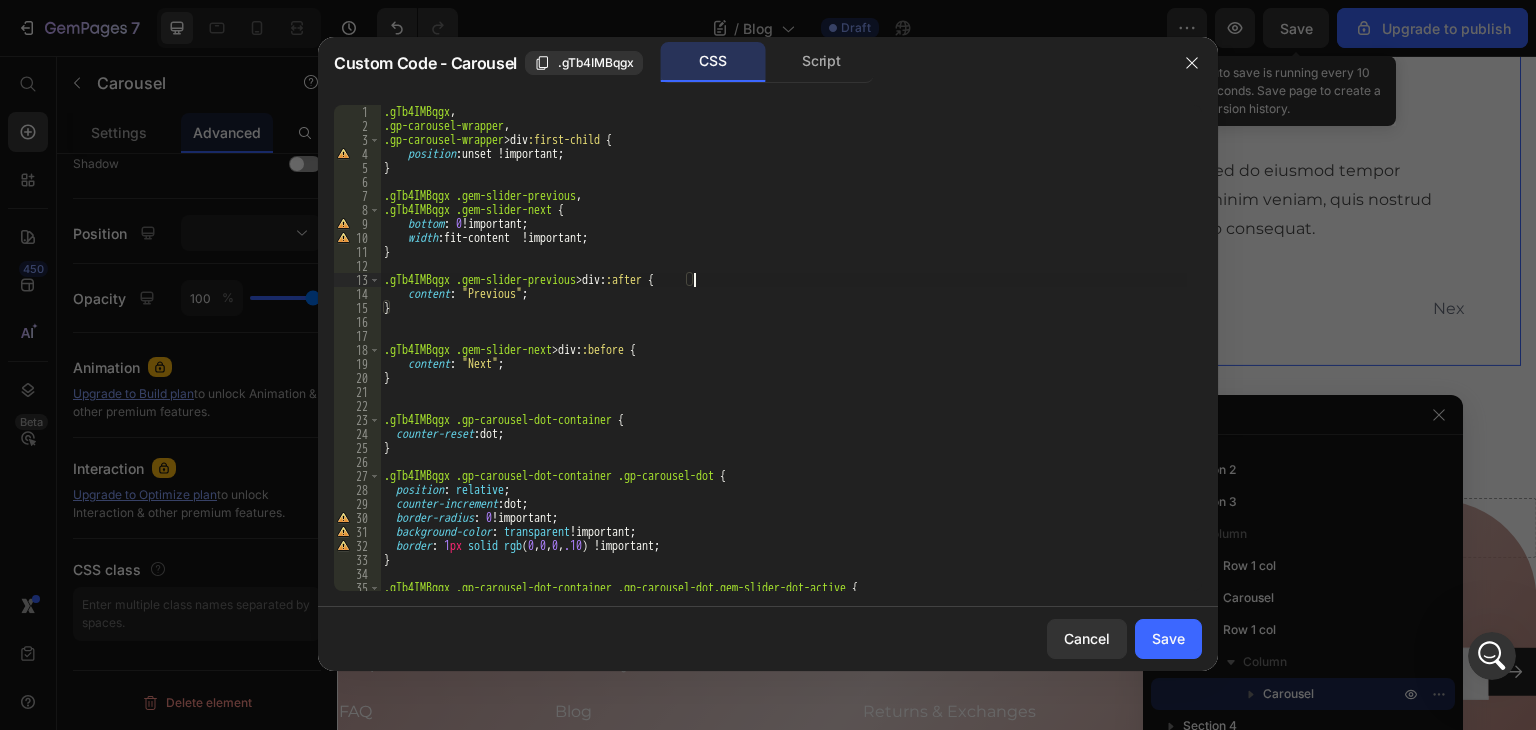 click on ".gTb4IMBqgx , .gp-carousel-wrapper ,  .gp-carousel-wrapper  >  div :first-child   {        position :  unset !important ; } .gTb4IMBqgx   .gem-slider-previous ,  .gTb4IMBqgx   .gem-slider-next   {        bottom :   0  !important ;      width :  fit-content  !important ; } .gTb4IMBqgx   .gem-slider-previous  >  div : :after   {      content :   " Previous " ; }   .gTb4IMBqgx   .gem-slider-next  >  div : :before   {      content :   " Next " ; }   .gTb4IMBqgx   .gp-carousel-dot-container   {    counter-reset :  dot ; } .gTb4IMBqgx   .gp-carousel-dot-container   .gp-carousel-dot   {    position :   relative ;    counter-increment :  dot ;    border-radius :   0  !important ;    background-color :   transparent  !important ;    border :   1 px   solid   rgb ( 0 , 0 , 0 ,  .10 ) !important ; } .gTb4IMBqgx   .gp-carousel-dot-container   .gp-carousel-dot.gem-slider-dot-active   {        background-color :   #f1f1f1  !important ;" at bounding box center [783, 362] 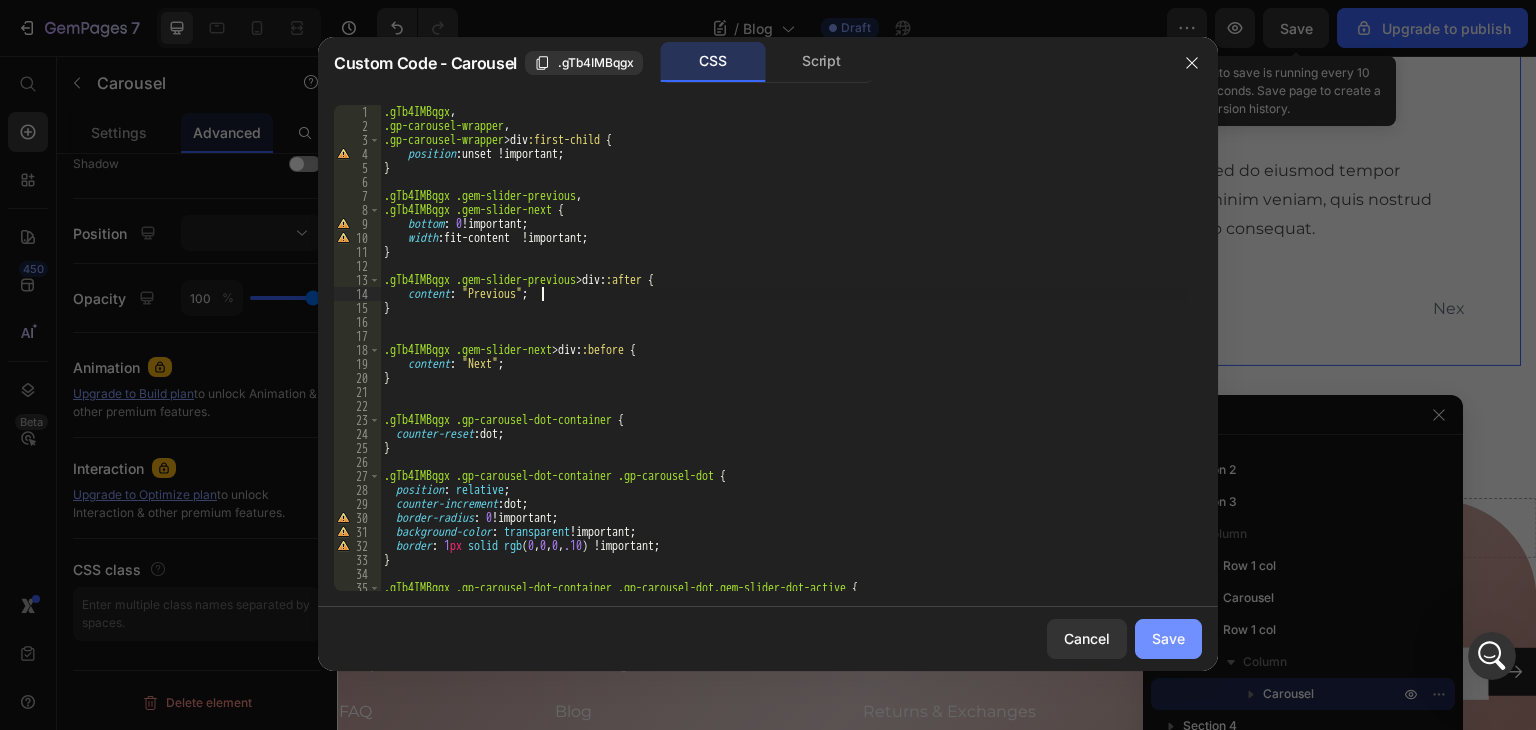 type on "content: "Previous";" 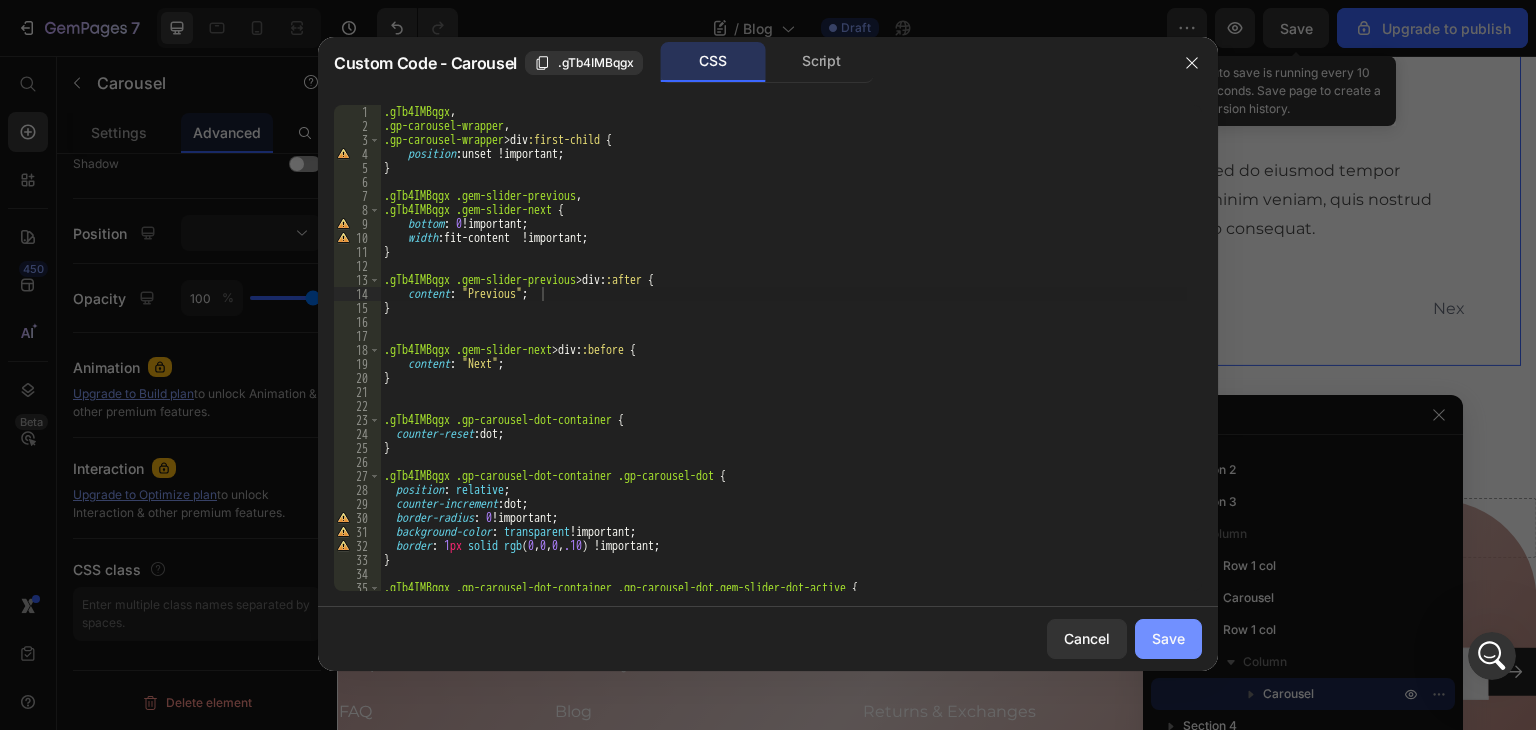 drag, startPoint x: 1171, startPoint y: 631, endPoint x: 762, endPoint y: 587, distance: 411.35995 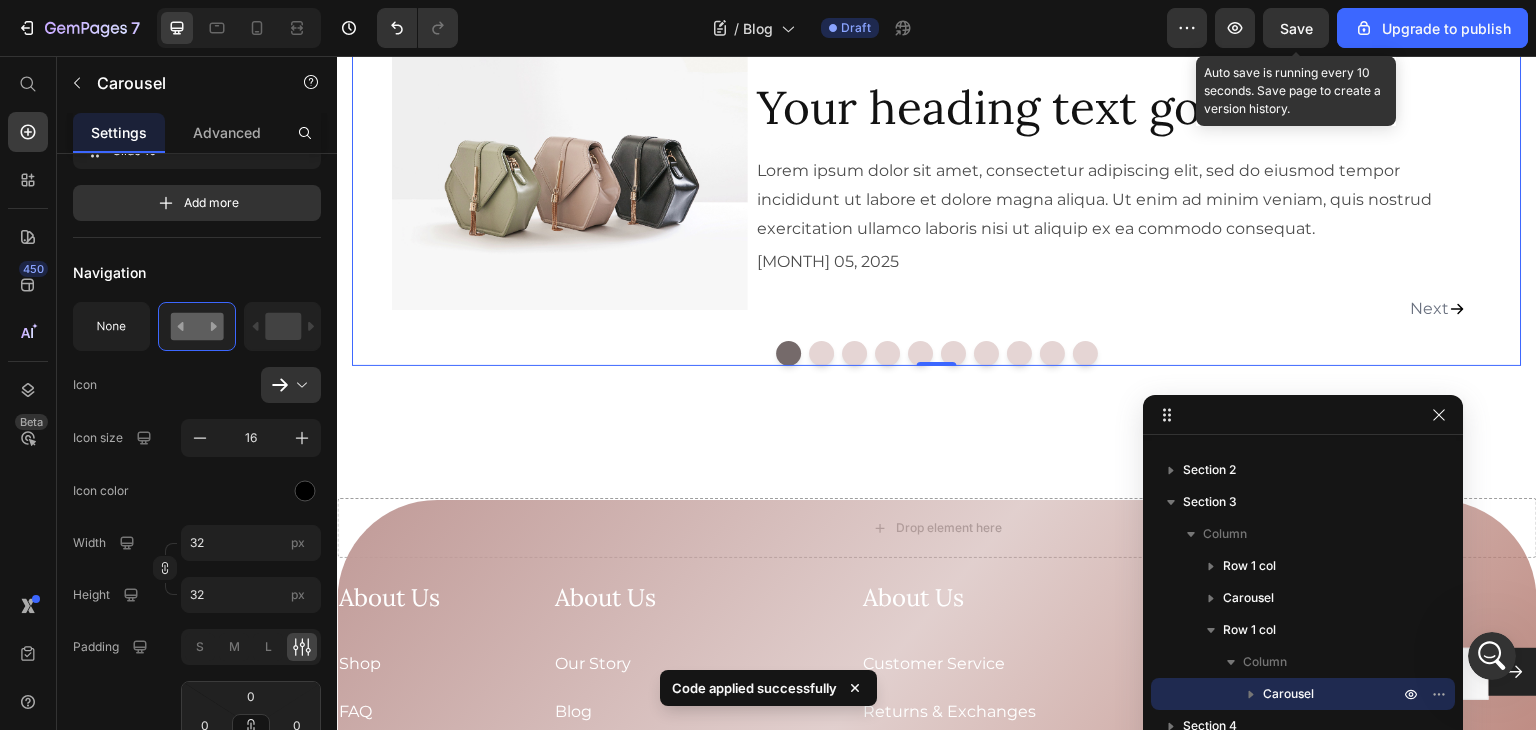 click on "Save" at bounding box center [1296, 28] 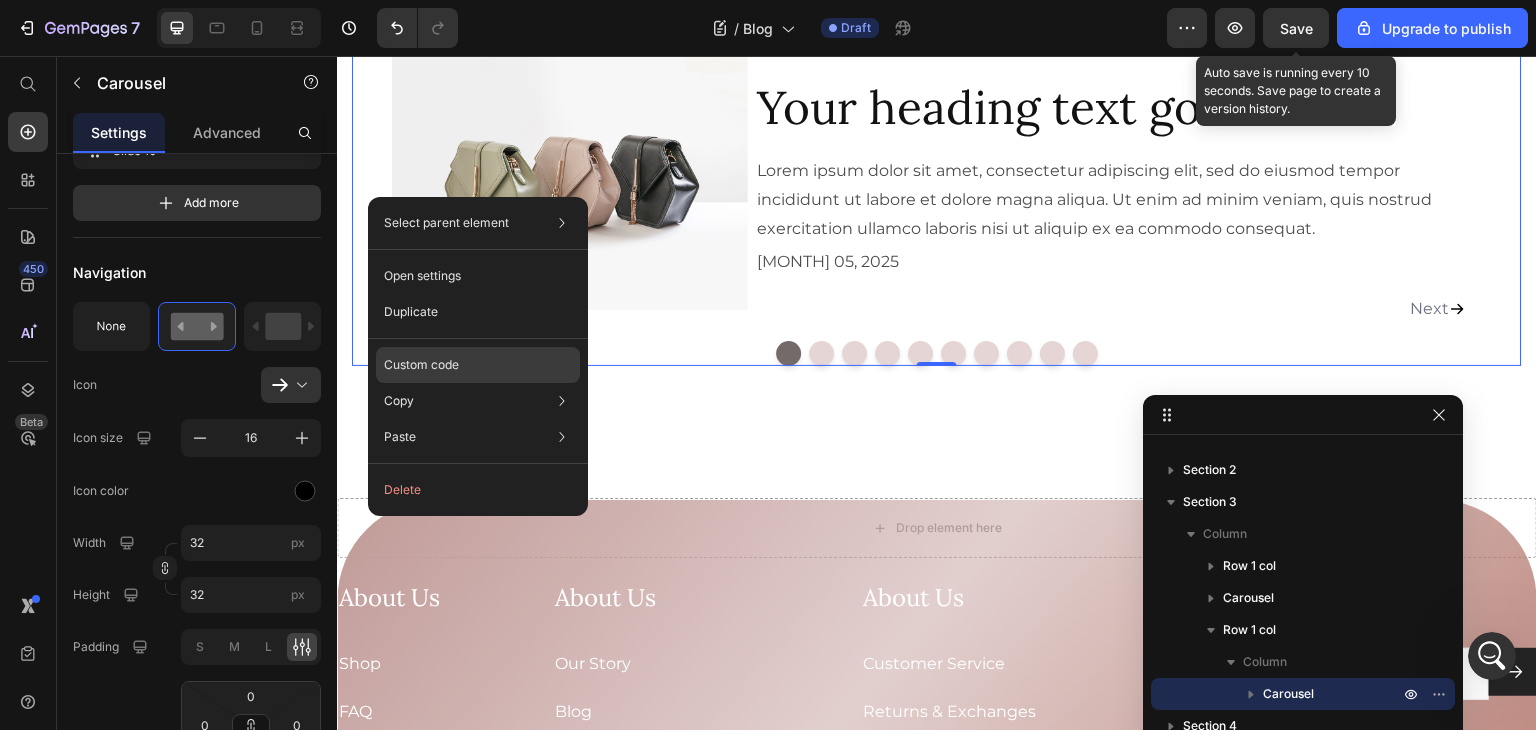 click on "Custom code" at bounding box center (421, 365) 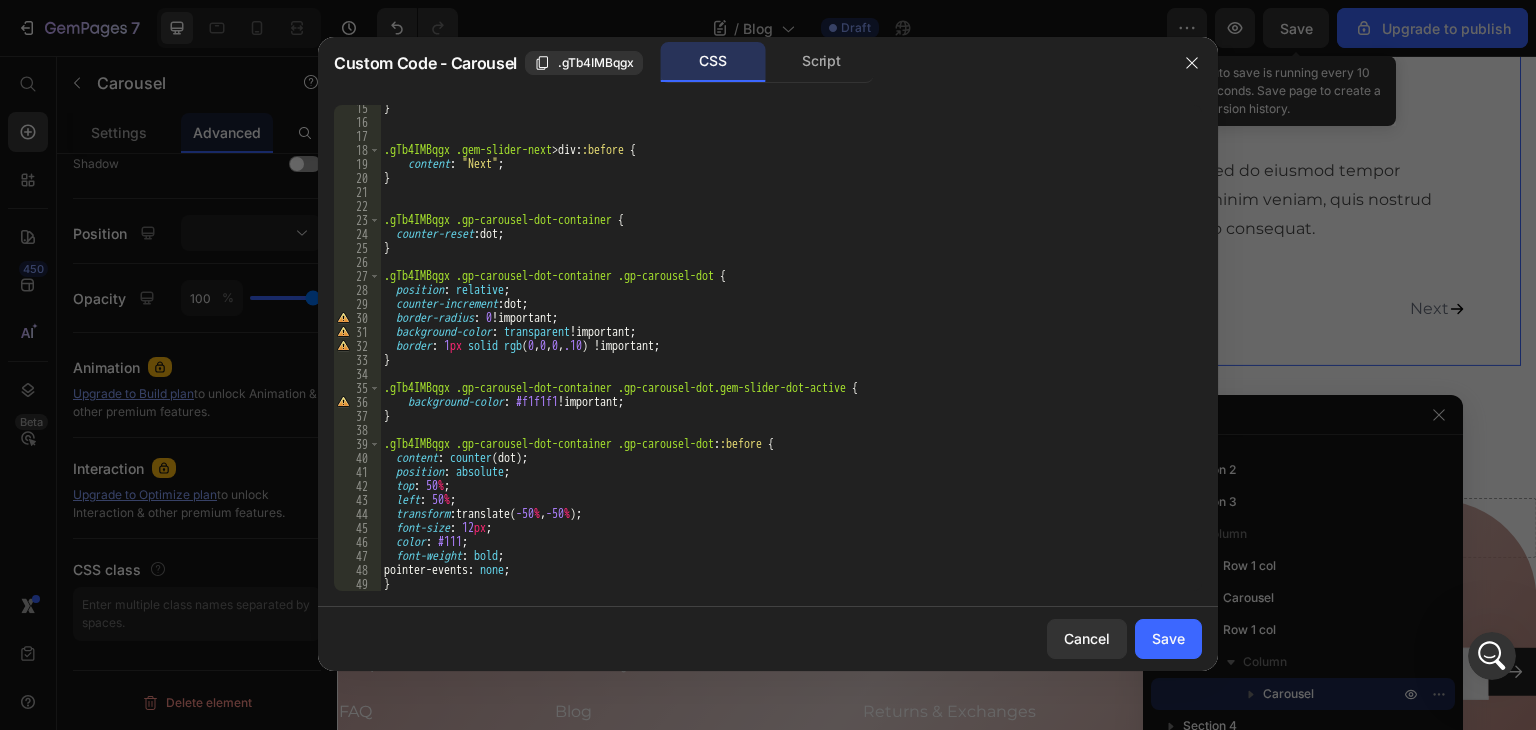 scroll, scrollTop: 0, scrollLeft: 0, axis: both 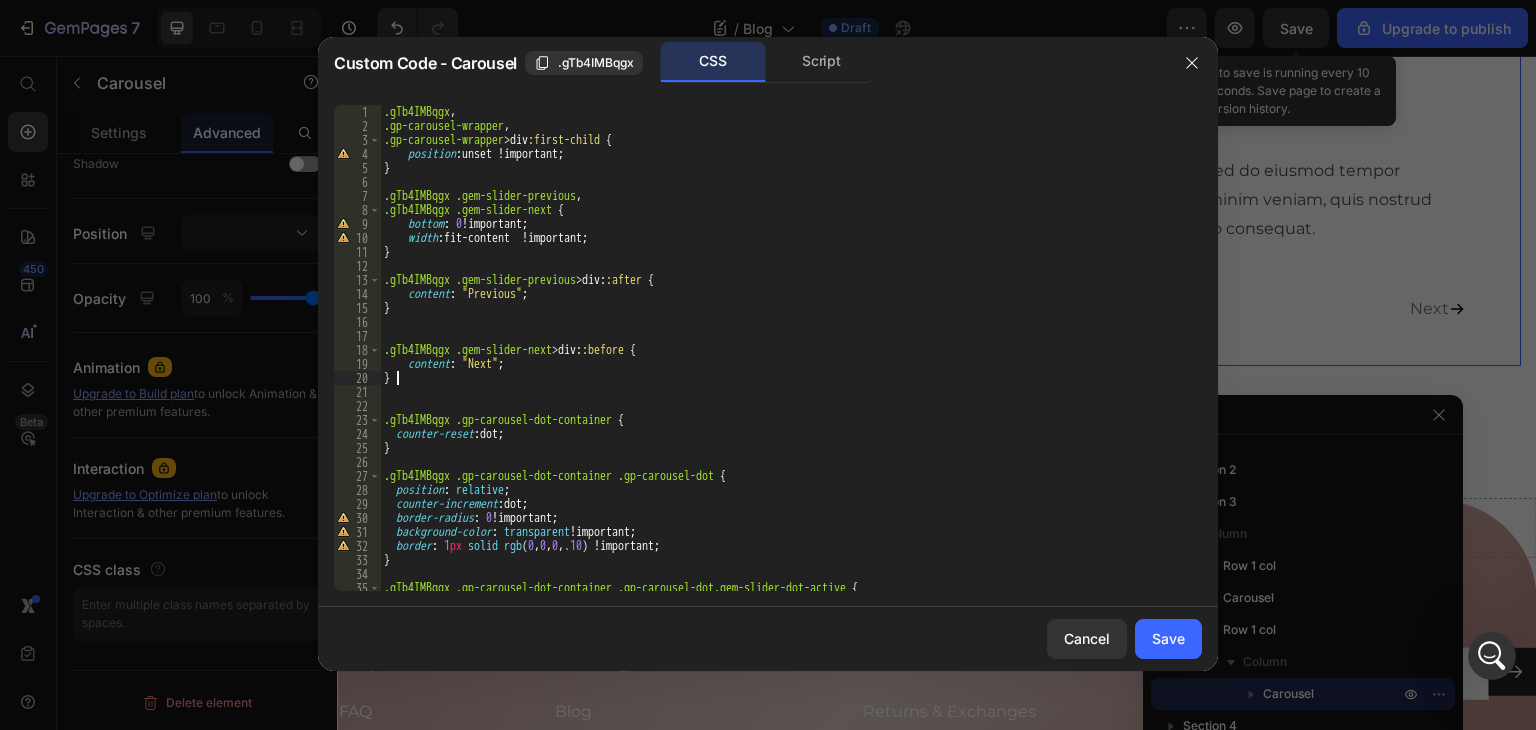 click on ".gTb4IMBqgx , .gp-carousel-wrapper ,  .gp-carousel-wrapper  >  div :first-child   {        position :  unset !important ; } .gTb4IMBqgx   .gem-slider-previous ,  .gTb4IMBqgx   .gem-slider-next   {        bottom :   0  !important ;      width :  fit-content  !important ; } .gTb4IMBqgx   .gem-slider-previous  >  div : :after   {      content :   " Previous " ; }   .gTb4IMBqgx   .gem-slider-next  >  div : :before   {      content :   " Next " ; }   .gTb4IMBqgx   .gp-carousel-dot-container   {    counter-reset :  dot ; } .gTb4IMBqgx   .gp-carousel-dot-container   .gp-carousel-dot   {    position :   relative ;    counter-increment :  dot ;    border-radius :   0  !important ;    background-color :   transparent  !important ;    border :   1 px   solid   rgb ( 0 , 0 , 0 ,  .10 ) !important ; } .gTb4IMBqgx   .gp-carousel-dot-container   .gp-carousel-dot.gem-slider-dot-active   {        background-color :   #f1f1f1  !important ;" at bounding box center (783, 362) 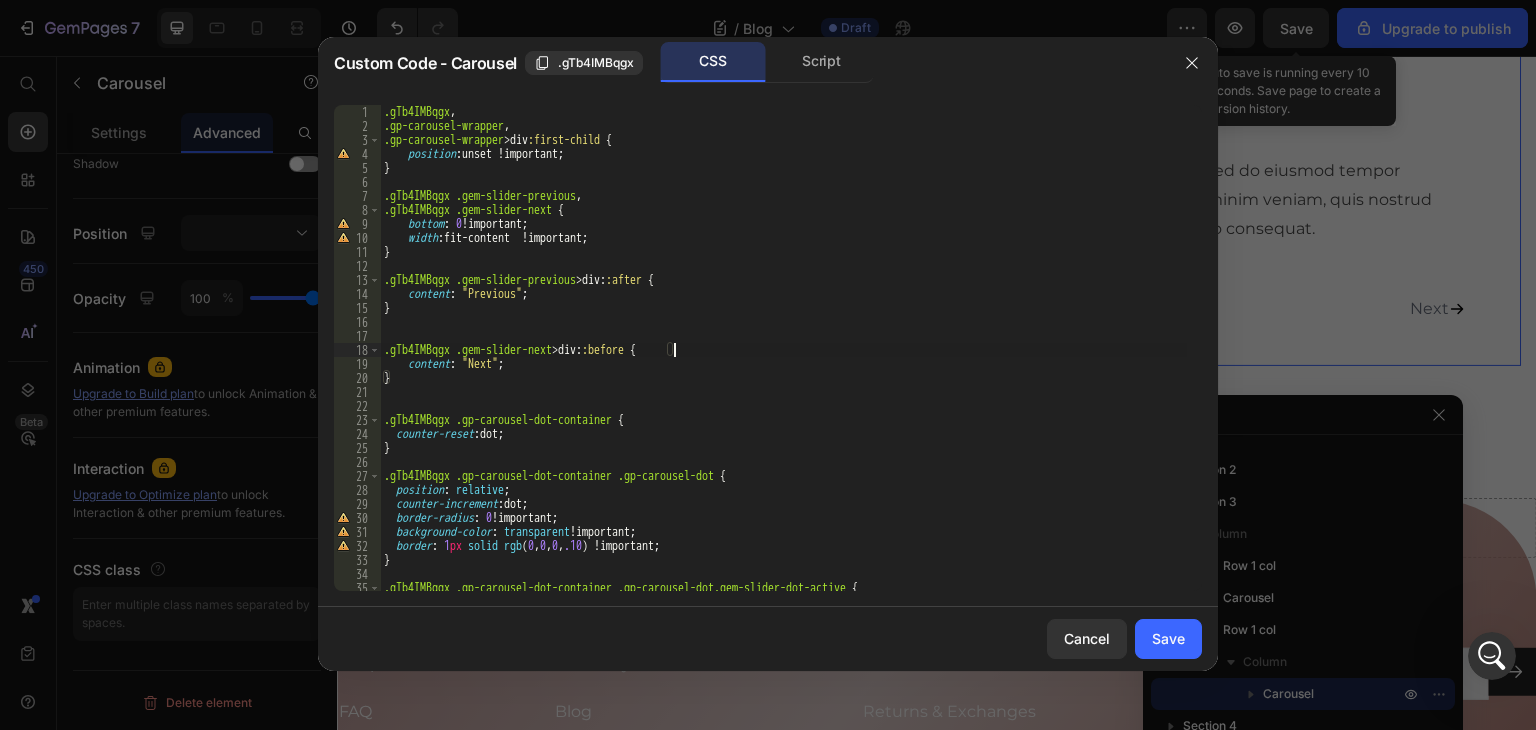 drag, startPoint x: 680, startPoint y: 238, endPoint x: 629, endPoint y: 229, distance: 51.78803 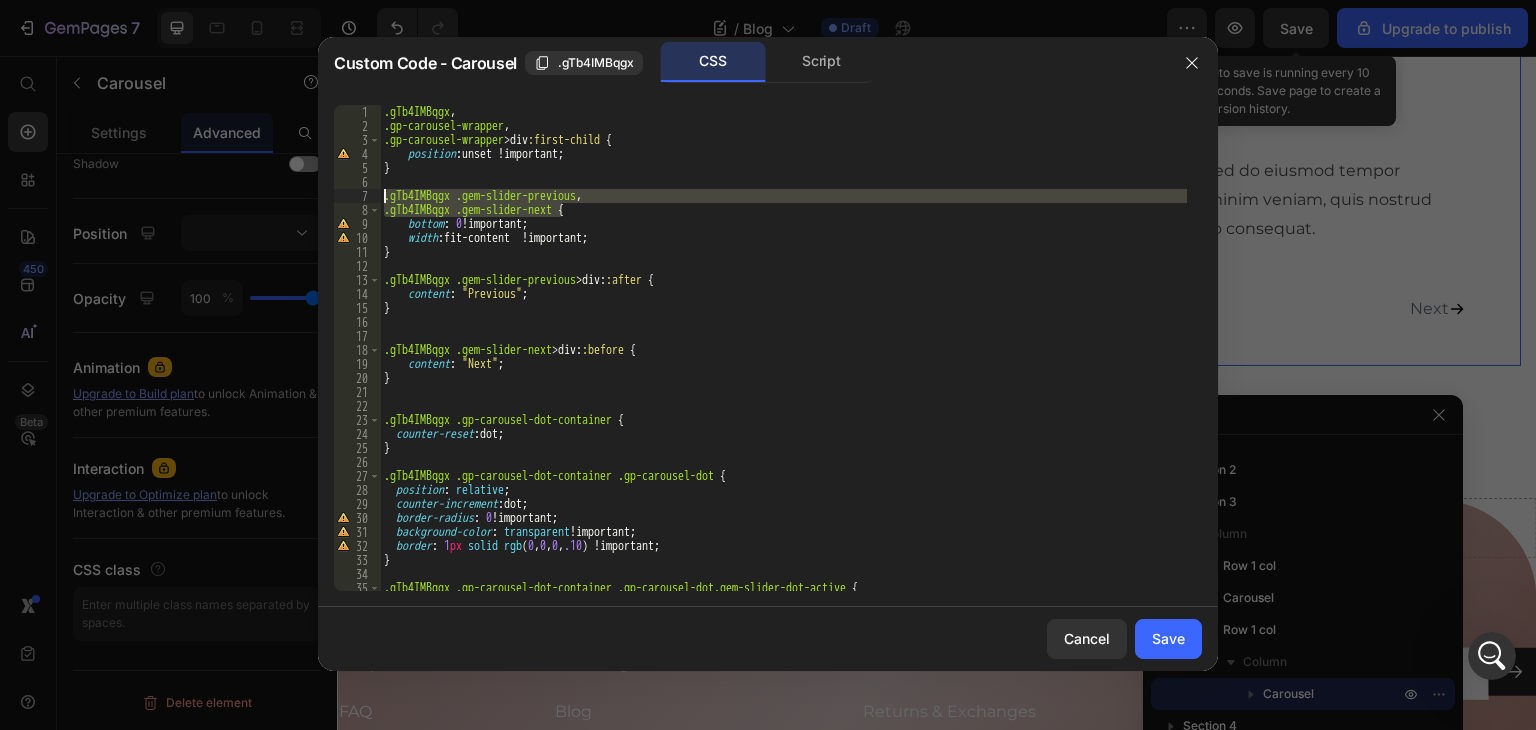 drag, startPoint x: 564, startPoint y: 214, endPoint x: 382, endPoint y: 193, distance: 183.20753 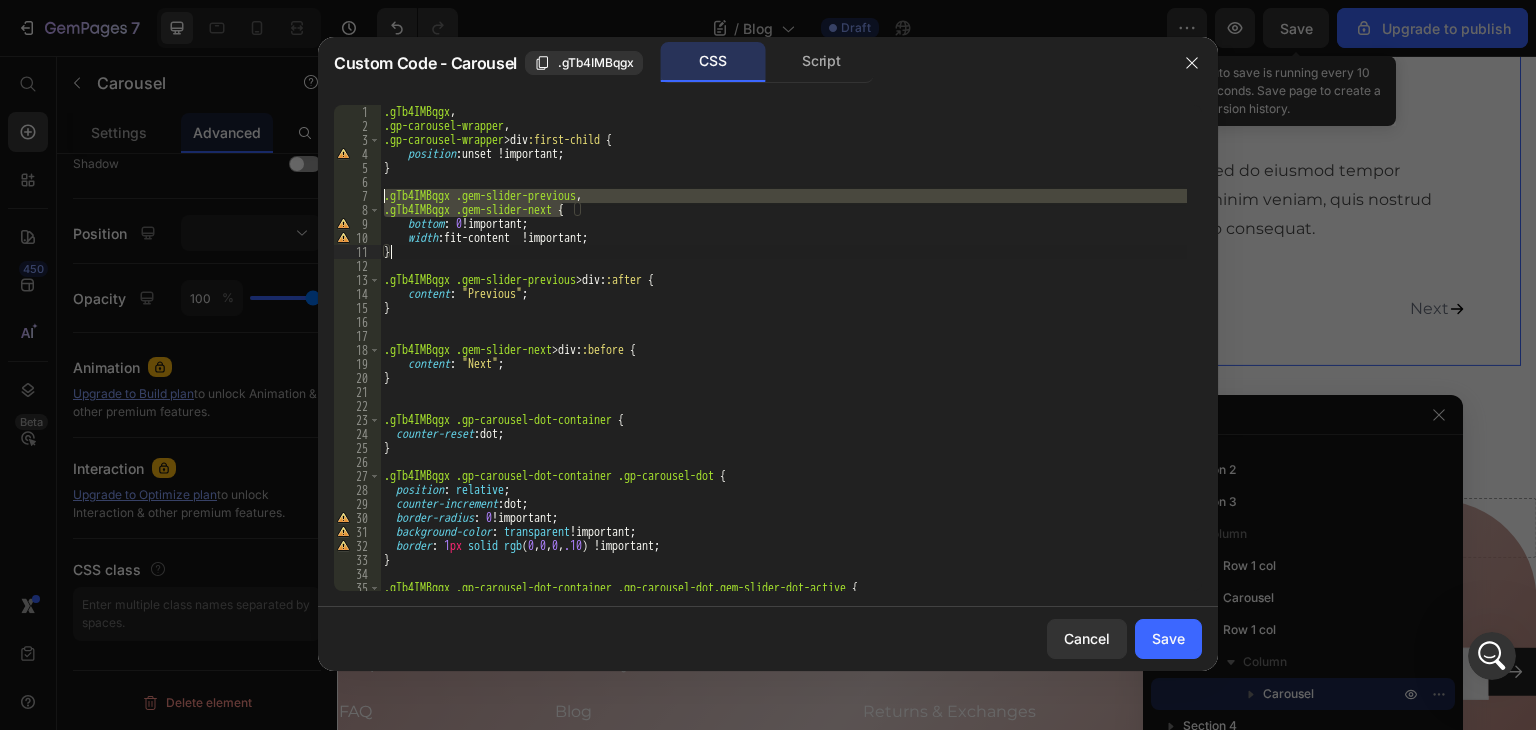 click on ".gTb4IMBqgx , .gp-carousel-wrapper ,  .gp-carousel-wrapper  >  div :first-child   {        position :  unset !important ; } .gTb4IMBqgx   .gem-slider-previous ,  .gTb4IMBqgx   .gem-slider-next   {        bottom :   0  !important ;      width :  fit-content  !important ; } .gTb4IMBqgx   .gem-slider-previous  >  div : :after   {      content :   " Previous " ; }   .gTb4IMBqgx   .gem-slider-next  >  div : :before   {      content :   " Next " ; }   .gTb4IMBqgx   .gp-carousel-dot-container   {    counter-reset :  dot ; } .gTb4IMBqgx   .gp-carousel-dot-container   .gp-carousel-dot   {    position :   relative ;    counter-increment :  dot ;    border-radius :   0  !important ;    background-color :   transparent  !important ;    border :   1 px   solid   rgb ( 0 , 0 , 0 ,  .10 ) !important ; } .gTb4IMBqgx   .gp-carousel-dot-container   .gp-carousel-dot.gem-slider-dot-active   {        background-color :   #f1f1f1  !important ;" at bounding box center (783, 362) 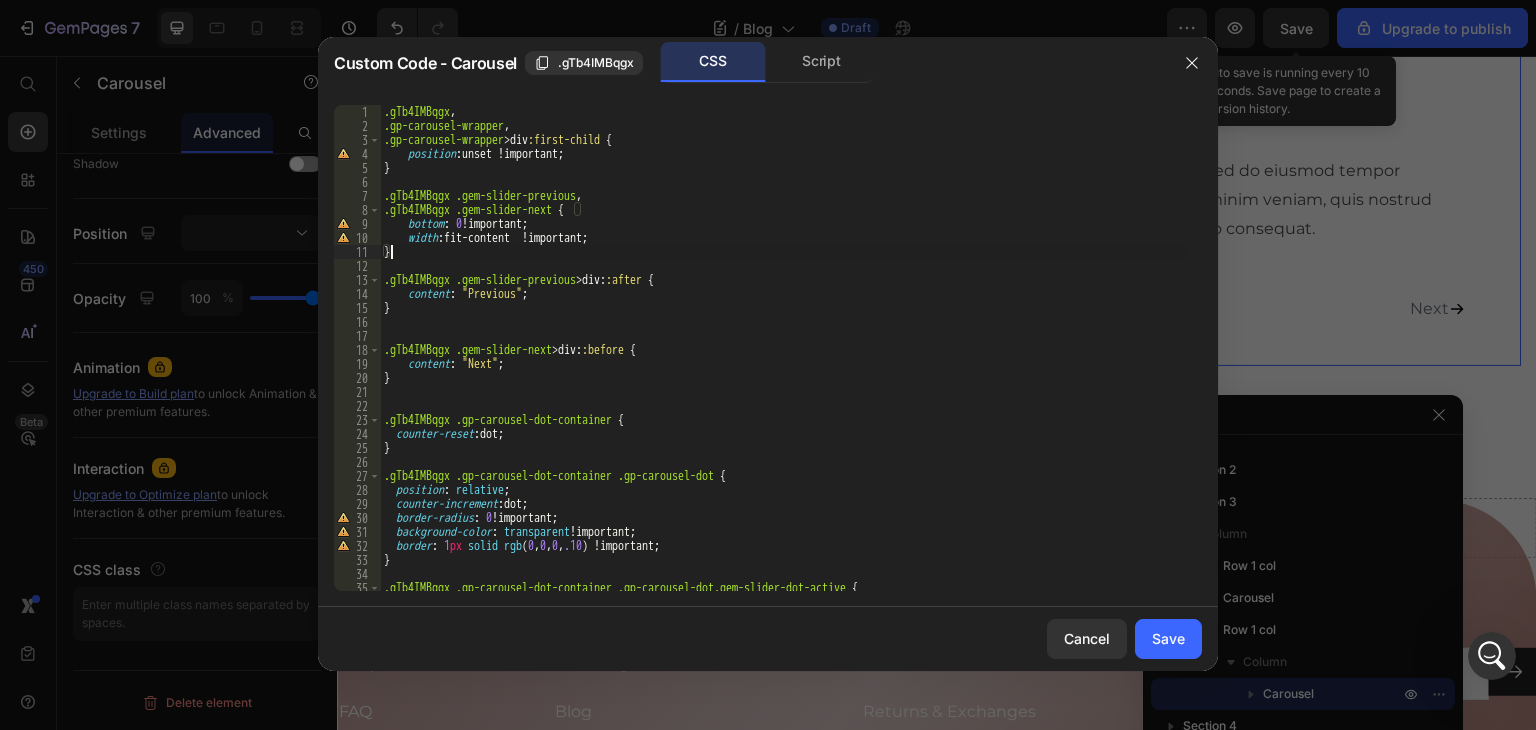click on ".gTb4IMBqgx , .gp-carousel-wrapper ,  .gp-carousel-wrapper  >  div :first-child   {        position :  unset !important ; } .gTb4IMBqgx   .gem-slider-previous ,  .gTb4IMBqgx   .gem-slider-next   {        bottom :   0  !important ;      width :  fit-content  !important ; } .gTb4IMBqgx   .gem-slider-previous  >  div : :after   {      content :   " Previous " ; }   .gTb4IMBqgx   .gem-slider-next  >  div : :before   {      content :   " Next " ; }   .gTb4IMBqgx   .gp-carousel-dot-container   {    counter-reset :  dot ; } .gTb4IMBqgx   .gp-carousel-dot-container   .gp-carousel-dot   {    position :   relative ;    counter-increment :  dot ;    border-radius :   0  !important ;    background-color :   transparent  !important ;    border :   1 px   solid   rgb ( 0 , 0 , 0 ,  .10 ) !important ; } .gTb4IMBqgx   .gp-carousel-dot-container   .gp-carousel-dot.gem-slider-dot-active   {        background-color :   #f1f1f1  !important ;" at bounding box center [783, 362] 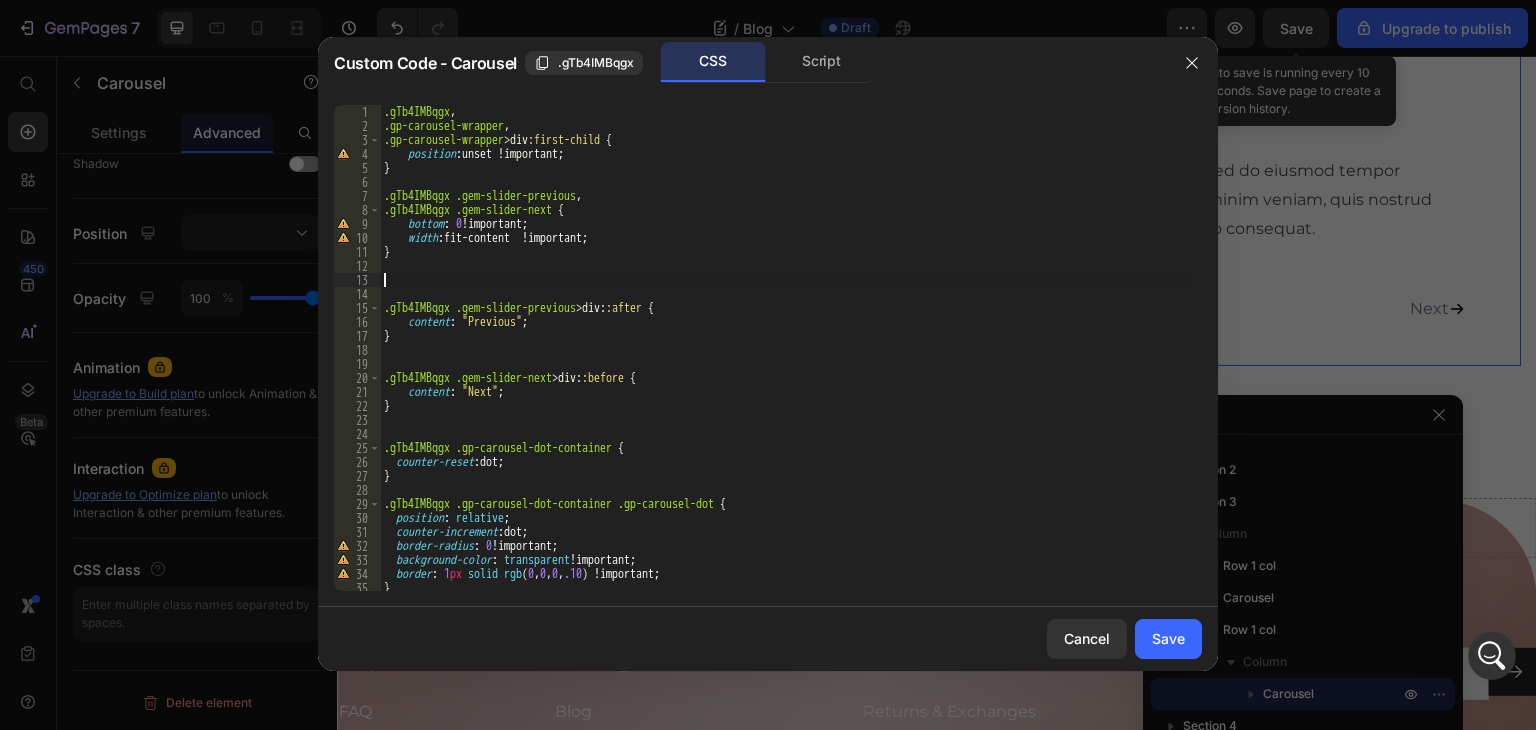 paste on ".gTb4IMBqgx .gem-slider-previous," 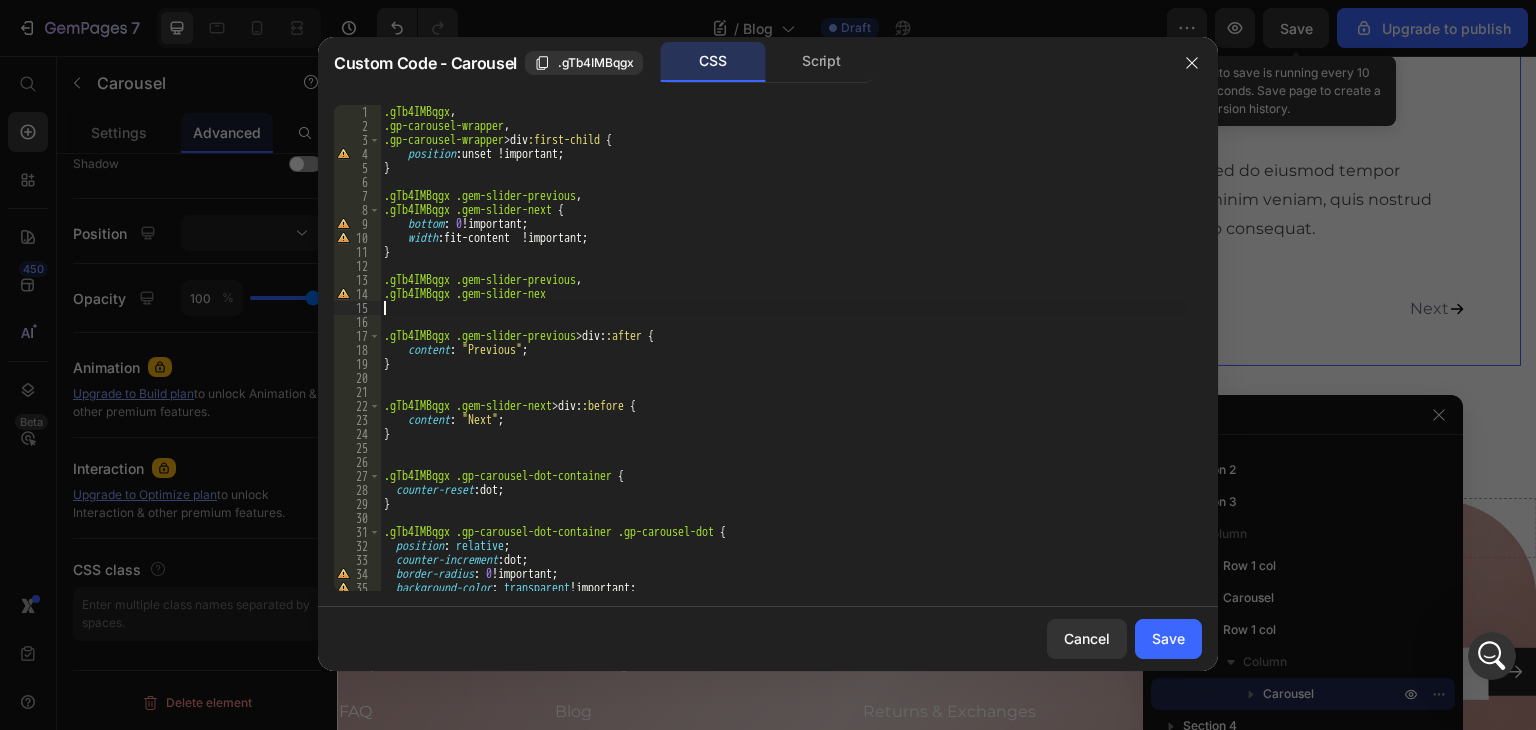 click on ".gTb4IMBqgx , .gp-carousel-wrapper ,  .gp-carousel-wrapper  >  div :first-child   {        position :  unset !important ; } .gTb4IMBqgx   .gem-slider-previous ,  .gTb4IMBqgx   .gem-slider-next   {        bottom :   0  !important ;      width :  fit-content  !important ; } .gTb4IMBqgx   .gem-slider-previous ,  .gTb4IMBqgx   .gem-slider-nex .gTb4IMBqgx   .gem-slider-previous  >  div : :after   {      content :   " Previous " ; }   .gTb4IMBqgx   .gem-slider-next  >  div : :before   {      content :   " Next " ; }   .gTb4IMBqgx   .gp-carousel-dot-container   {    counter-reset :  dot ; } .gTb4IMBqgx   .gp-carousel-dot-container   .gp-carousel-dot   {    position :   relative ;    counter-increment :  dot ;    border-radius :   0  !important ;    background-color :   transparent  !important ;    border :   1 px   solid   rgb ( 0 , 0 , 0 ,  .10 ) !important ;" at bounding box center (783, 362) 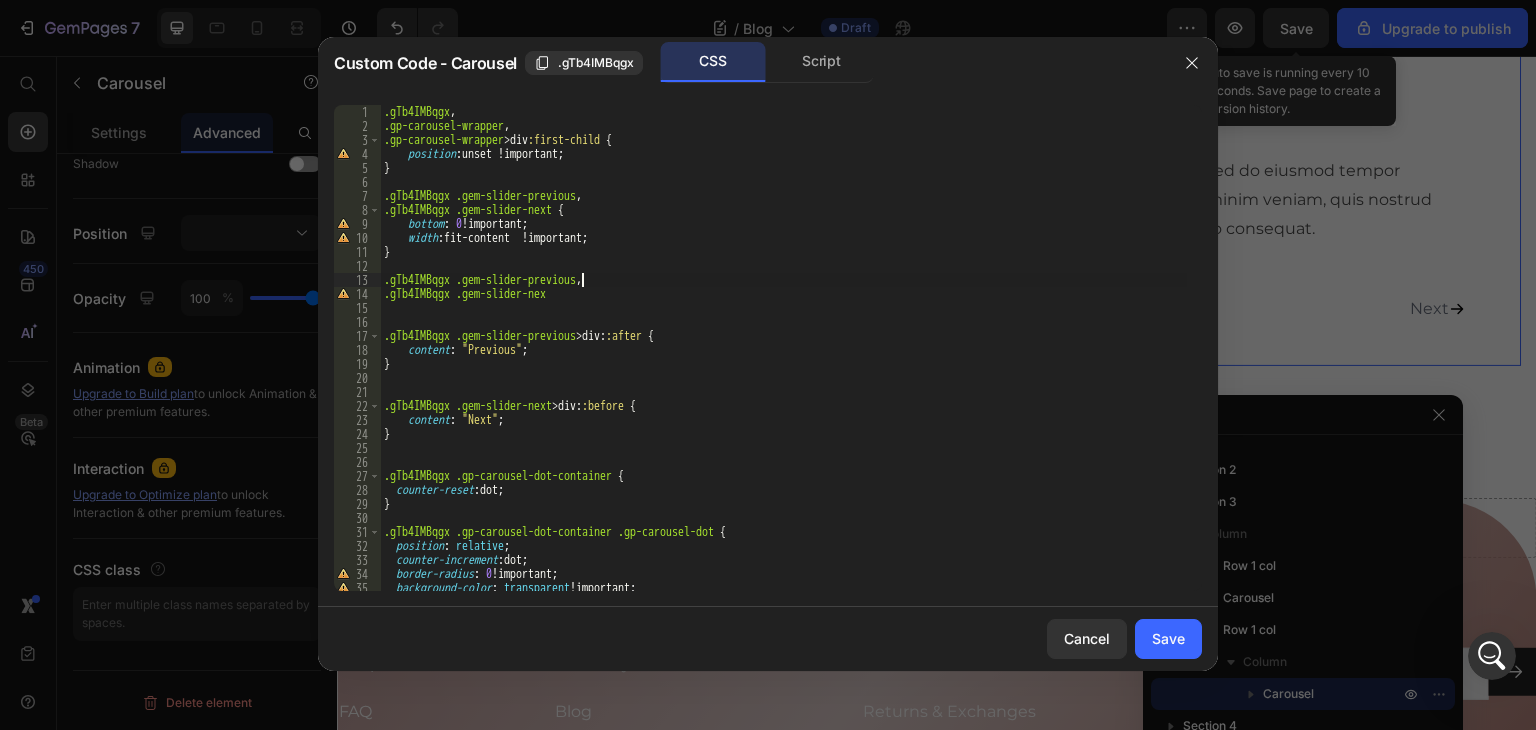 click on ".gTb4IMBqgx , .gp-carousel-wrapper ,  .gp-carousel-wrapper  >  div :first-child   {        position :  unset !important ; } .gTb4IMBqgx   .gem-slider-previous ,  .gTb4IMBqgx   .gem-slider-next   {        bottom :   0  !important ;      width :  fit-content  !important ; } .gTb4IMBqgx   .gem-slider-previous ,  .gTb4IMBqgx   .gem-slider-nex .gTb4IMBqgx   .gem-slider-previous  >  div : :after   {      content :   " Previous " ; }   .gTb4IMBqgx   .gem-slider-next  >  div : :before   {      content :   " Next " ; }   .gTb4IMBqgx   .gp-carousel-dot-container   {    counter-reset :  dot ; } .gTb4IMBqgx   .gp-carousel-dot-container   .gp-carousel-dot   {    position :   relative ;    counter-increment :  dot ;    border-radius :   0  !important ;    background-color :   transparent  !important ;    border :   1 px   solid   rgb ( 0 , 0 , 0 ,  .10 ) !important ;" at bounding box center [783, 362] 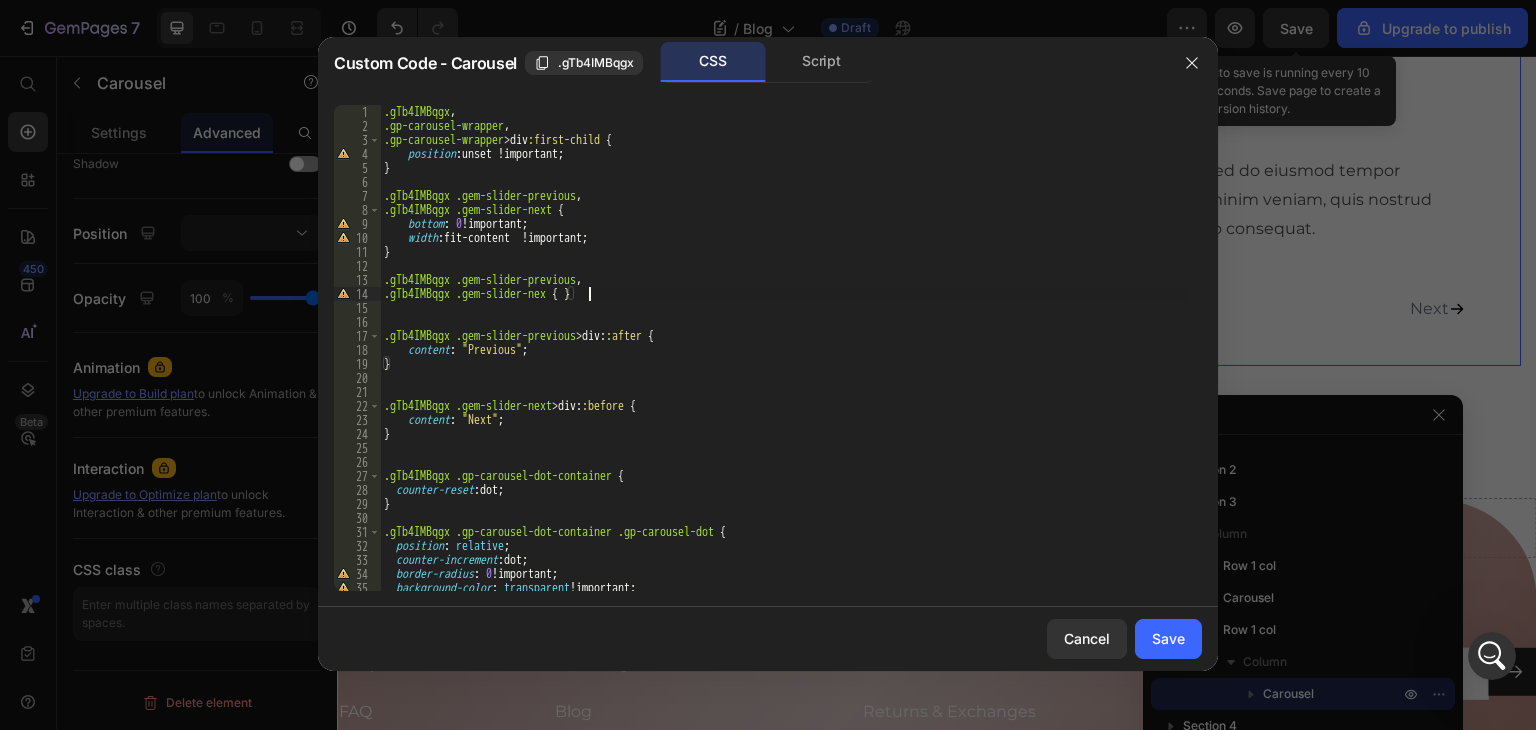 scroll, scrollTop: 0, scrollLeft: 16, axis: horizontal 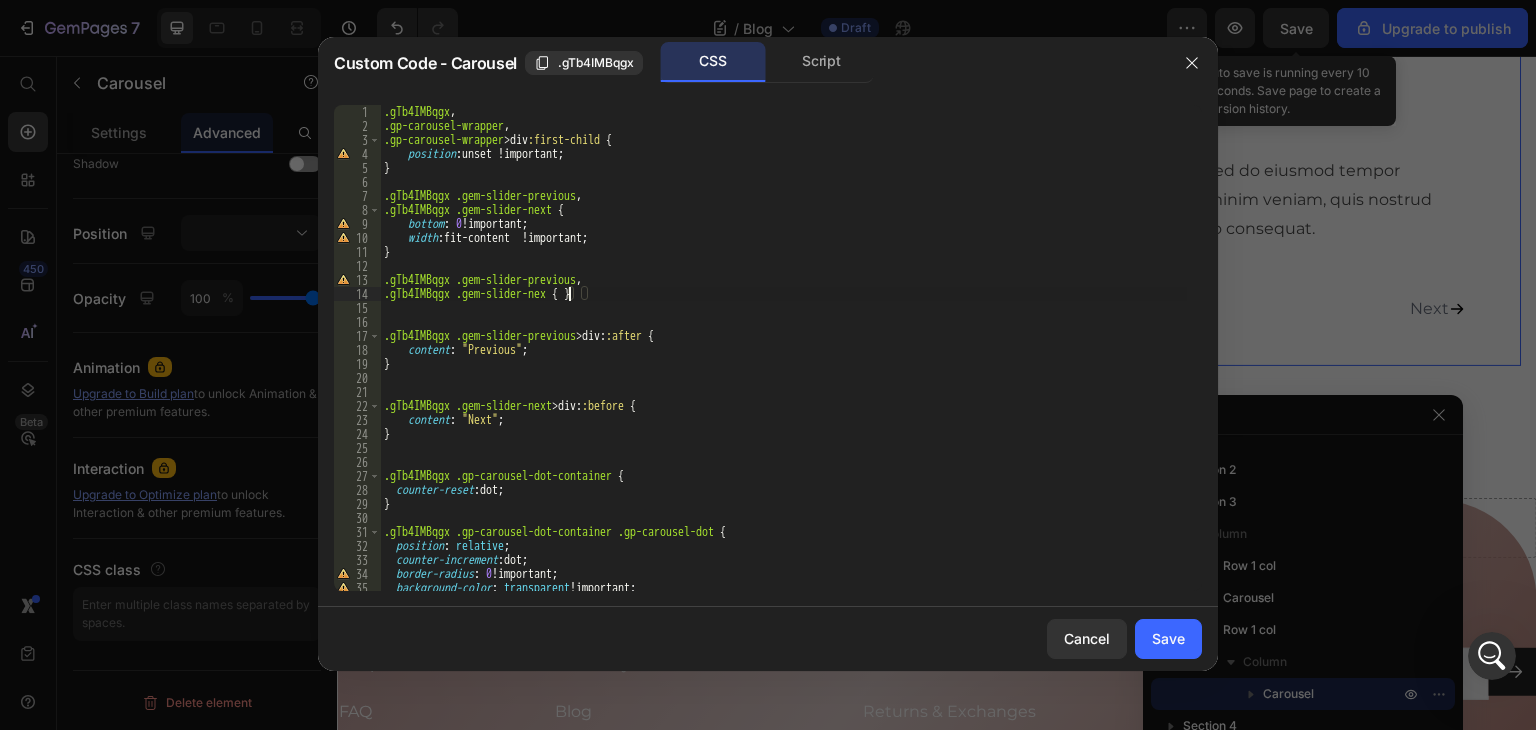 type on ".gTb4IMBqgx .gem-slider-next { }" 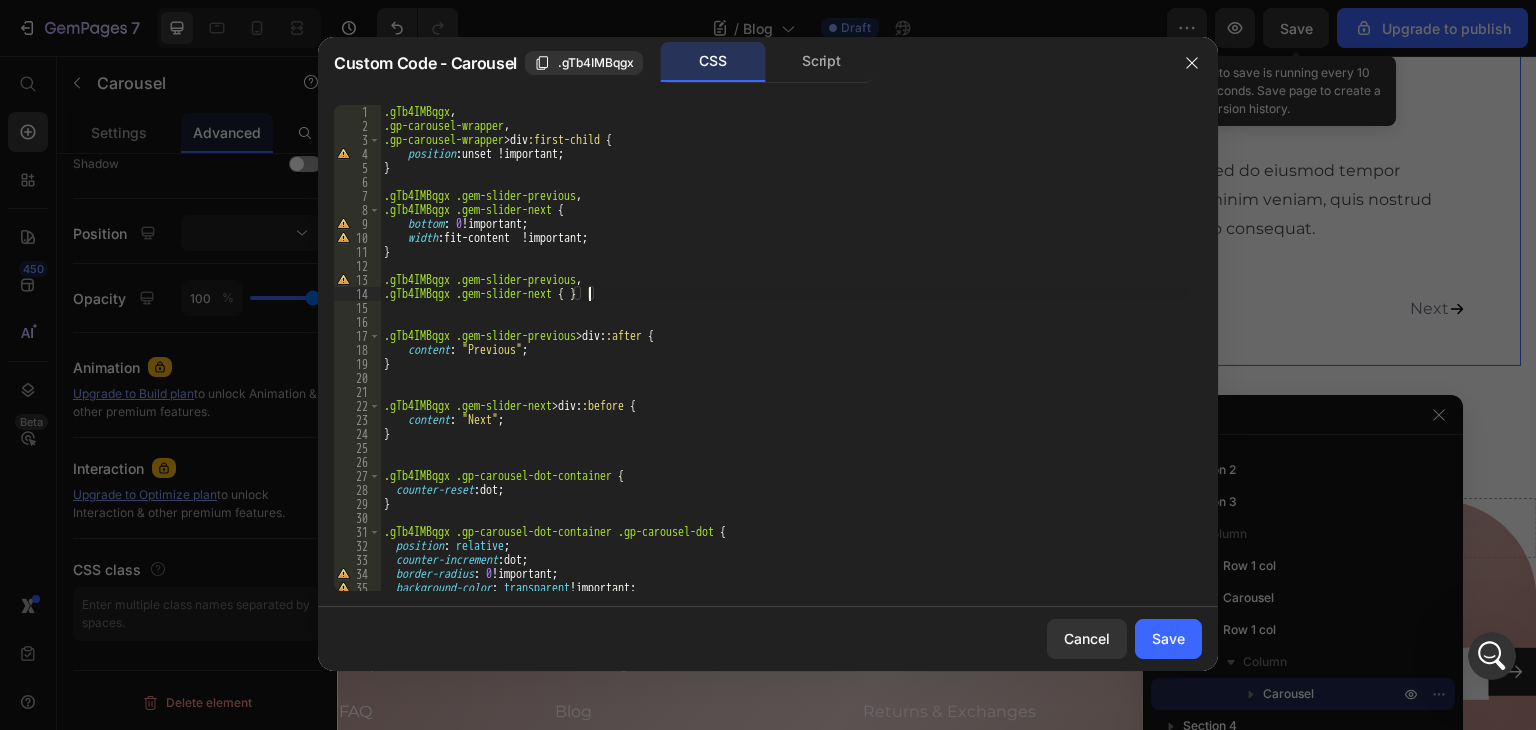 scroll, scrollTop: 0, scrollLeft: 0, axis: both 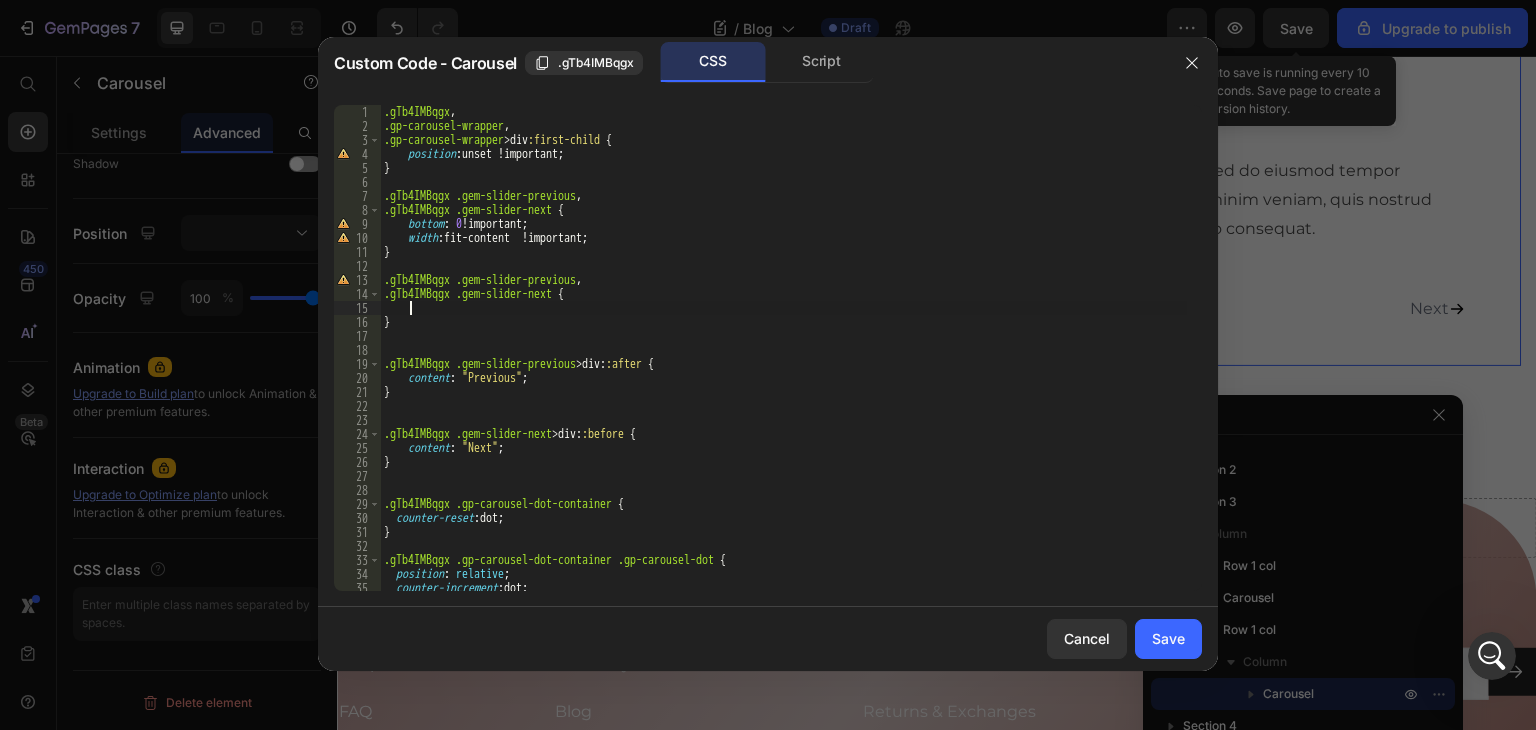 click on ".gTb4IMBqgx , .gp-carousel-wrapper ,  .gp-carousel-wrapper  >  div :first-child   {        position :  unset !important ; } .gTb4IMBqgx   .gem-slider-previous ,  .gTb4IMBqgx   .gem-slider-next   {        bottom :   0  !important ;      width :  fit-content  !important ; } .gTb4IMBqgx   .gem-slider-previous ,  .gTb4IMBqgx   .gem-slider-next   {        } .gTb4IMBqgx   .gem-slider-previous  >  div : :after   {      content :   " Previous " ; }   .gTb4IMBqgx   .gem-slider-next  >  div : :before   {      content :   " Next " ; }   .gTb4IMBqgx   .gp-carousel-dot-container   {    counter-reset :  dot ; } .gTb4IMBqgx   .gp-carousel-dot-container   .gp-carousel-dot   {    position :   relative ;    counter-increment :  dot ;    border-radius :   0  !important ;" at bounding box center [783, 362] 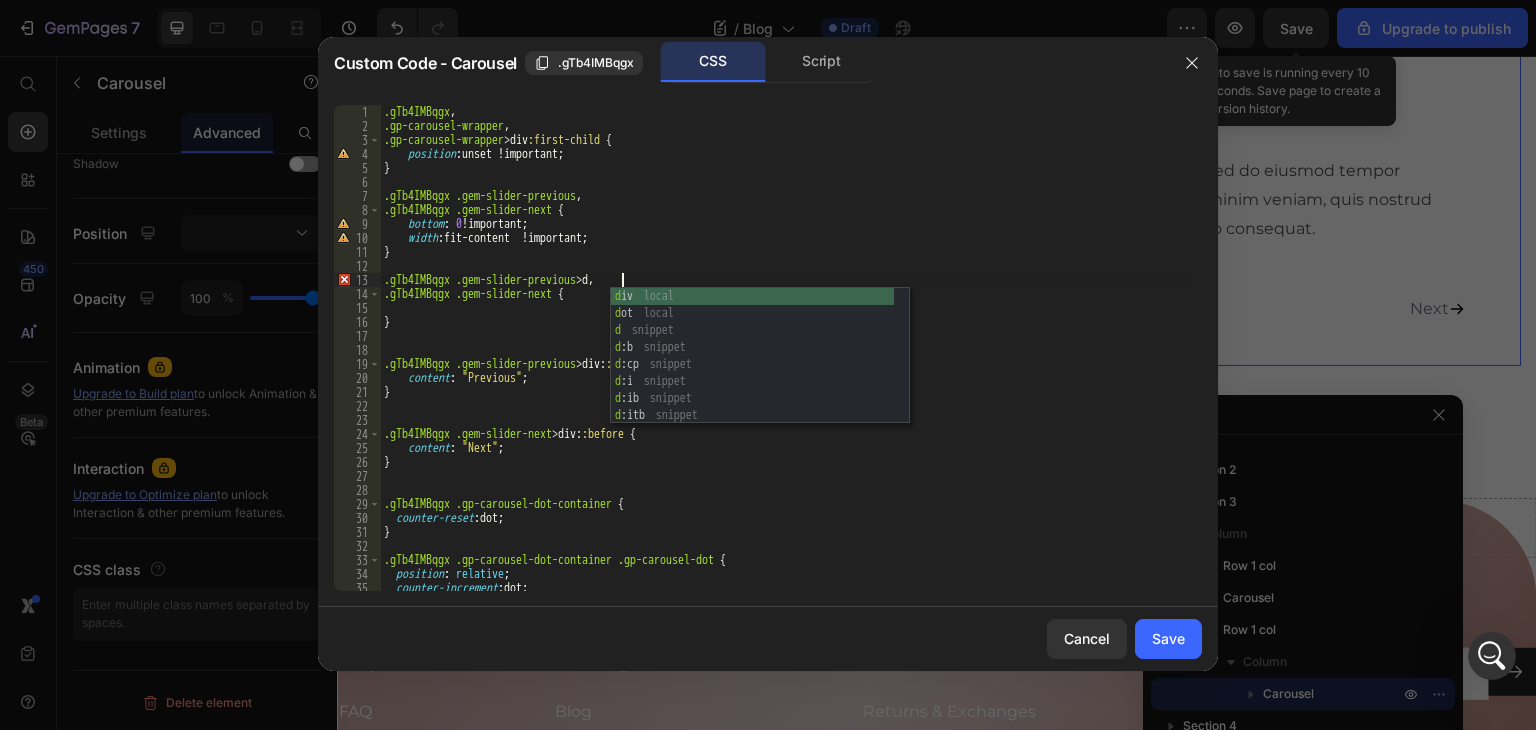 scroll, scrollTop: 0, scrollLeft: 20, axis: horizontal 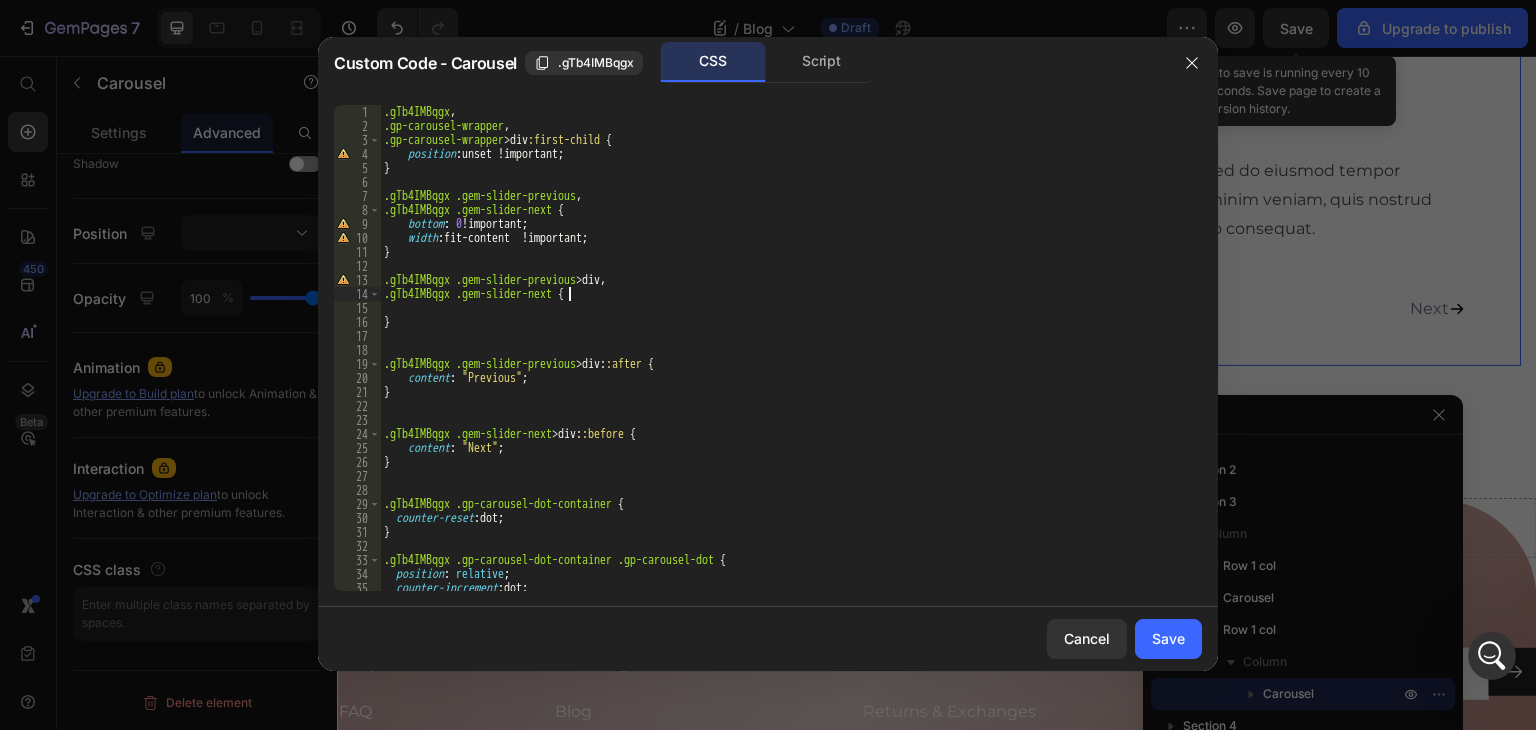 click on ".gTb4IMBqgx , .gp-carousel-wrapper ,  .gp-carousel-wrapper  >  div :first-child   {        position :  unset !important ; } .gTb4IMBqgx   .gem-slider-previous ,  .gTb4IMBqgx   .gem-slider-next   {        bottom :   0  !important ;      width :  fit-content  !important ; } .gTb4IMBqgx   .gem-slider-previous  >  div ,  .gTb4IMBqgx   .gem-slider-next   {        } .gTb4IMBqgx   .gem-slider-previous  >  div : :after   {      content :   " Previous " ; }   .gTb4IMBqgx   .gem-slider-next  >  div : :before   {      content :   " Next " ; }   .gTb4IMBqgx   .gp-carousel-dot-container   {    counter-reset :  dot ; } .gTb4IMBqgx   .gp-carousel-dot-container   .gp-carousel-dot   {    position :   relative ;    counter-increment :  dot ;    border-radius :   0  !important ;" at bounding box center (783, 362) 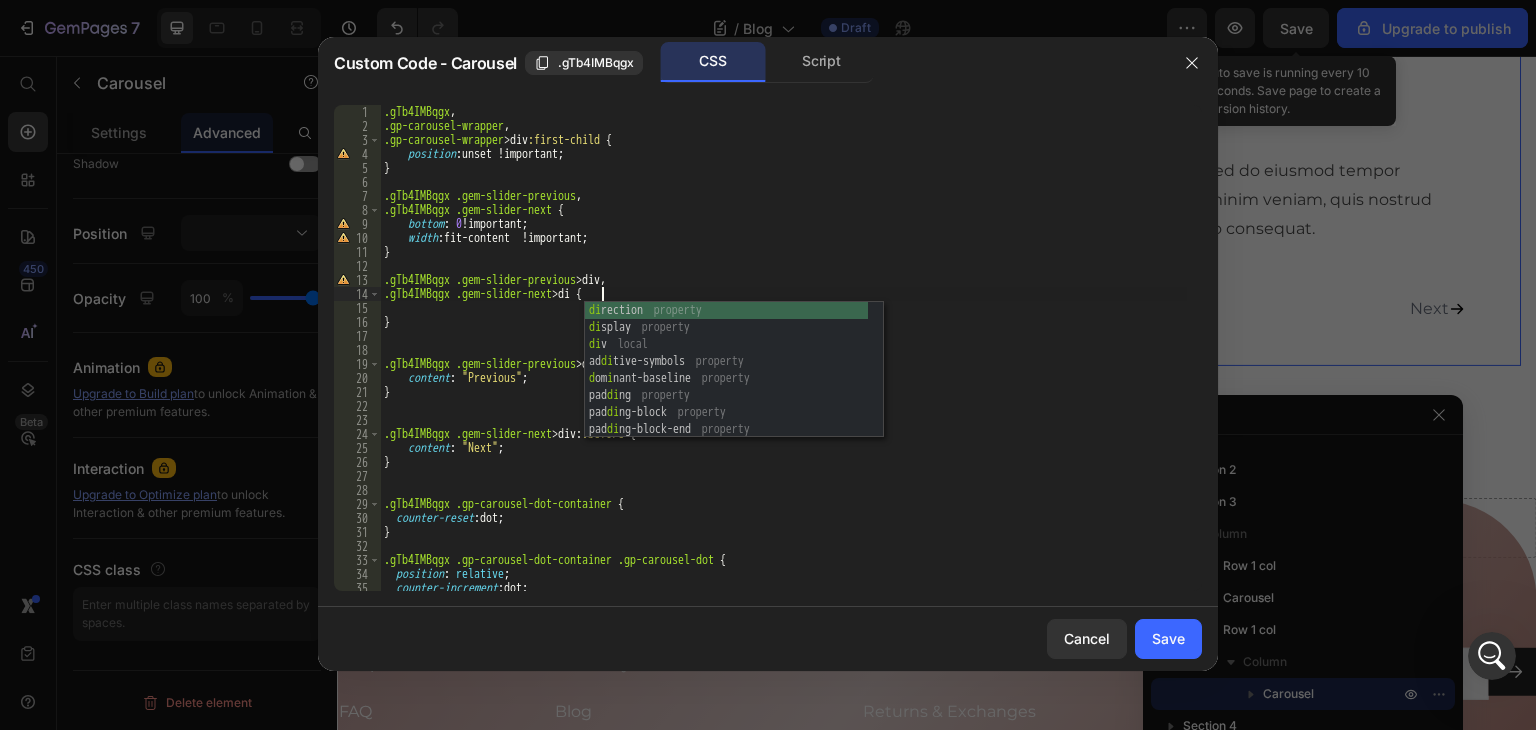 type on ".gTb4IMBqgx .gem-slider-next > div {" 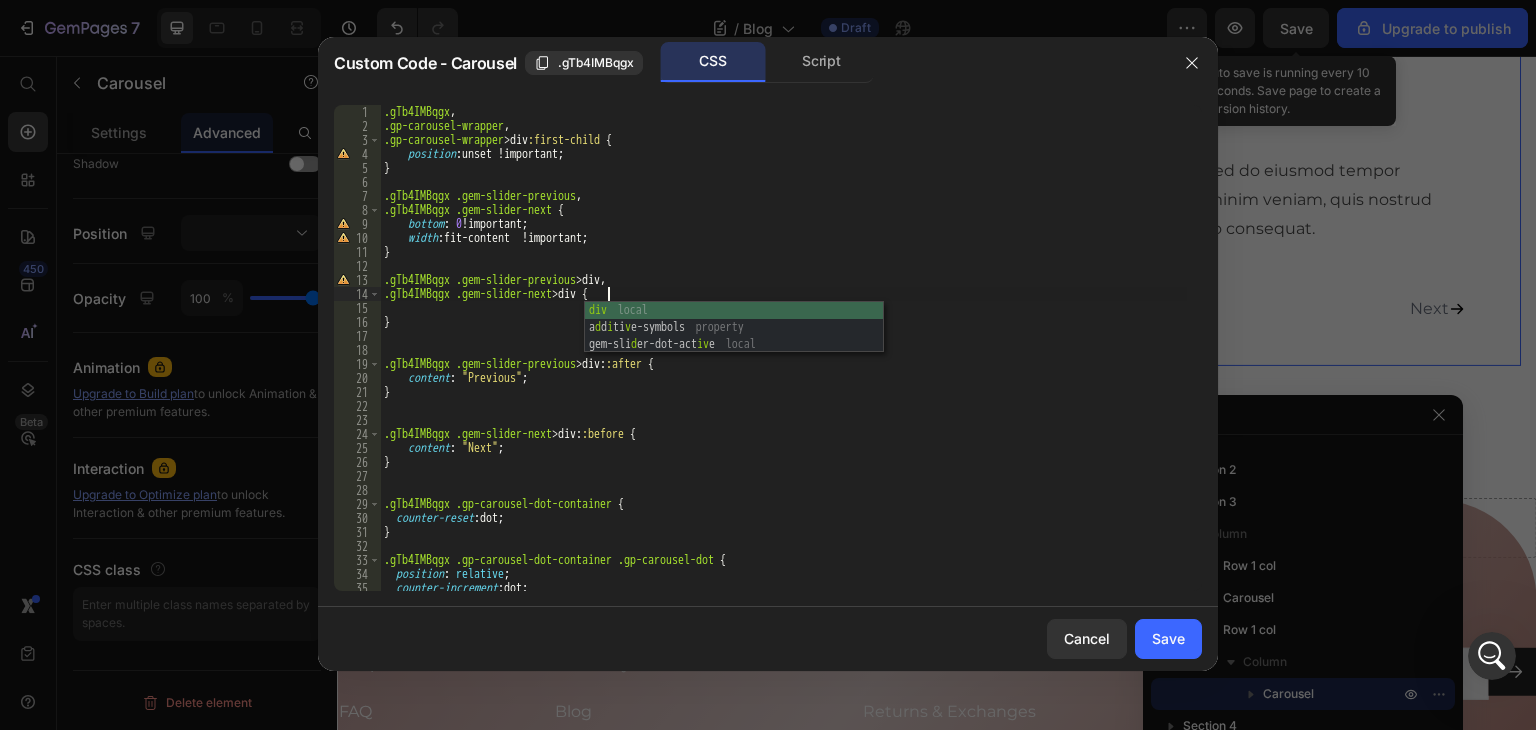 click on ".gTb4IMBqgx , .gp-carousel-wrapper ,  .gp-carousel-wrapper  >  div :first-child   {        position :  unset !important ; } .gTb4IMBqgx   .gem-slider-previous ,  .gTb4IMBqgx   .gem-slider-next   {        bottom :   0  !important ;      width :  fit-content  !important ; } .gTb4IMBqgx   .gem-slider-previous  >  div ,  .gTb4IMBqgx   .gem-slider-next  >  div   {        } .gTb4IMBqgx   .gem-slider-previous  >  div : :after   {      content :   " Previous " ; }   .gTb4IMBqgx   .gem-slider-next  >  div : :before   {      content :   " Next " ; }   .gTb4IMBqgx   .gp-carousel-dot-container   {    counter-reset :  dot ; } .gTb4IMBqgx   .gp-carousel-dot-container   .gp-carousel-dot   {    position :   relative ;    counter-increment :  dot ;    border-radius :   0  !important ;" at bounding box center [783, 362] 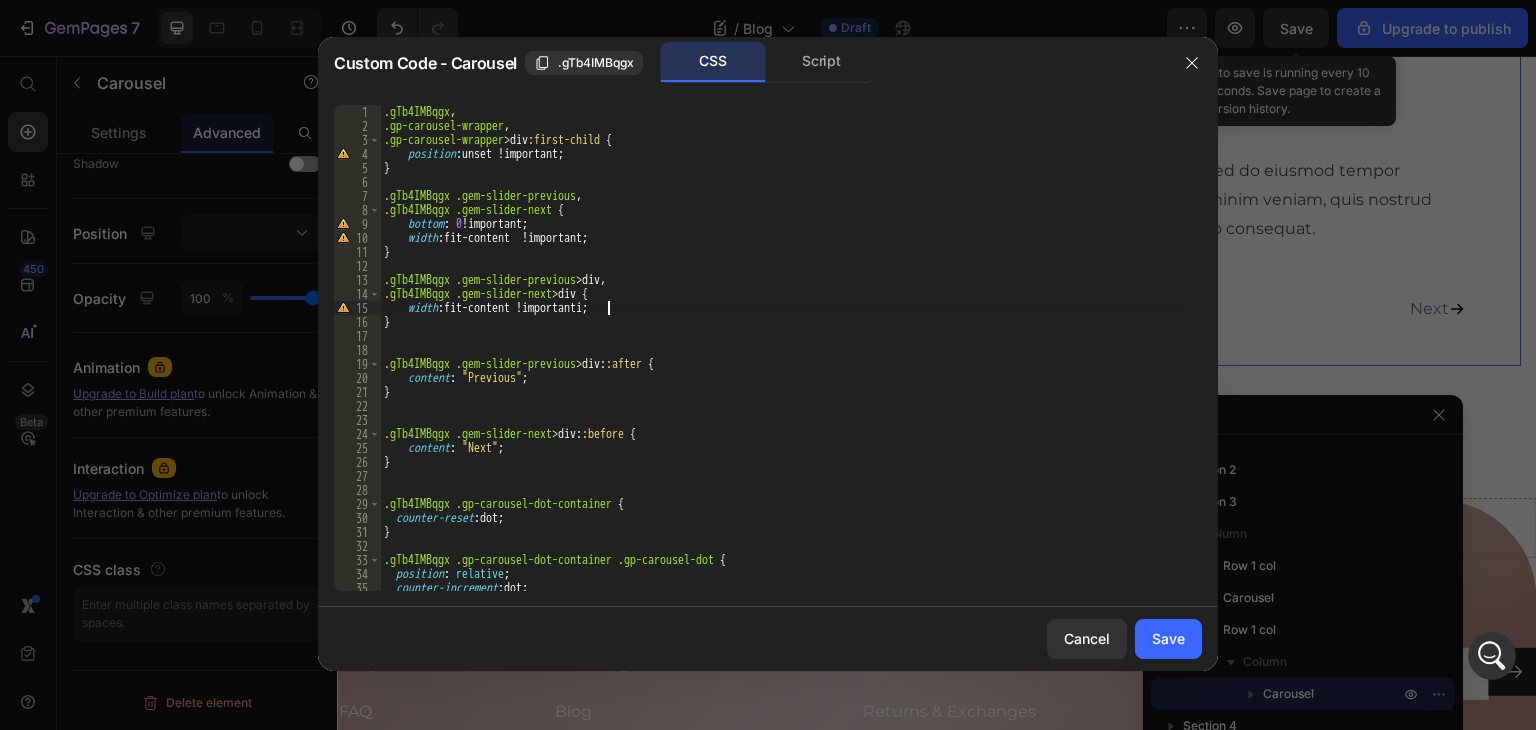scroll, scrollTop: 0, scrollLeft: 12, axis: horizontal 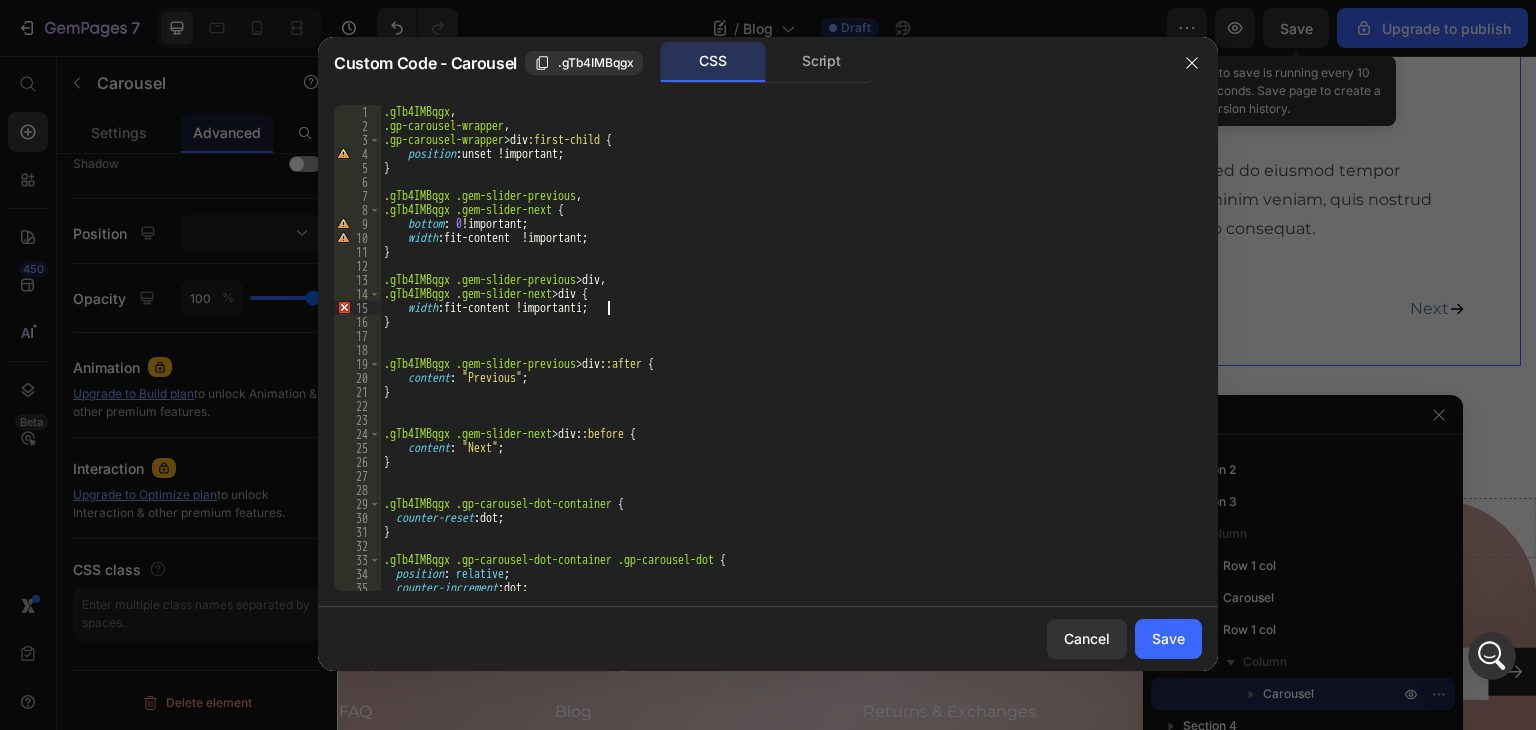 type on "width: fit-content !important;" 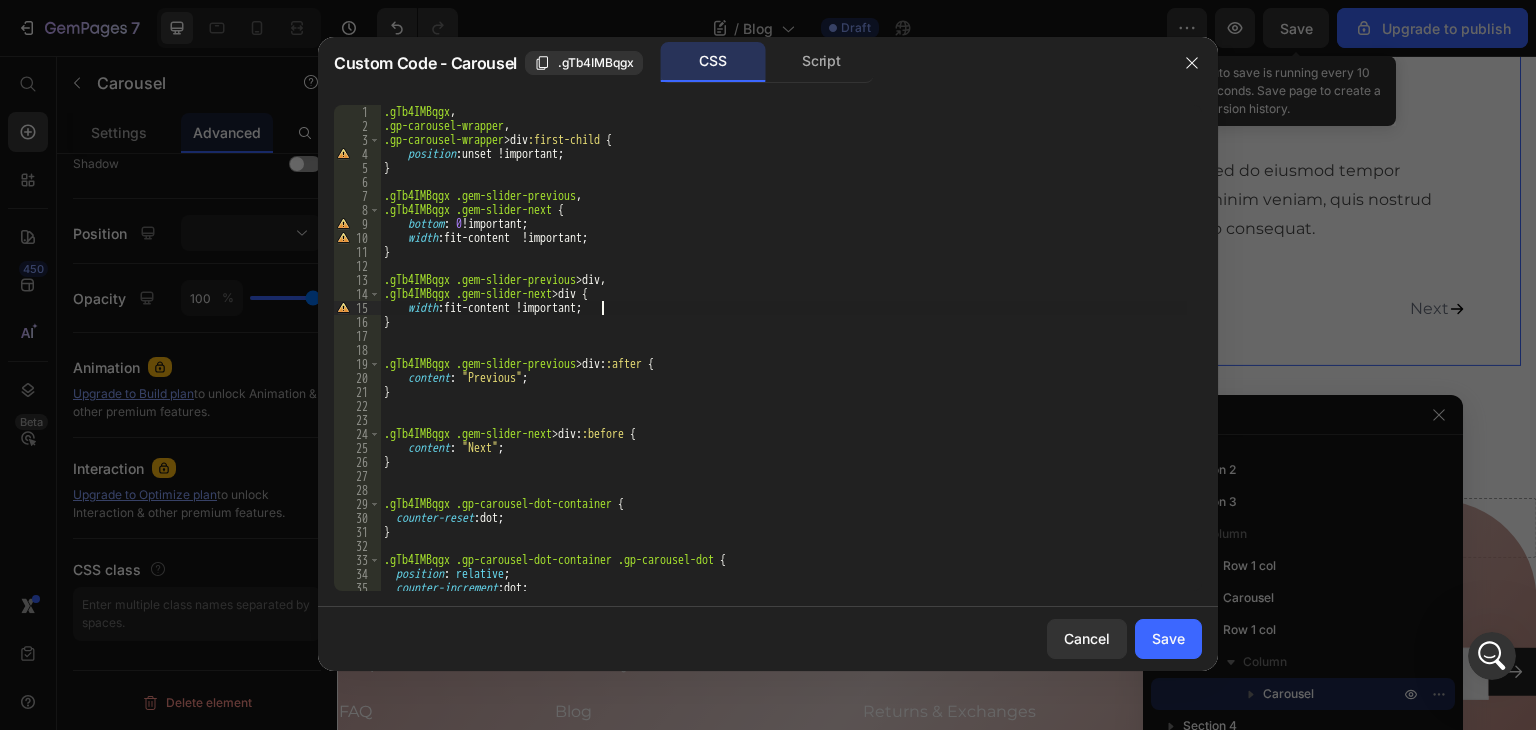 drag, startPoint x: 1173, startPoint y: 645, endPoint x: 1308, endPoint y: 31, distance: 628.6661 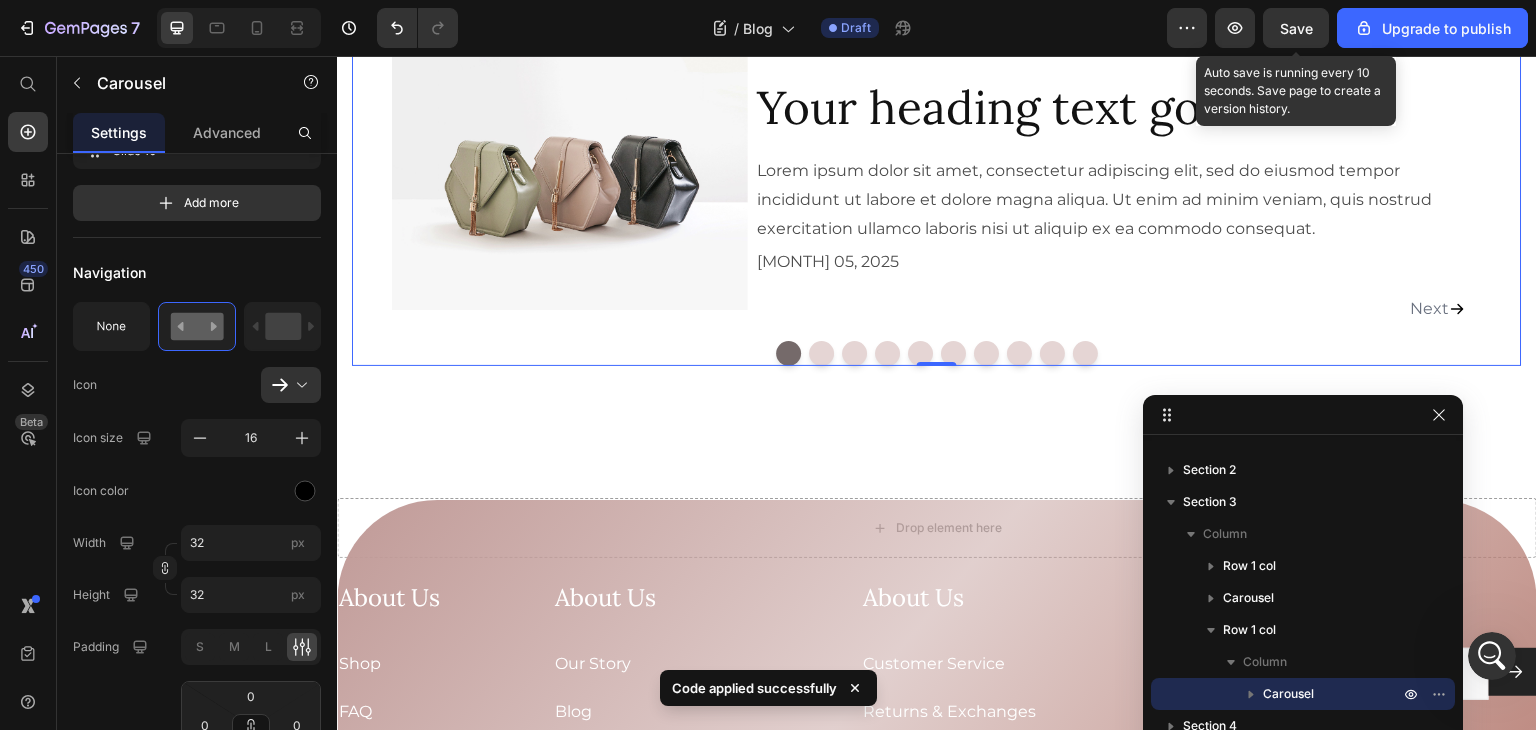click on "Save" at bounding box center [1296, 28] 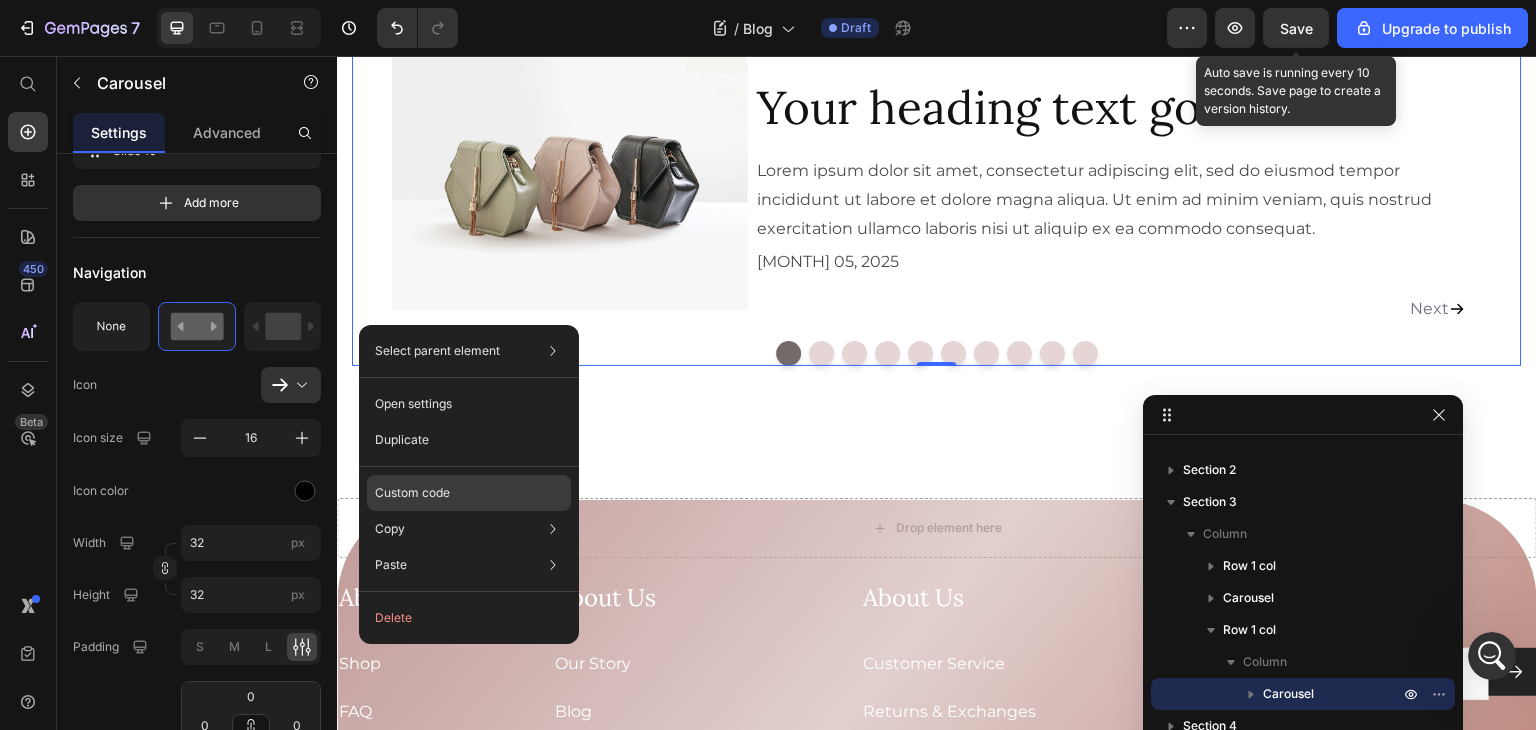 click on "Custom code" 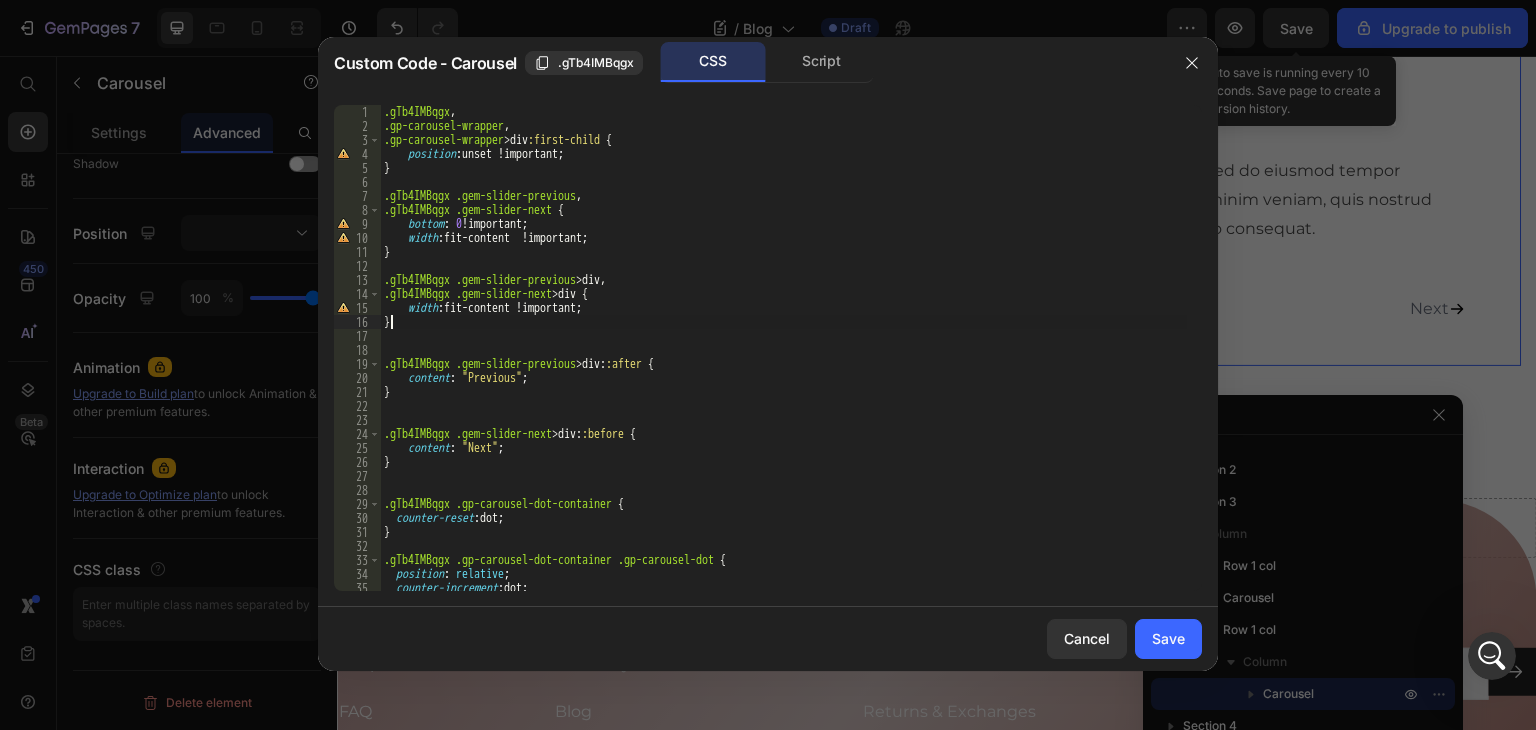 click on ".gTb4IMBqgx , .gp-carousel-wrapper ,  .gp-carousel-wrapper  >  div :first-child   {        position :  unset !important ; } .gTb4IMBqgx   .gem-slider-previous ,  .gTb4IMBqgx   .gem-slider-next   {        bottom :   0  !important ;      width :  fit-content  !important ; } .gTb4IMBqgx   .gem-slider-previous  >  div ,  .gTb4IMBqgx   .gem-slider-next  >  div   {        width :  fit-content !important ; } .gTb4IMBqgx   .gem-slider-previous  >  div : :after   {      content :   " Previous " ; }   .gTb4IMBqgx   .gem-slider-next  >  div : :before   {      content :   " Next " ; }   .gTb4IMBqgx   .gp-carousel-dot-container   {    counter-reset :  dot ; } .gTb4IMBqgx   .gp-carousel-dot-container   .gp-carousel-dot   {    position :   relative ;    counter-increment :  dot ;    border-radius :   0  !important ;" at bounding box center [783, 362] 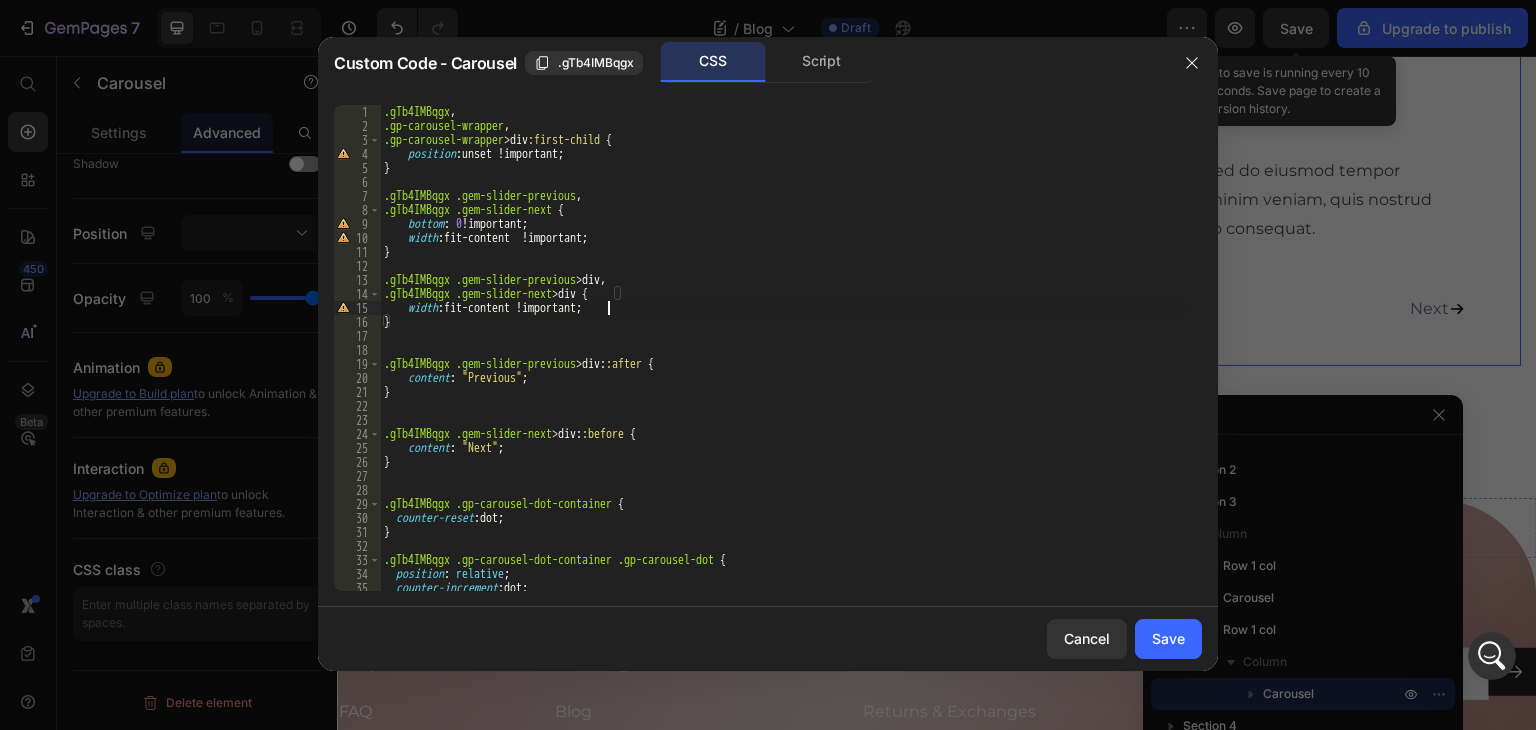 click on ".gTb4IMBqgx , .gp-carousel-wrapper ,  .gp-carousel-wrapper  >  div :first-child   {        position :  unset !important ; } .gTb4IMBqgx   .gem-slider-previous ,  .gTb4IMBqgx   .gem-slider-next   {        bottom :   0  !important ;      width :  fit-content  !important ; } .gTb4IMBqgx   .gem-slider-previous  >  div ,  .gTb4IMBqgx   .gem-slider-next  >  div   {        width :  fit-content !important ; } .gTb4IMBqgx   .gem-slider-previous  >  div : :after   {      content :   " Previous " ; }   .gTb4IMBqgx   .gem-slider-next  >  div : :before   {      content :   " Next " ; }   .gTb4IMBqgx   .gp-carousel-dot-container   {    counter-reset :  dot ; } .gTb4IMBqgx   .gp-carousel-dot-container   .gp-carousel-dot   {    position :   relative ;    counter-increment :  dot ;    border-radius :   0  !important ;" at bounding box center [783, 362] 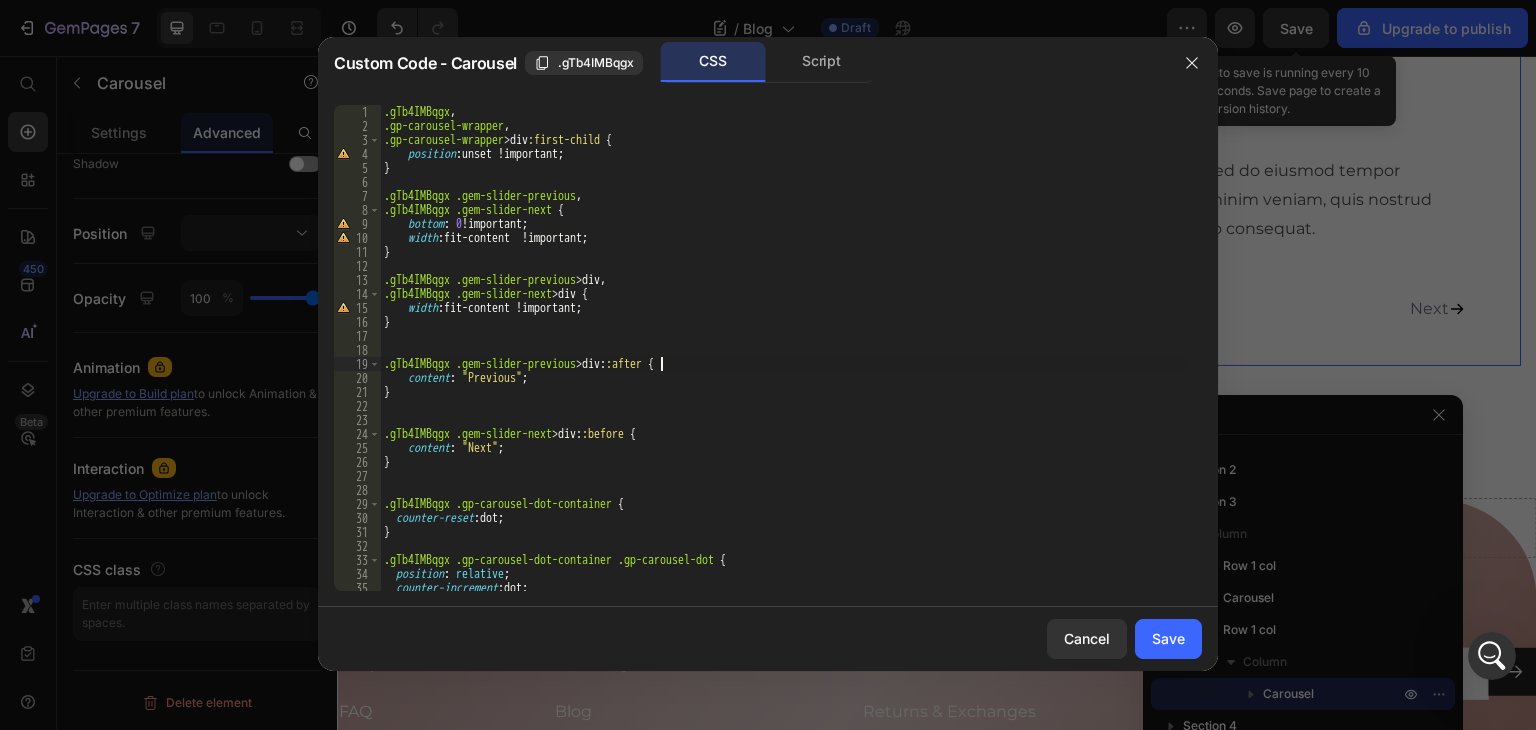 click on ".gTb4IMBqgx , .gp-carousel-wrapper ,  .gp-carousel-wrapper  >  div :first-child   {        position :  unset !important ; } .gTb4IMBqgx   .gem-slider-previous ,  .gTb4IMBqgx   .gem-slider-next   {        bottom :   0  !important ;      width :  fit-content  !important ; } .gTb4IMBqgx   .gem-slider-previous  >  div ,  .gTb4IMBqgx   .gem-slider-next  >  div   {        width :  fit-content !important ; } .gTb4IMBqgx   .gem-slider-previous  >  div : :after   {      content :   " Previous " ; }   .gTb4IMBqgx   .gem-slider-next  >  div : :before   {      content :   " Next " ; }   .gTb4IMBqgx   .gp-carousel-dot-container   {    counter-reset :  dot ; } .gTb4IMBqgx   .gp-carousel-dot-container   .gp-carousel-dot   {    position :   relative ;    counter-increment :  dot ;    border-radius :   0  !important ;" at bounding box center [783, 362] 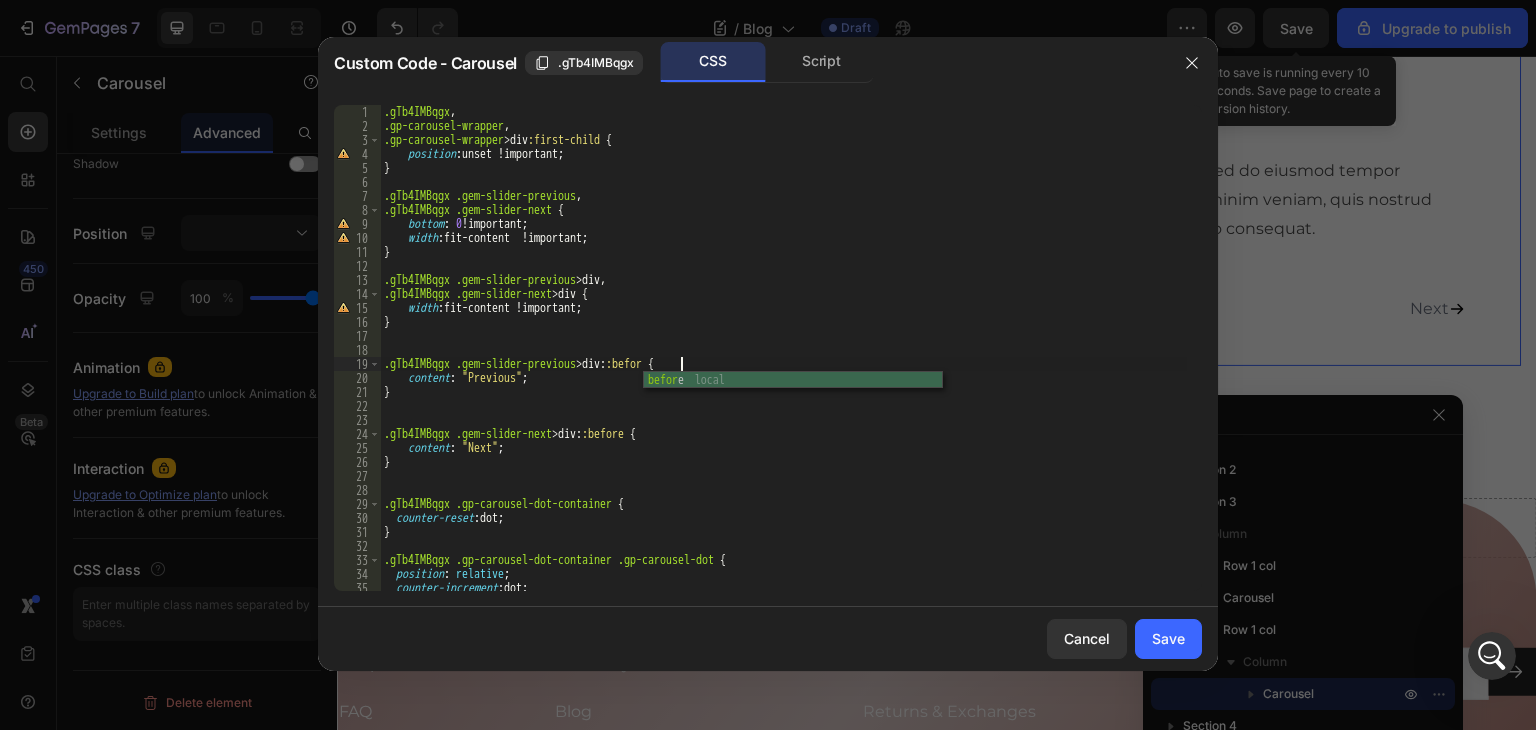 scroll, scrollTop: 0, scrollLeft: 24, axis: horizontal 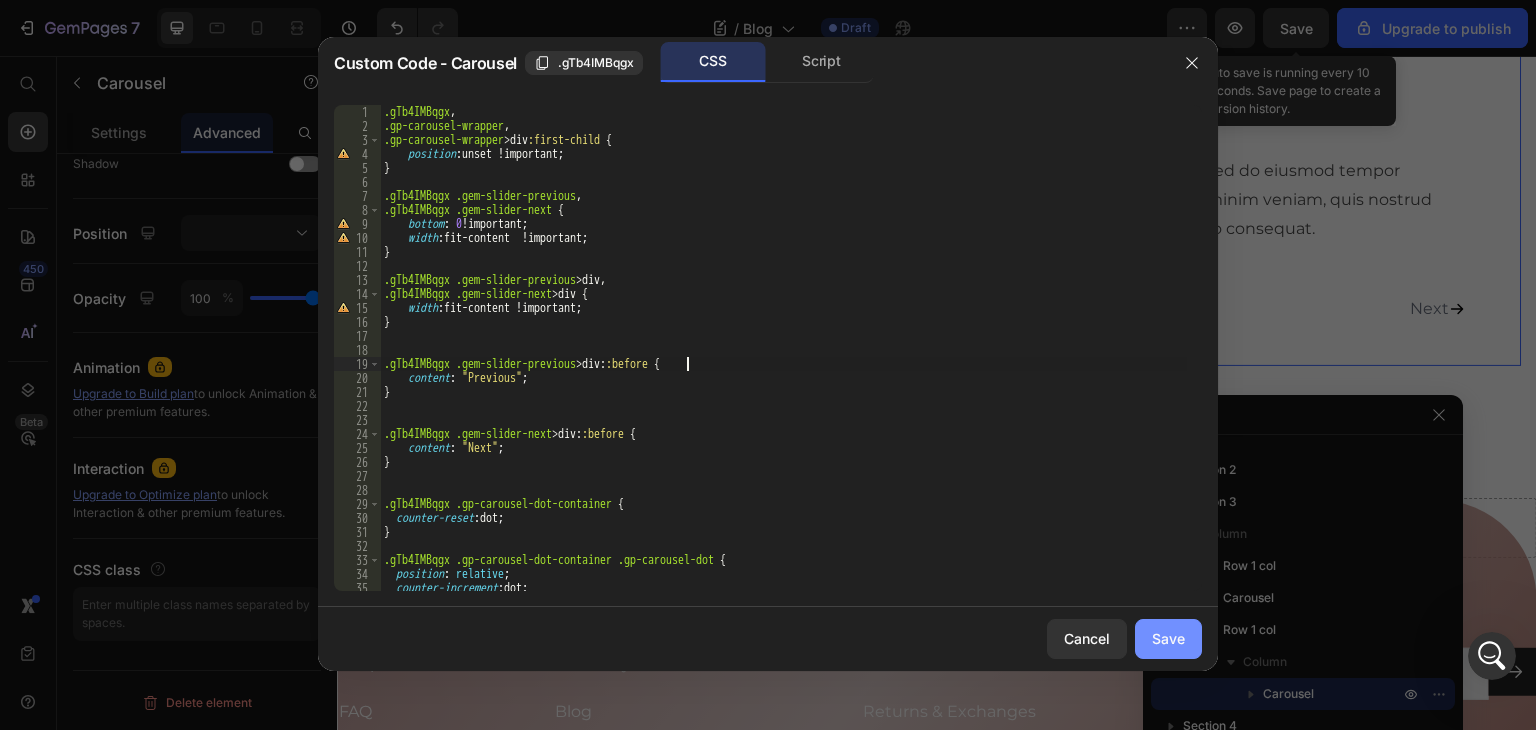 type on ".gTb4IMBqgx .gem-slider-previous > div::before {" 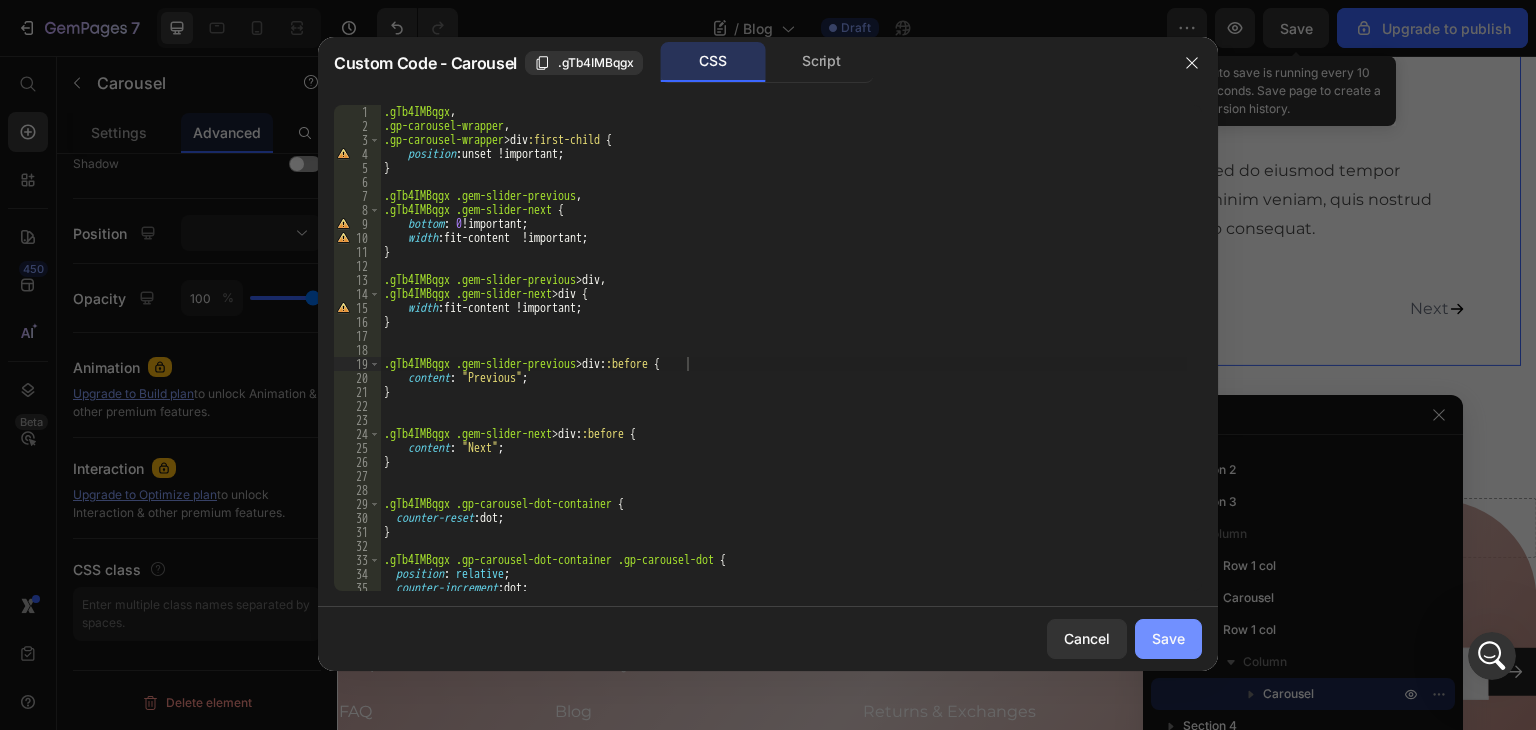 click on "Save" at bounding box center [1168, 638] 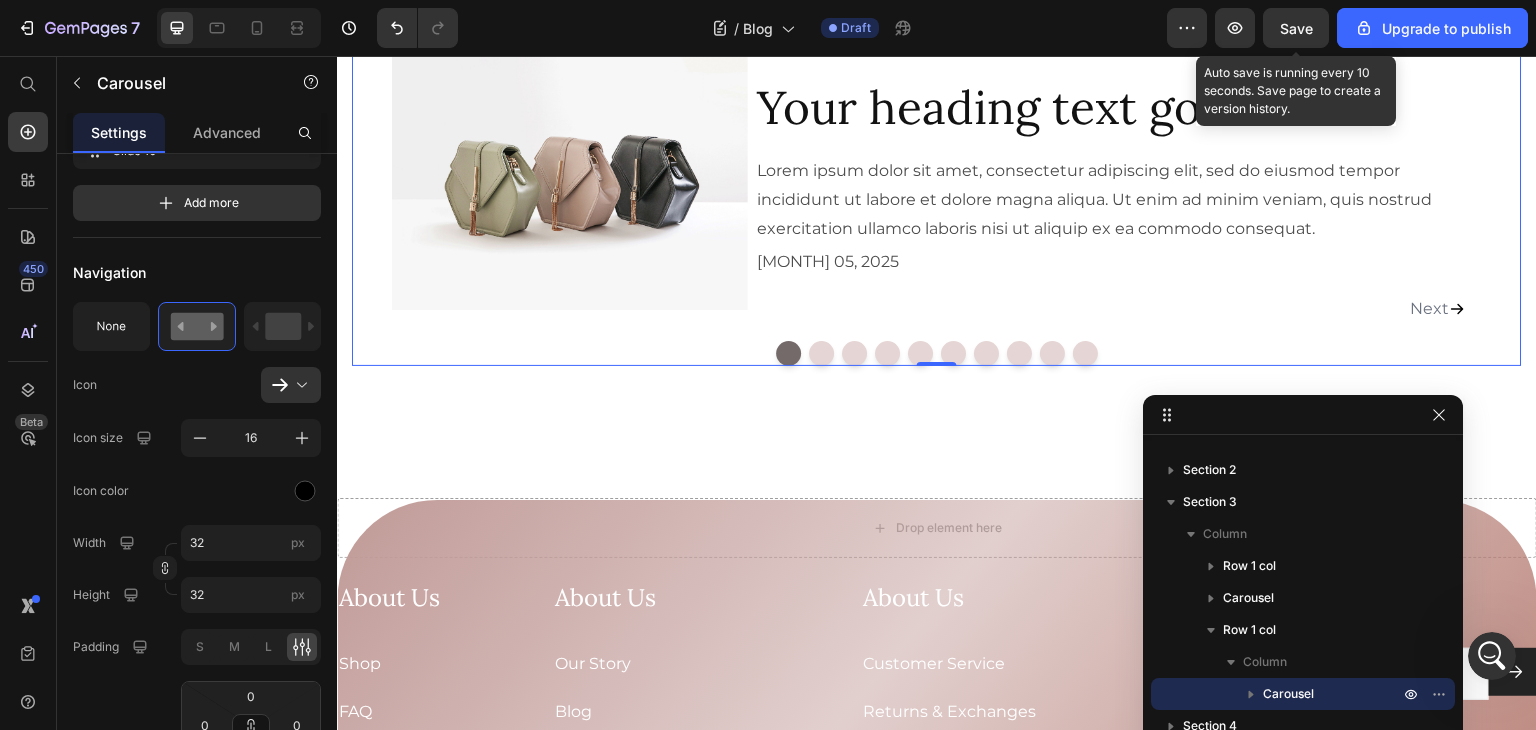 drag, startPoint x: 1308, startPoint y: 29, endPoint x: 1030, endPoint y: 0, distance: 279.50848 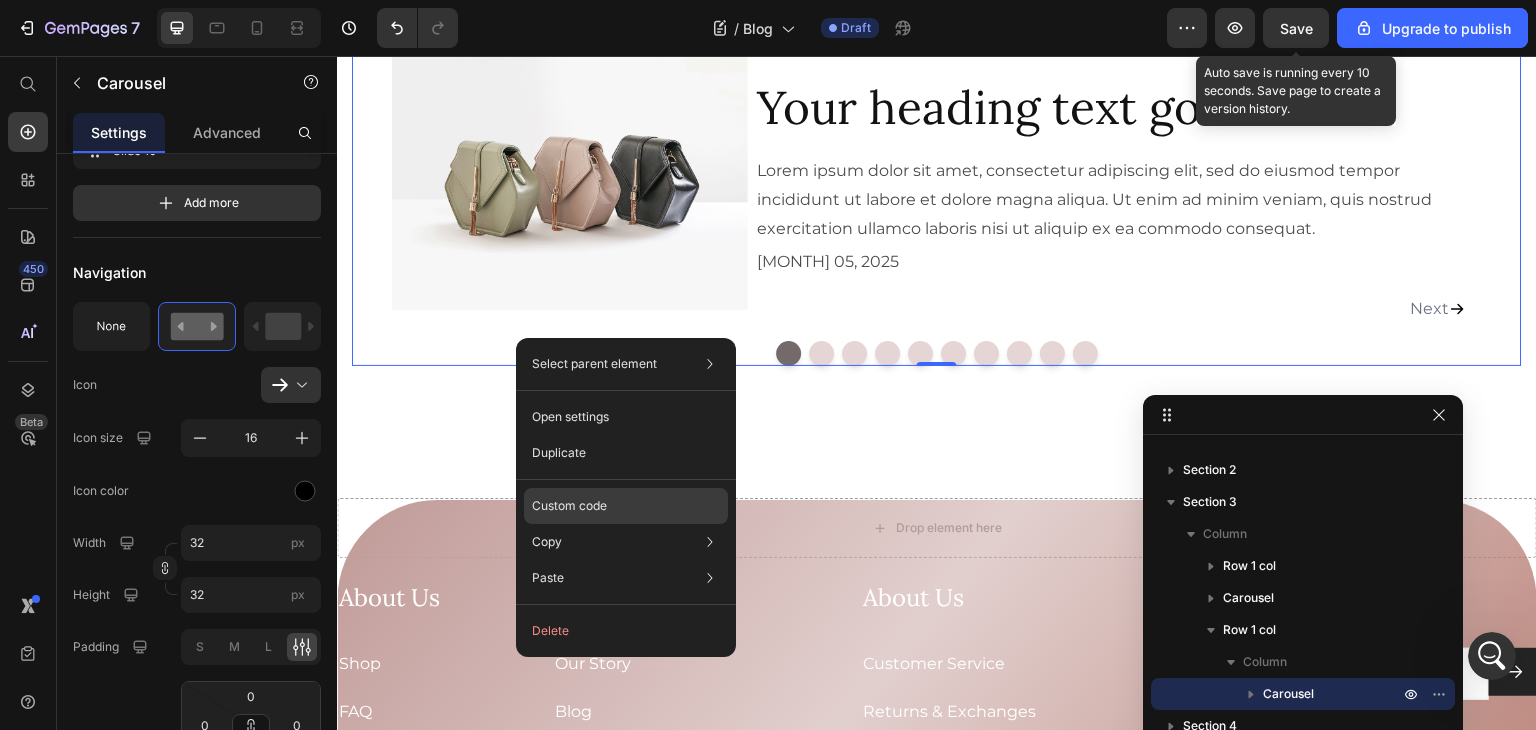 click on "Custom code" at bounding box center (569, 506) 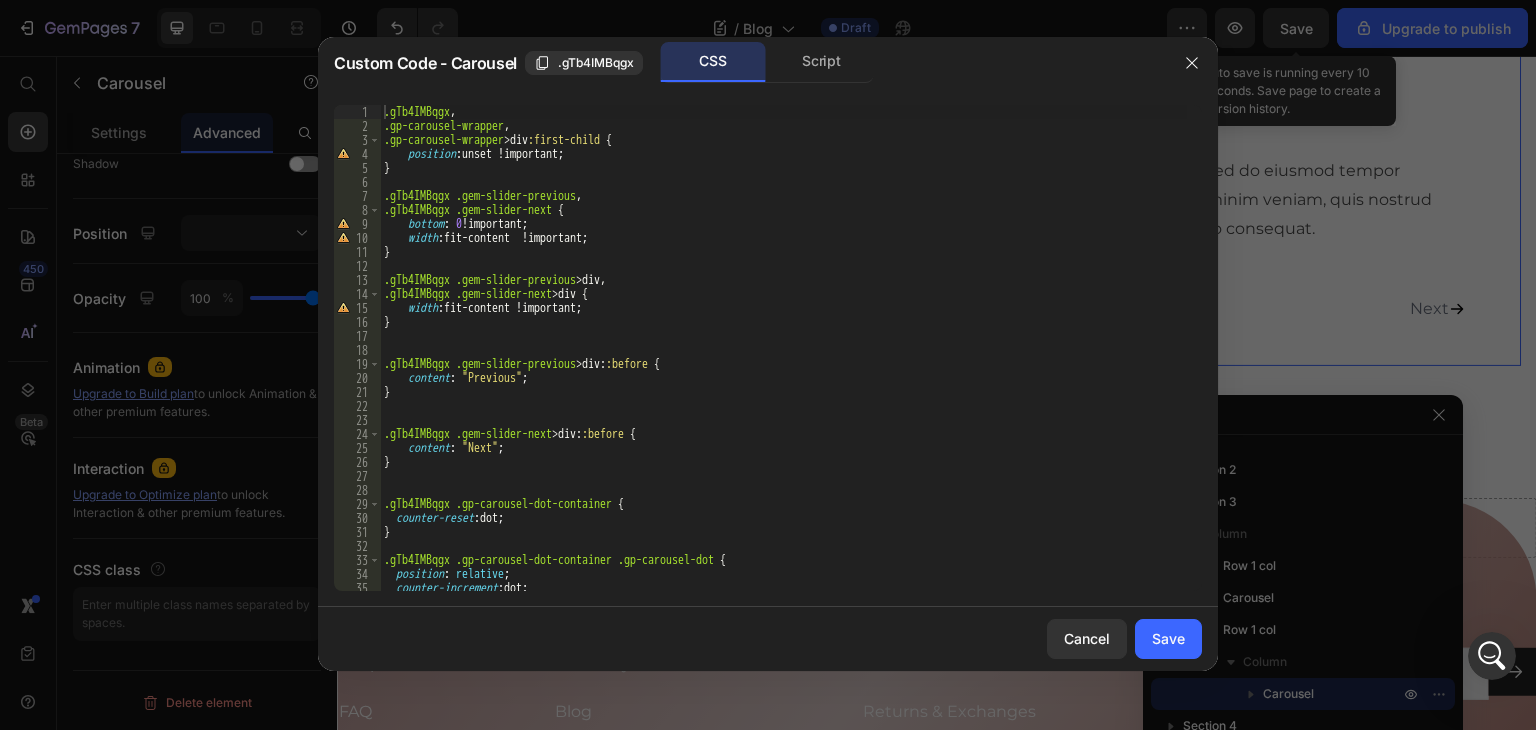 click on ".gTb4IMBqgx , .gp-carousel-wrapper ,  .gp-carousel-wrapper  >  div :first-child   {        position :  unset !important ; } .gTb4IMBqgx   .gem-slider-previous ,  .gTb4IMBqgx   .gem-slider-next   {        bottom :   0  !important ;      width :  fit-content  !important ; } .gTb4IMBqgx   .gem-slider-previous  >  div ,  .gTb4IMBqgx   .gem-slider-next  >  div   {        width :  fit-content !important ; } .gTb4IMBqgx   .gem-slider-previous  >  div : :before   {      content :   " Previous " ; }   .gTb4IMBqgx   .gem-slider-next  >  div : :before   {      content :   " Next " ; }   .gTb4IMBqgx   .gp-carousel-dot-container   {    counter-reset :  dot ; } .gTb4IMBqgx   .gp-carousel-dot-container   .gp-carousel-dot   {    position :   relative ;    counter-increment :  dot ;    border-radius :   0  !important ;" at bounding box center (783, 362) 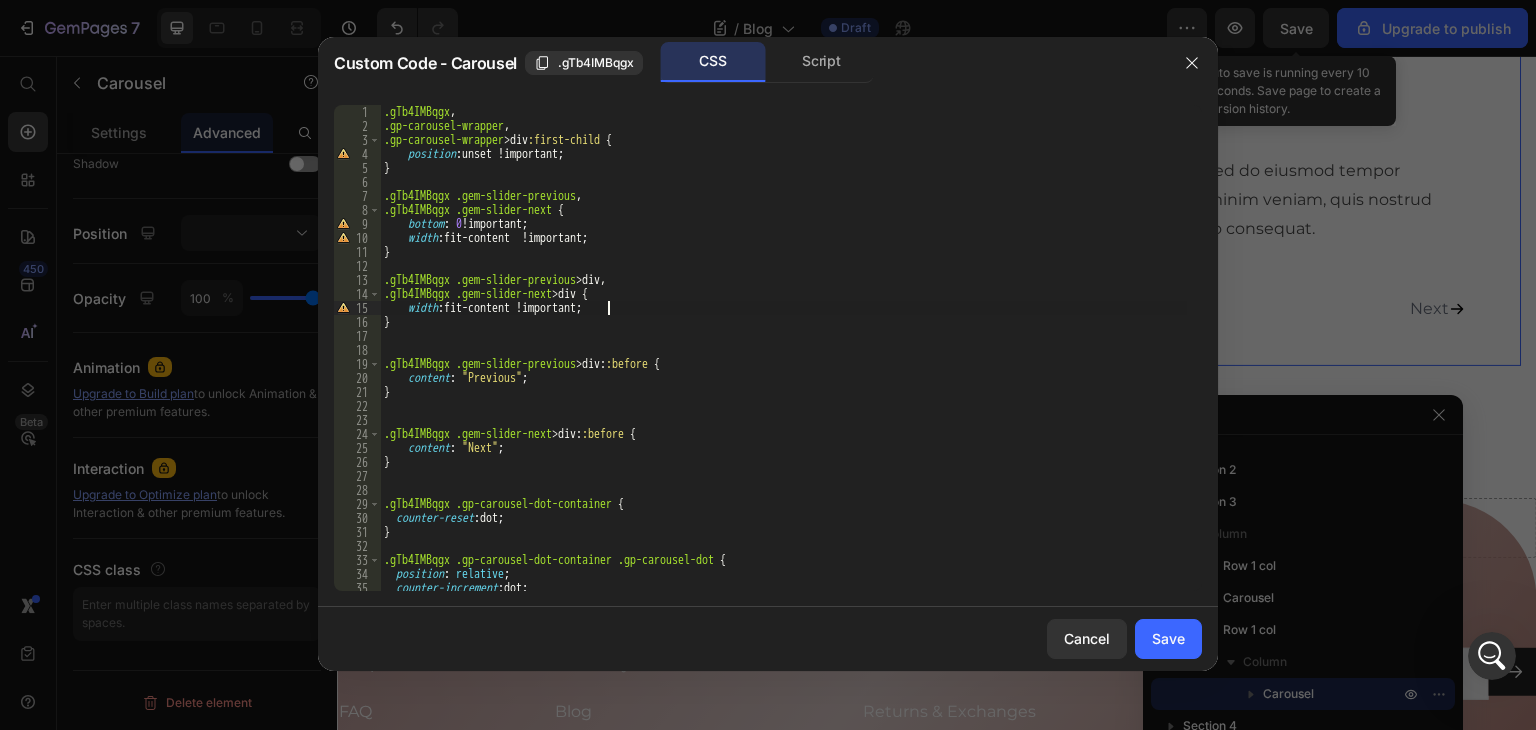 click on ".gTb4IMBqgx , .gp-carousel-wrapper ,  .gp-carousel-wrapper  >  div :first-child   {        position :  unset !important ; } .gTb4IMBqgx   .gem-slider-previous ,  .gTb4IMBqgx   .gem-slider-next   {        bottom :   0  !important ;      width :  fit-content  !important ; } .gTb4IMBqgx   .gem-slider-previous  >  div ,  .gTb4IMBqgx   .gem-slider-next  >  div   {        width :  fit-content !important ; } .gTb4IMBqgx   .gem-slider-previous  >  div : :before   {      content :   " Previous " ; }   .gTb4IMBqgx   .gem-slider-next  >  div : :before   {      content :   " Next " ; }   .gTb4IMBqgx   .gp-carousel-dot-container   {    counter-reset :  dot ; } .gTb4IMBqgx   .gp-carousel-dot-container   .gp-carousel-dot   {    position :   relative ;    counter-increment :  dot ;    border-radius :   0  !important ;" at bounding box center (783, 362) 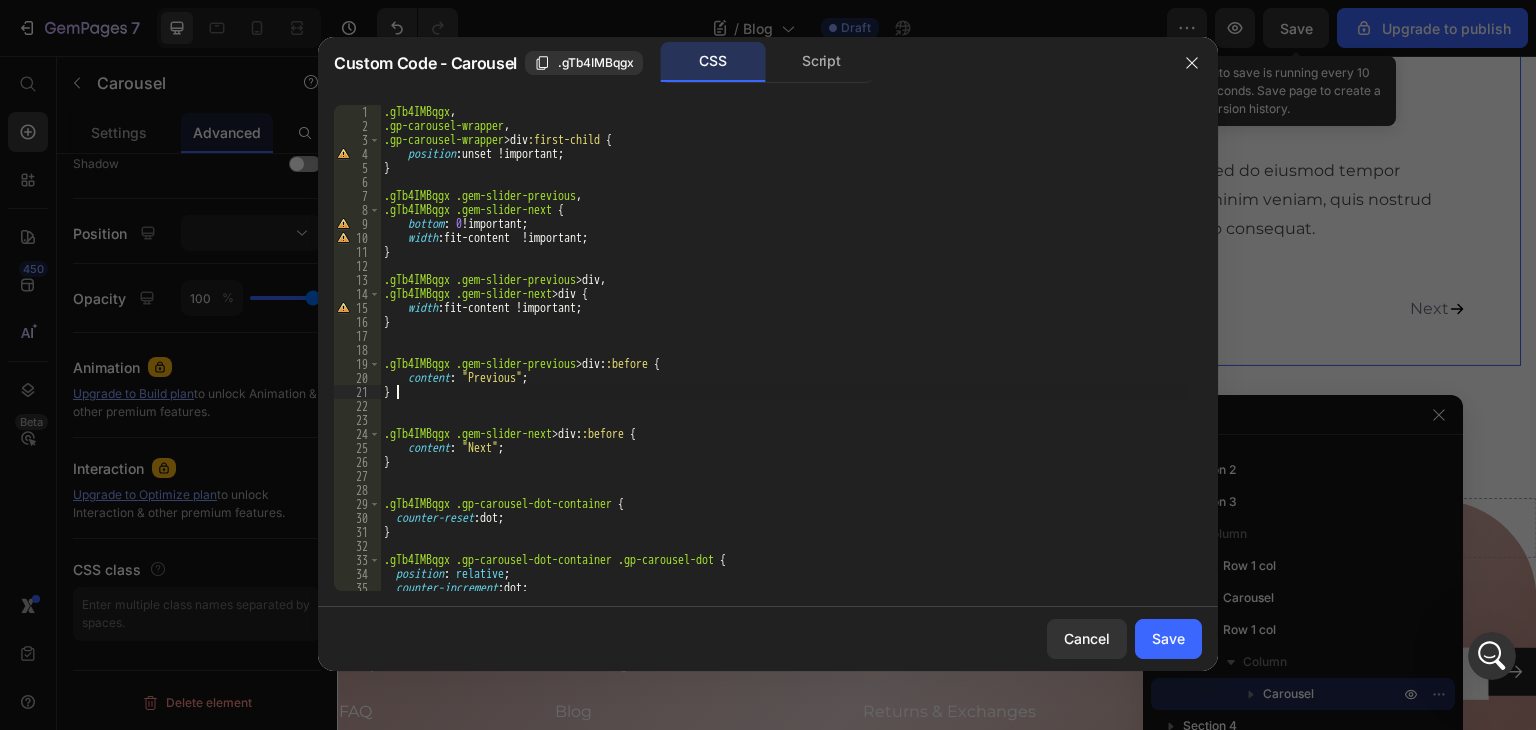 click on ".gTb4IMBqgx , .gp-carousel-wrapper ,  .gp-carousel-wrapper  >  div :first-child   {        position :  unset !important ; } .gTb4IMBqgx   .gem-slider-previous ,  .gTb4IMBqgx   .gem-slider-next   {        bottom :   0  !important ;      width :  fit-content  !important ; } .gTb4IMBqgx   .gem-slider-previous  >  div ,  .gTb4IMBqgx   .gem-slider-next  >  div   {        width :  fit-content !important ; } .gTb4IMBqgx   .gem-slider-previous  >  div : :before   {      content :   " Previous " ; }   .gTb4IMBqgx   .gem-slider-next  >  div : :before   {      content :   " Next " ; }   .gTb4IMBqgx   .gp-carousel-dot-container   {    counter-reset :  dot ; } .gTb4IMBqgx   .gp-carousel-dot-container   .gp-carousel-dot   {    position :   relative ;    counter-increment :  dot ;    border-radius :   0  !important ;" at bounding box center [783, 362] 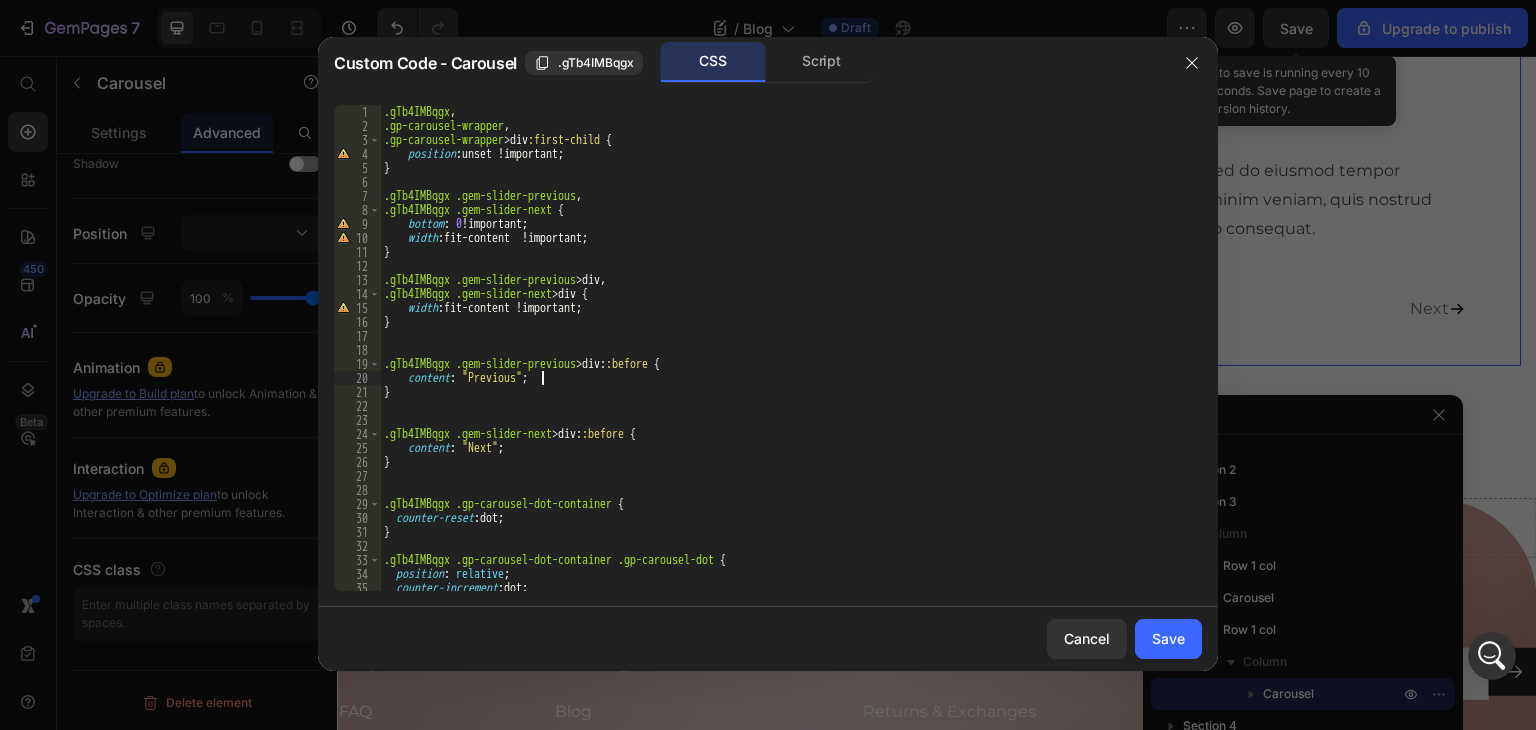 type on "content: "Previous";" 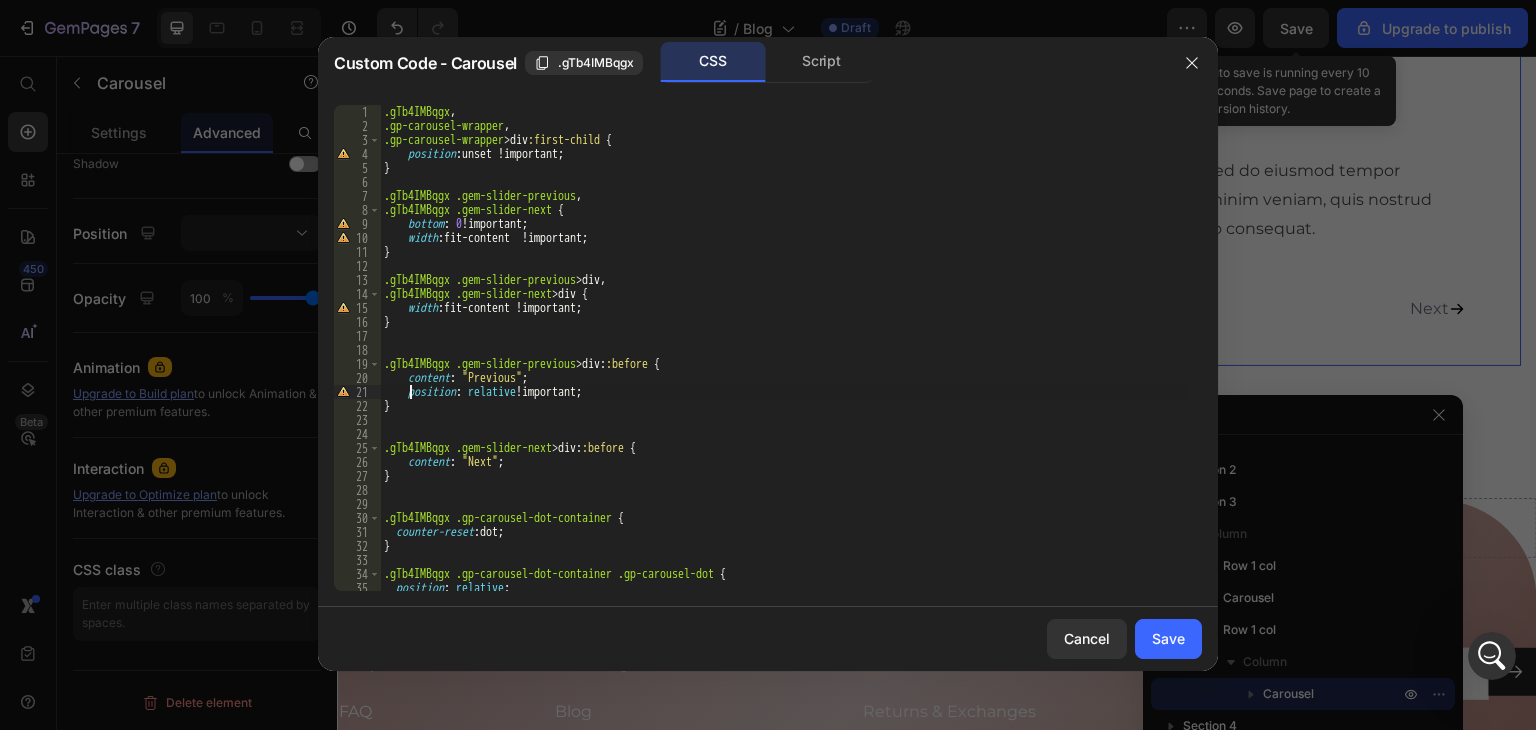 scroll, scrollTop: 0, scrollLeft: 3, axis: horizontal 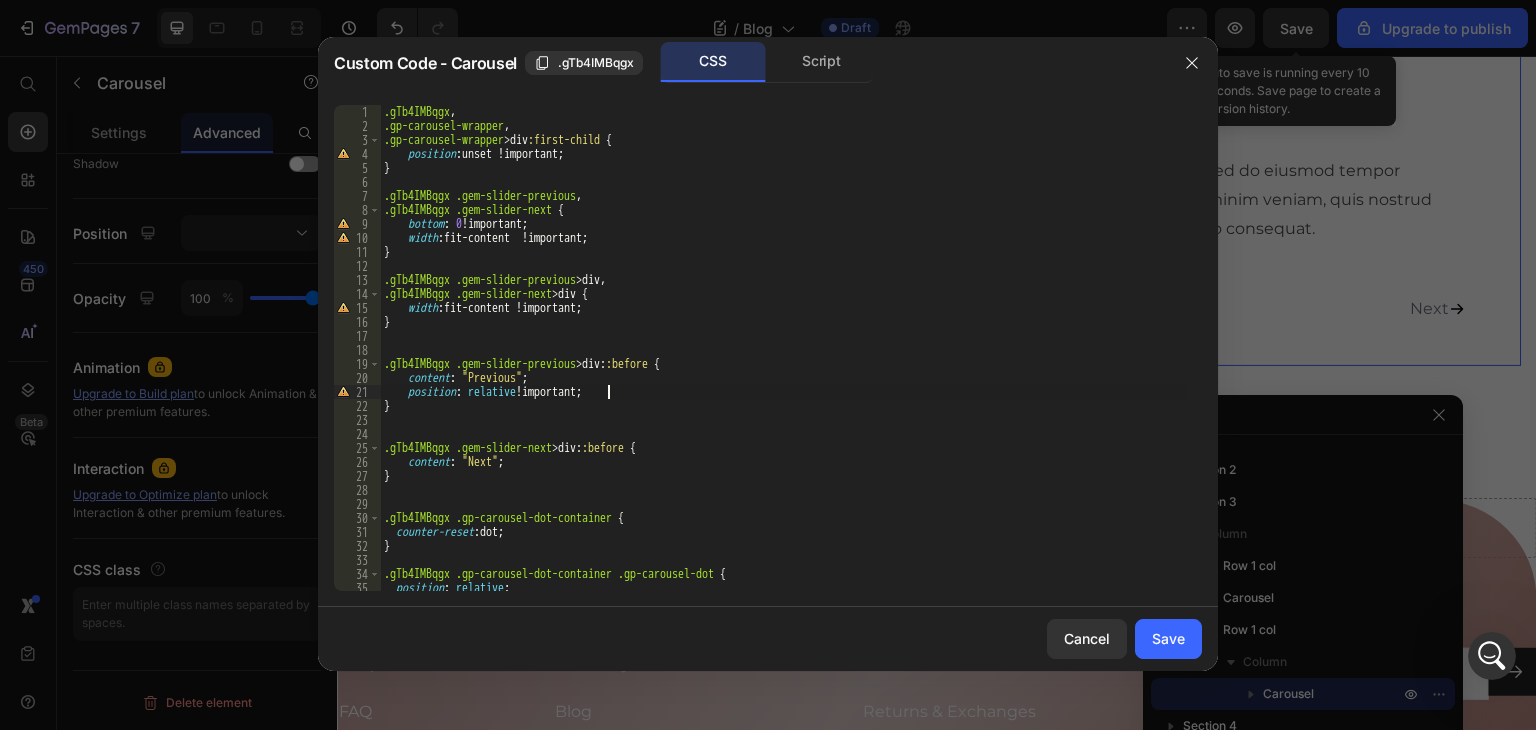 click on ".gTb4IMBqgx , .gp-carousel-wrapper ,  .gp-carousel-wrapper  >  div :first-child   {        position :  unset !important ; } .gTb4IMBqgx   .gem-slider-previous ,  .gTb4IMBqgx   .gem-slider-next   {        bottom :   0  !important ;      width :  fit-content  !important ; } .gTb4IMBqgx   .gem-slider-previous  >  div ,  .gTb4IMBqgx   .gem-slider-next  >  div   {        width :  fit-content !important ; } .gTb4IMBqgx   .gem-slider-previous  >  div : :before   {      content :   " Previous " ;      position :   relative  !important ; }   .gTb4IMBqgx   .gem-slider-next  >  div : :before   {      content :   " Next " ; }   .gTb4IMBqgx   .gp-carousel-dot-container   {    counter-reset :  dot ; } .gTb4IMBqgx   .gp-carousel-dot-container   .gp-carousel-dot   {    position :   relative ;    counter-increment :  dot ;" at bounding box center [783, 362] 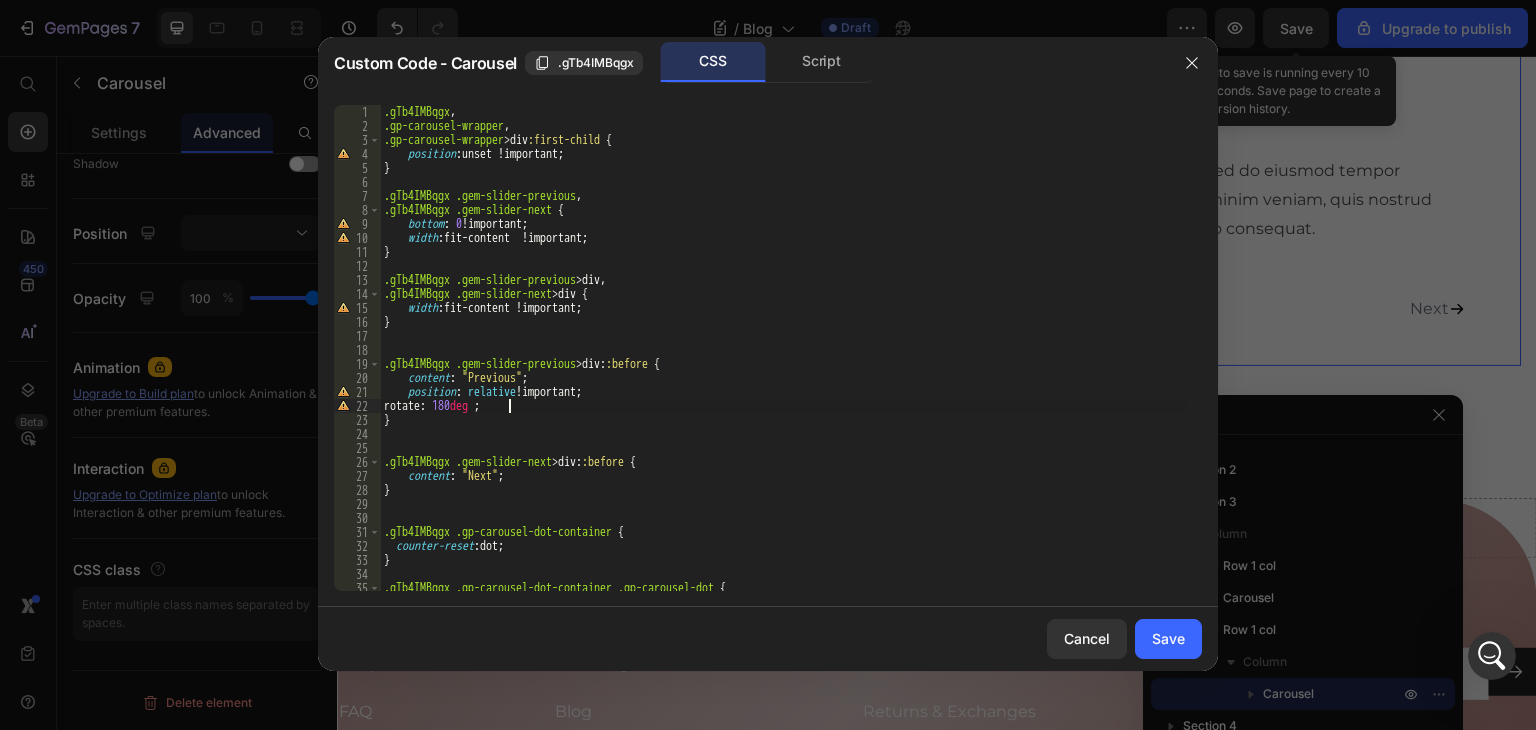 scroll, scrollTop: 0, scrollLeft: 10, axis: horizontal 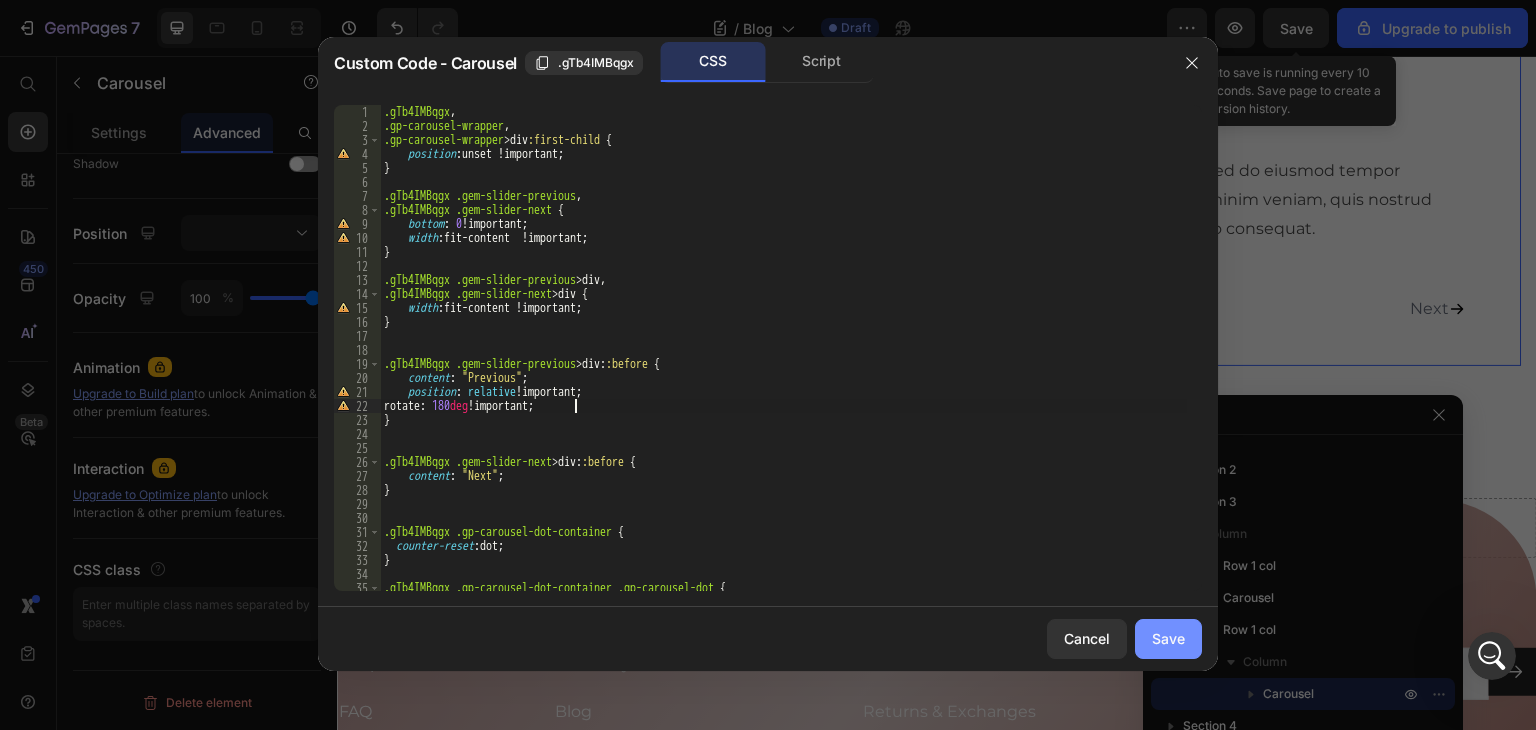 type on "rotate: 180deg !;" 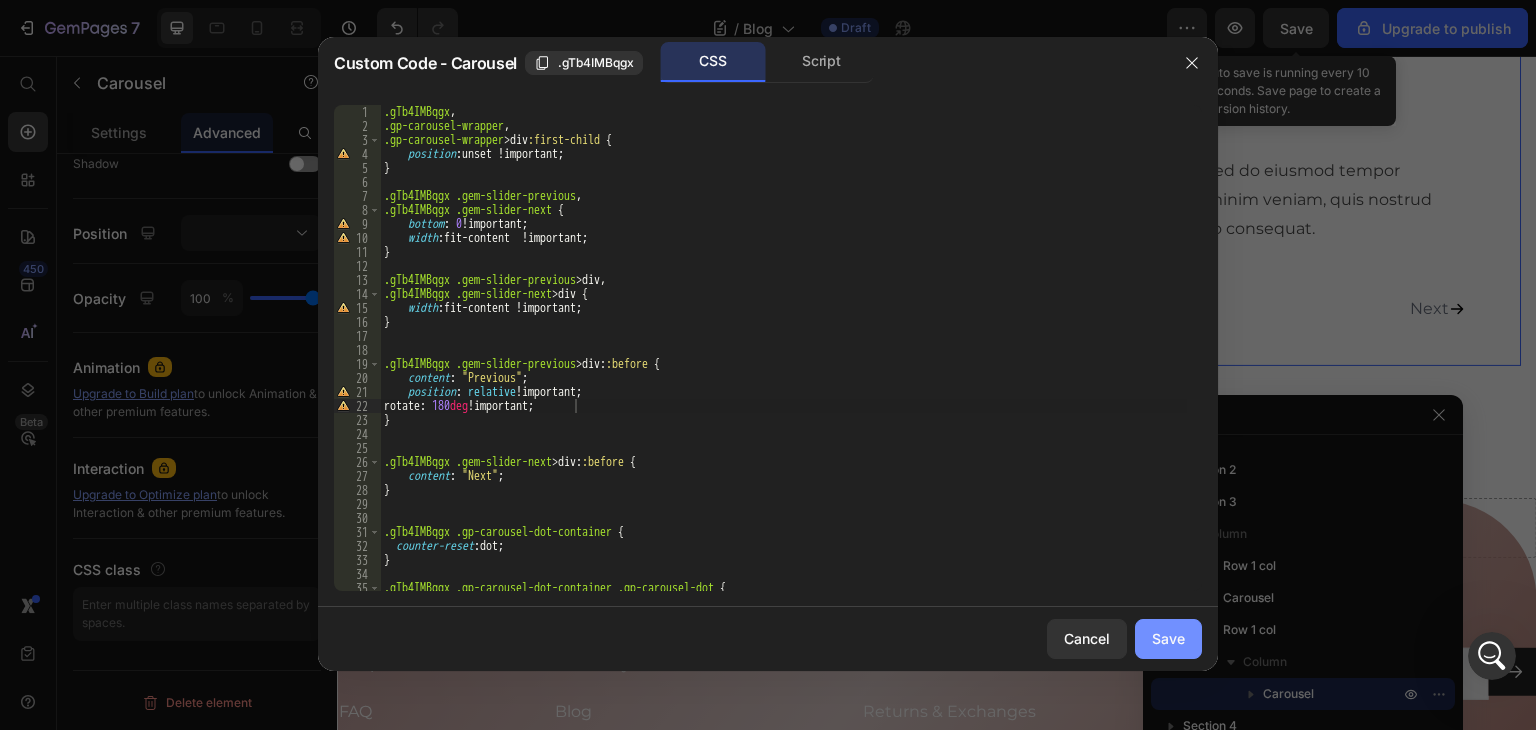click on "Save" at bounding box center (1168, 638) 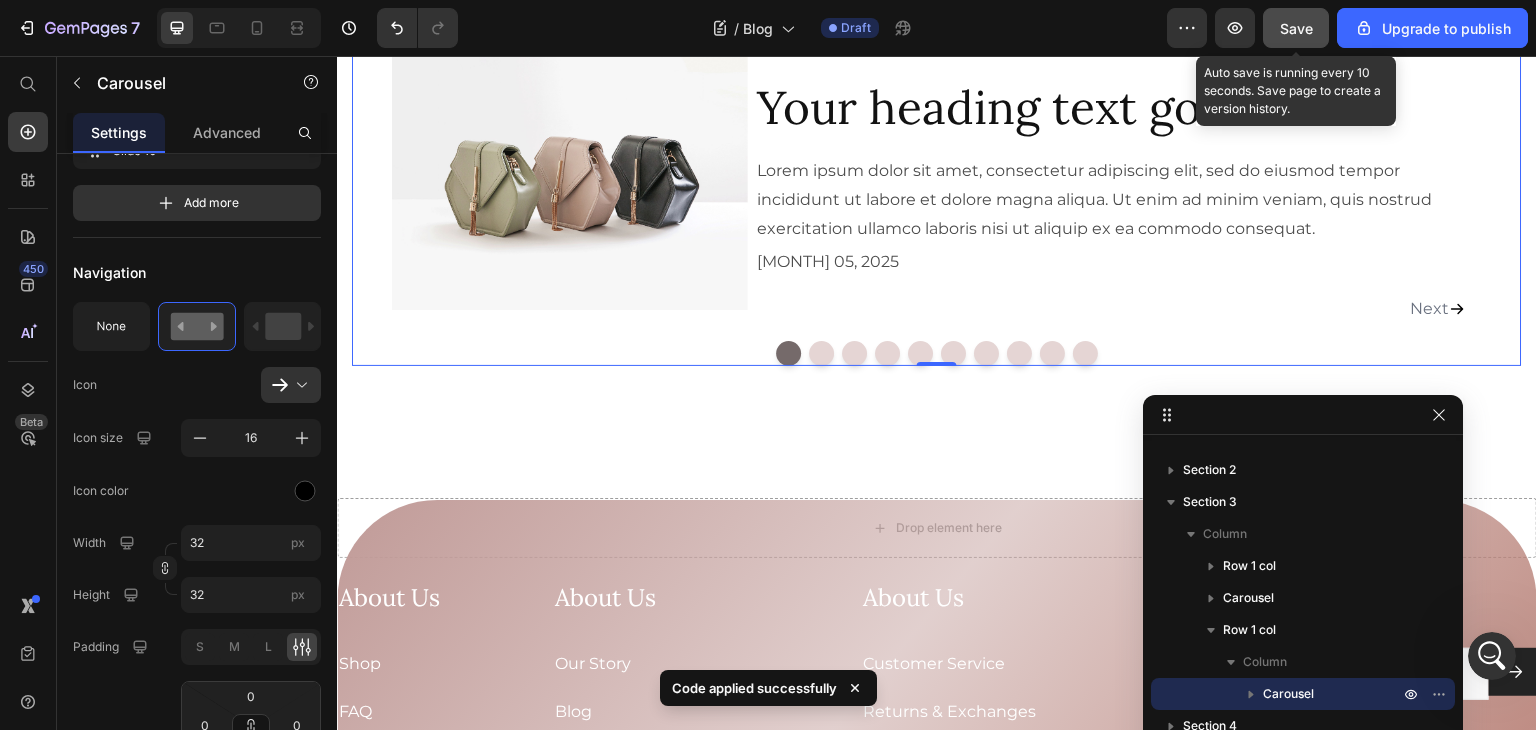 click on "Save" 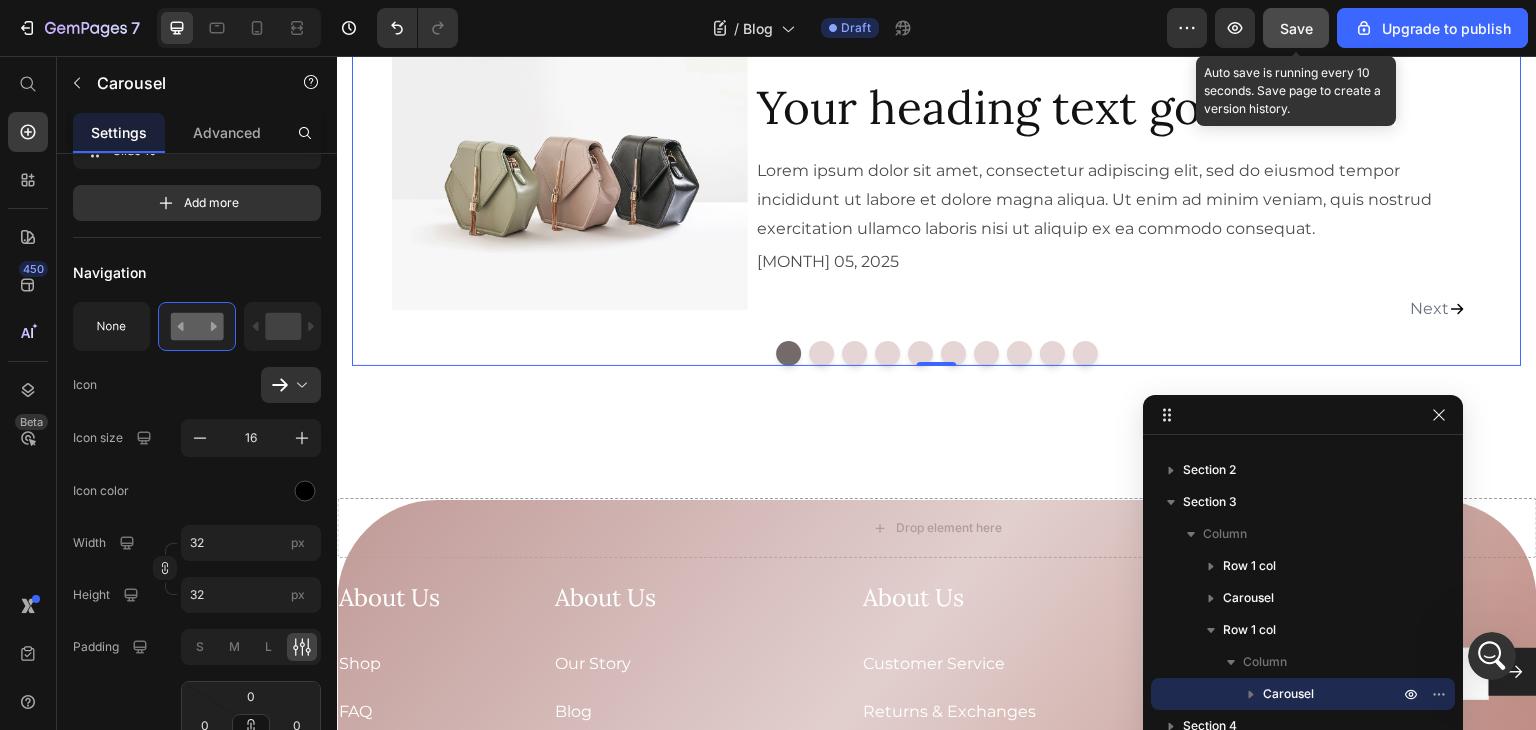 click on "Save" at bounding box center [1296, 28] 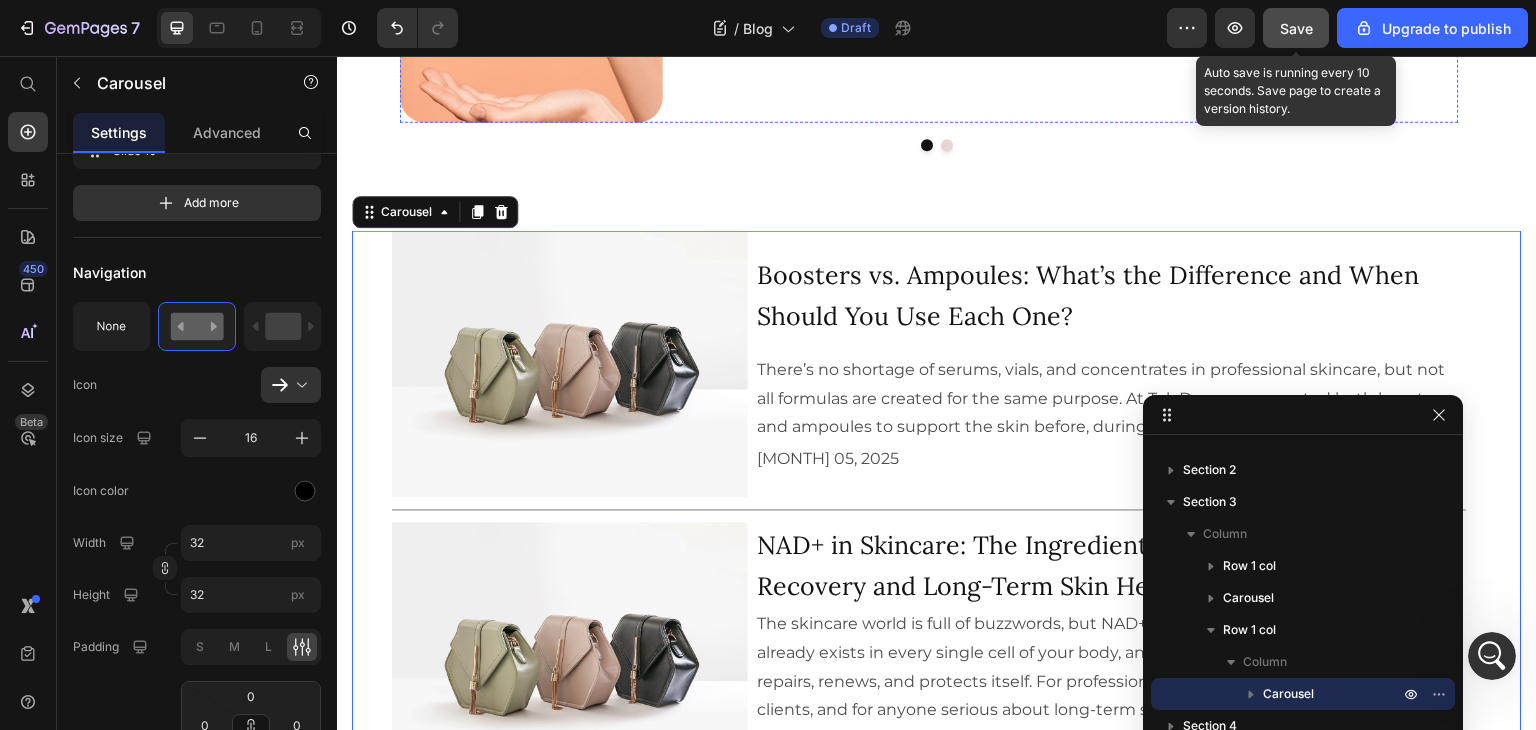 scroll, scrollTop: 204, scrollLeft: 0, axis: vertical 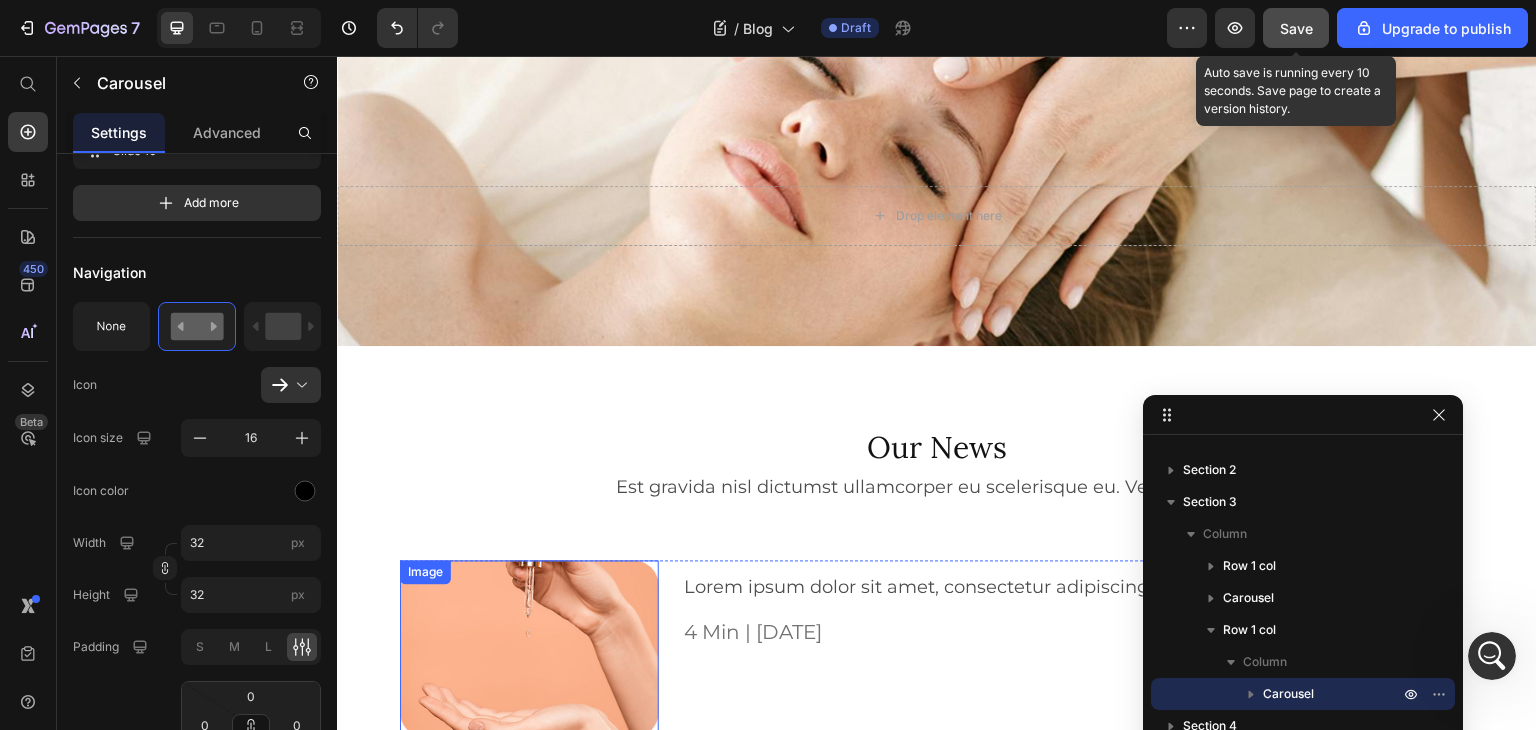 click on "Image [FIRST] [LAST] dolor sit amet, consectetur adipiscing elit, sed do eiusmod  Text Block 4 Min | [DATE] Text Block Row" at bounding box center [929, 649] 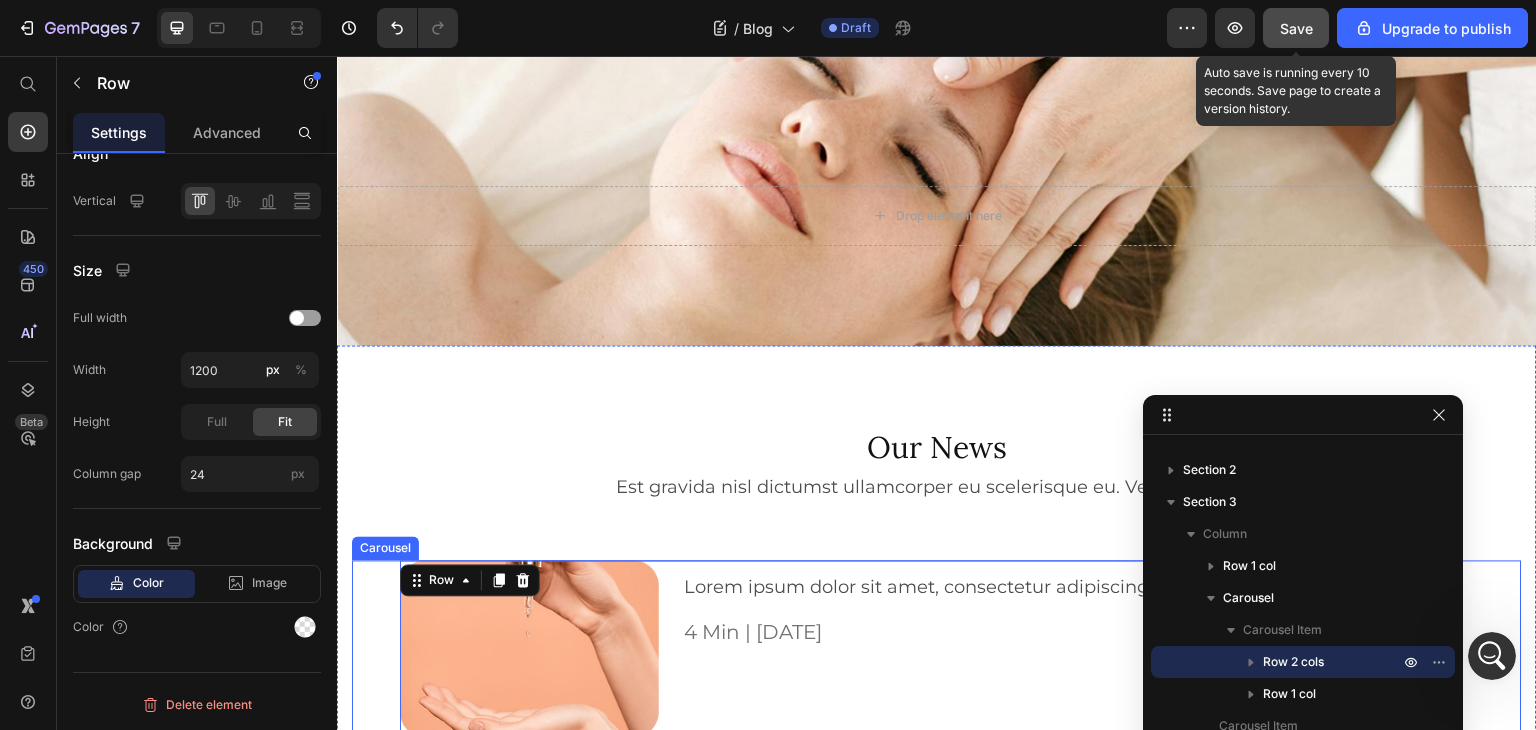 scroll, scrollTop: 0, scrollLeft: 0, axis: both 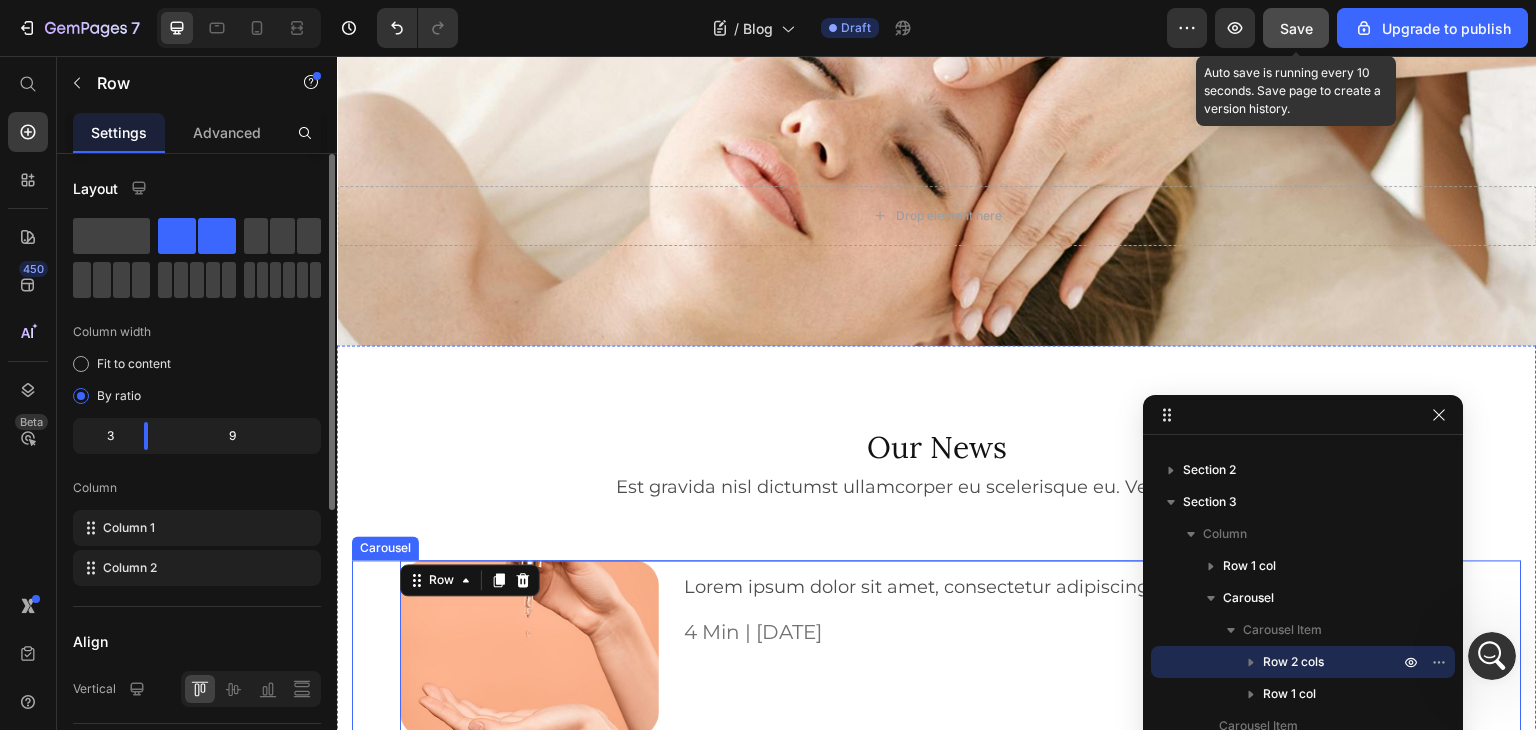 click on "Image [FIRST] [LAST] dolor sit amet, consectetur adipiscing elit, sed do eiusmod  Text Block 4 Min | [DATE] Text Block Row   0                Title Line Image [FIRST] [LAST] dolor sit amet, consectetur adipiscing elit, sed do eiusmod  Text Block 4 Min | [DATE] Text Block Row                Title Line Image [FIRST] [LAST] dolor sit amet, consectetur adipiscing elit, sed do eiusmod  Text Block 4 Min | [DATE] Text Block Row                Title Line Image [FIRST] [LAST] dolor sit amet, consectetur adipiscing elit, sed do eiusmod  Text Block 4 Min | [DATE] Text Block Row Row
Drop element here" at bounding box center (937, 956) 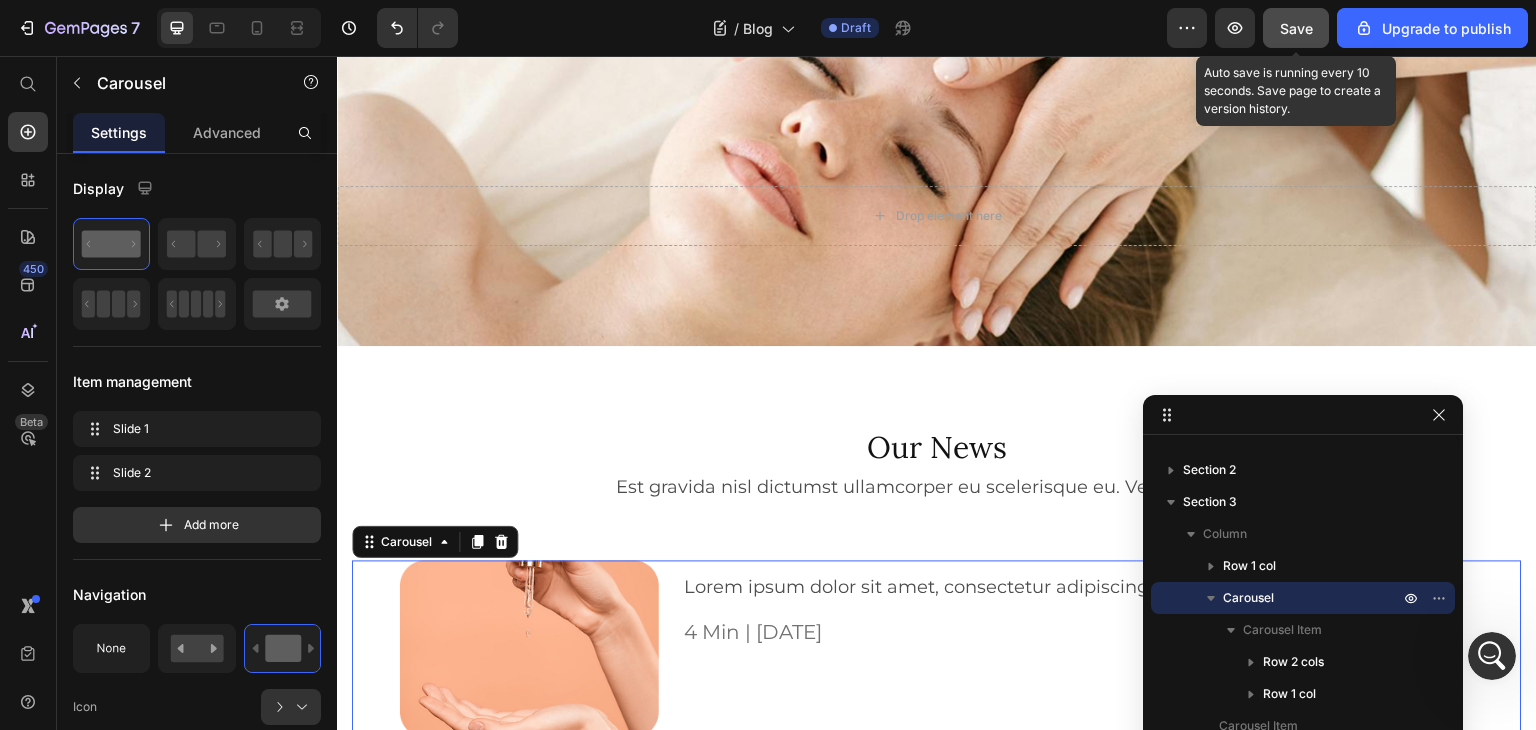 click 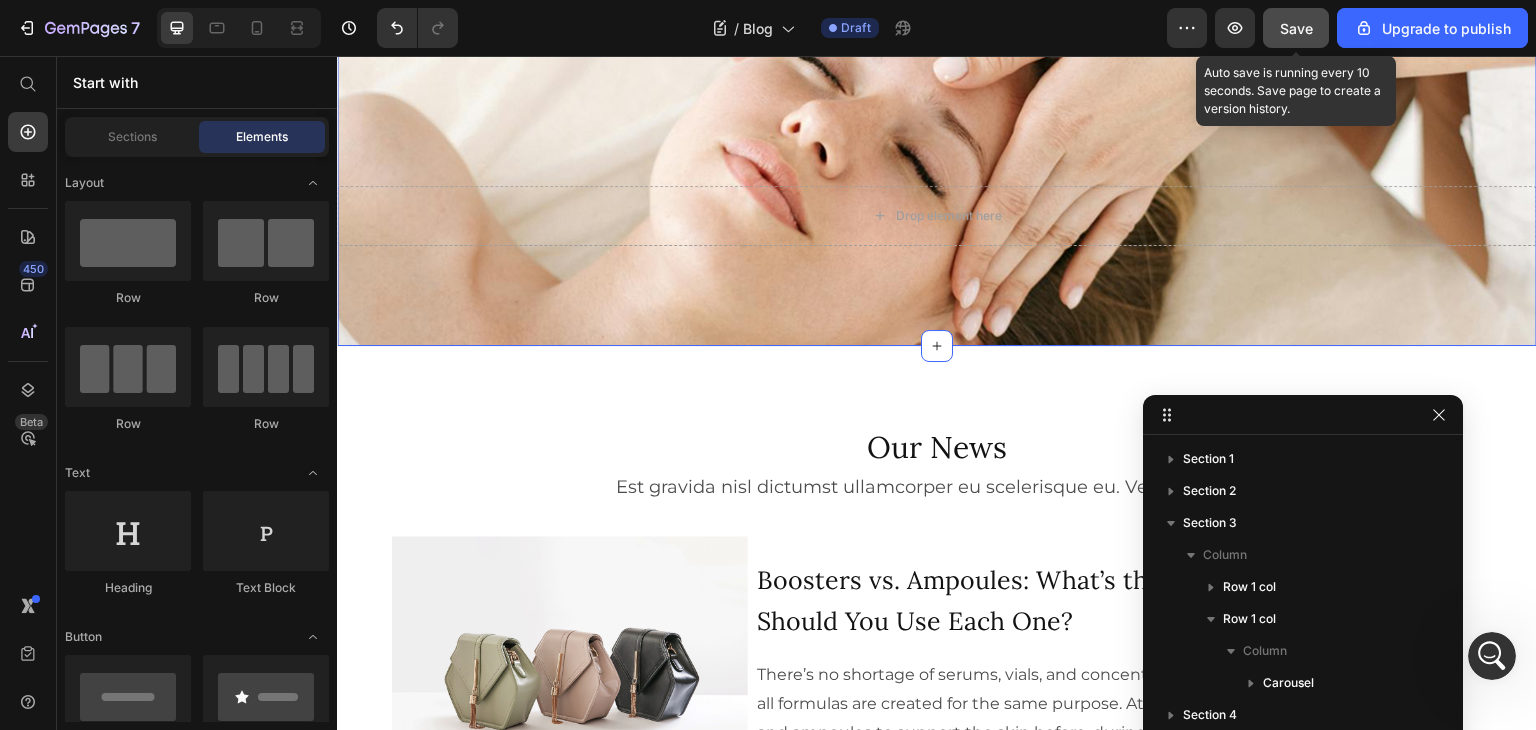 scroll, scrollTop: 0, scrollLeft: 0, axis: both 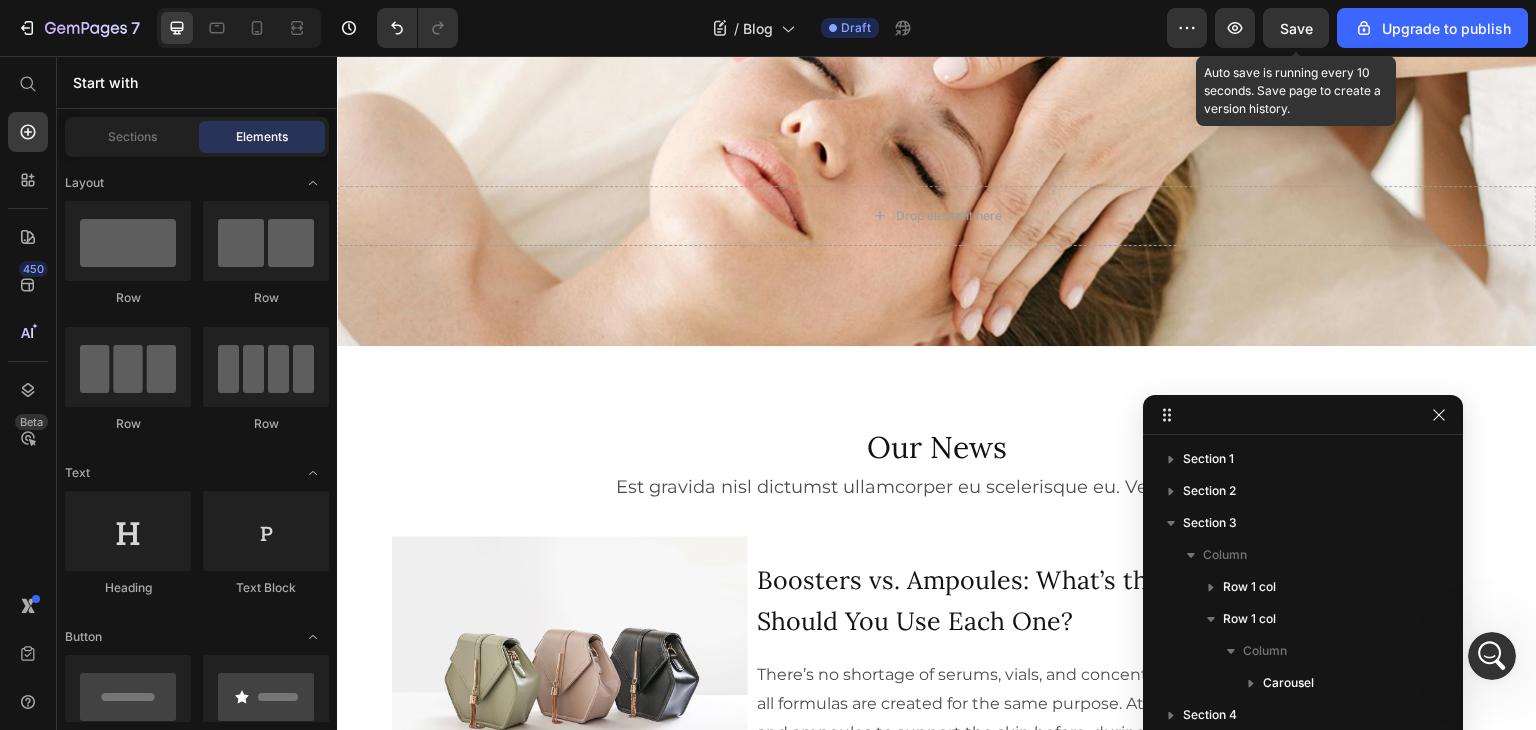 drag, startPoint x: 1288, startPoint y: 26, endPoint x: 1276, endPoint y: 0, distance: 28.635643 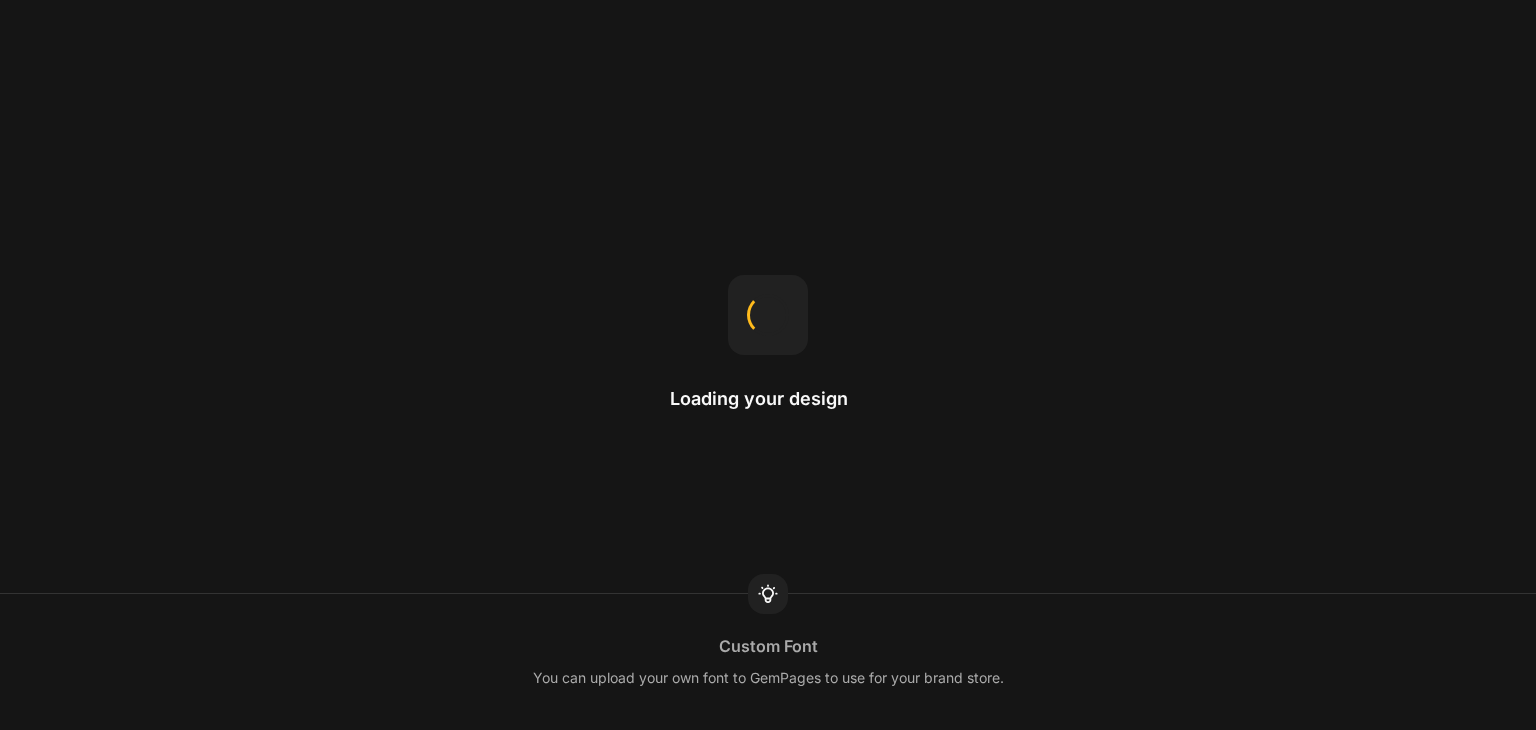 scroll, scrollTop: 0, scrollLeft: 0, axis: both 